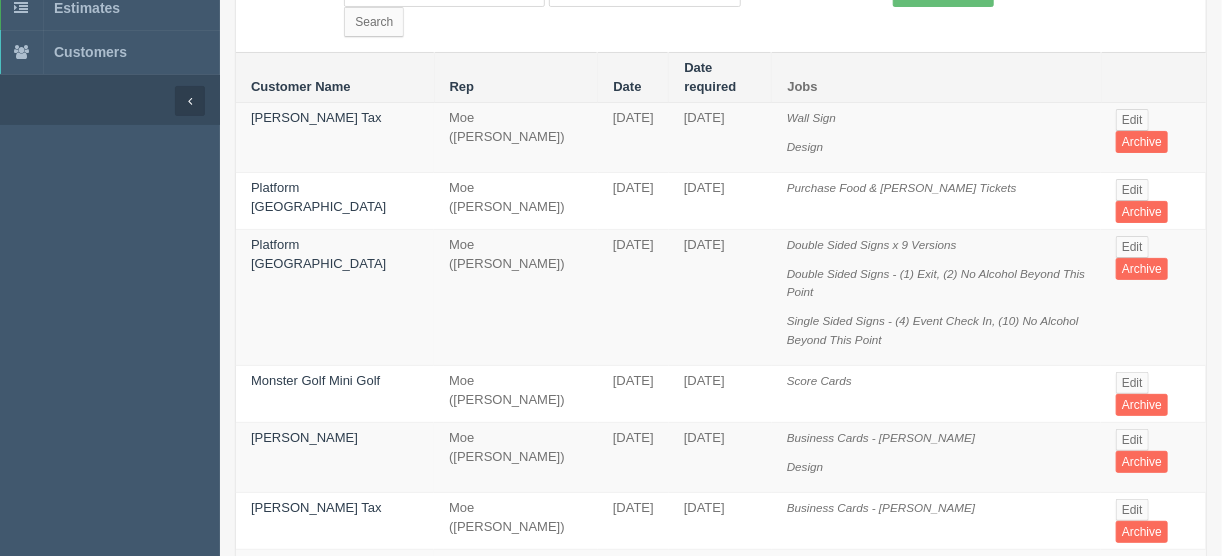scroll, scrollTop: 0, scrollLeft: 0, axis: both 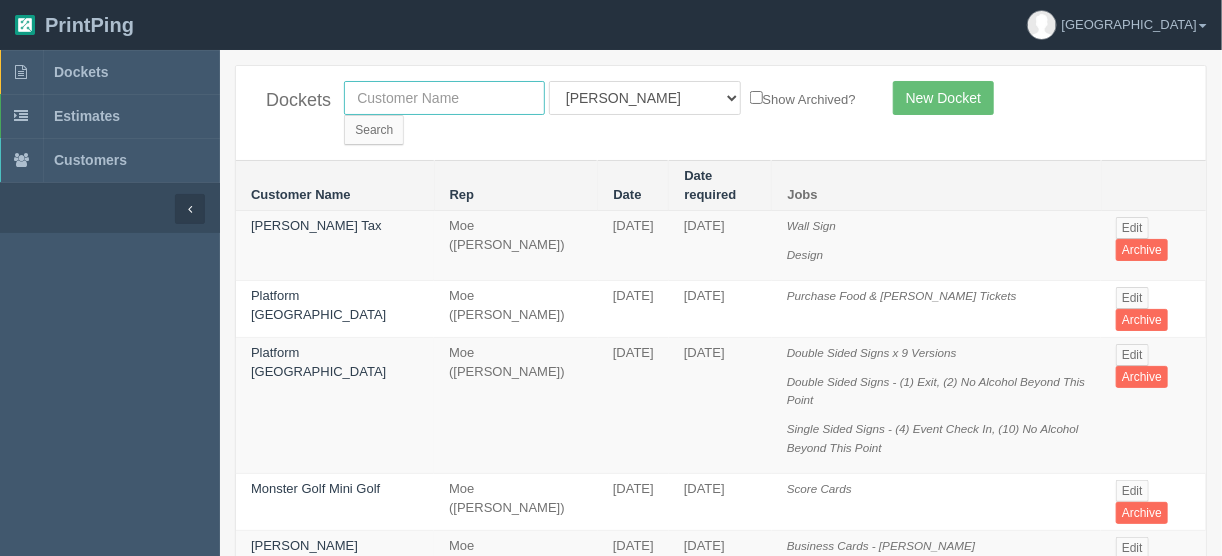 click at bounding box center [444, 98] 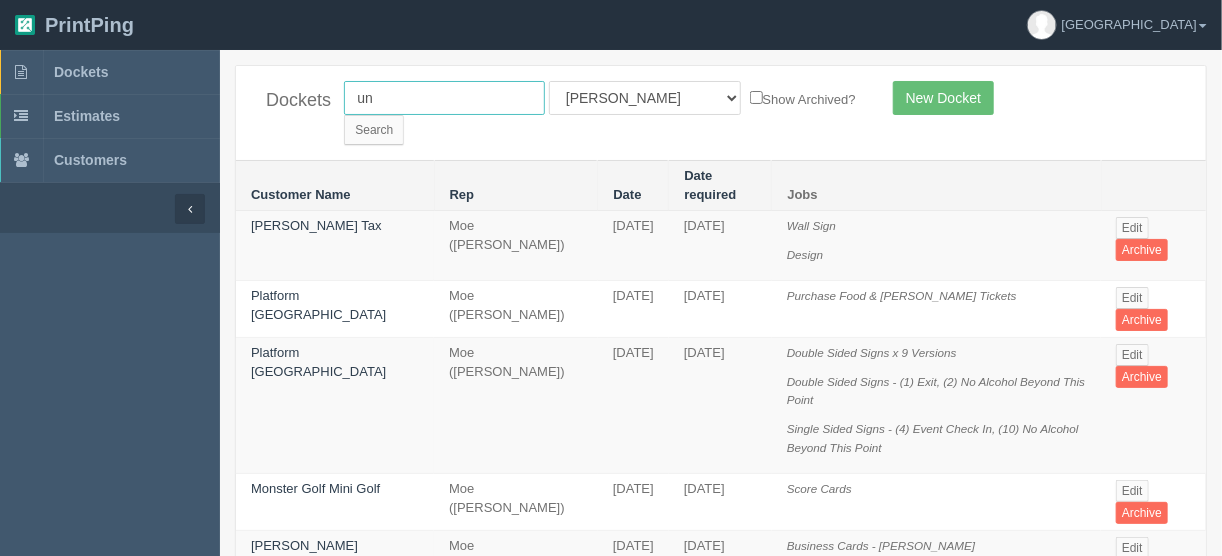 type on "university" 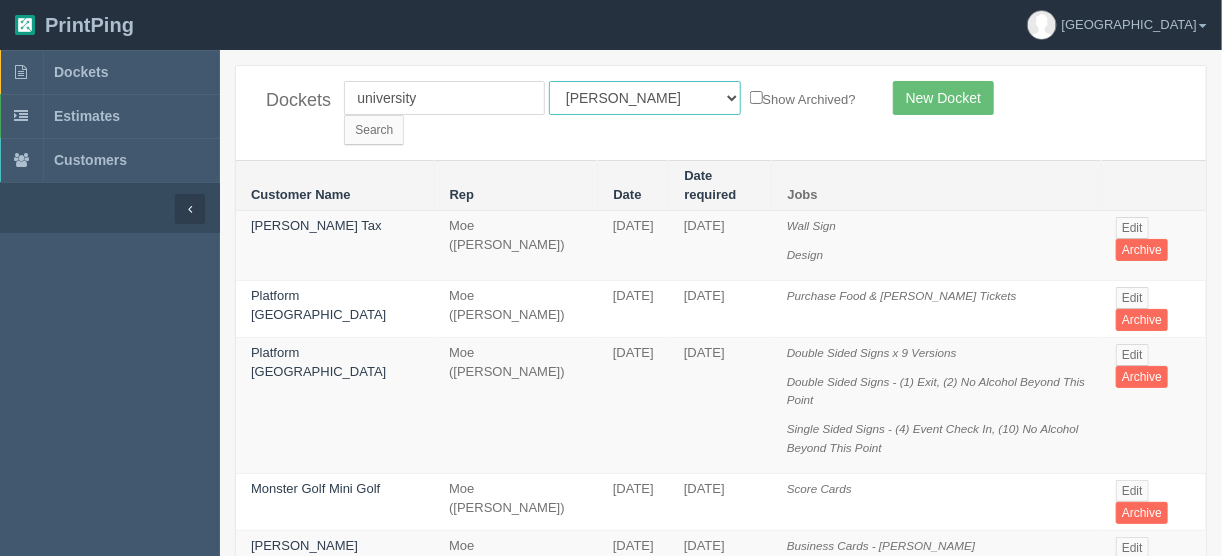 click on "All Users
Ali
Ali Test 1
Aly
Amy
Ankit
Arif
Brandon
Dan
France
Greg
Jim
Mark
Matthew
Mehmud
Mikayla
Moe
Phil
Rebecca
Sam
Stacy
Steve
Viki
Zach
Zack
Zunaid" at bounding box center [645, 98] 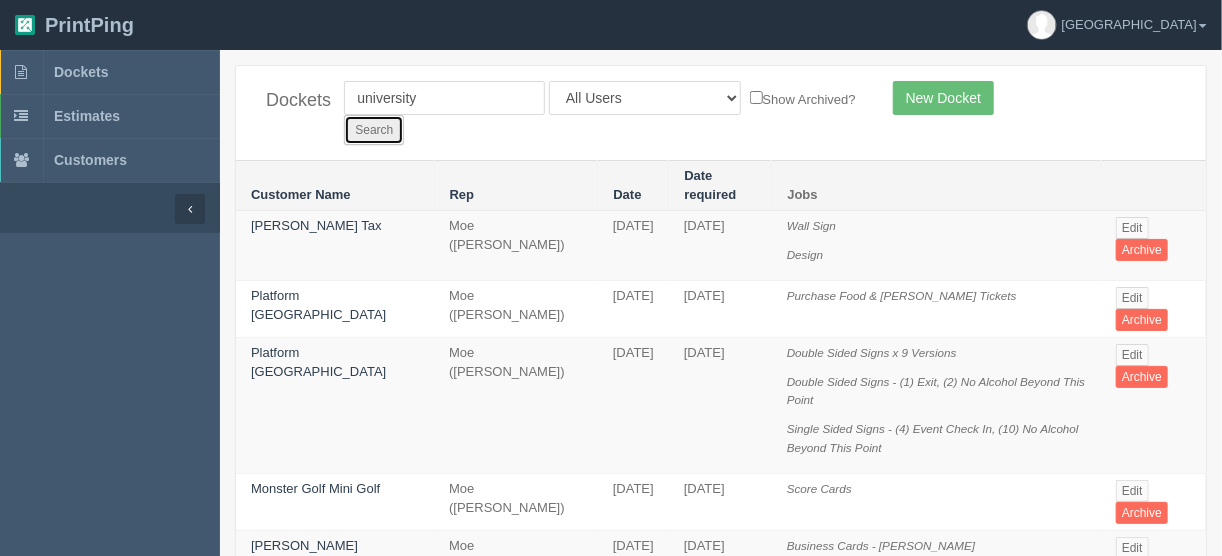 click on "Search" at bounding box center (374, 130) 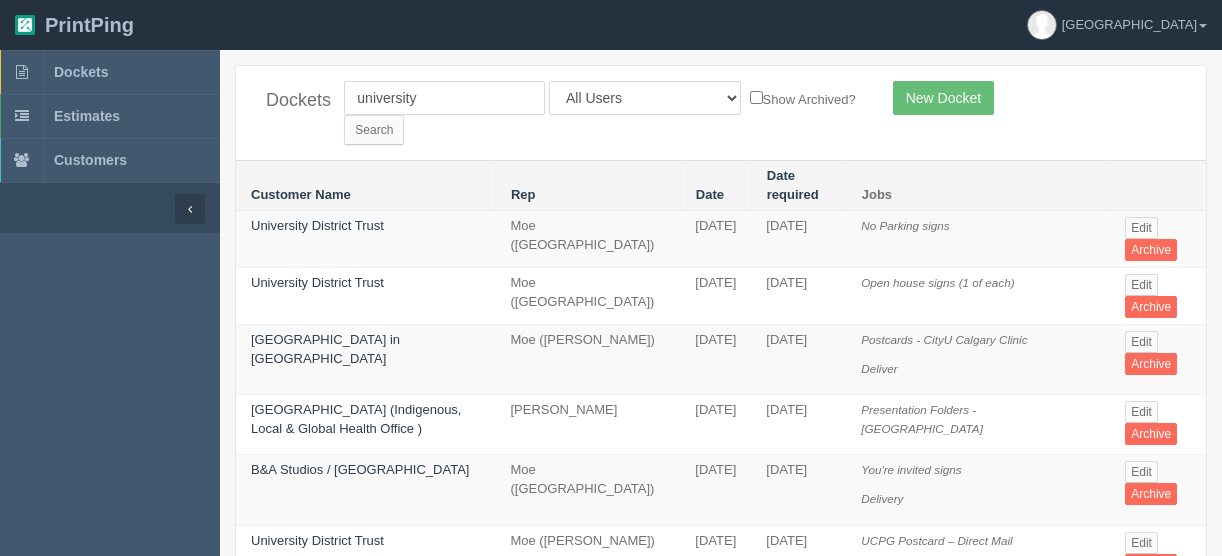 scroll, scrollTop: 0, scrollLeft: 0, axis: both 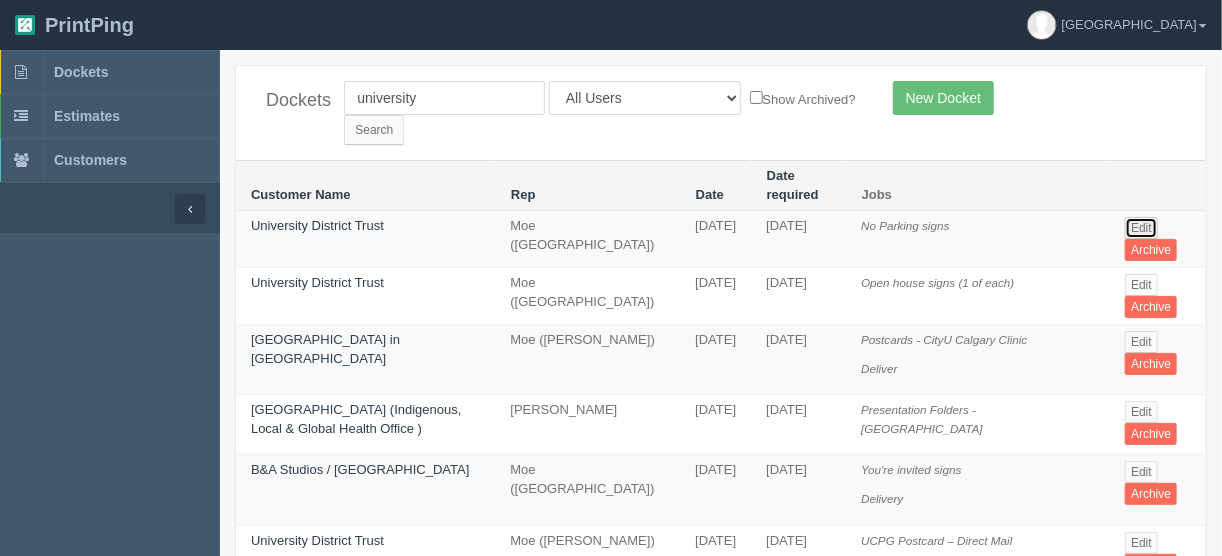 click on "Edit" at bounding box center [1141, 228] 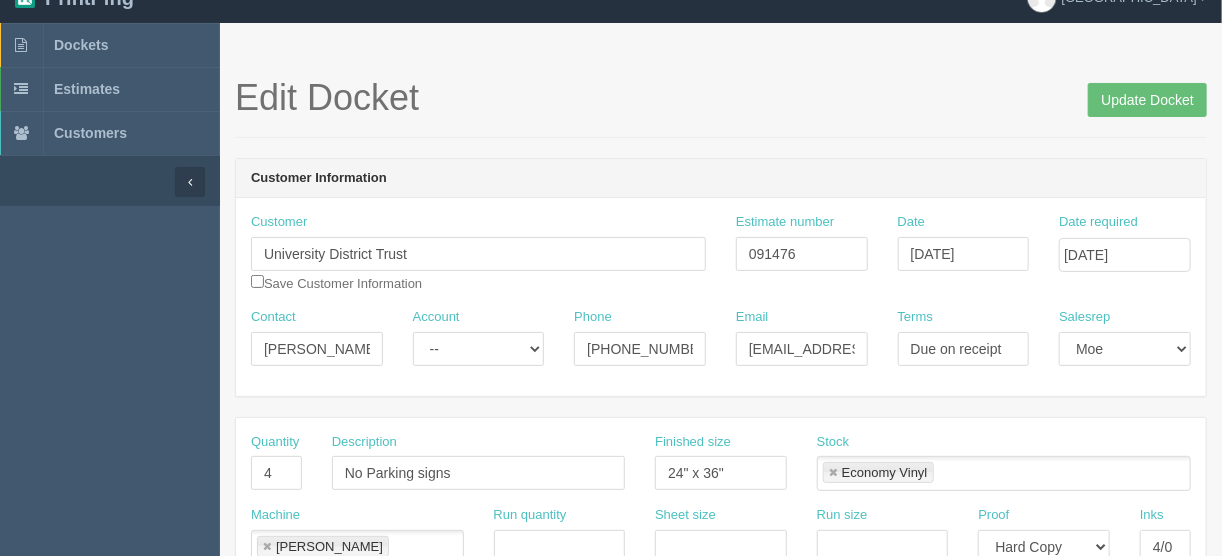 scroll, scrollTop: 0, scrollLeft: 0, axis: both 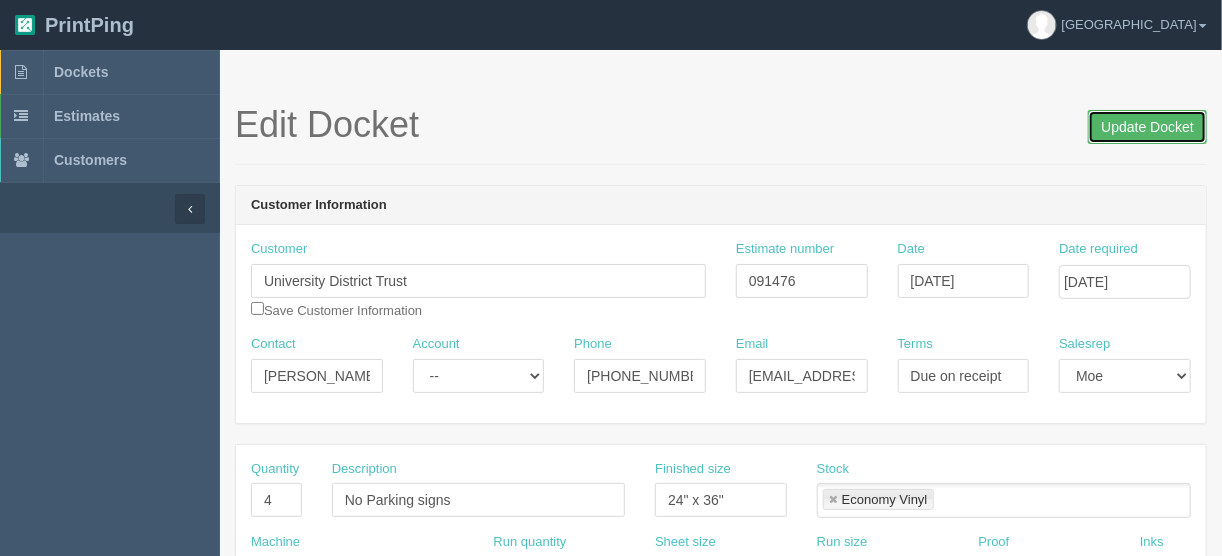 click on "Update Docket" at bounding box center (1147, 127) 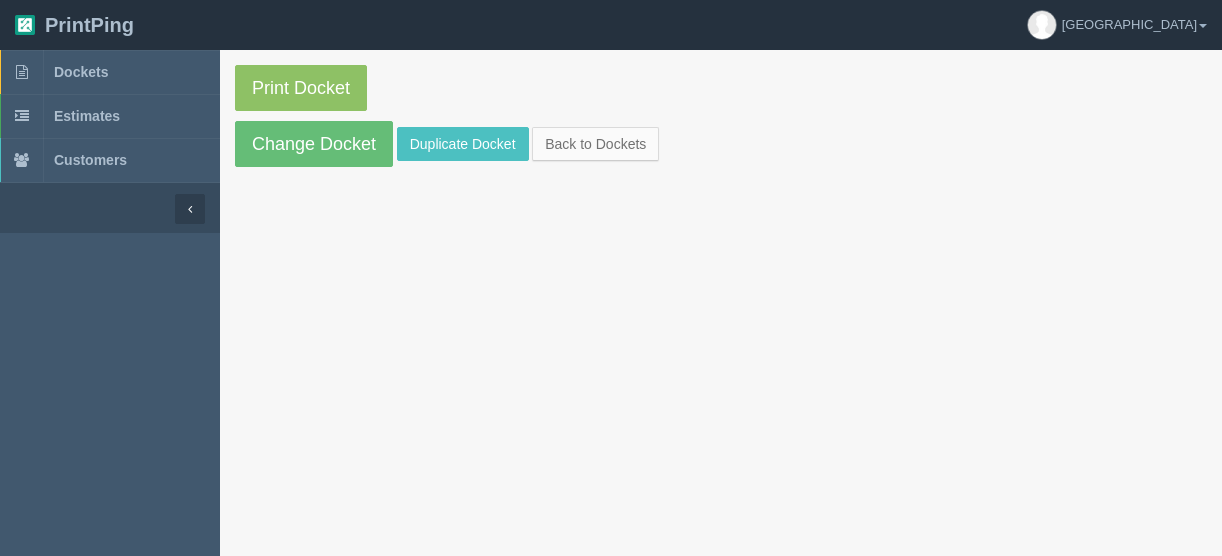 scroll, scrollTop: 0, scrollLeft: 0, axis: both 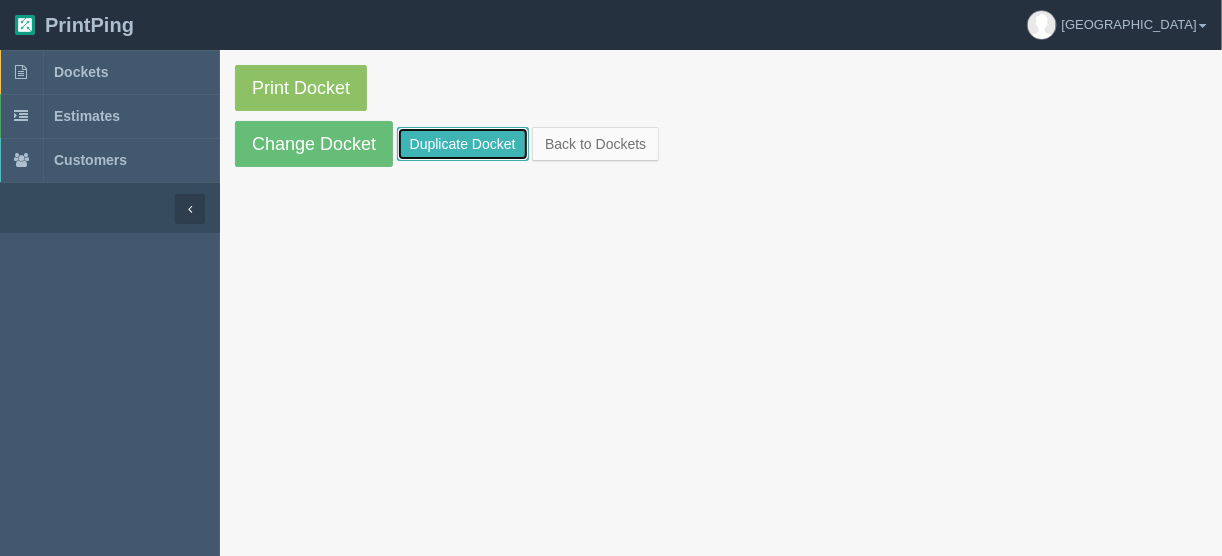 click on "Duplicate Docket" at bounding box center (463, 144) 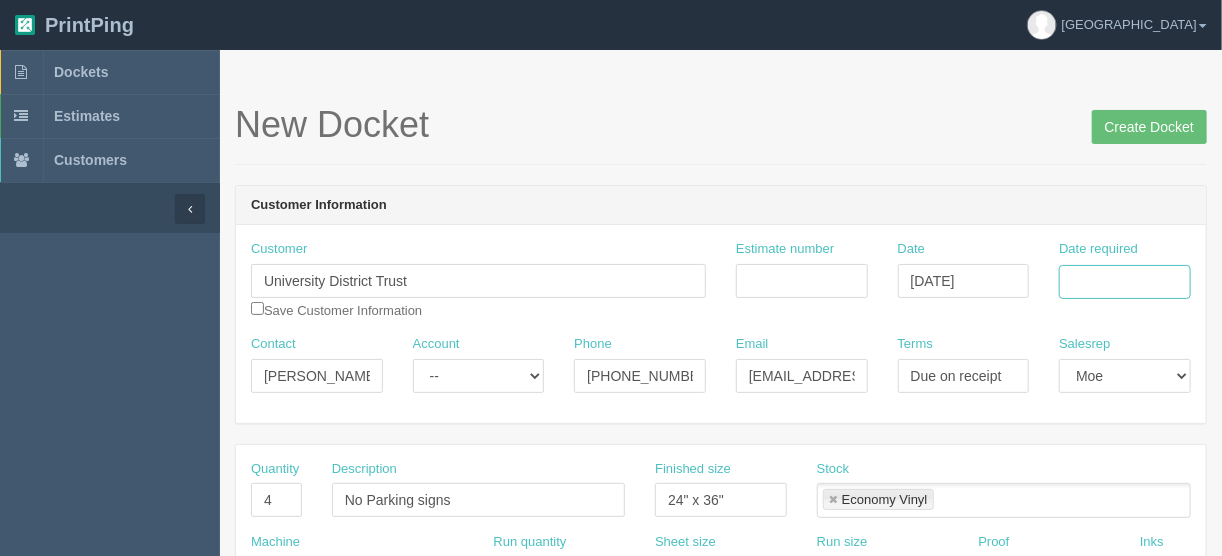 click on "Date required" at bounding box center (1125, 282) 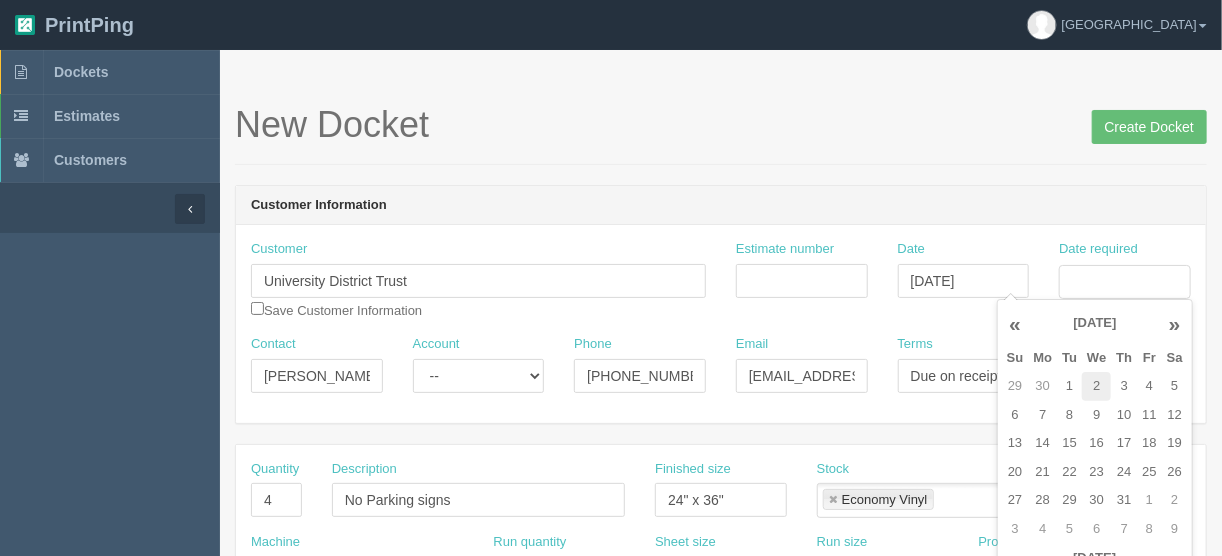 click on "2" at bounding box center [1096, 386] 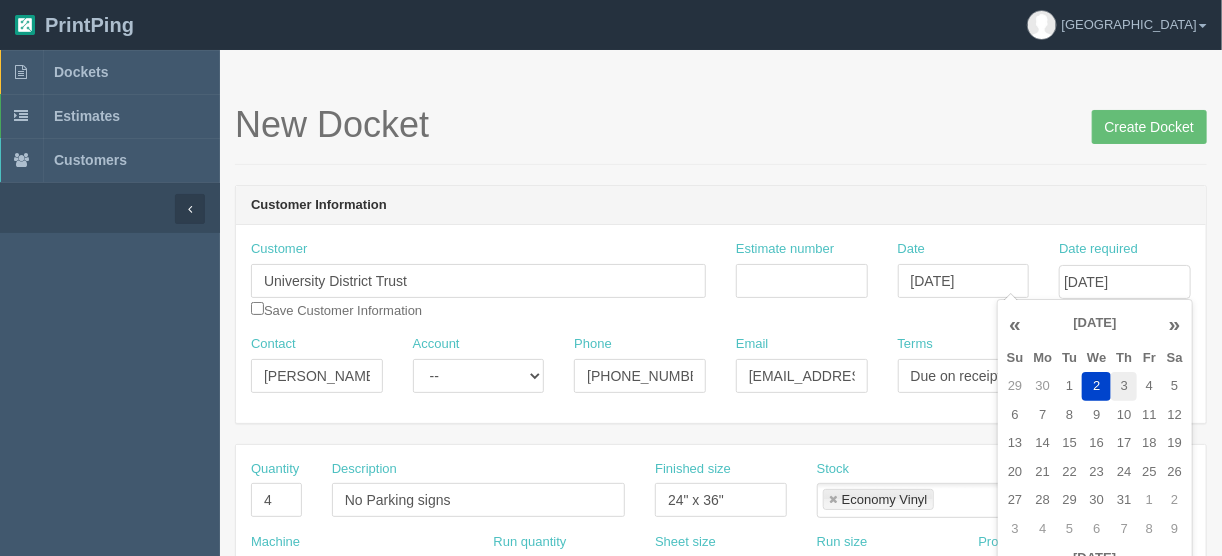 click on "3" at bounding box center (1124, 386) 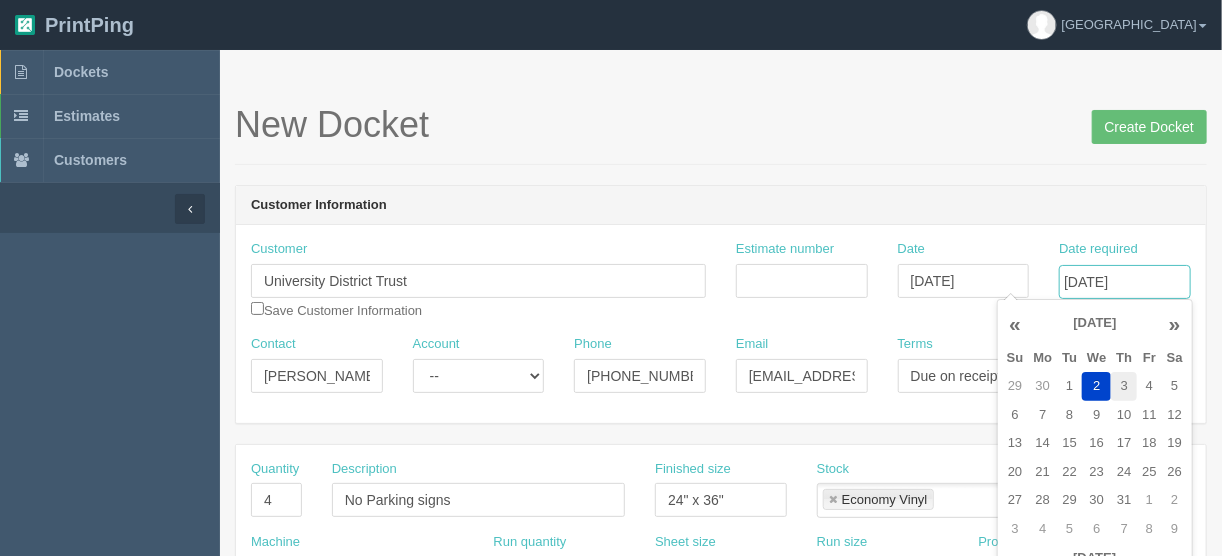 type on "July 3, 2025" 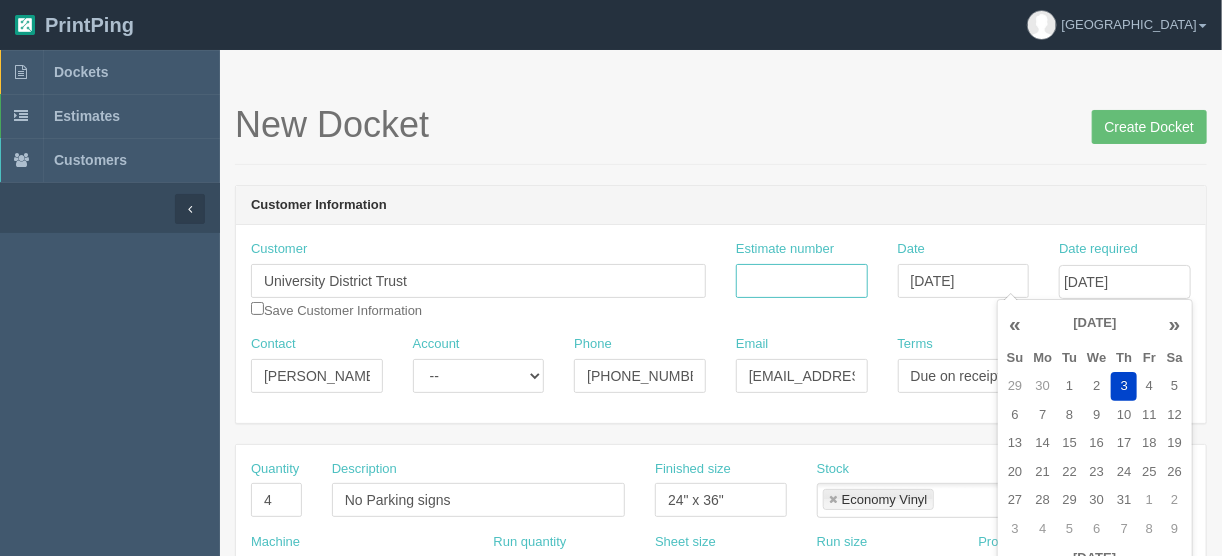 drag, startPoint x: 784, startPoint y: 274, endPoint x: 875, endPoint y: 278, distance: 91.08787 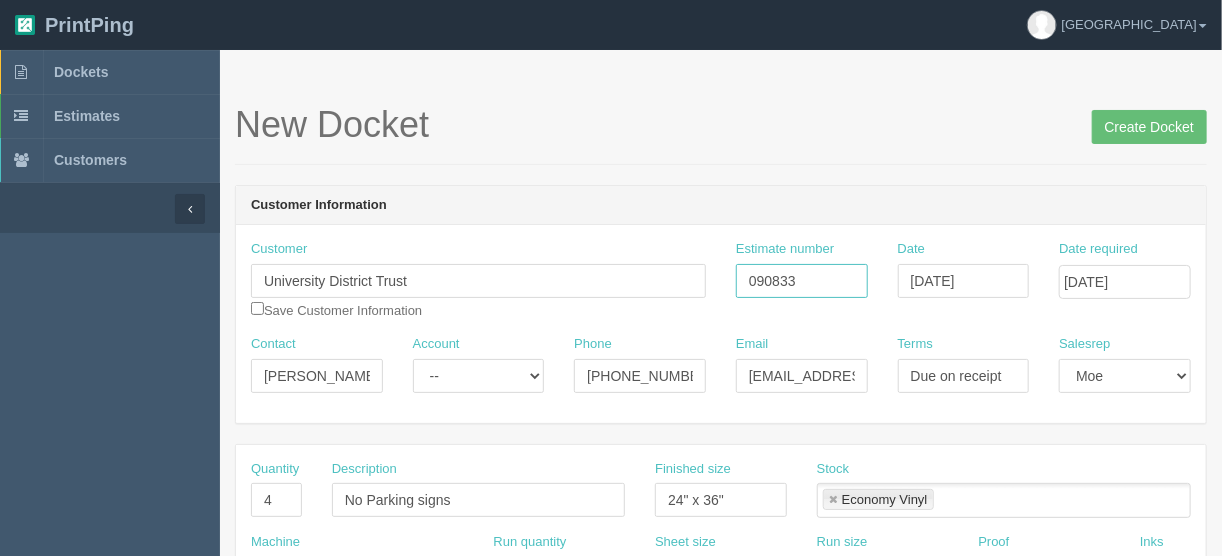 type on "090833" 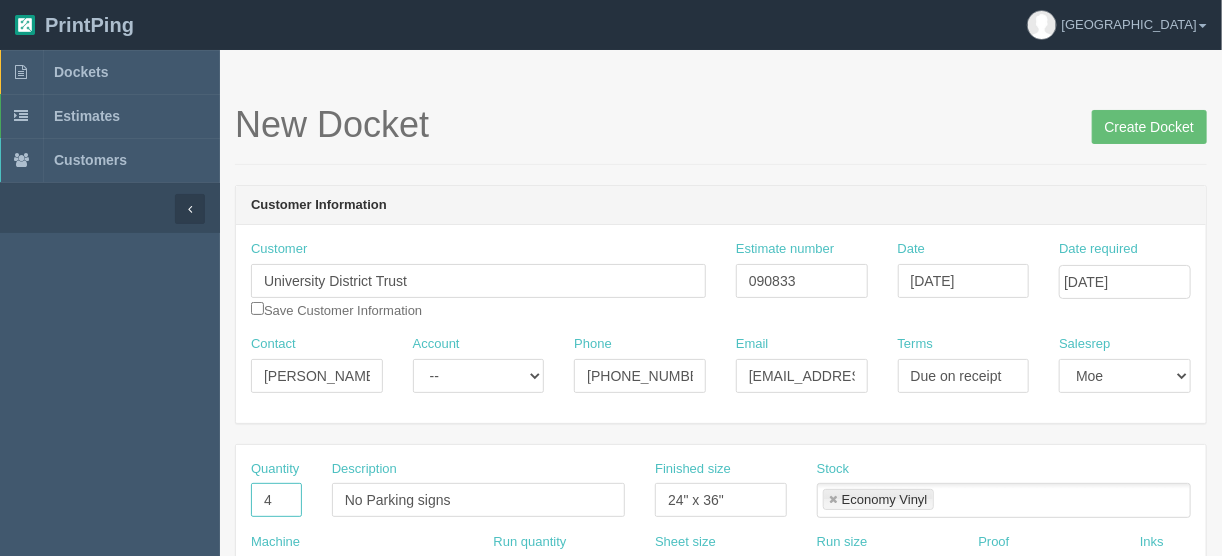 drag, startPoint x: 274, startPoint y: 497, endPoint x: 242, endPoint y: 493, distance: 32.24903 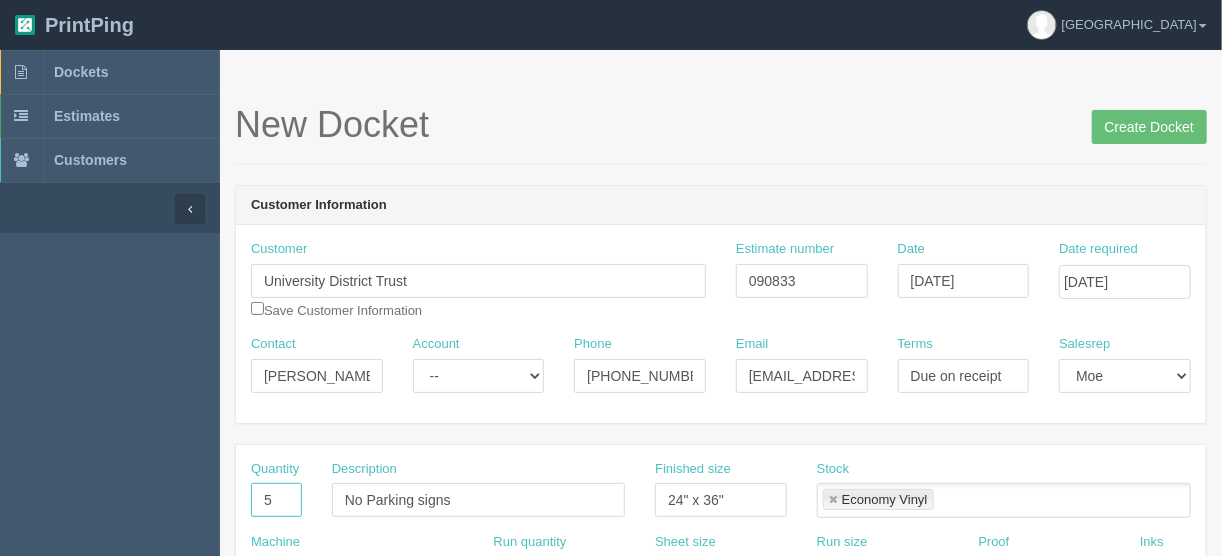 type on "5" 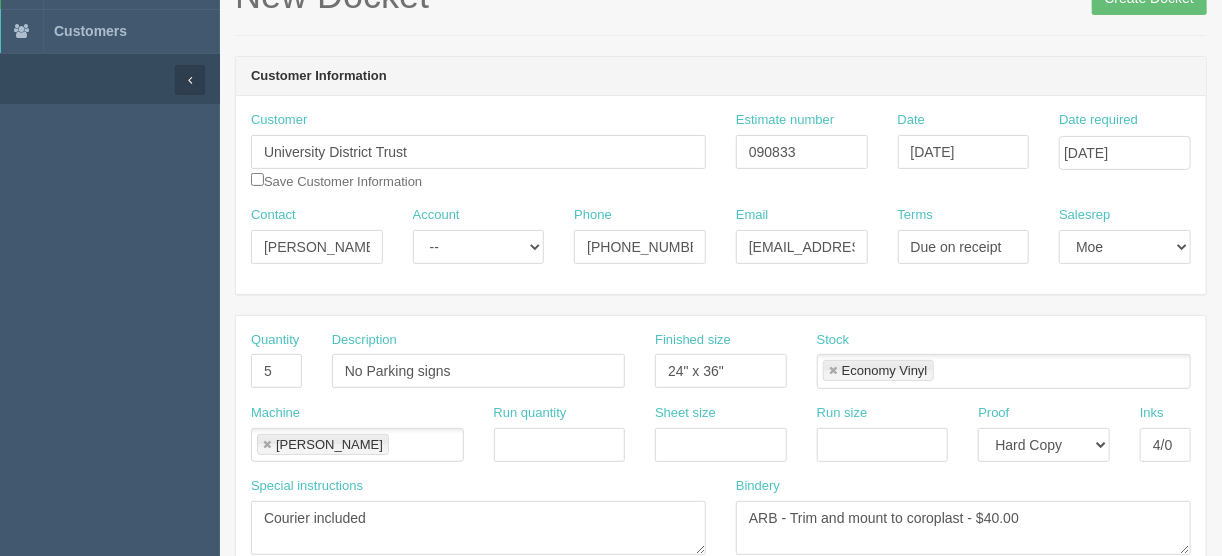 scroll, scrollTop: 320, scrollLeft: 0, axis: vertical 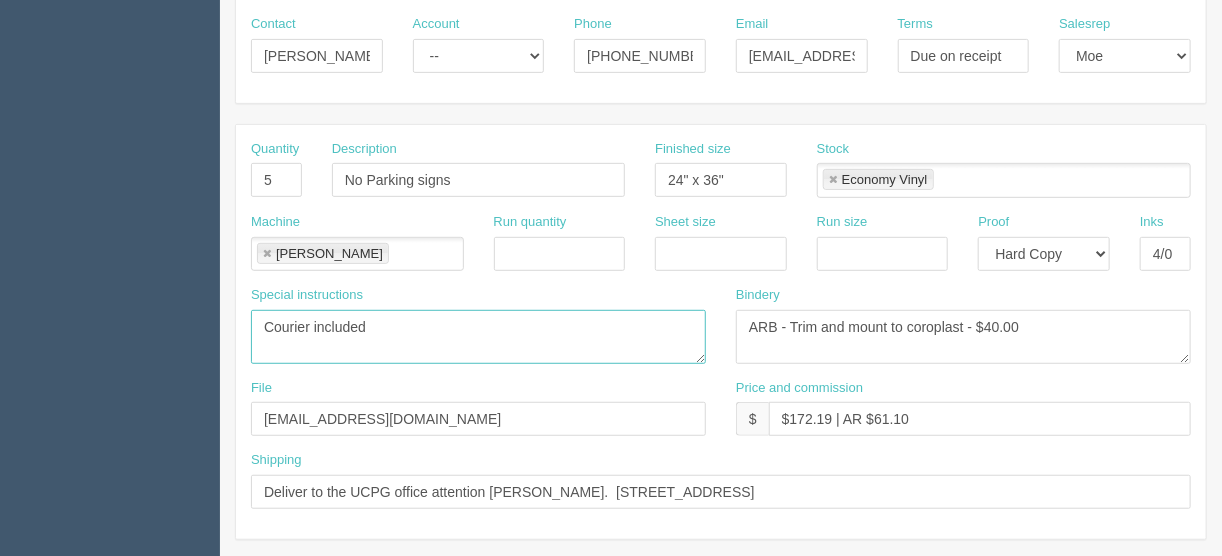 click on "Courier included" at bounding box center [478, 337] 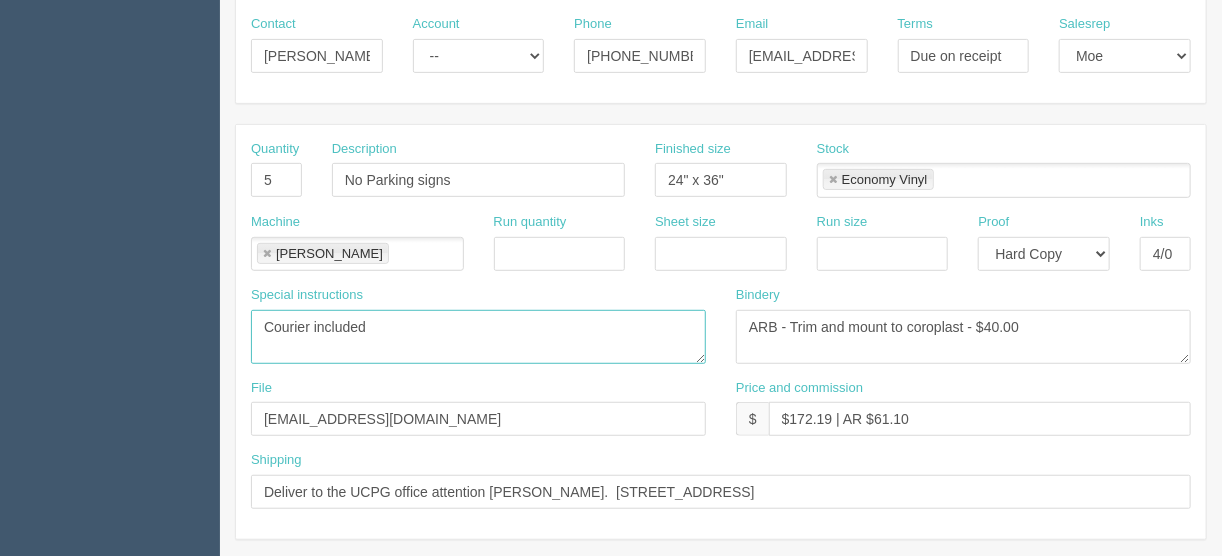 paste on "three of the straight arrow and one each of the left and right arrow." 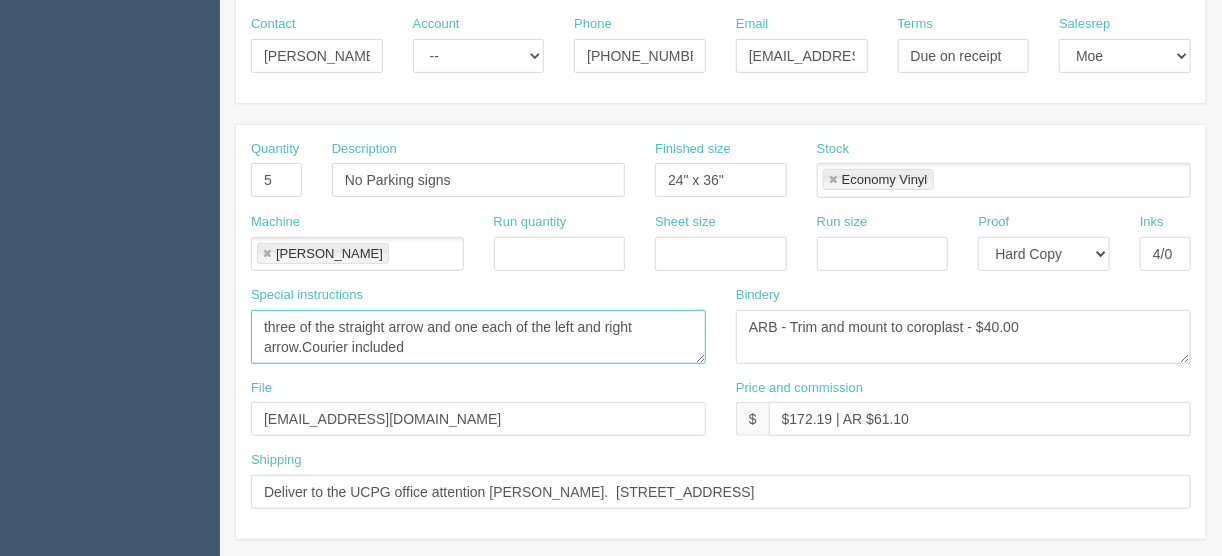 drag, startPoint x: 295, startPoint y: 319, endPoint x: 240, endPoint y: 294, distance: 60.41523 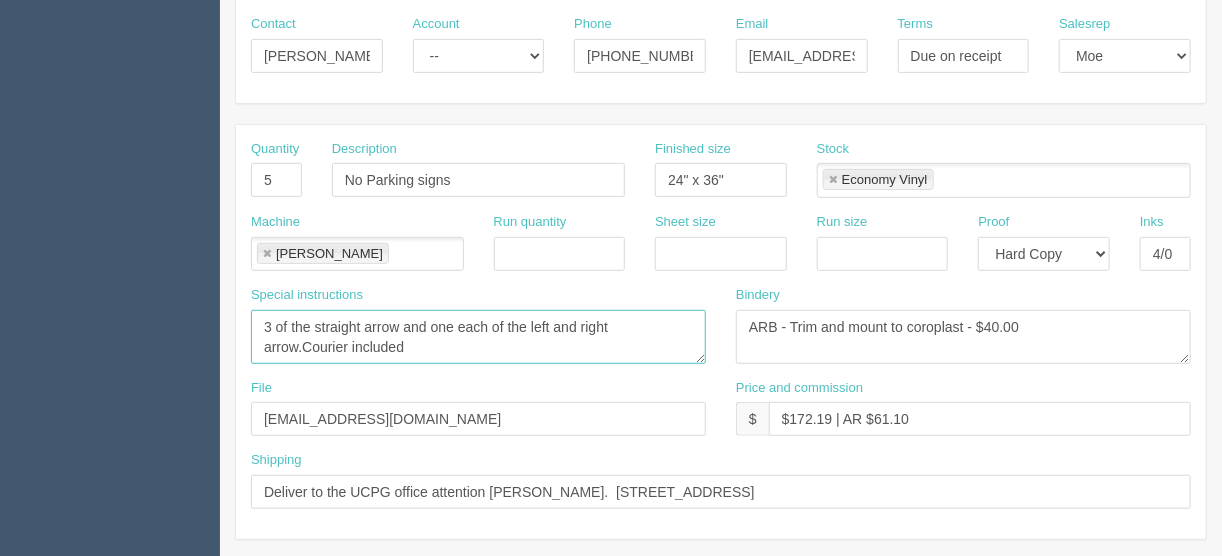 type on "3 of the straight arrow and one each of the left and right arrow.Courier included" 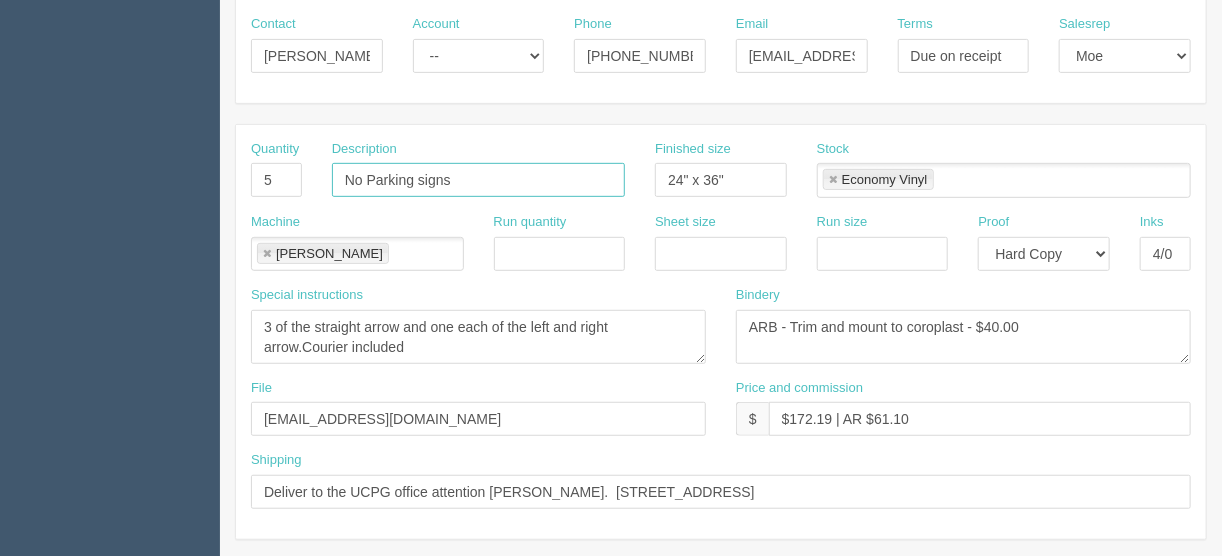 click on "No Parking signs" at bounding box center [478, 180] 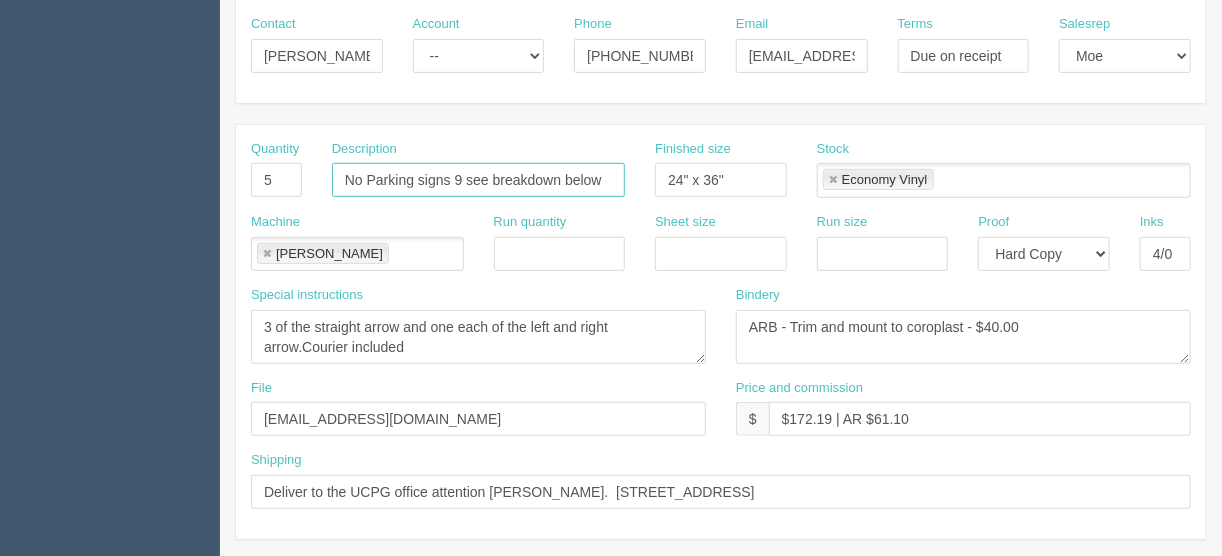 type on "No Parking signs 9 see breakdown below" 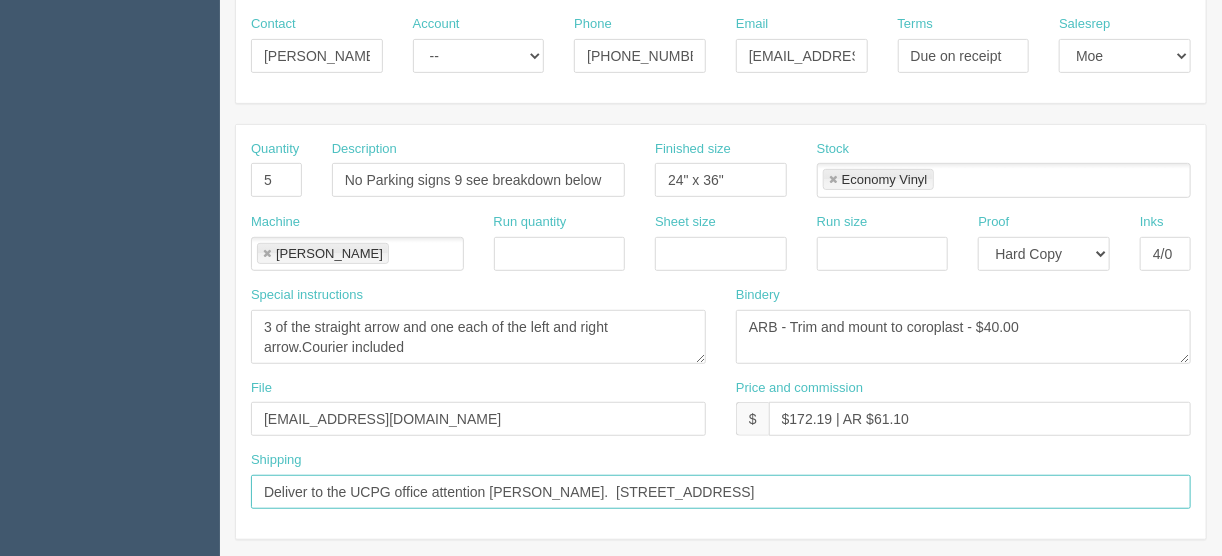drag, startPoint x: 1043, startPoint y: 487, endPoint x: 487, endPoint y: 486, distance: 556.0009 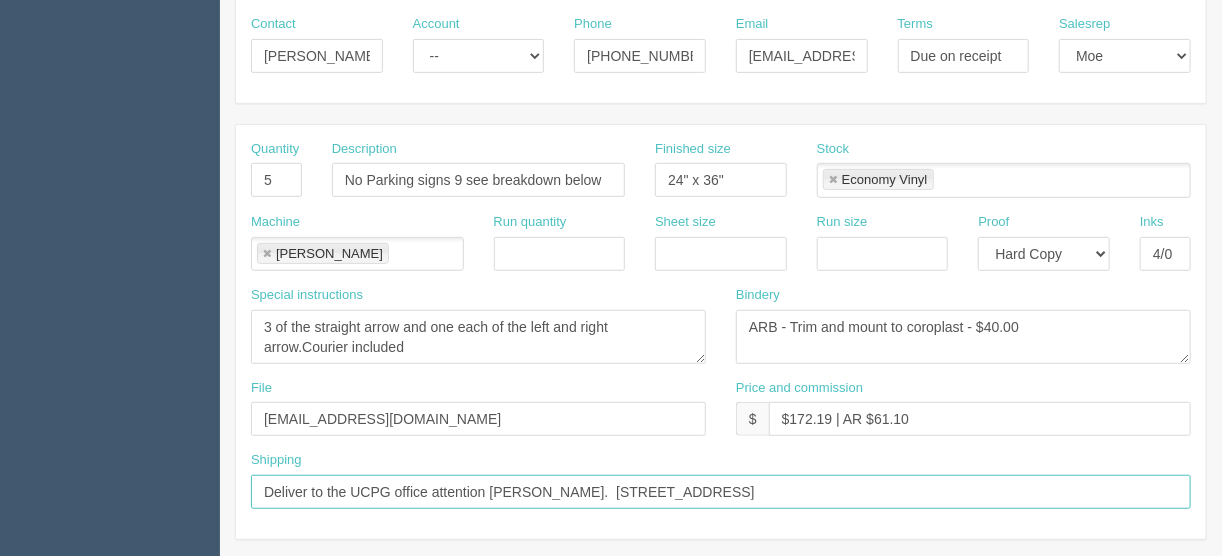 paste on "Adam Thurston-Farrell." 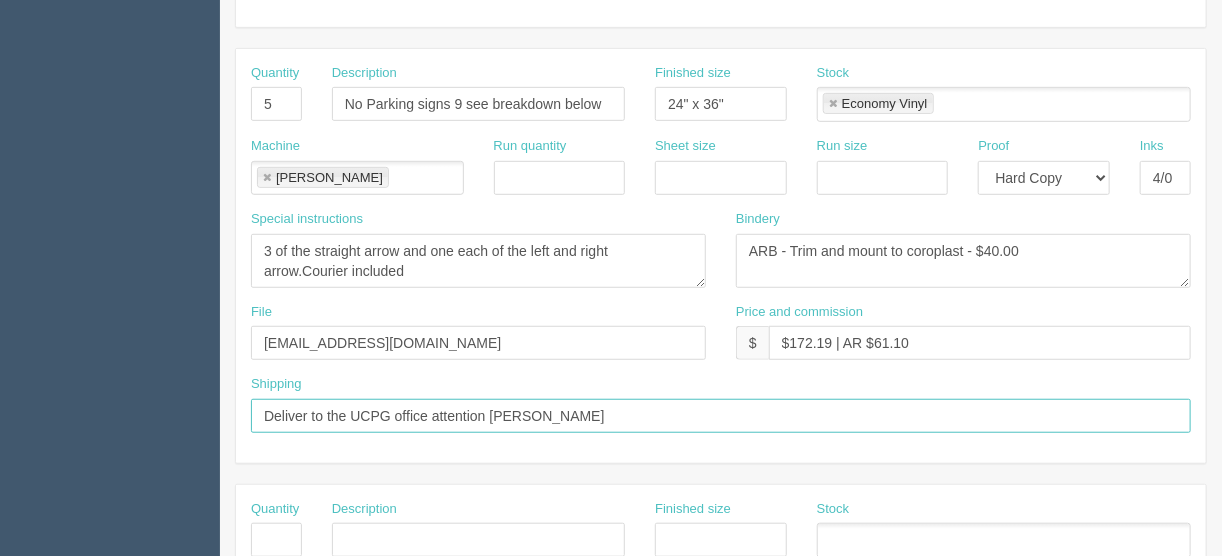 scroll, scrollTop: 369, scrollLeft: 0, axis: vertical 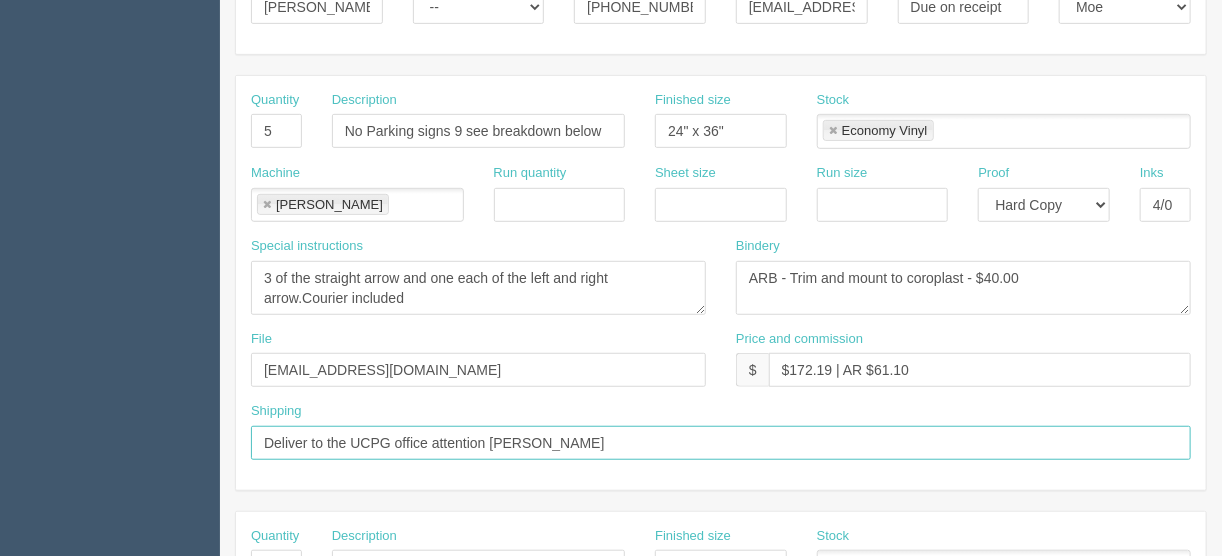 type on "Deliver to the UCPG office attention Adam Thurston-Farrell" 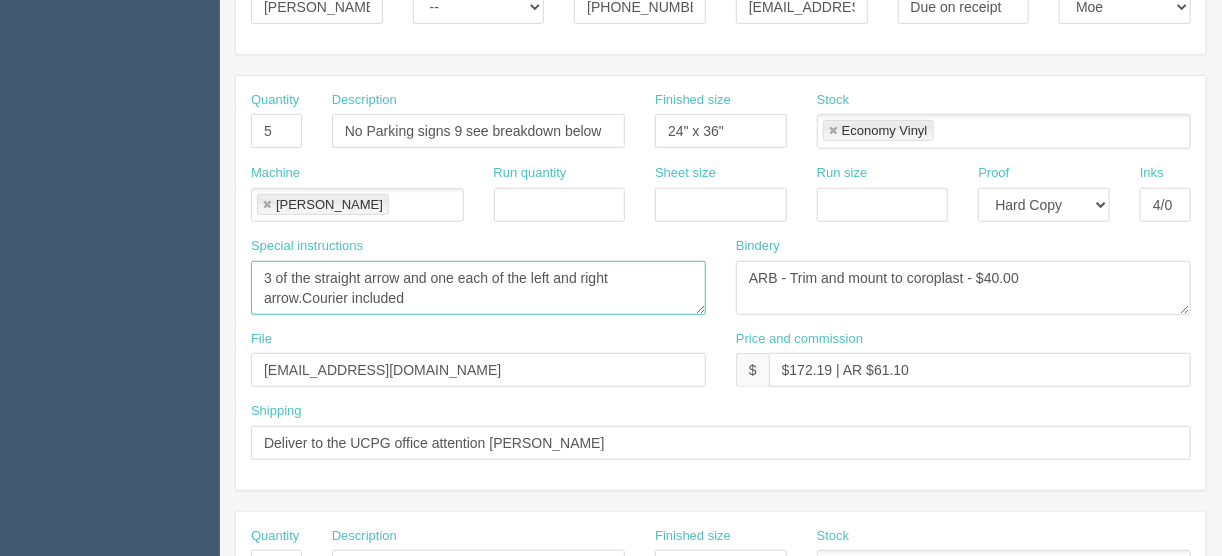 drag, startPoint x: 300, startPoint y: 287, endPoint x: 320, endPoint y: 318, distance: 36.891735 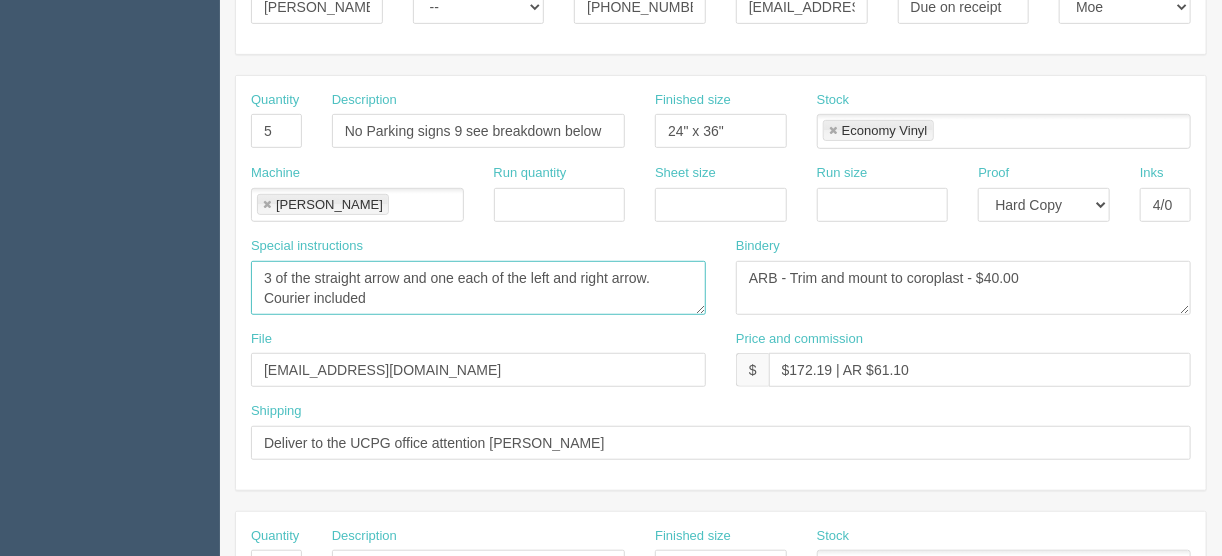 type on "3 of the straight arrow and one each of the left and right arrow.
Courier included" 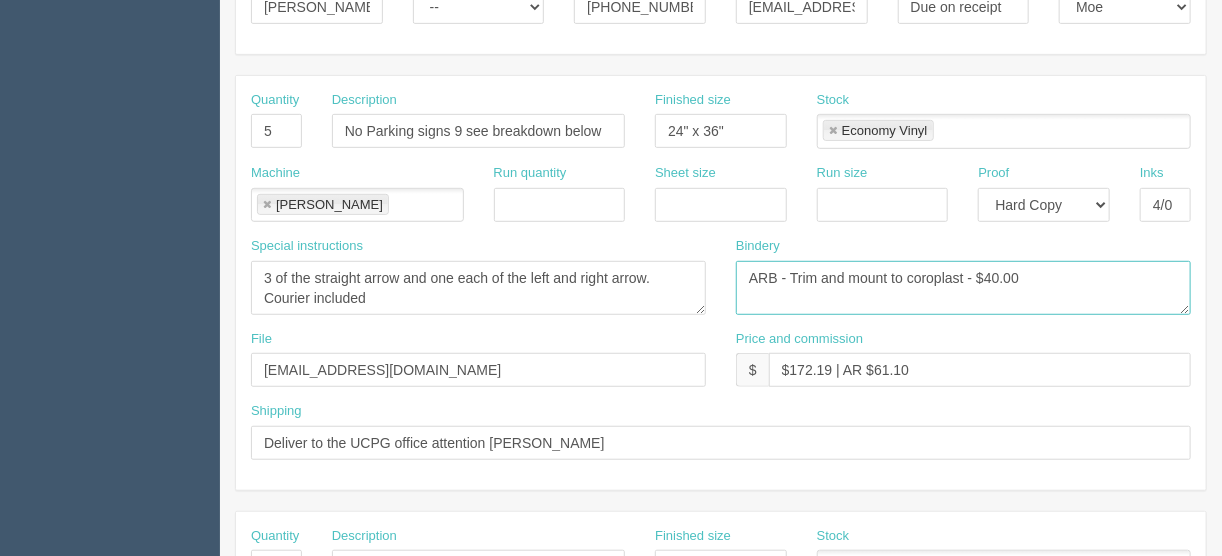 drag, startPoint x: 987, startPoint y: 277, endPoint x: 1001, endPoint y: 333, distance: 57.72348 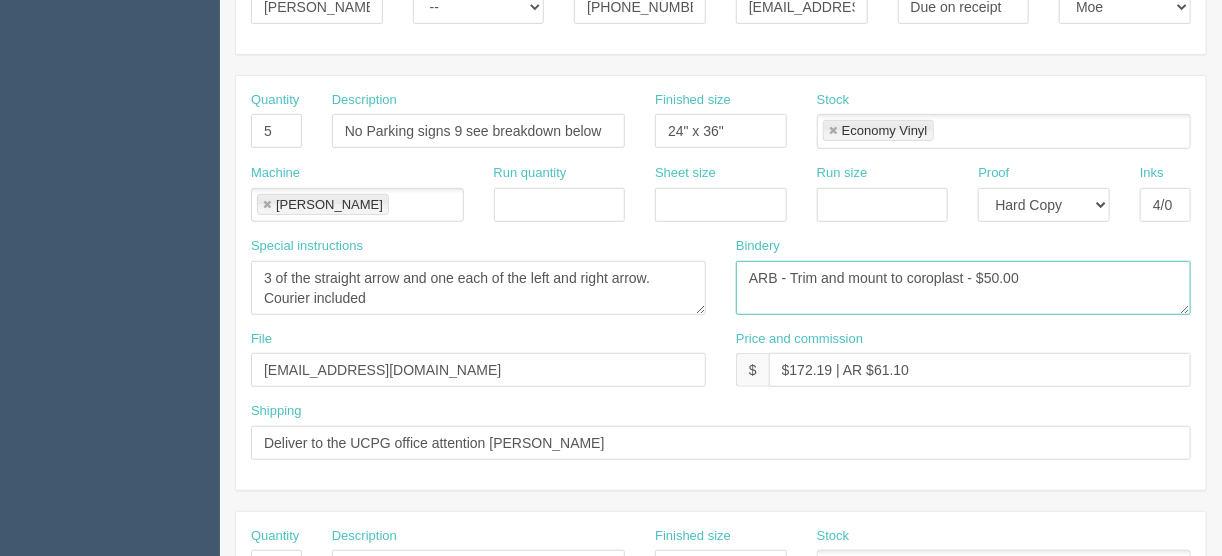 type on "ARB - Trim and mount to coroplast - $50.00" 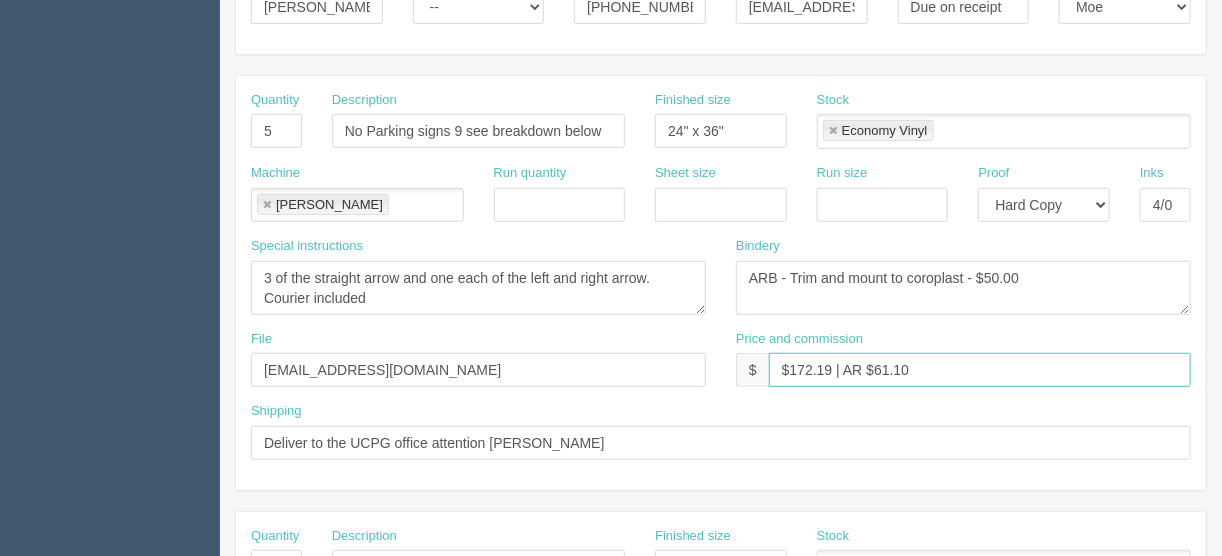drag, startPoint x: 830, startPoint y: 366, endPoint x: 791, endPoint y: 364, distance: 39.051247 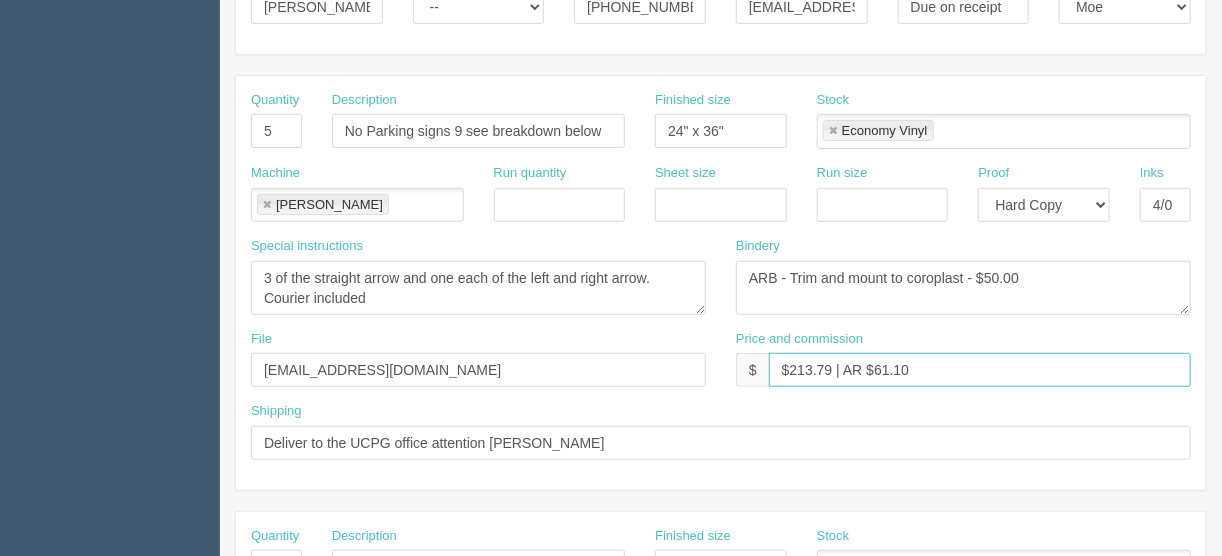 drag, startPoint x: 904, startPoint y: 365, endPoint x: 873, endPoint y: 367, distance: 31.06445 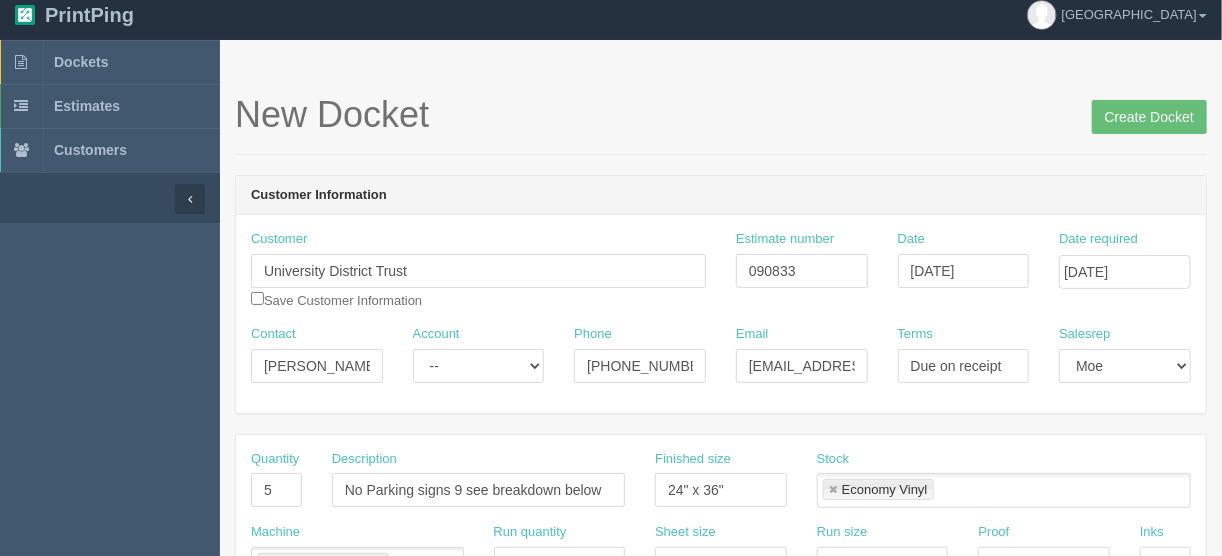 scroll, scrollTop: 0, scrollLeft: 0, axis: both 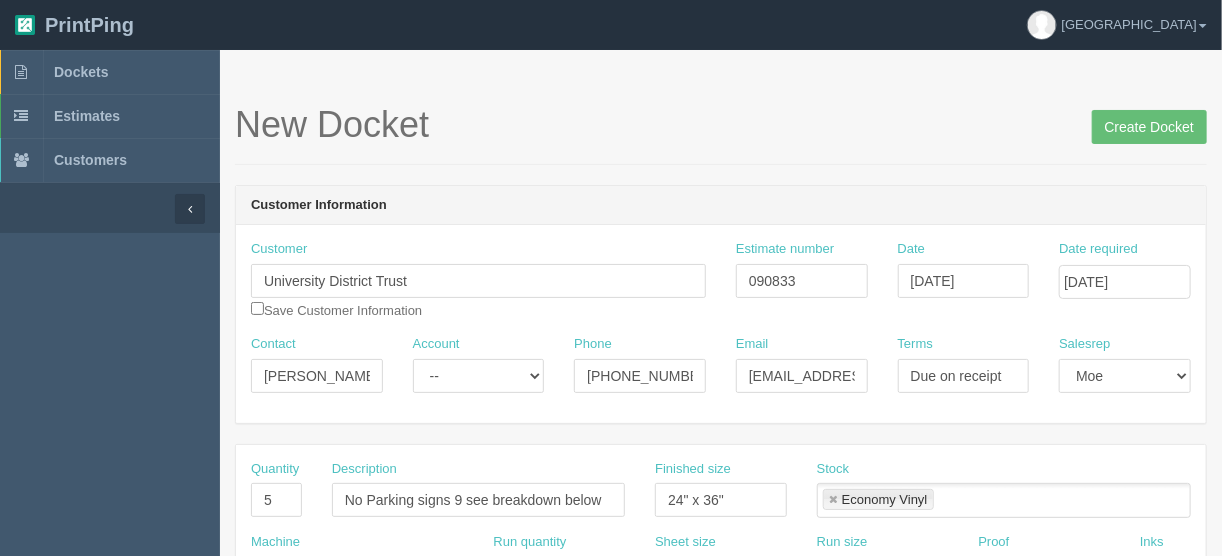 type on "$213.79 | AR $75.86" 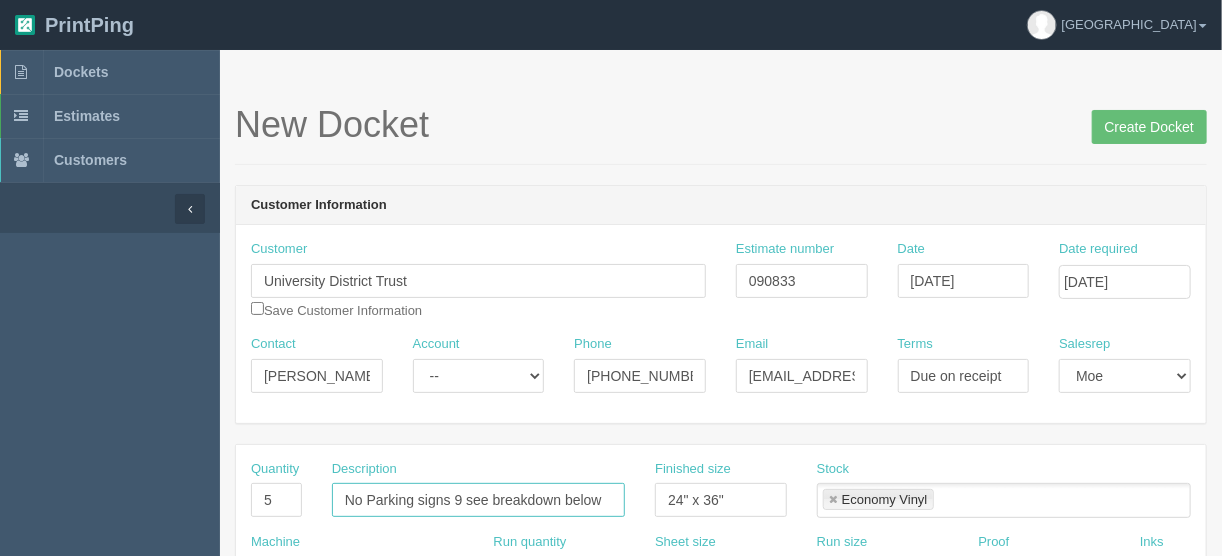 click on "No Parking signs 9 see breakdown below" at bounding box center [478, 500] 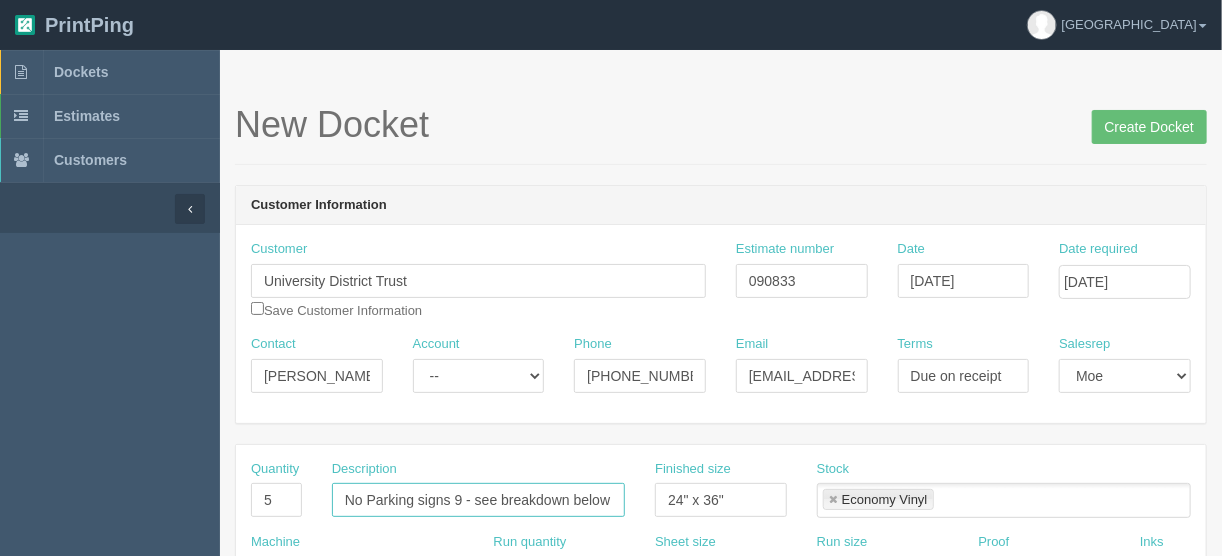 drag, startPoint x: 461, startPoint y: 496, endPoint x: 291, endPoint y: 509, distance: 170.49634 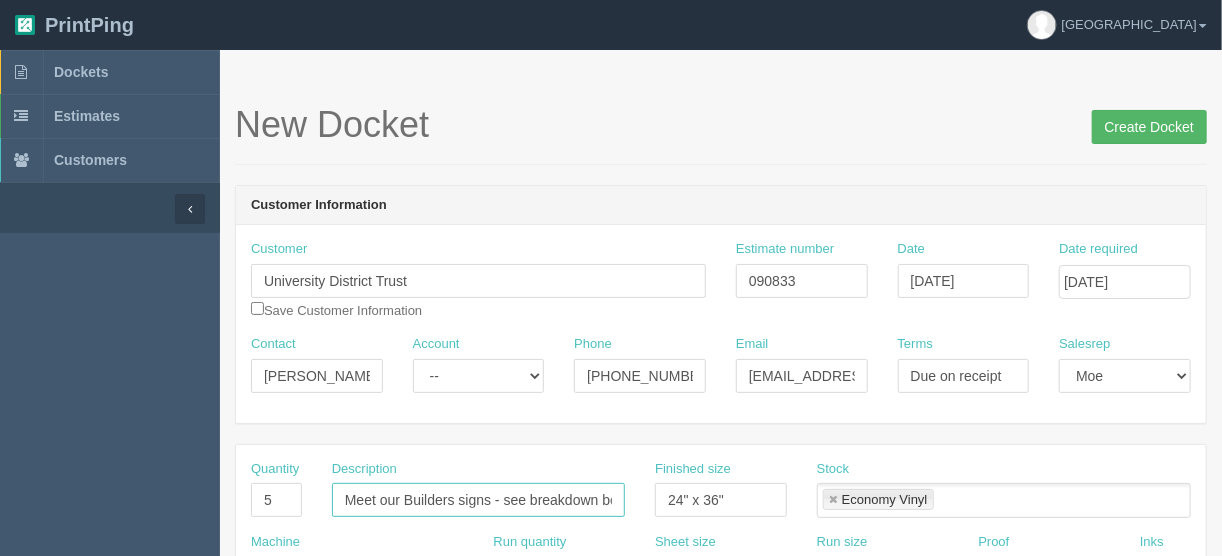 type on "Meet our Builders signs - see breakdown below" 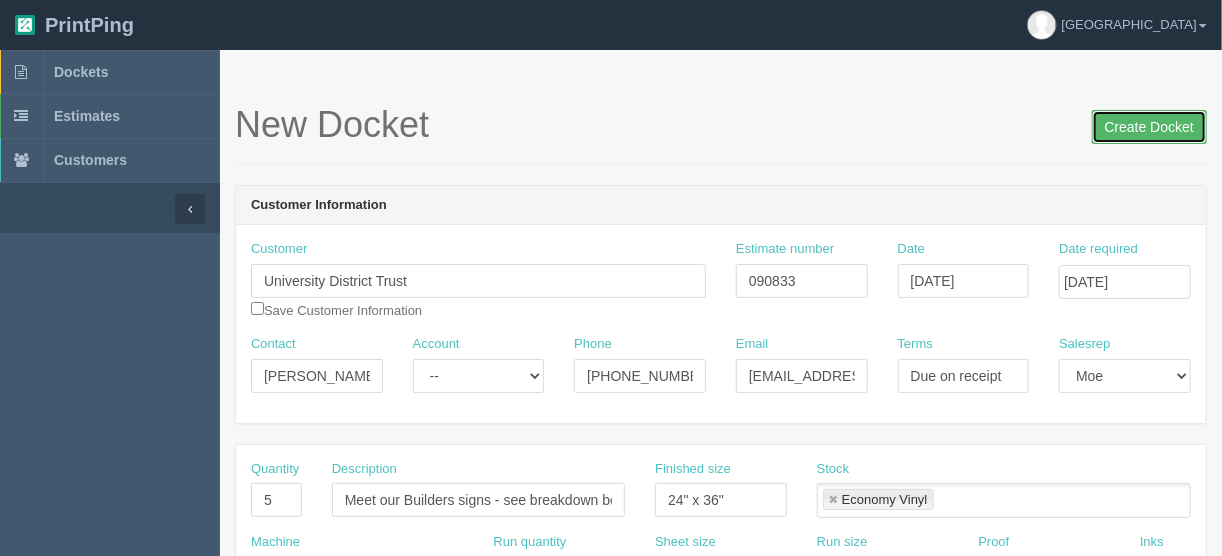 click on "Create Docket" at bounding box center [1149, 127] 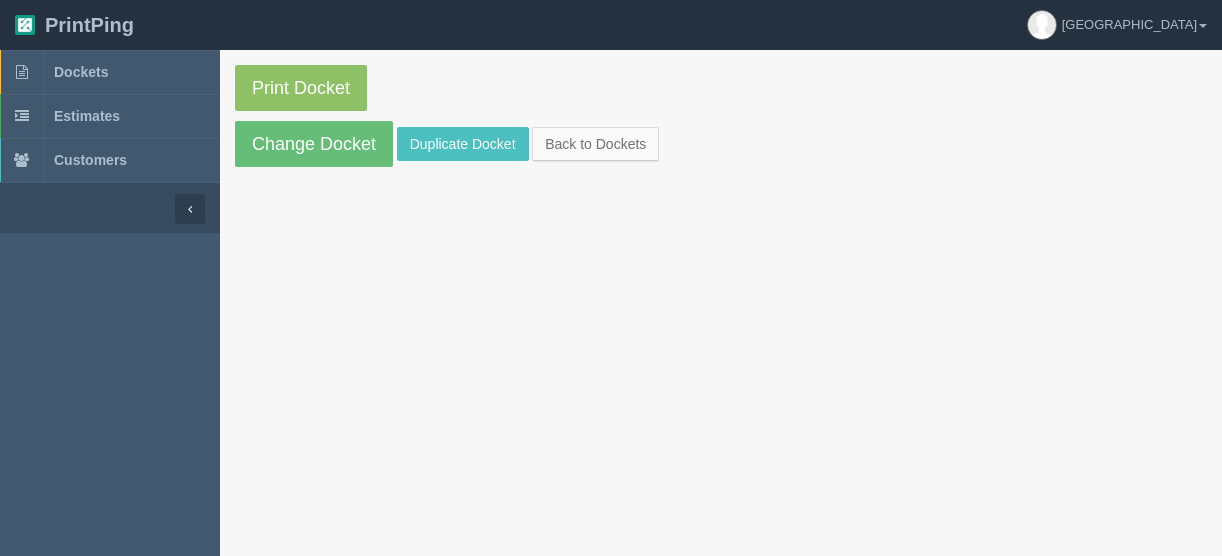 scroll, scrollTop: 0, scrollLeft: 0, axis: both 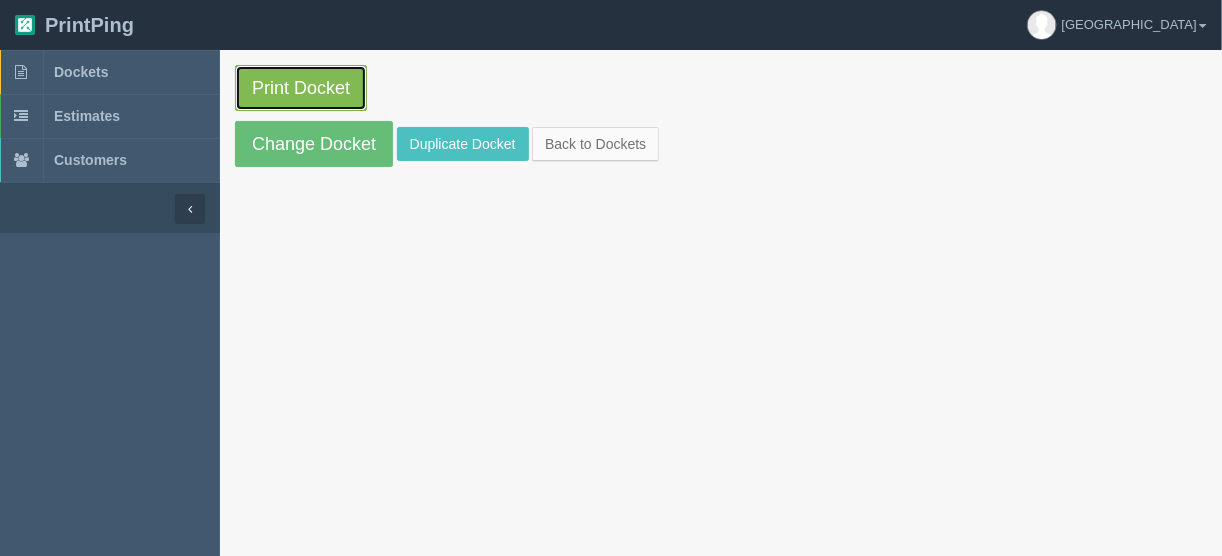 click on "Print Docket" at bounding box center [301, 88] 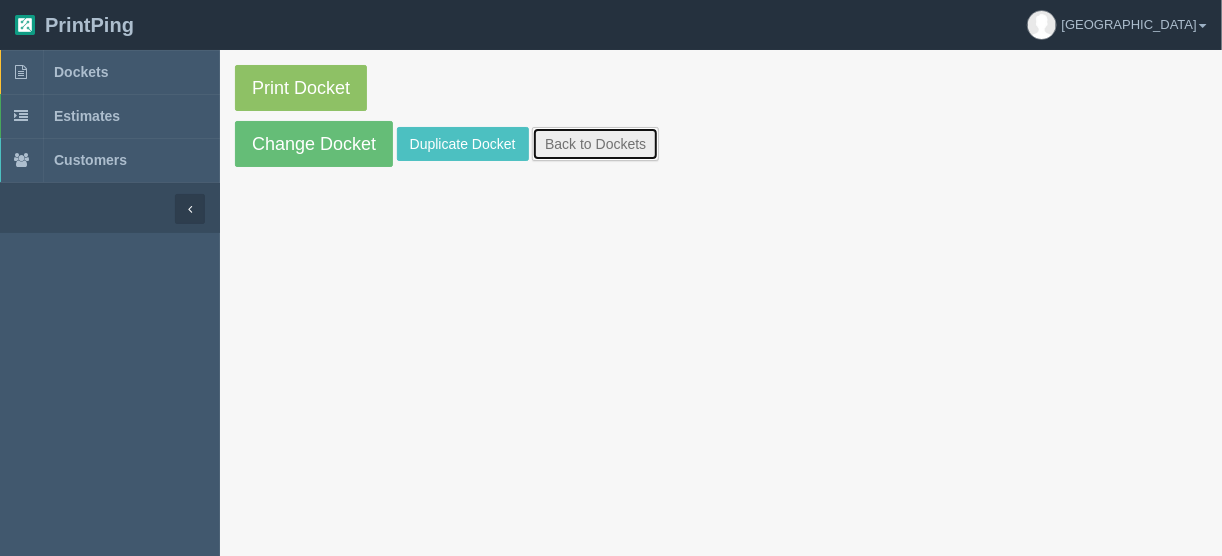 click on "Back to Dockets" at bounding box center [595, 144] 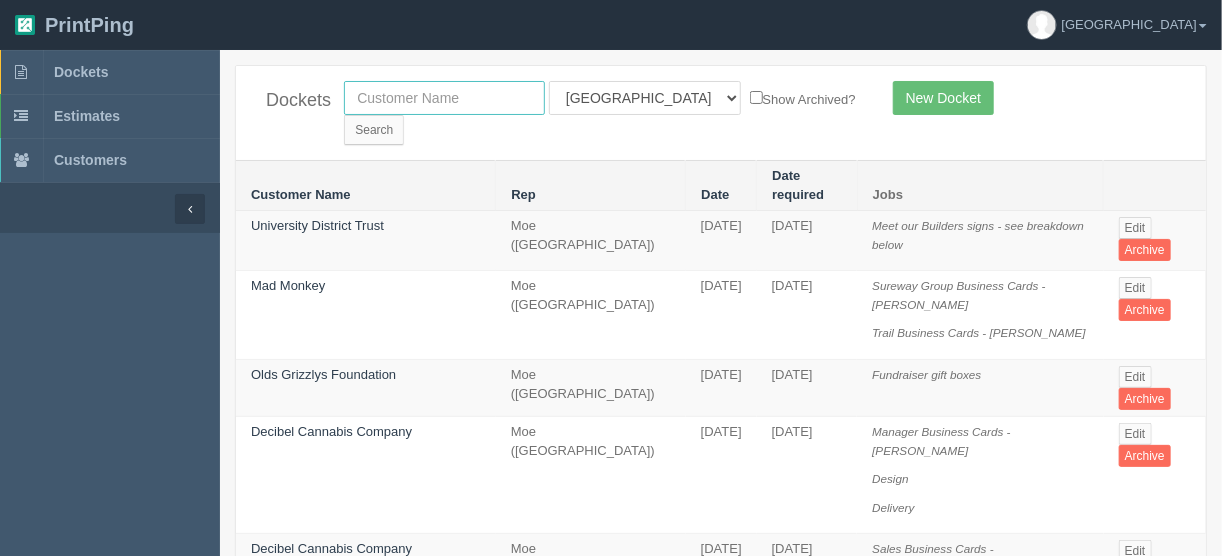 click at bounding box center [444, 98] 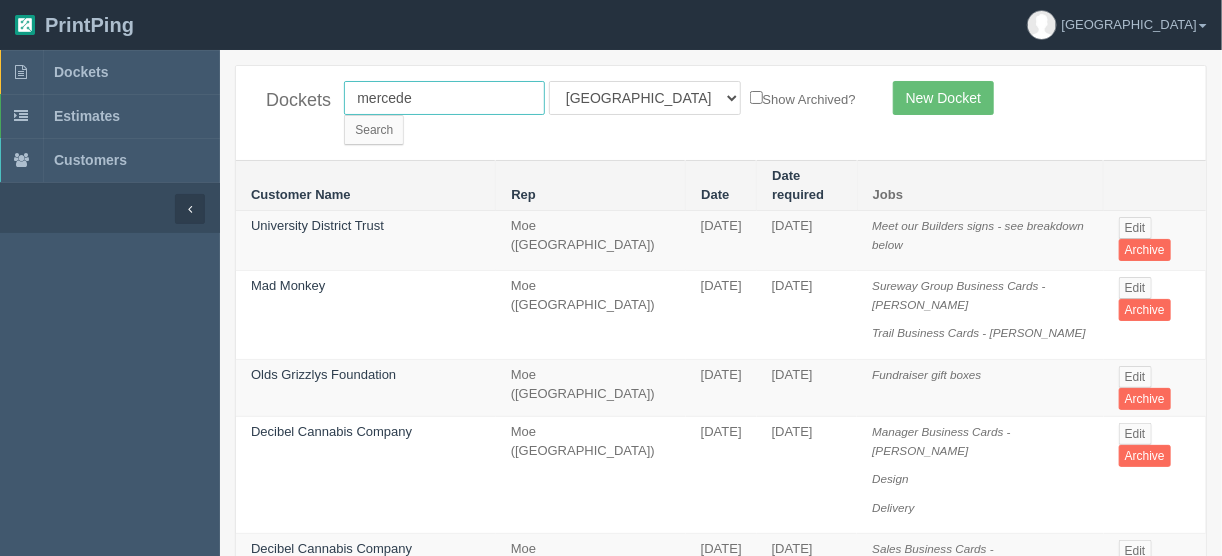 type on "mercedes" 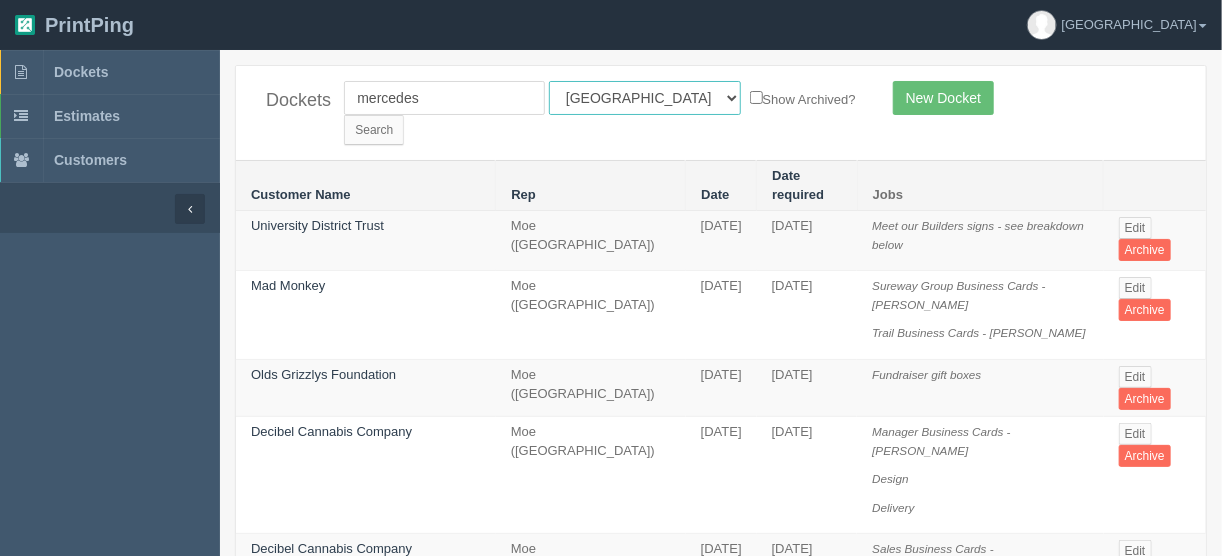 click on "All Users
Ali
Ali Test 1
Aly
Amy
Ankit
Arif
Brandon
Dan
France
Greg
Jim
Mark
Matthew
Mehmud
Mikayla
Moe
Phil
Rebecca
Sam
Stacy
Steve
Viki
Zach
Zack
Zunaid" at bounding box center (645, 98) 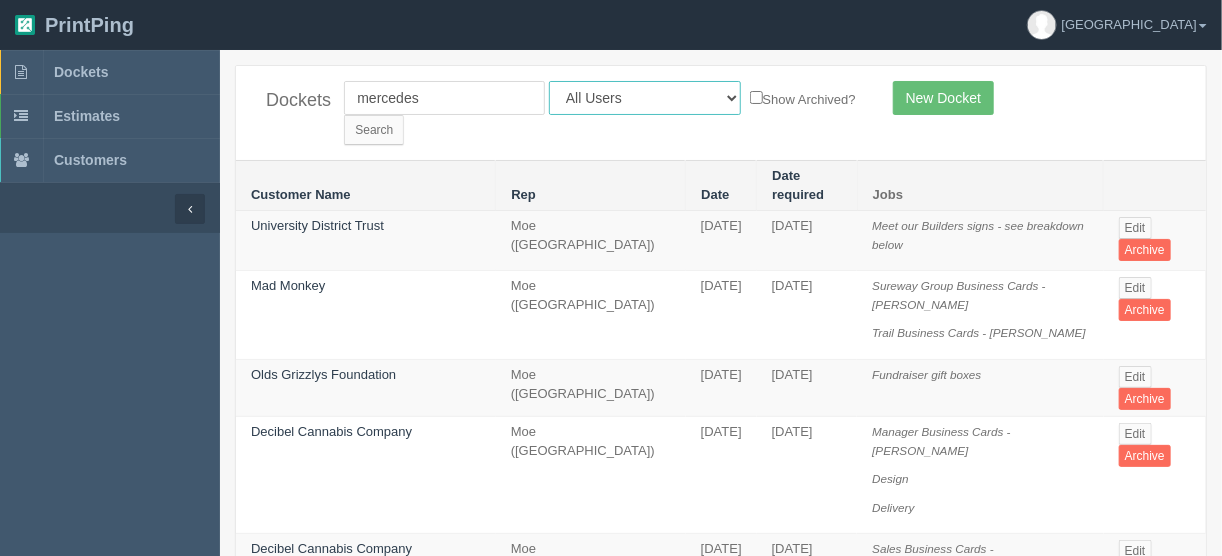 click on "All Users
Ali
Ali Test 1
Aly
Amy
Ankit
Arif
Brandon
Dan
France
Greg
Jim
Mark
Matthew
Mehmud
Mikayla
Moe
Phil
Rebecca
Sam
Stacy
Steve
Viki
Zach
Zack
Zunaid" at bounding box center (645, 98) 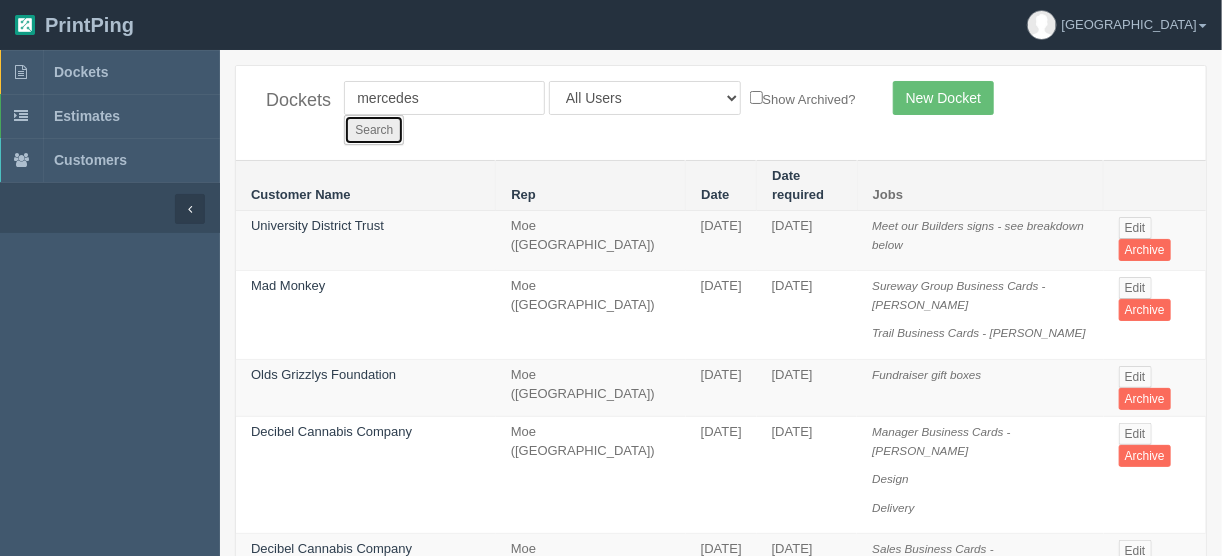 click on "Search" at bounding box center [374, 130] 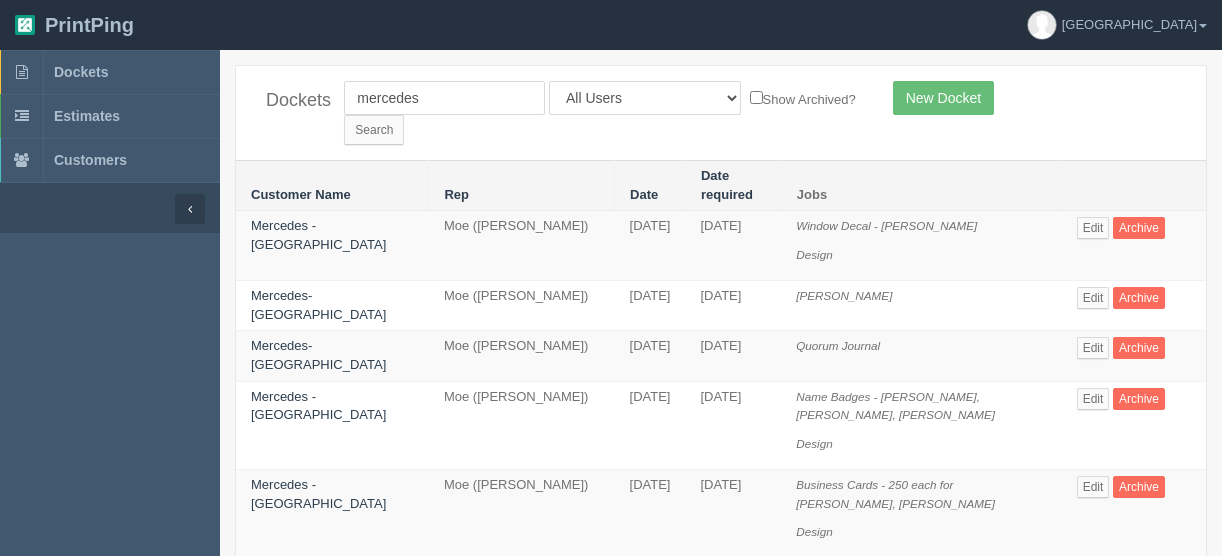 scroll, scrollTop: 0, scrollLeft: 0, axis: both 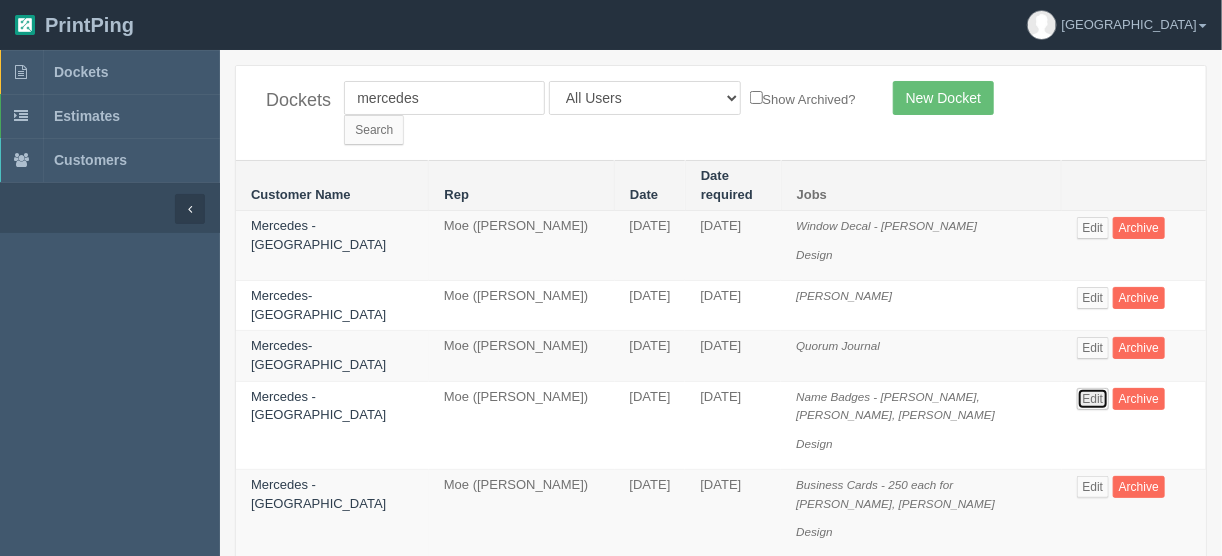 click on "Edit" at bounding box center (1093, 399) 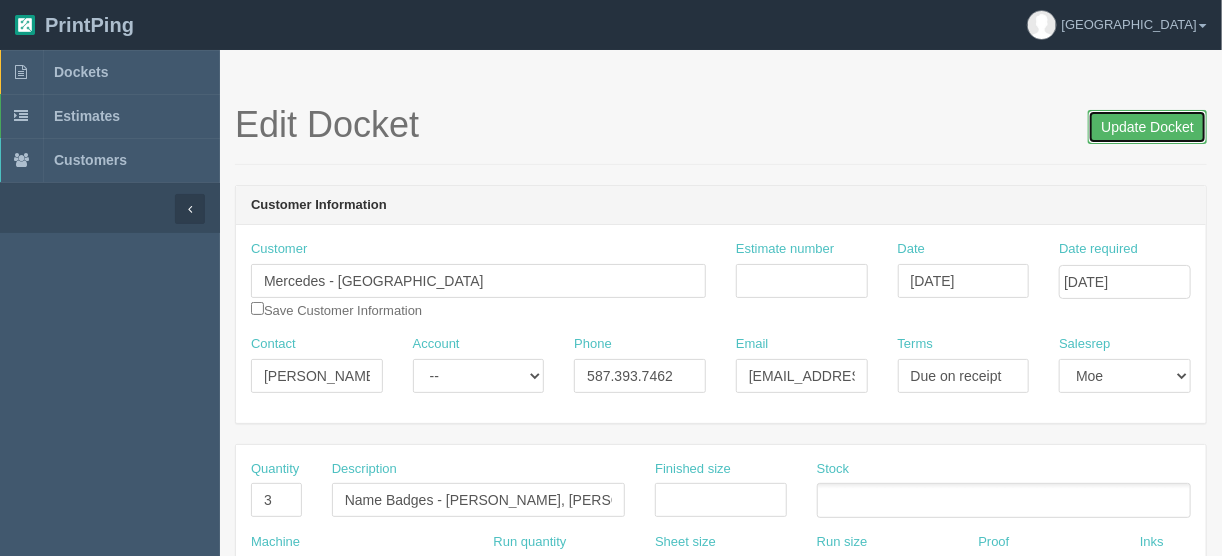 click on "Update Docket" at bounding box center (1147, 127) 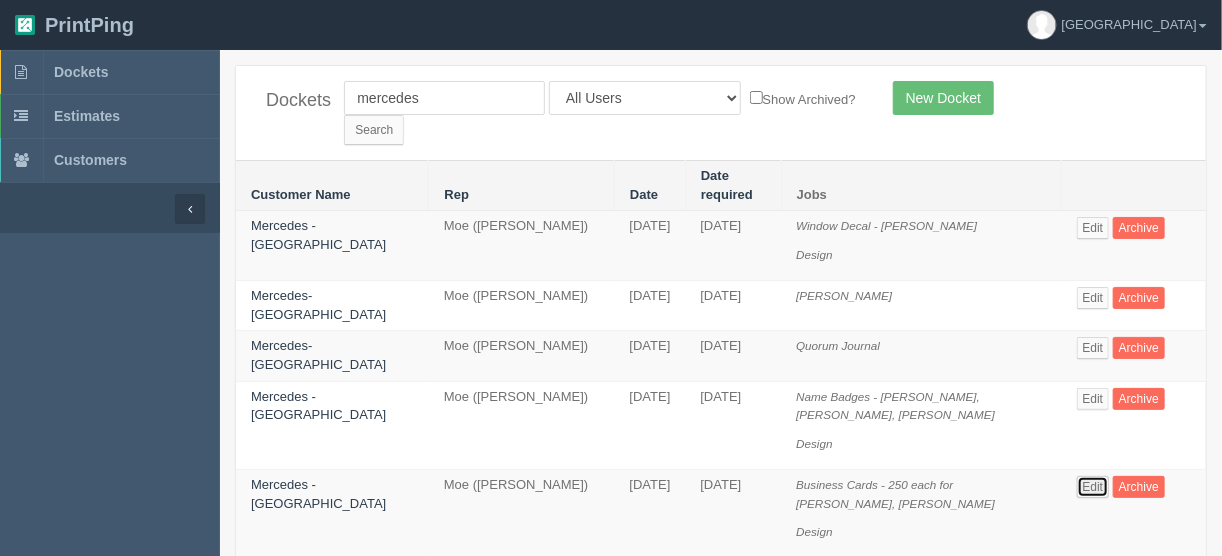 click on "Edit" at bounding box center (1093, 487) 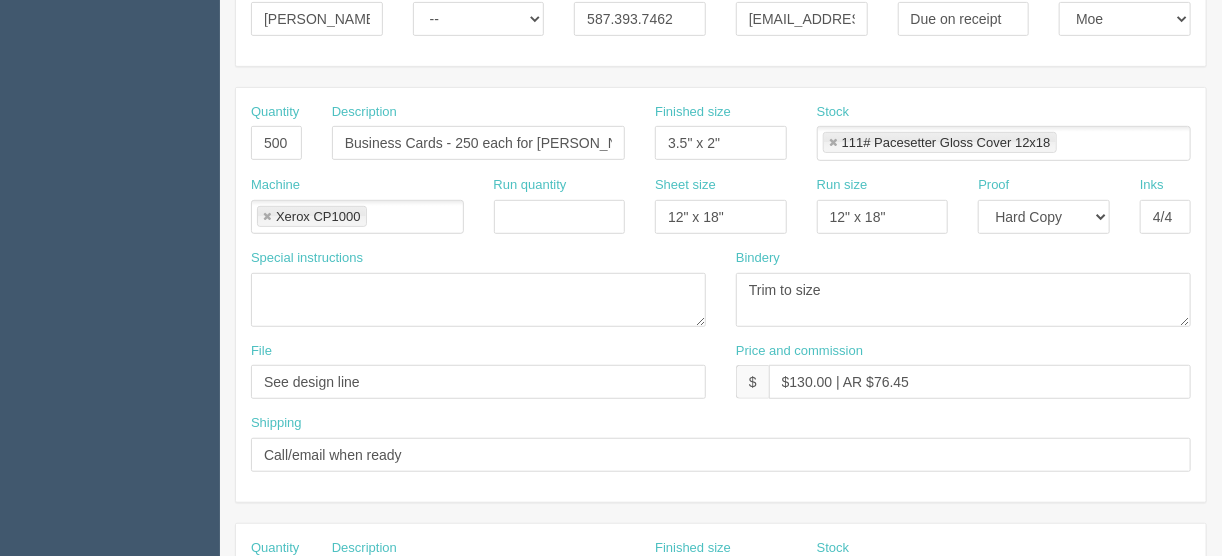 scroll, scrollTop: 400, scrollLeft: 0, axis: vertical 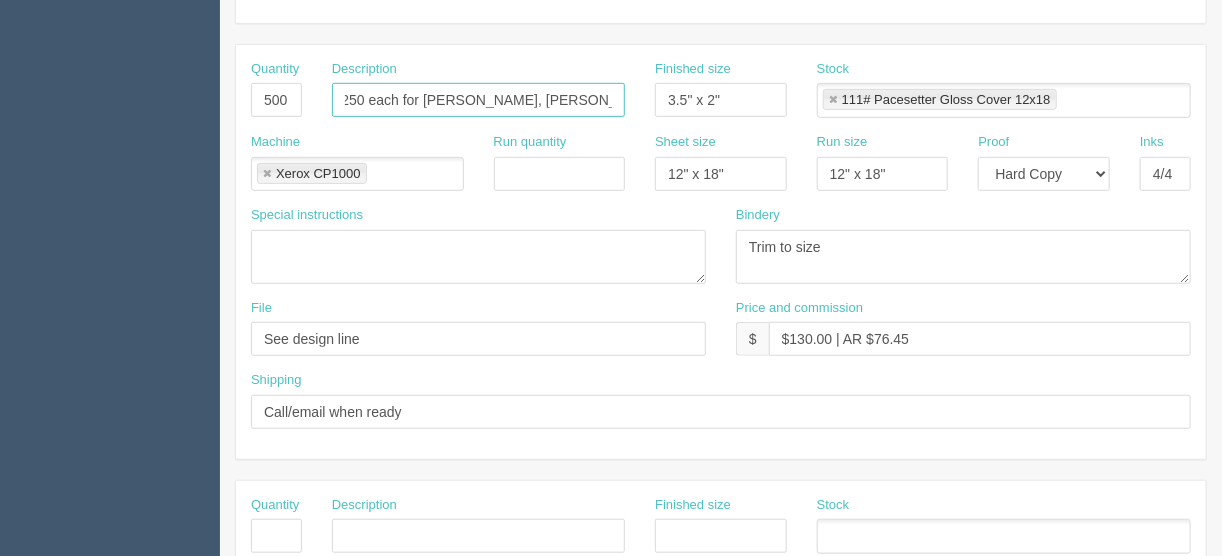 drag, startPoint x: 538, startPoint y: 93, endPoint x: 640, endPoint y: 97, distance: 102.0784 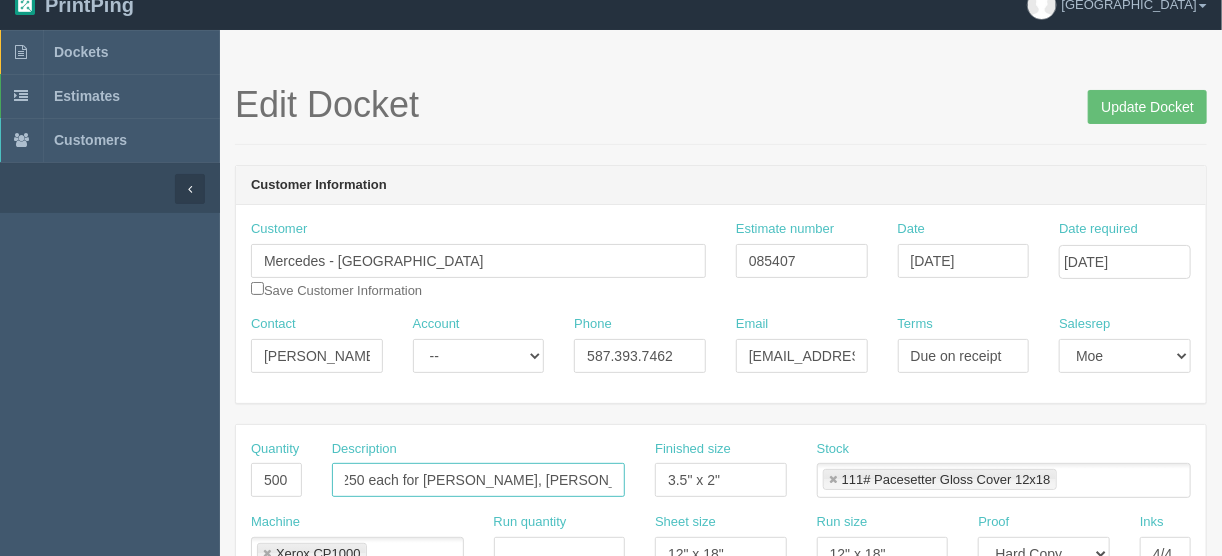 scroll, scrollTop: 0, scrollLeft: 0, axis: both 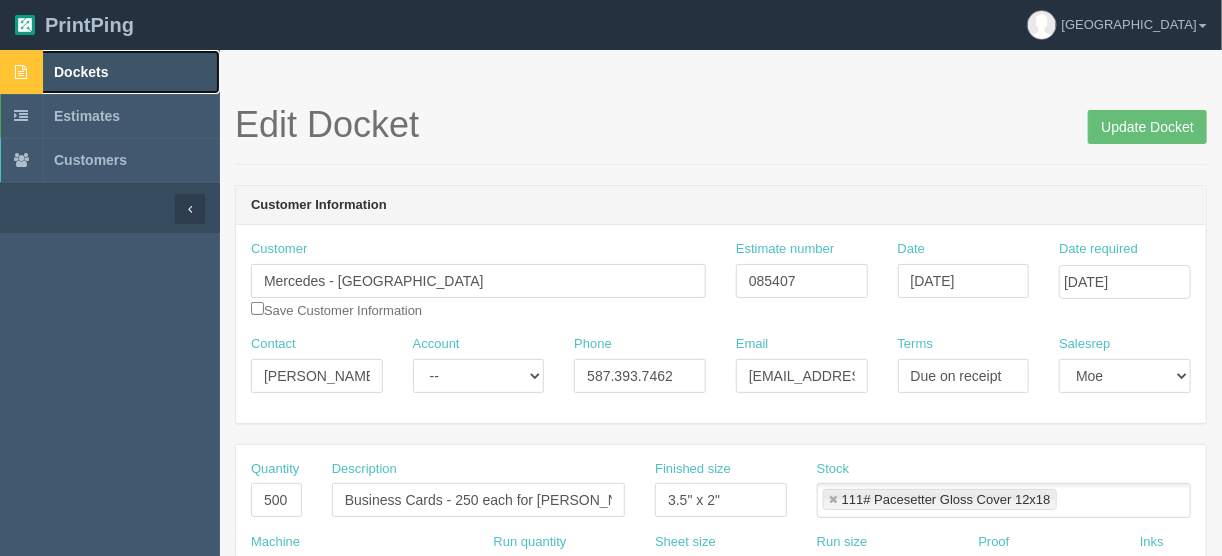 click on "Dockets" at bounding box center [81, 72] 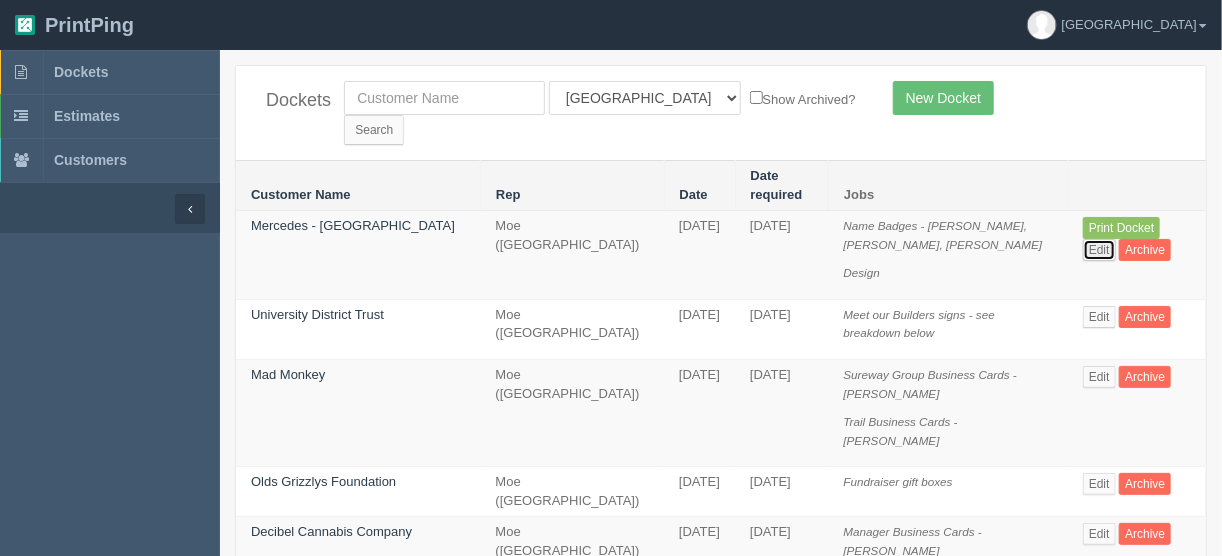 click on "Edit" at bounding box center [1099, 250] 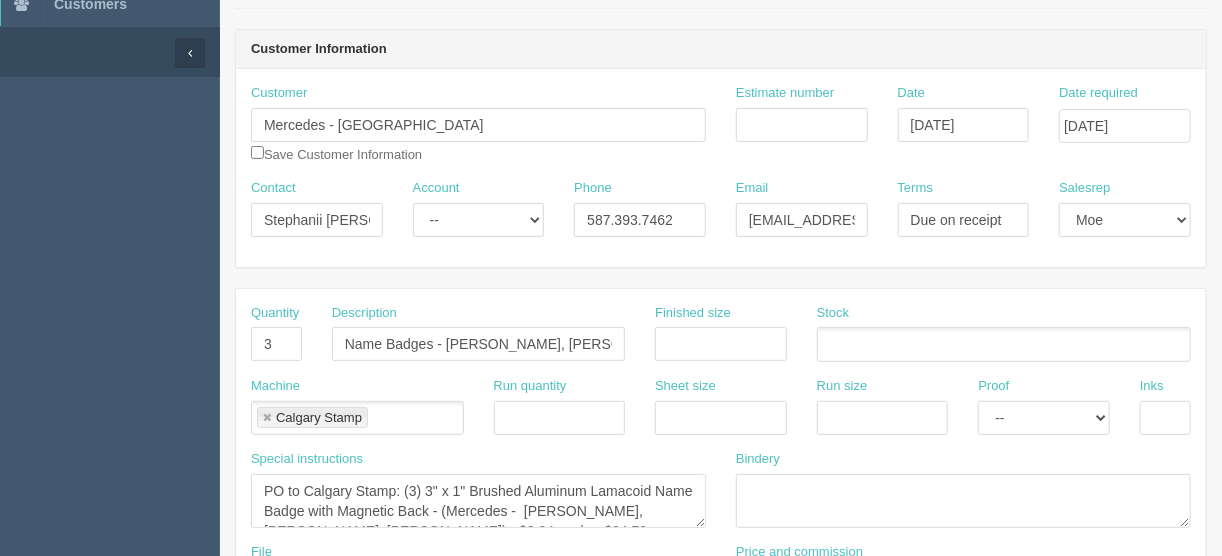 scroll, scrollTop: 160, scrollLeft: 0, axis: vertical 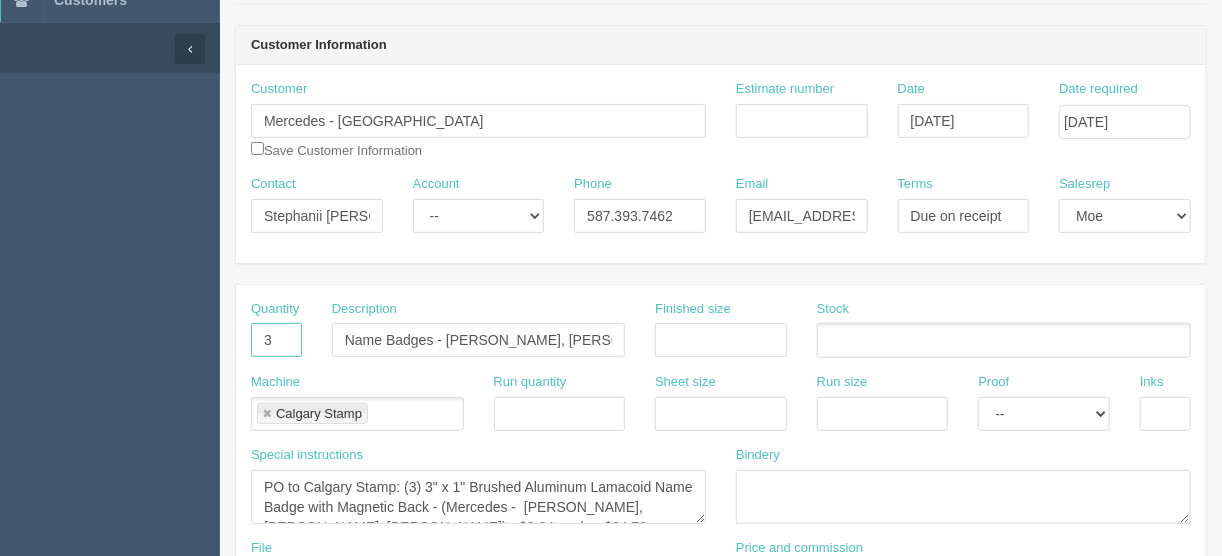 drag, startPoint x: 264, startPoint y: 337, endPoint x: 305, endPoint y: 333, distance: 41.19466 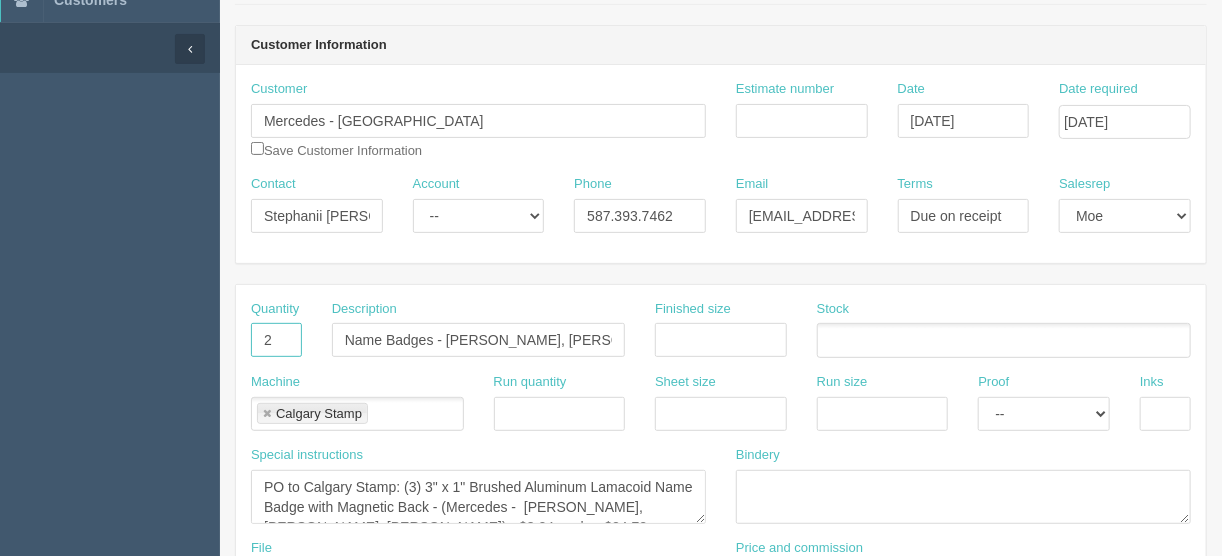 type on "2" 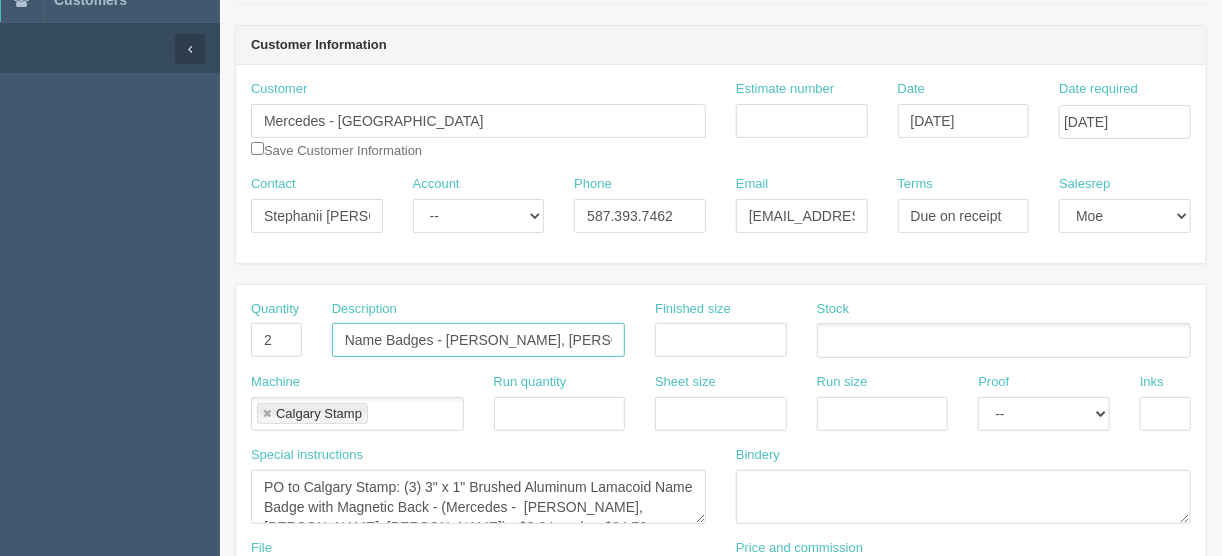 scroll, scrollTop: 0, scrollLeft: 123, axis: horizontal 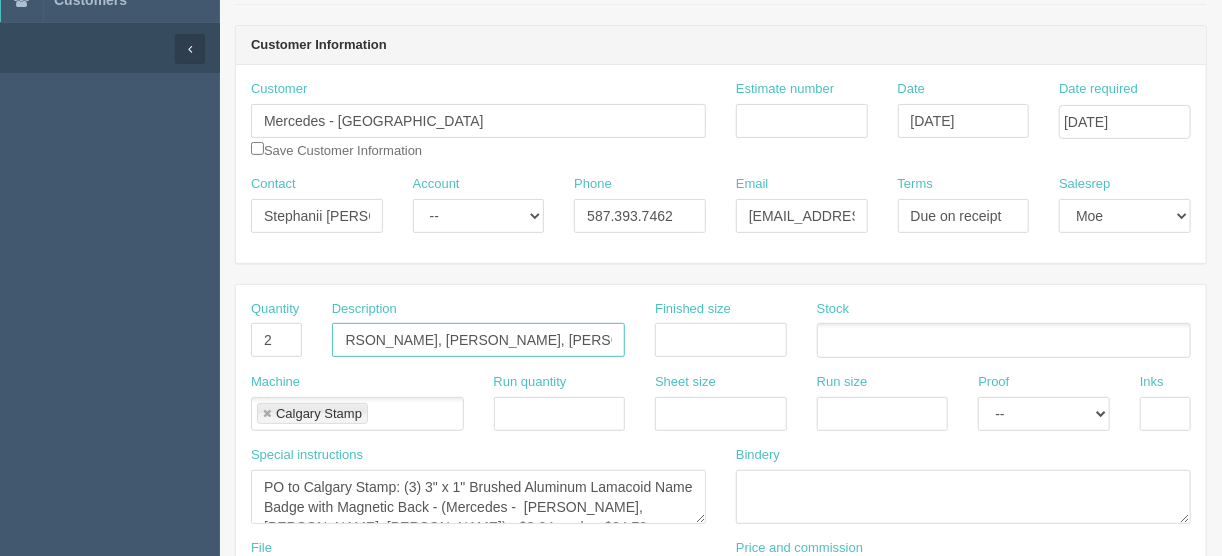 drag, startPoint x: 444, startPoint y: 333, endPoint x: 636, endPoint y: 330, distance: 192.02344 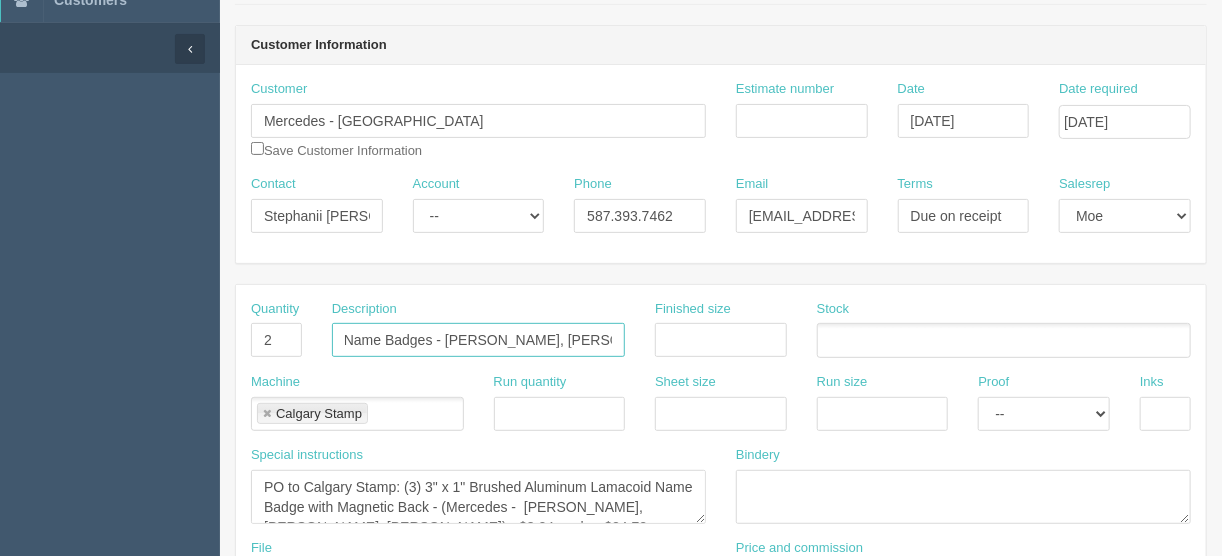 scroll, scrollTop: 0, scrollLeft: 8, axis: horizontal 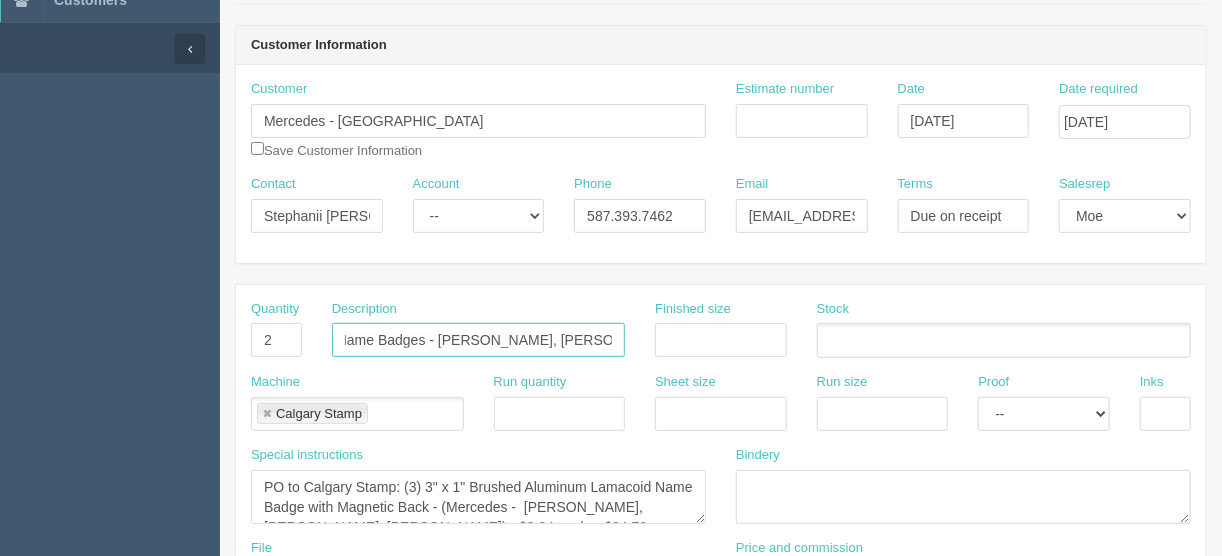 type on "Name Badges - Maaz Hoque, Adrian Humby" 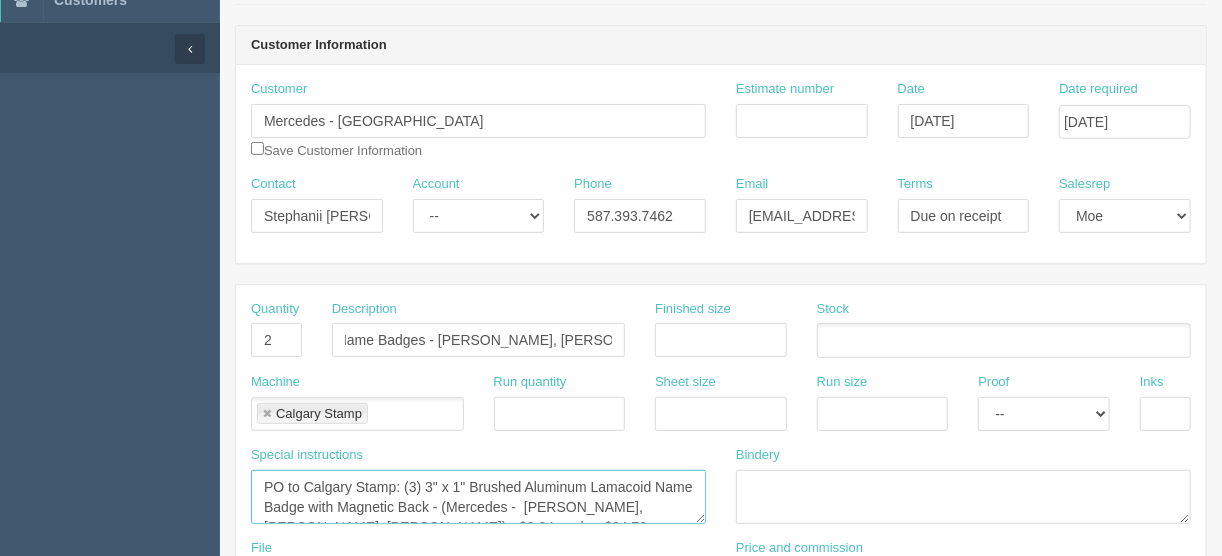 scroll, scrollTop: 0, scrollLeft: 0, axis: both 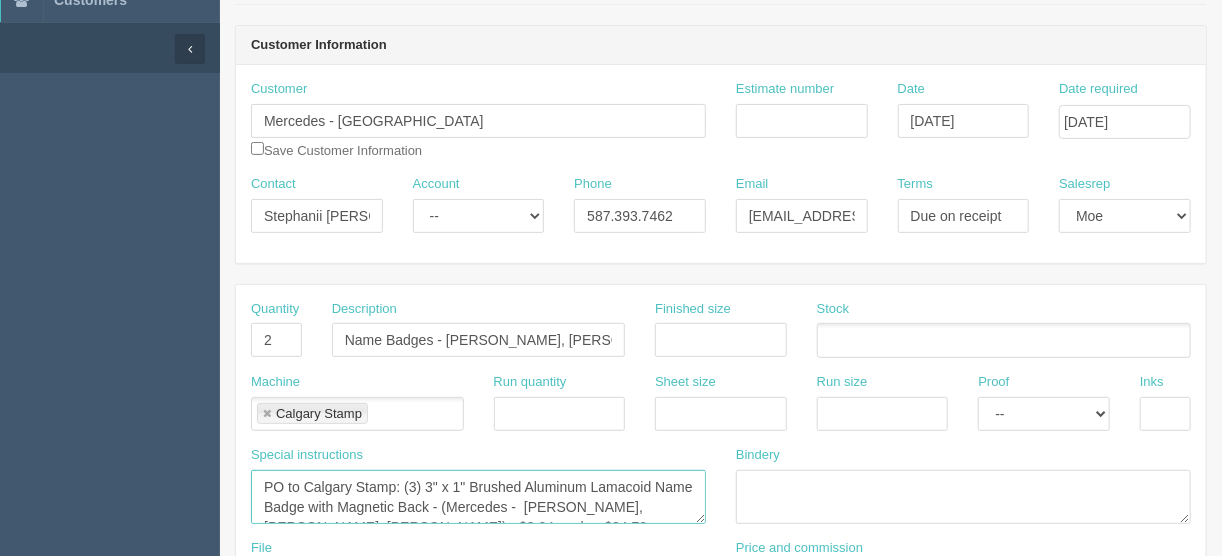 click on "PO to Calgary Stamp: (3) 3" x 1" Brushed Aluminum Lamacoid Name Badge with Magnetic Back - (Mercedes -  Fortuna Tewolde, Allister Cabie, Monica Guinto) - $8.24 each = $24.72 + Shipping $9.95" at bounding box center (478, 497) 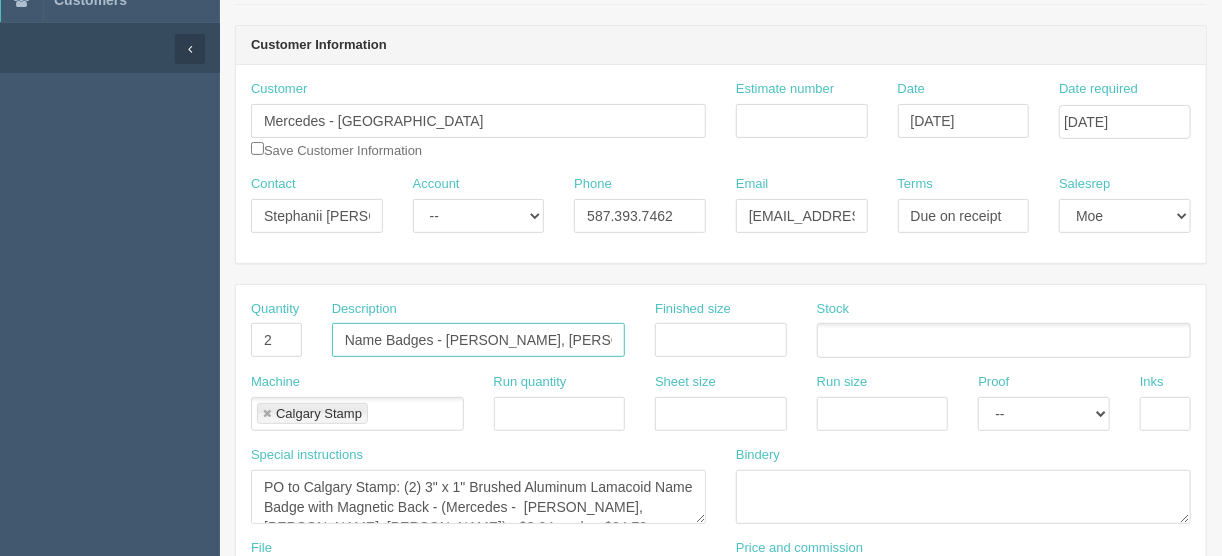 scroll, scrollTop: 0, scrollLeft: 8, axis: horizontal 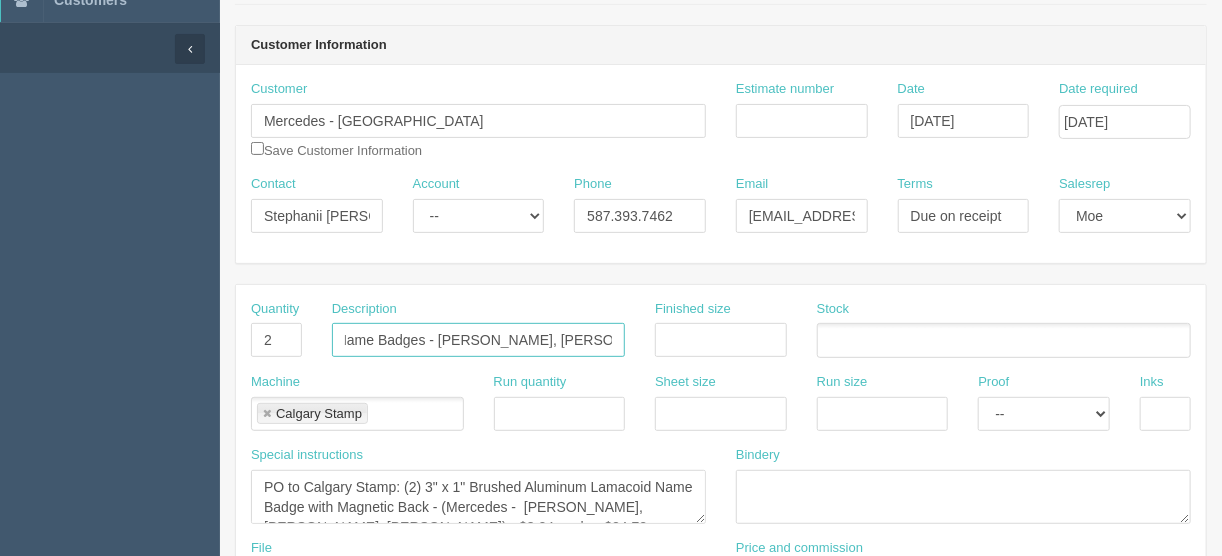 drag, startPoint x: 446, startPoint y: 336, endPoint x: 643, endPoint y: 333, distance: 197.02284 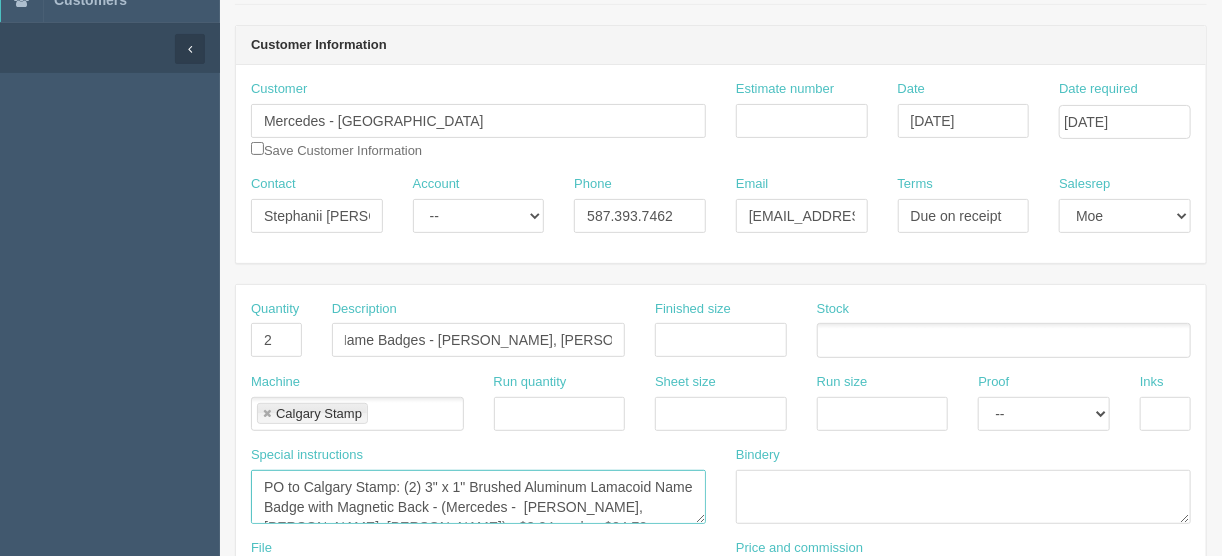 scroll, scrollTop: 0, scrollLeft: 0, axis: both 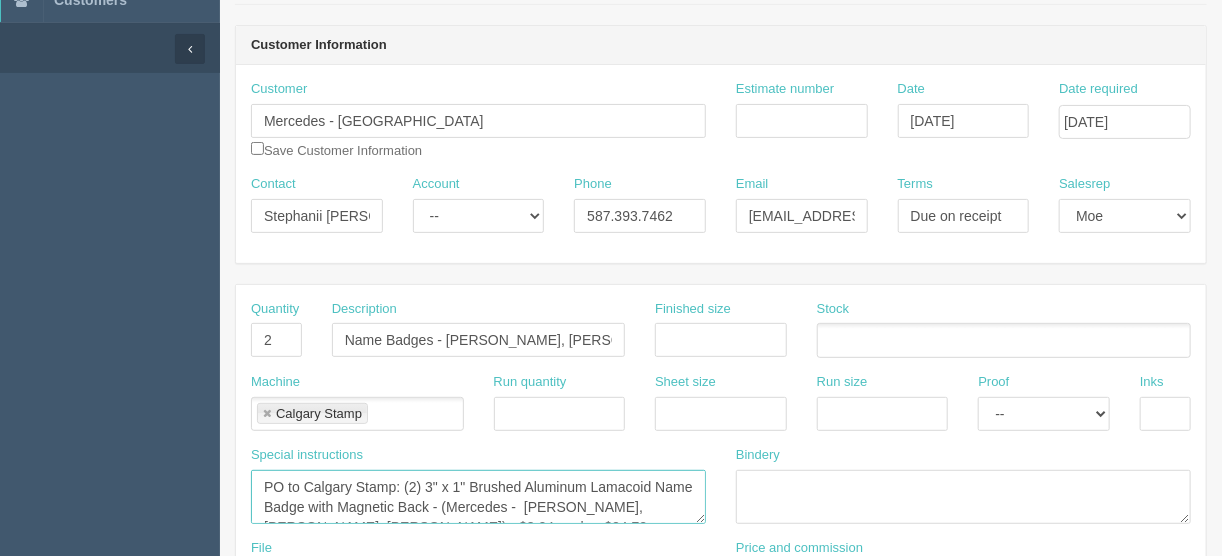 drag, startPoint x: 696, startPoint y: 483, endPoint x: 696, endPoint y: 497, distance: 14 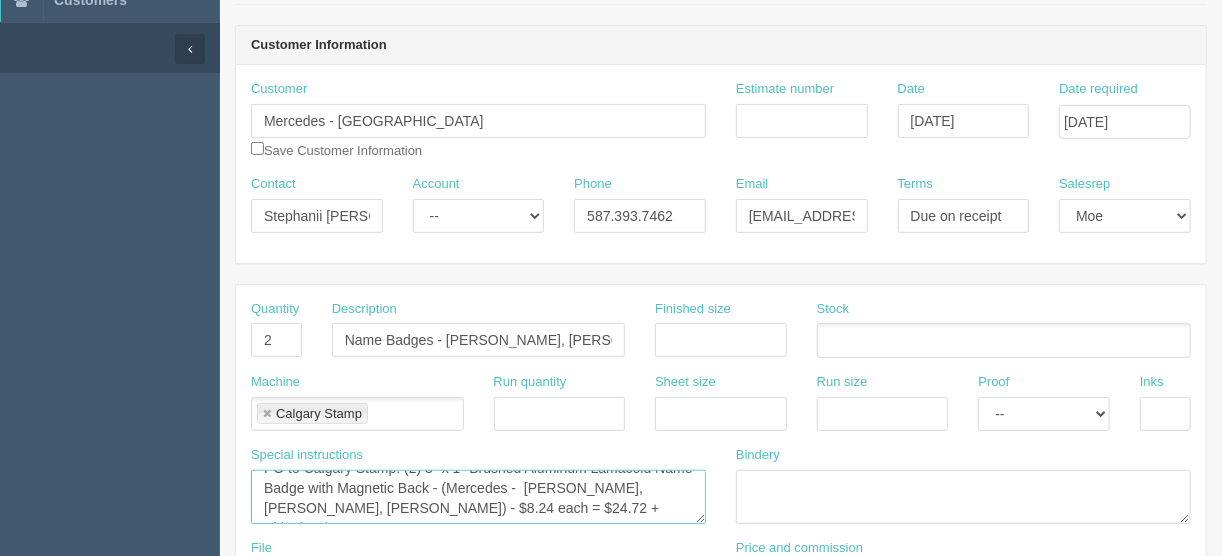 drag, startPoint x: 442, startPoint y: 504, endPoint x: 560, endPoint y: 483, distance: 119.85408 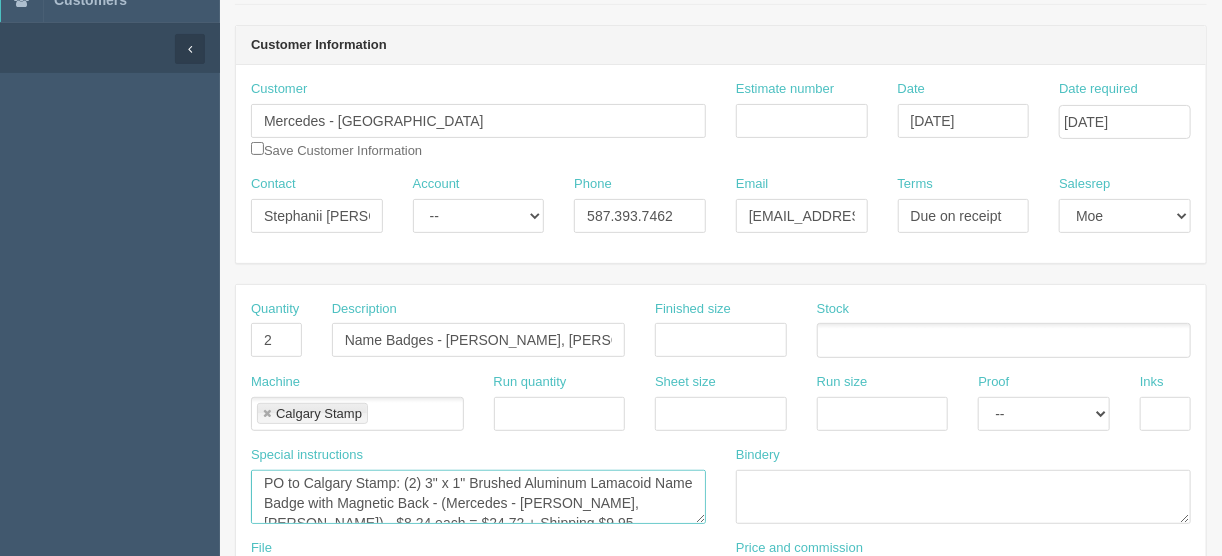 scroll, scrollTop: 0, scrollLeft: 0, axis: both 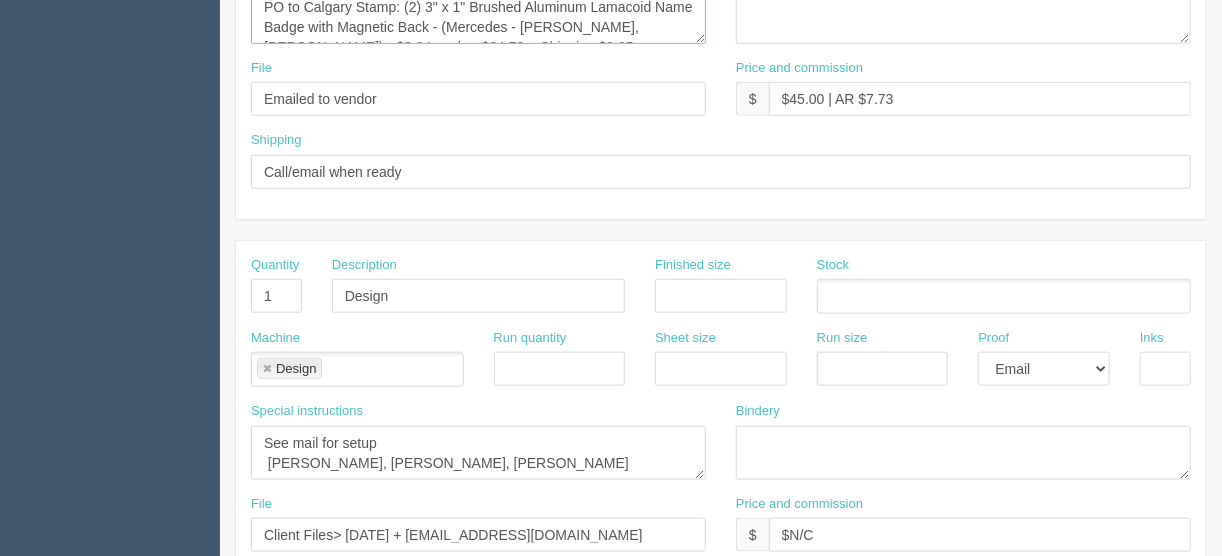 type on "PO to Calgary Stamp: (2) 3" x 1" Brushed Aluminum Lamacoid Name Badge with Magnetic Back - (Mercedes - Maaz Hoque, Adrian Humby) - $8.24 each = $24.72 + Shipping $9.95" 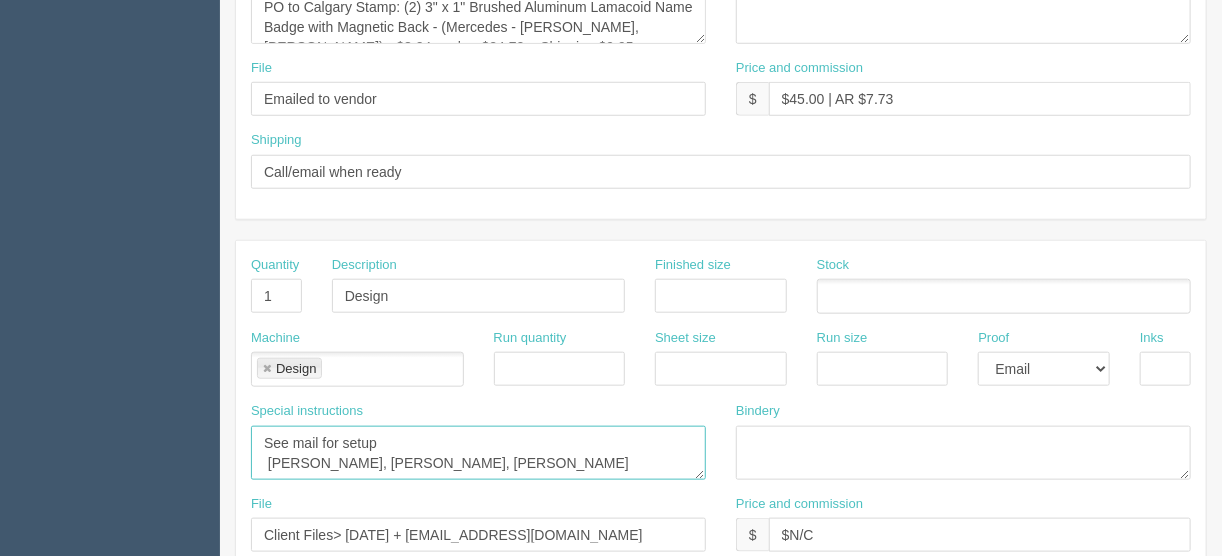 drag, startPoint x: 570, startPoint y: 458, endPoint x: 227, endPoint y: 462, distance: 343.02332 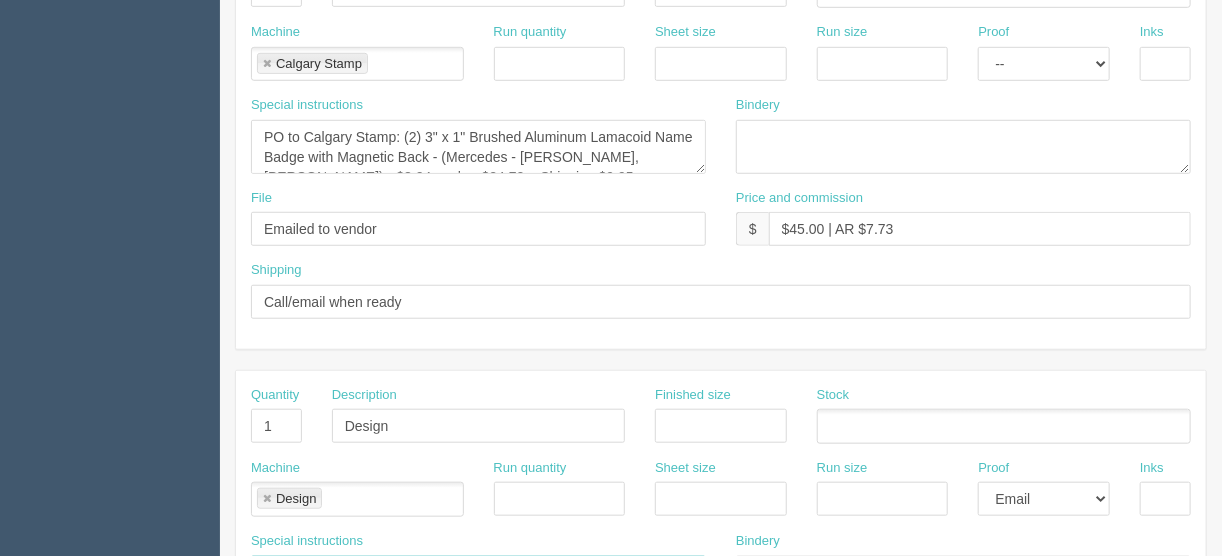 scroll, scrollTop: 640, scrollLeft: 0, axis: vertical 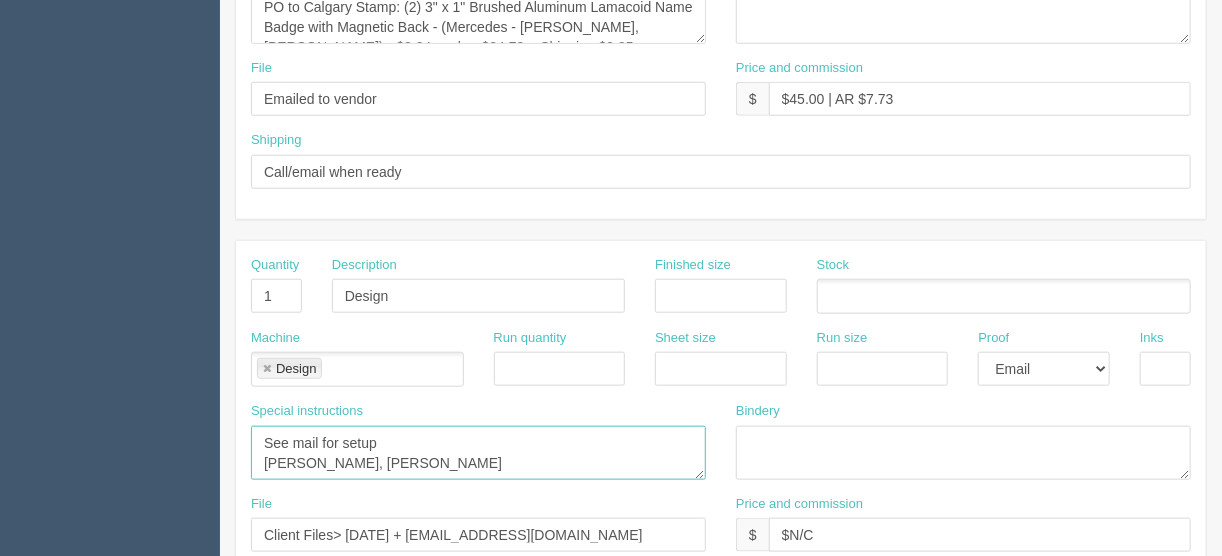 type on "See mail for setup
Maaz Hoque, Adrian Humby" 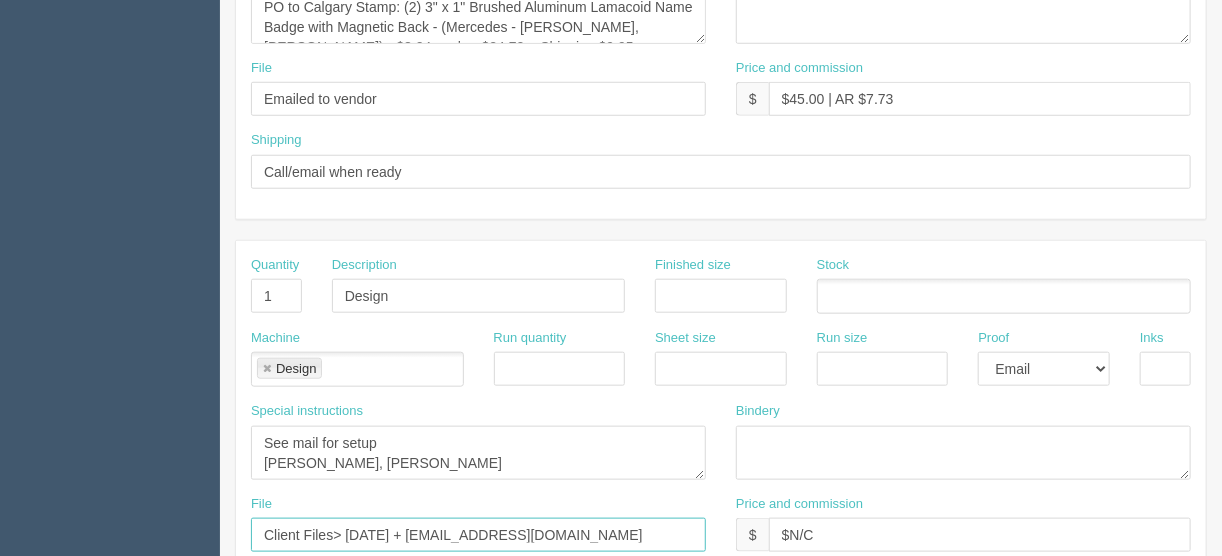 drag, startPoint x: 399, startPoint y: 522, endPoint x: 348, endPoint y: 529, distance: 51.47815 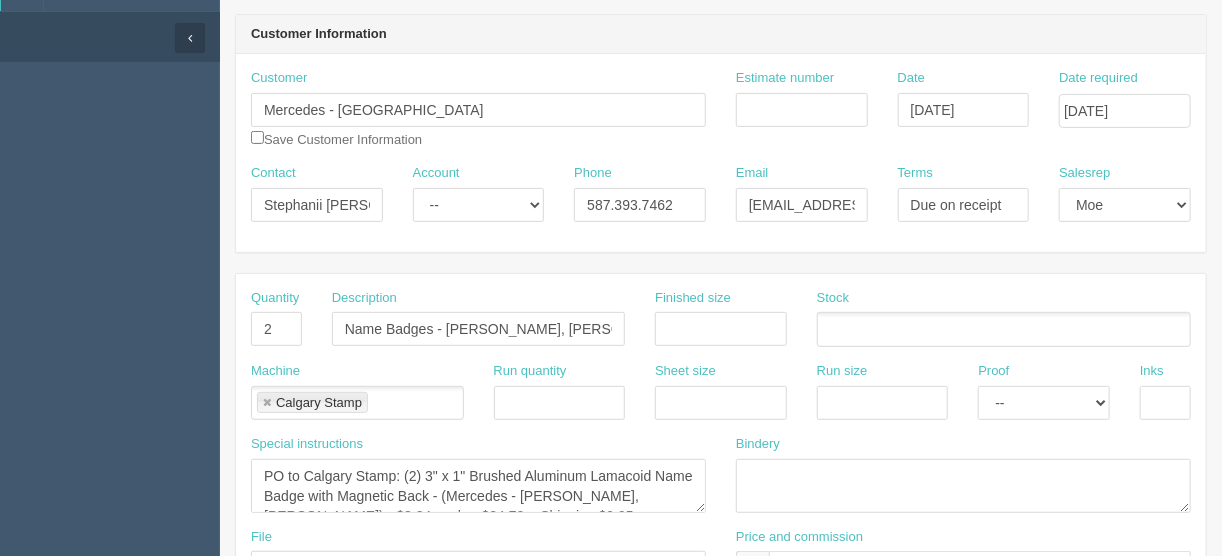 scroll, scrollTop: 209, scrollLeft: 0, axis: vertical 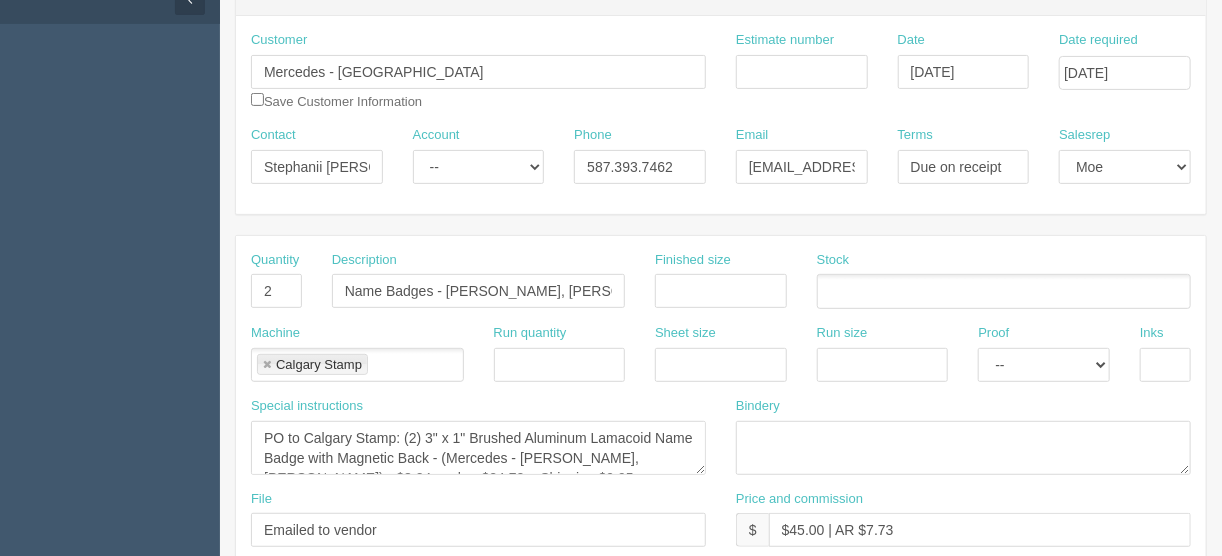 type on "Client Files> June 2025 + files@allrush.ca" 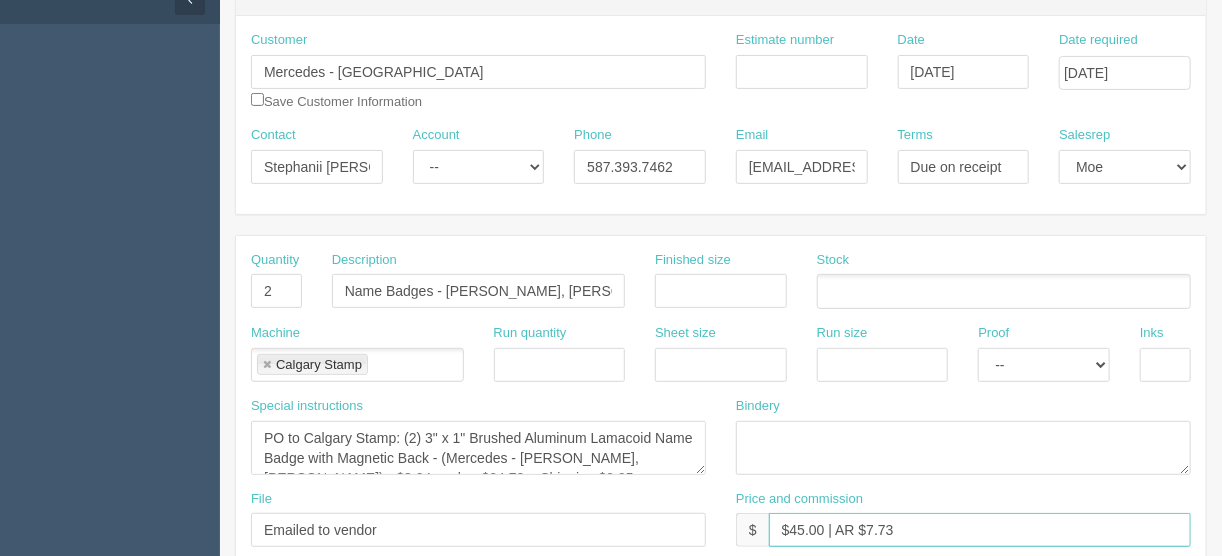 click on "$45.00 | AR $7.73" at bounding box center (980, 530) 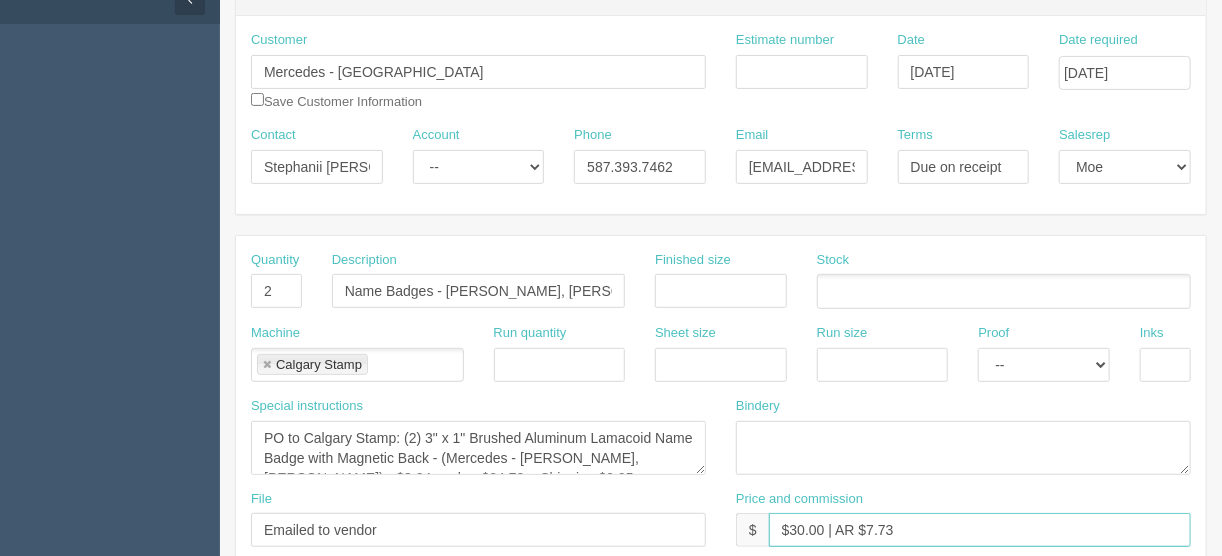 type on "$30.00 | AR $7.73" 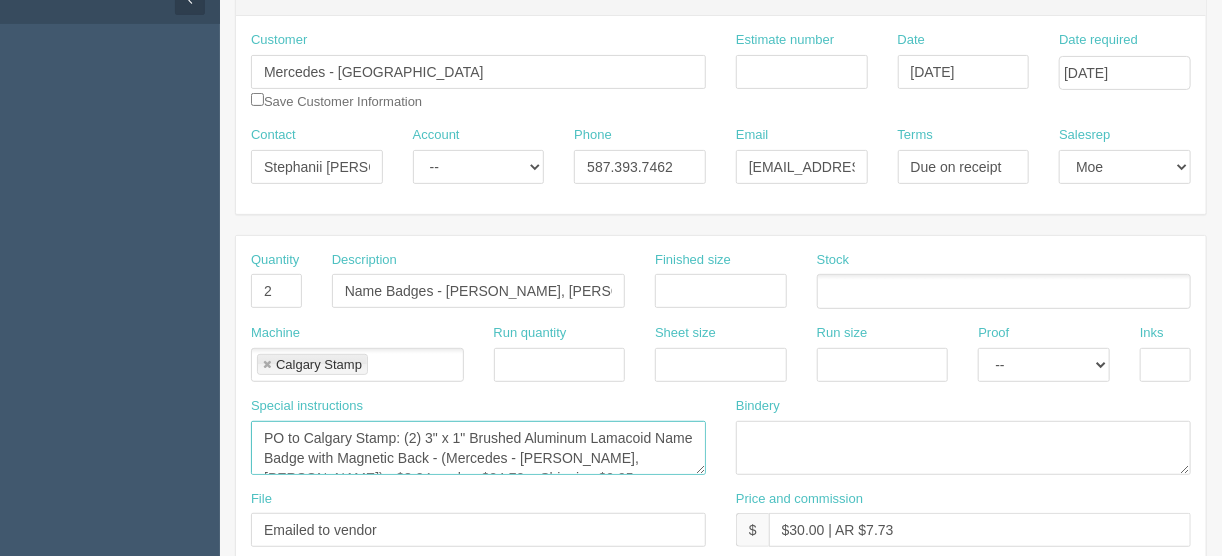 scroll, scrollTop: 19, scrollLeft: 0, axis: vertical 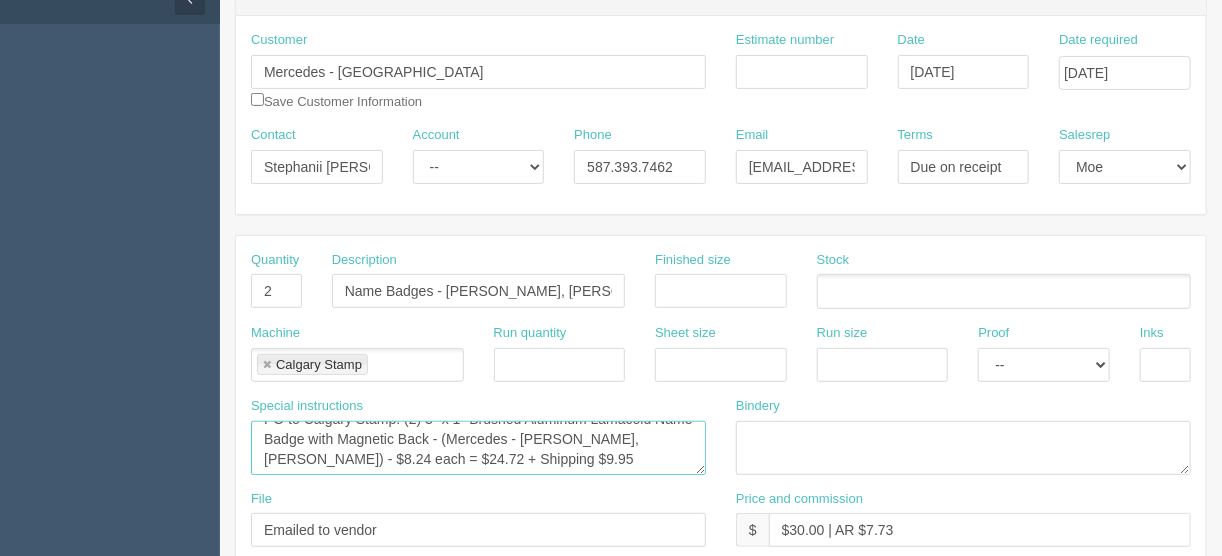 drag, startPoint x: 401, startPoint y: 453, endPoint x: 378, endPoint y: 454, distance: 23.021729 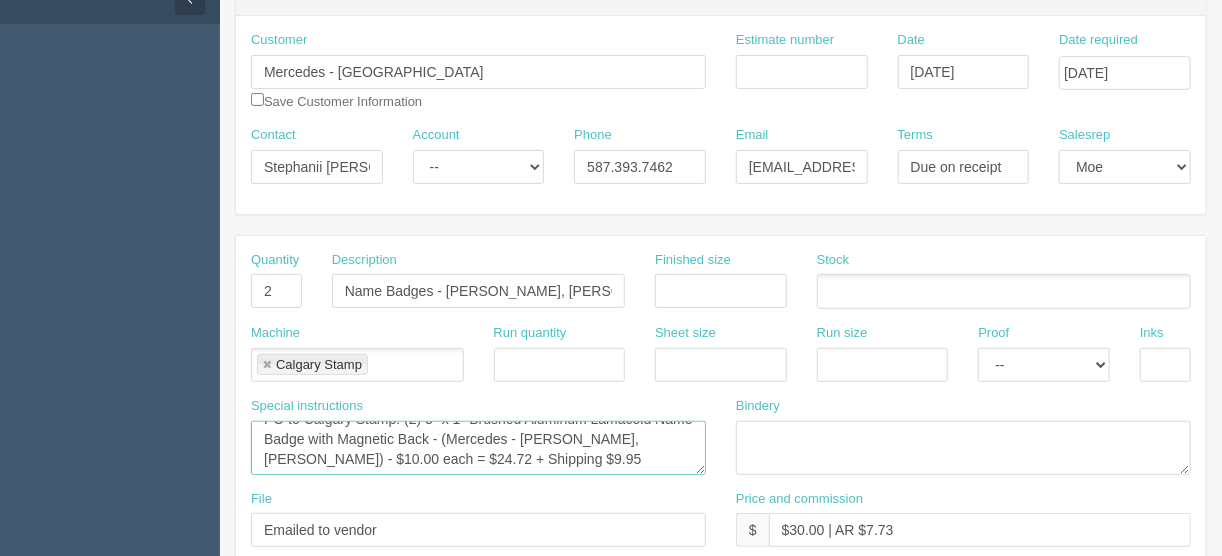 drag, startPoint x: 504, startPoint y: 454, endPoint x: 474, endPoint y: 448, distance: 30.594116 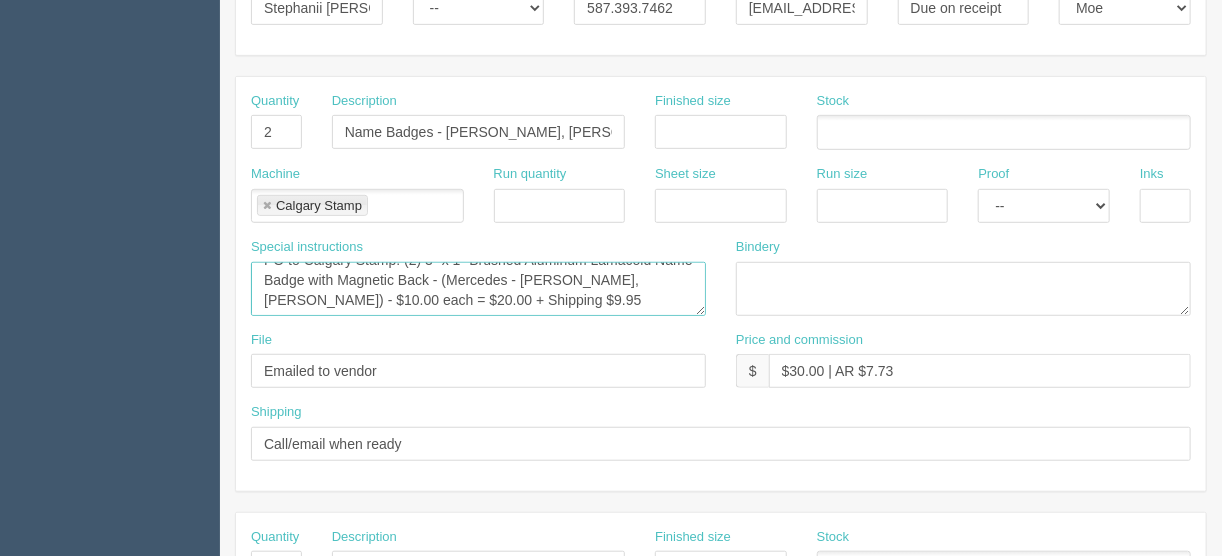 scroll, scrollTop: 369, scrollLeft: 0, axis: vertical 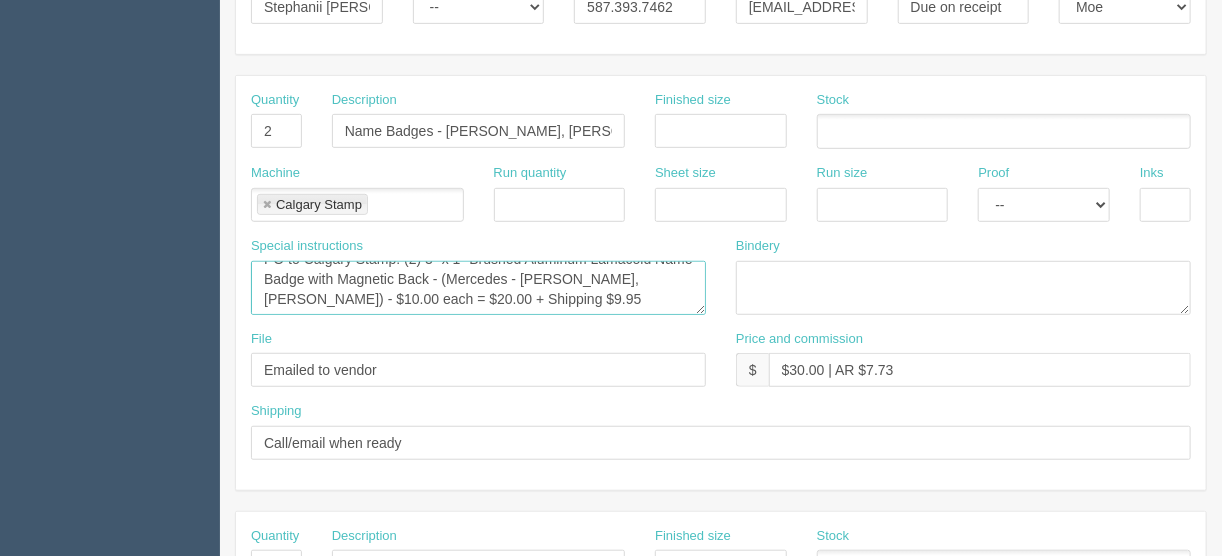type on "PO to Calgary Stamp: (2) 3" x 1" Brushed Aluminum Lamacoid Name Badge with Magnetic Back - (Mercedes - Maaz Hoque, Adrian Humby) - $10.00 each = $20.00 + Shipping $9.95" 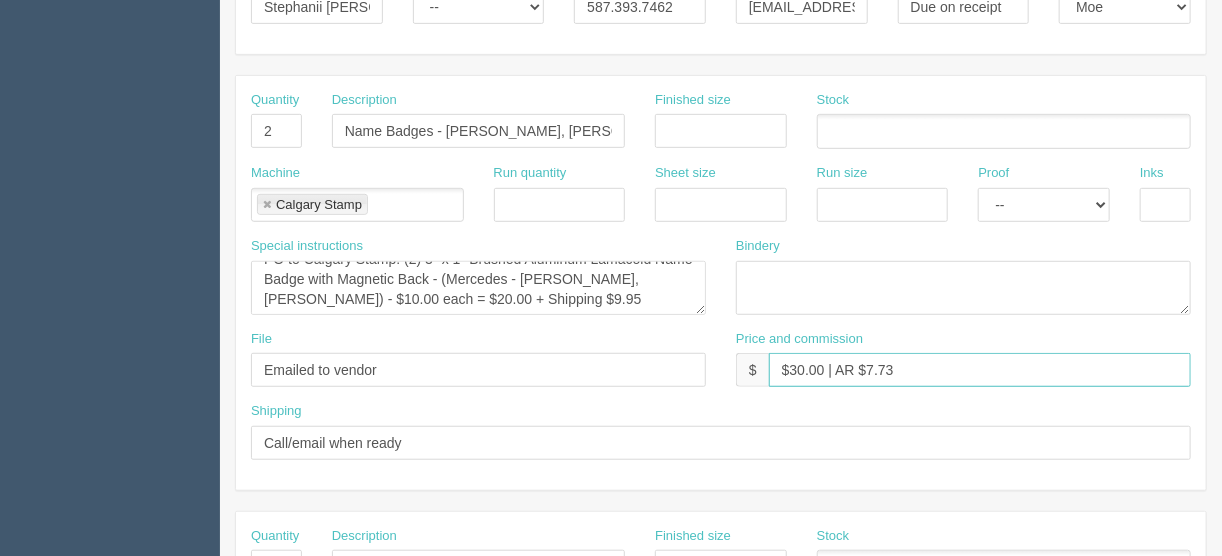 drag, startPoint x: 895, startPoint y: 365, endPoint x: 867, endPoint y: 364, distance: 28.01785 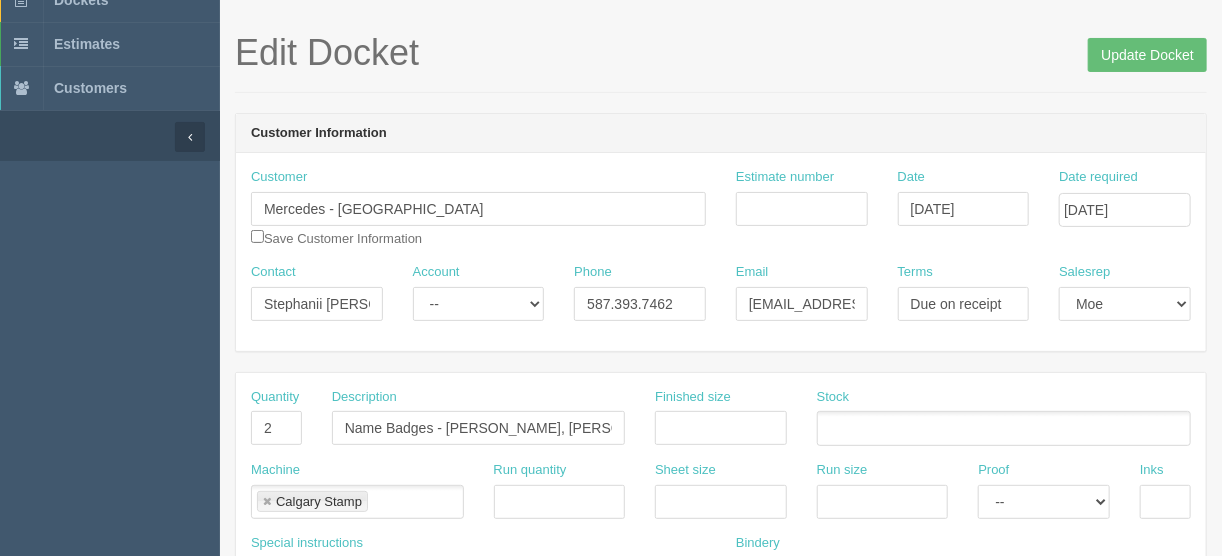scroll, scrollTop: 49, scrollLeft: 0, axis: vertical 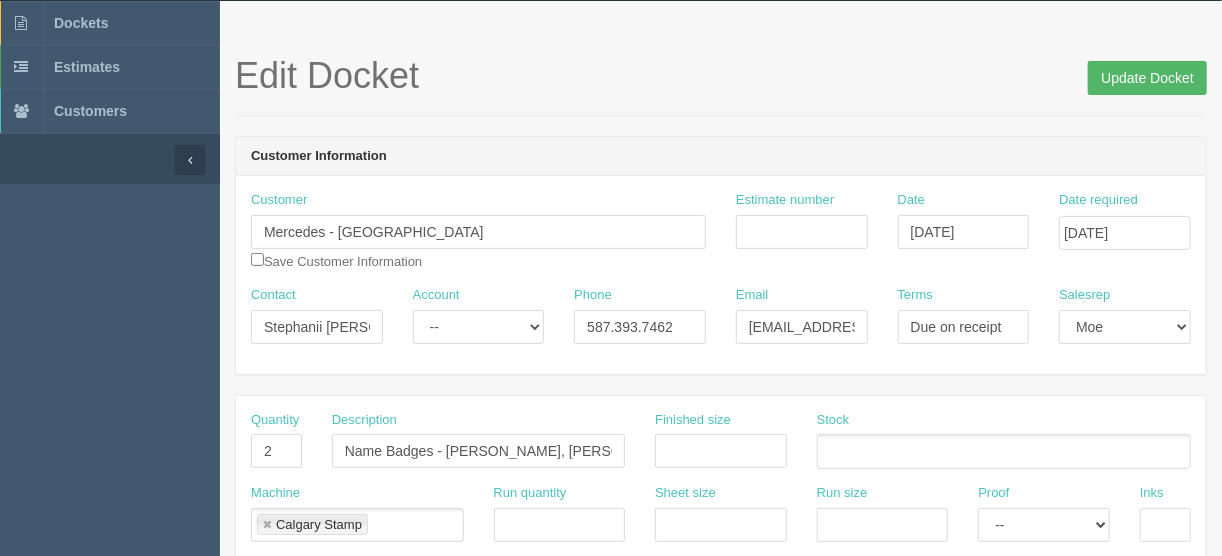 type on "$30.00 | AR $-2.19" 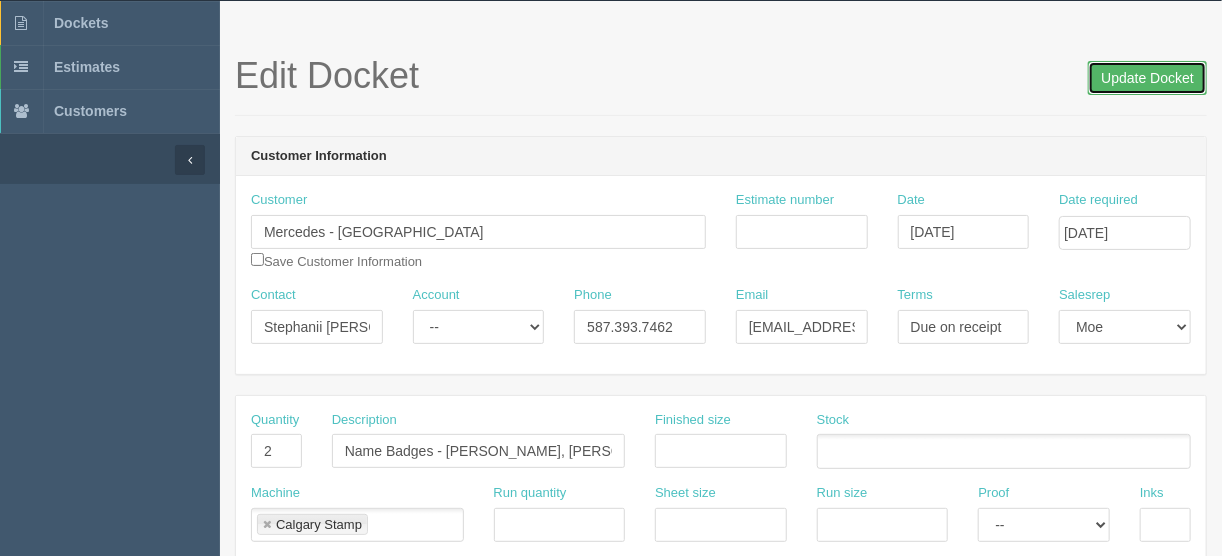 click on "Update Docket" at bounding box center (1147, 78) 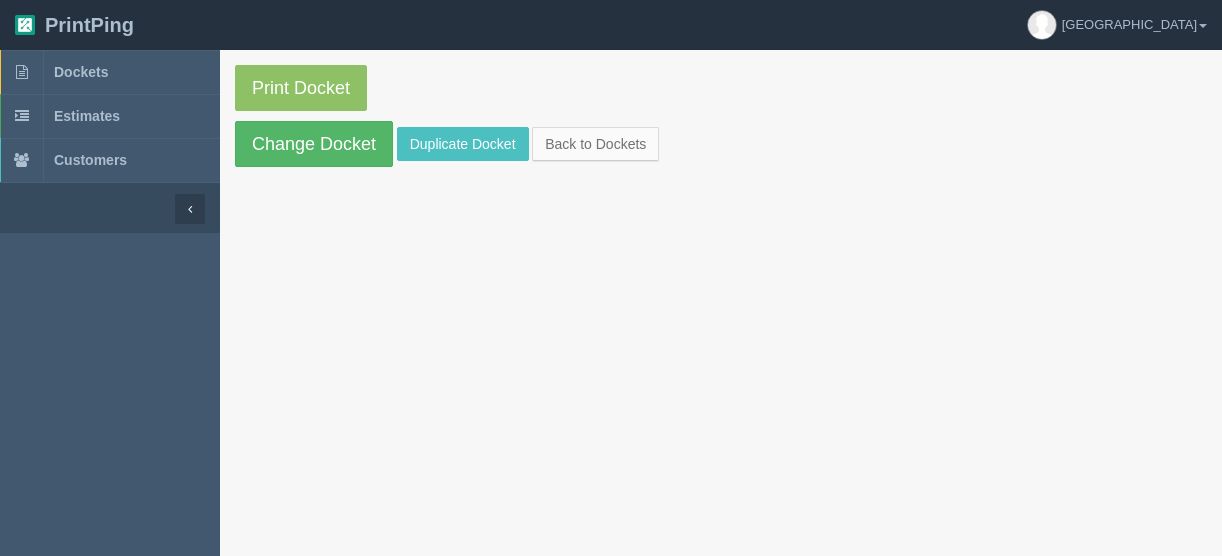 scroll, scrollTop: 0, scrollLeft: 0, axis: both 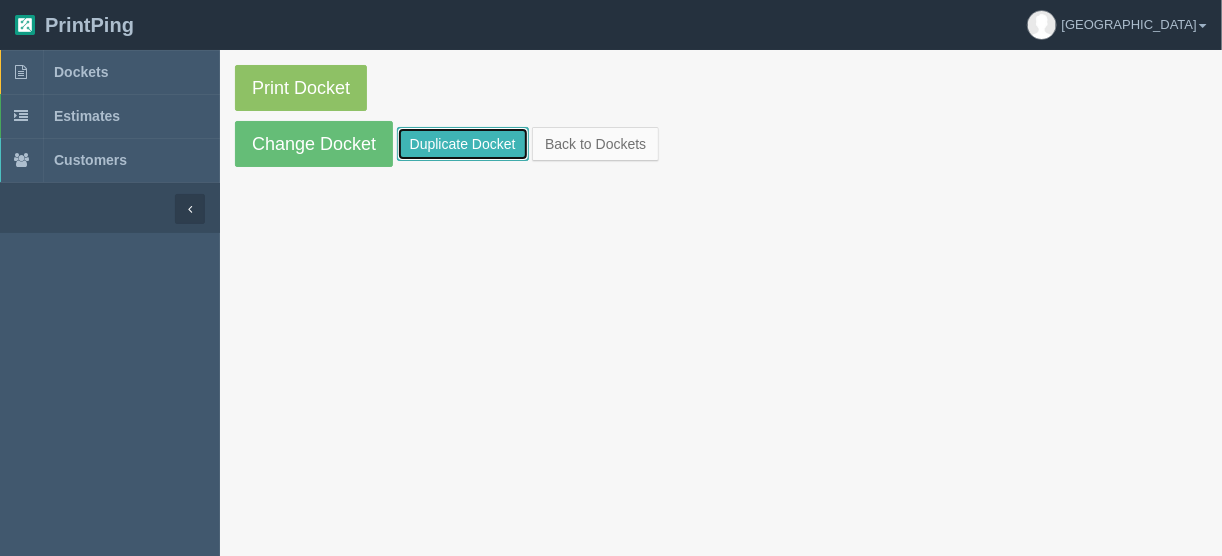 click on "Duplicate Docket" at bounding box center [463, 144] 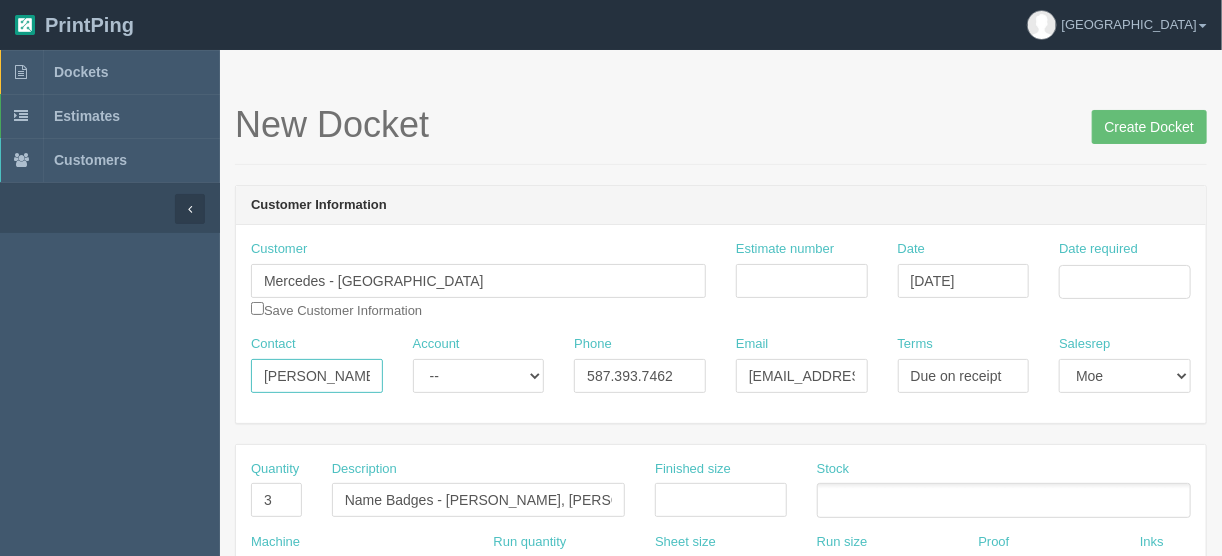 drag, startPoint x: 379, startPoint y: 369, endPoint x: 135, endPoint y: 367, distance: 244.0082 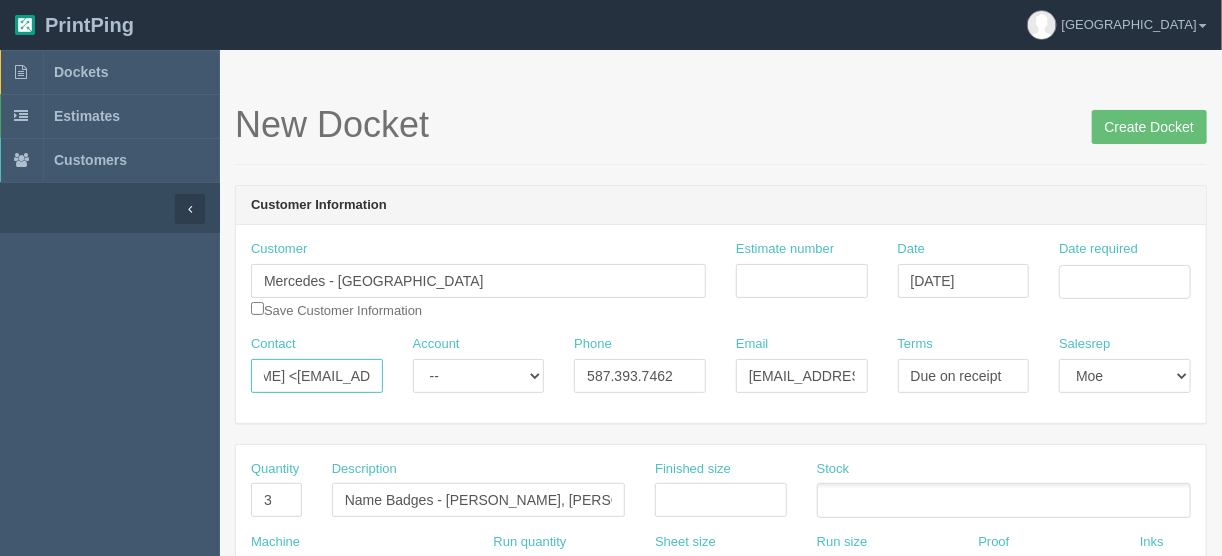 scroll, scrollTop: 0, scrollLeft: 78, axis: horizontal 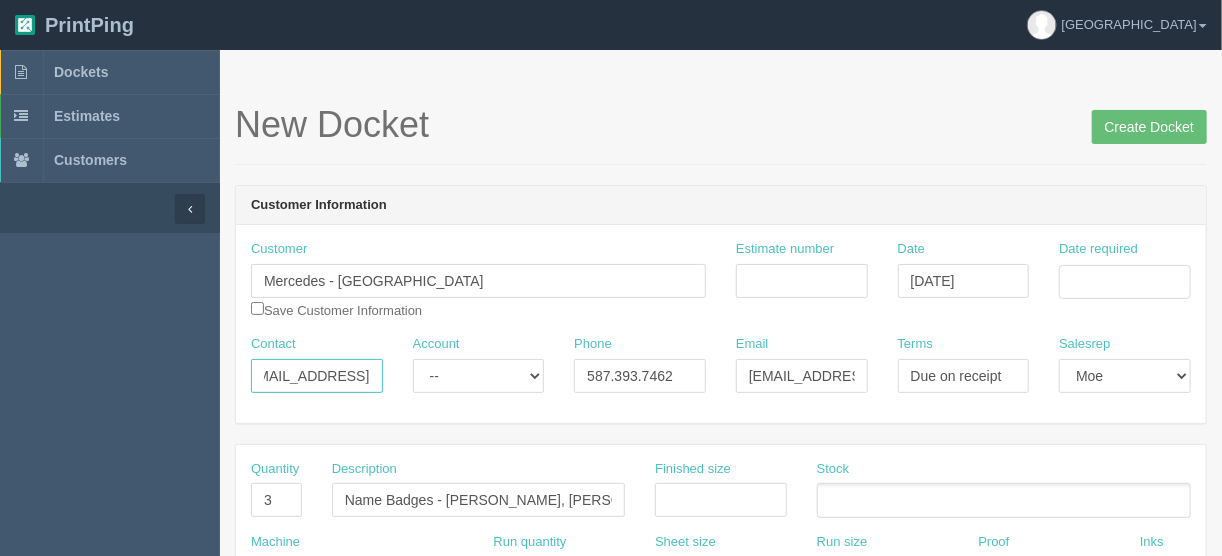 drag, startPoint x: 278, startPoint y: 372, endPoint x: 472, endPoint y: 364, distance: 194.16487 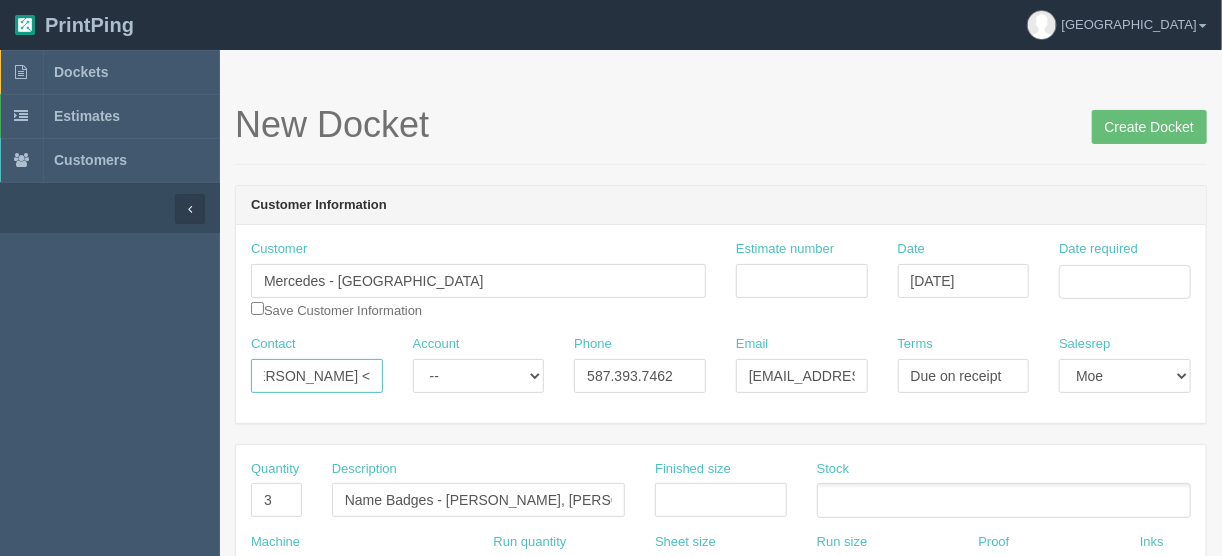 scroll, scrollTop: 0, scrollLeft: 0, axis: both 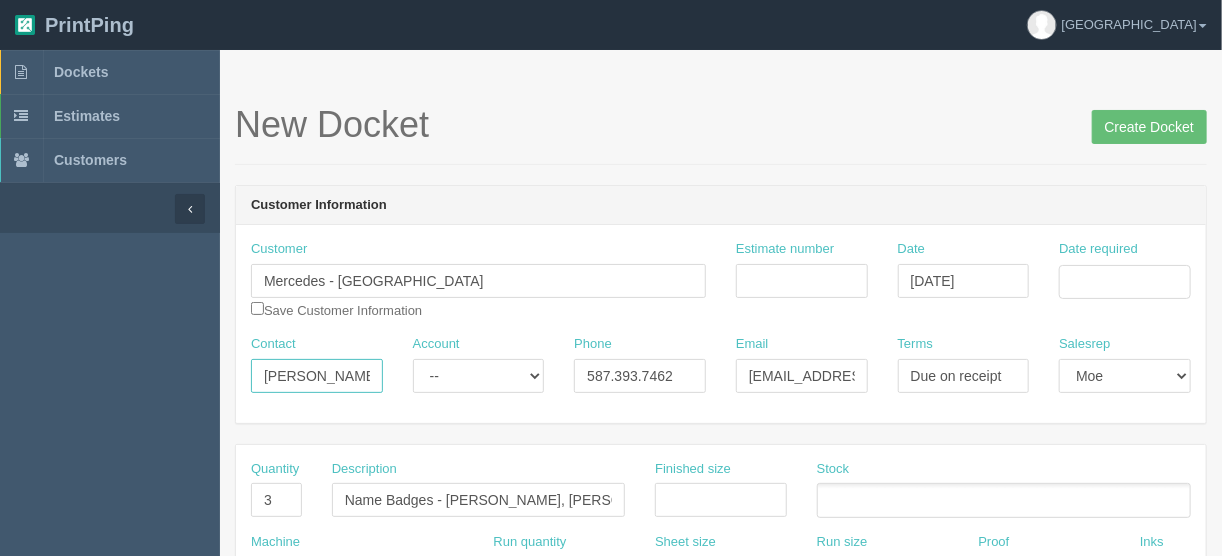 type on "[PERSON_NAME] <" 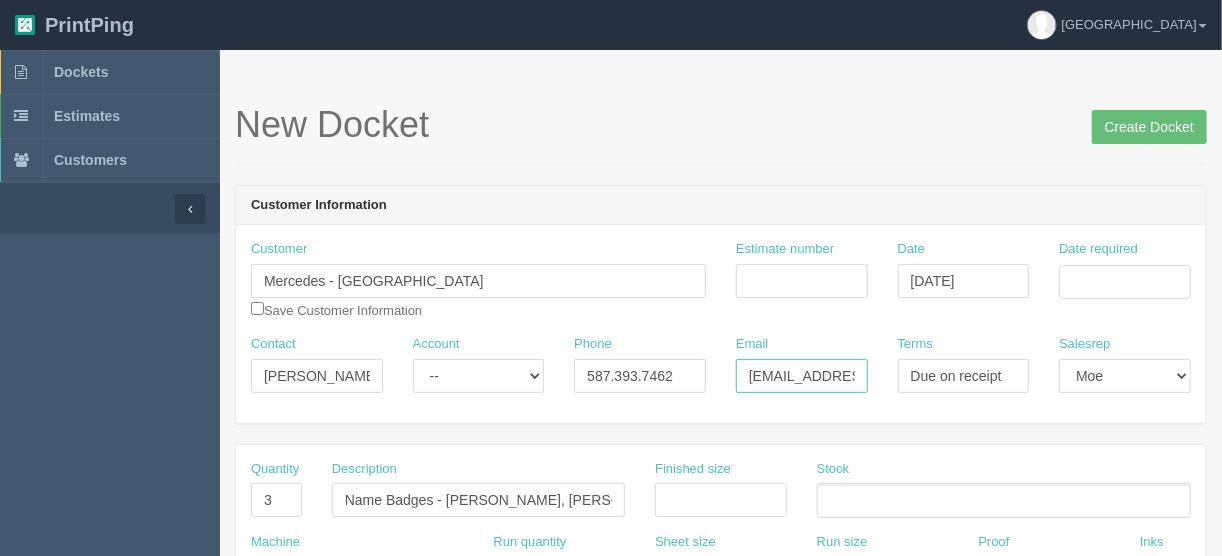 scroll, scrollTop: 0, scrollLeft: 87, axis: horizontal 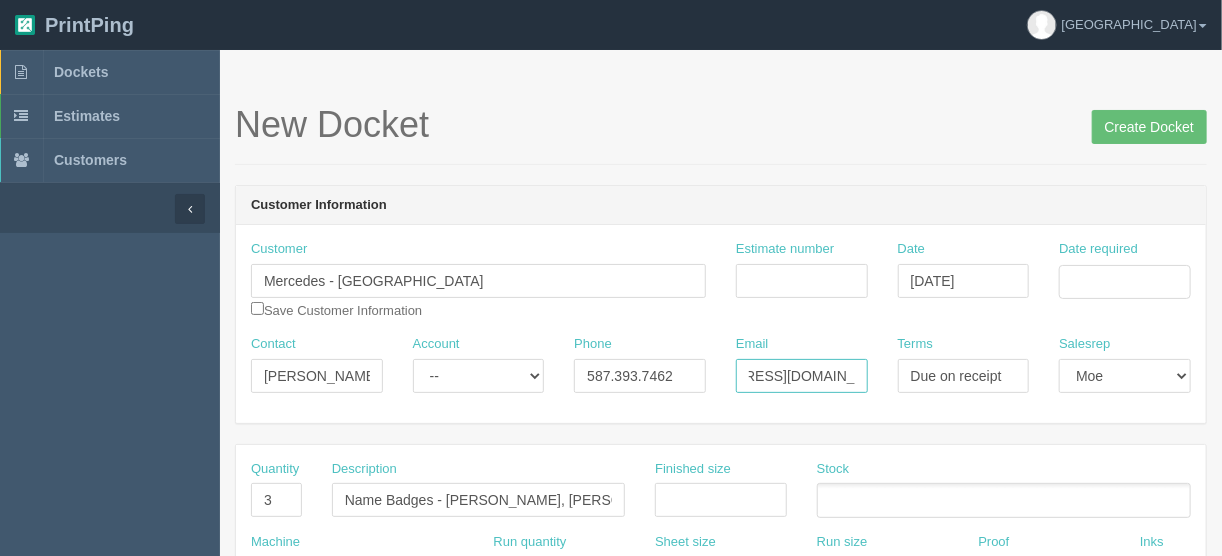 drag, startPoint x: 742, startPoint y: 372, endPoint x: 958, endPoint y: 371, distance: 216.00232 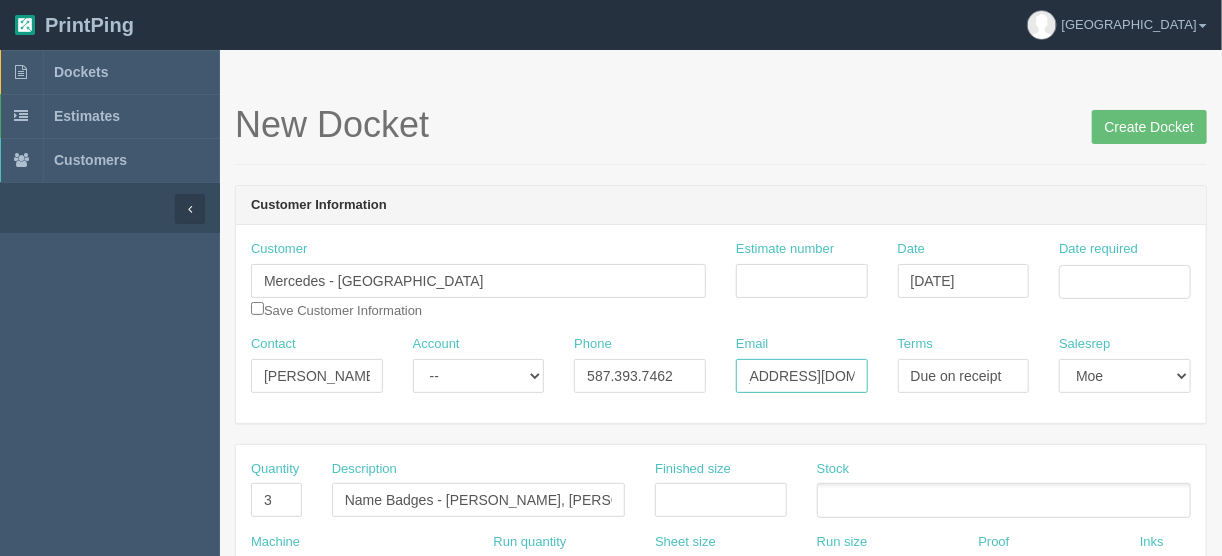 type on "[EMAIL_ADDRESS][DOMAIN_NAME]" 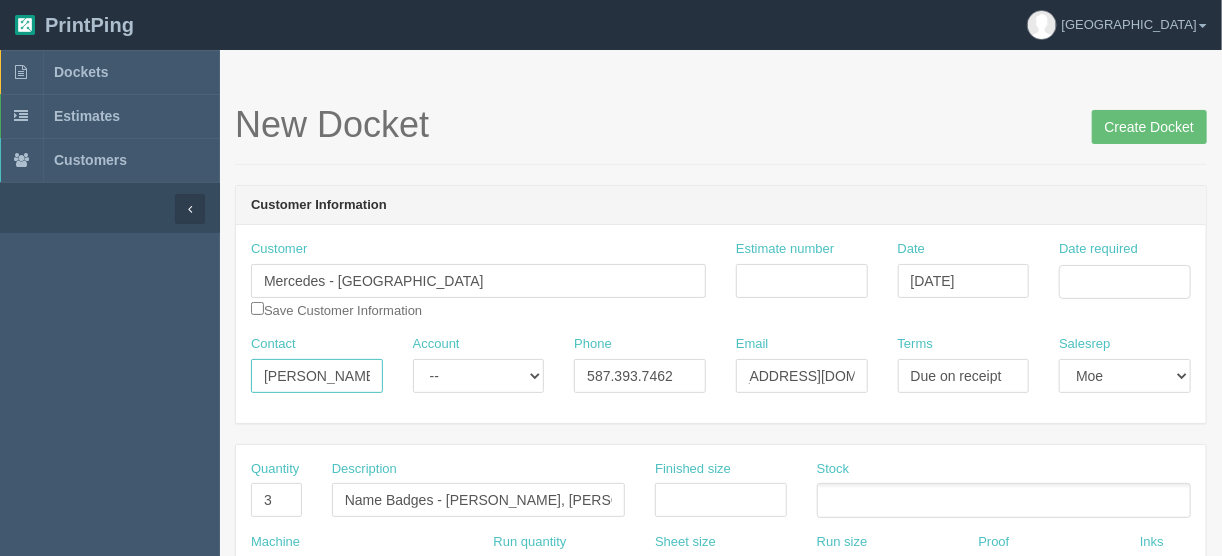 click on "[PERSON_NAME] <" at bounding box center [317, 376] 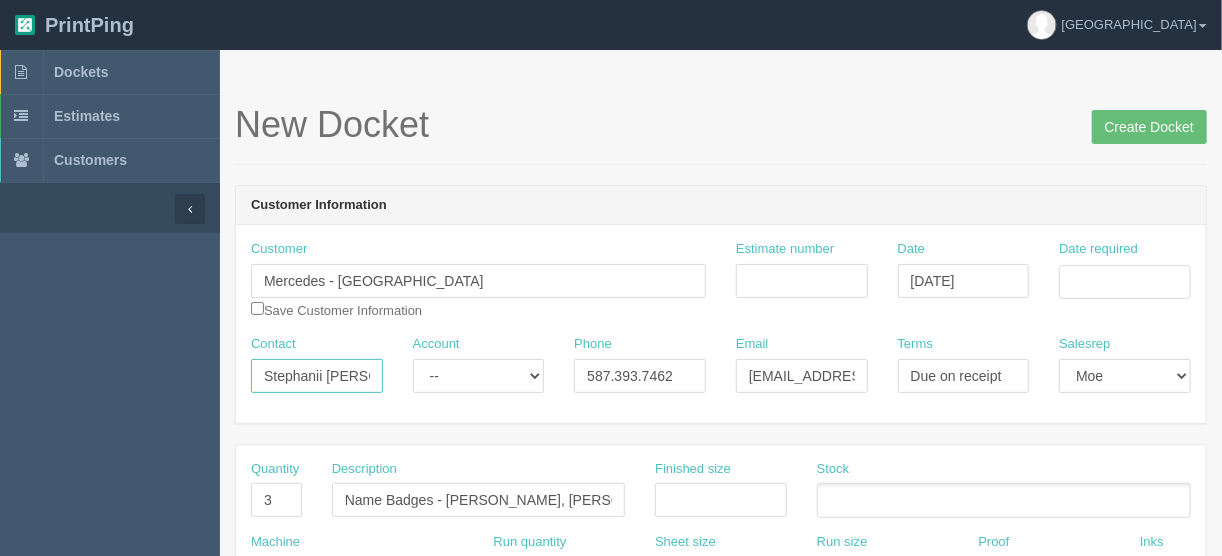 type on "Stephanii Bui" 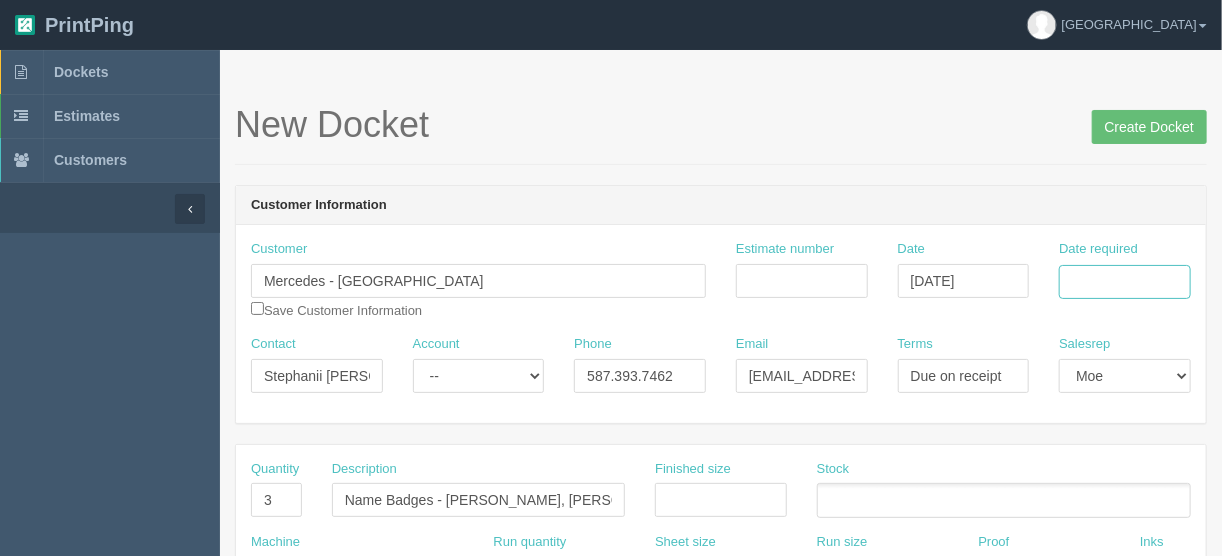 click on "Date required" at bounding box center (1125, 282) 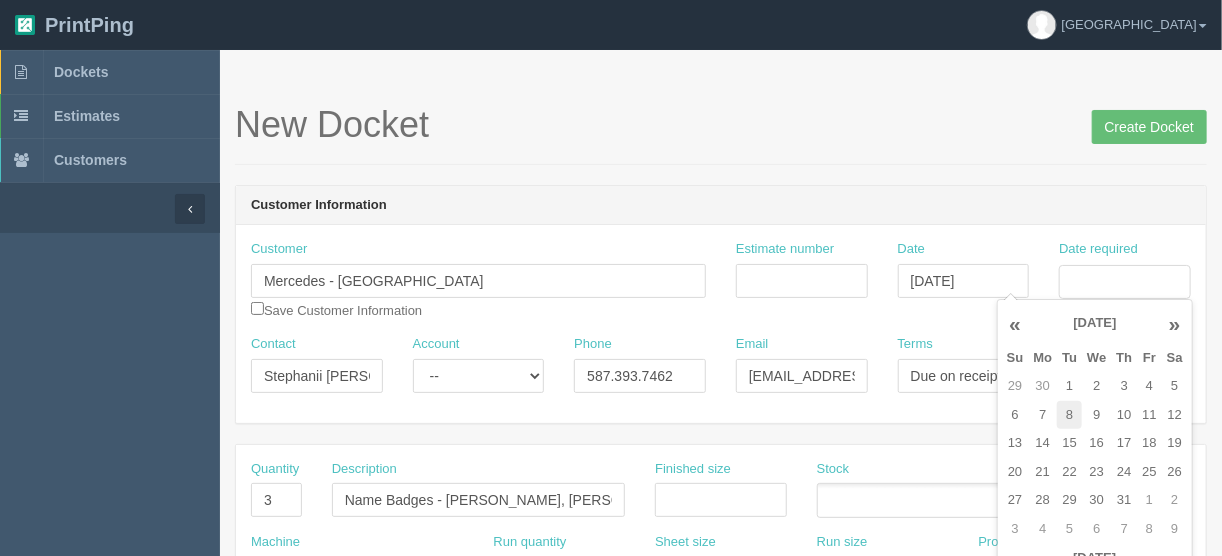 click on "8" at bounding box center [1069, 415] 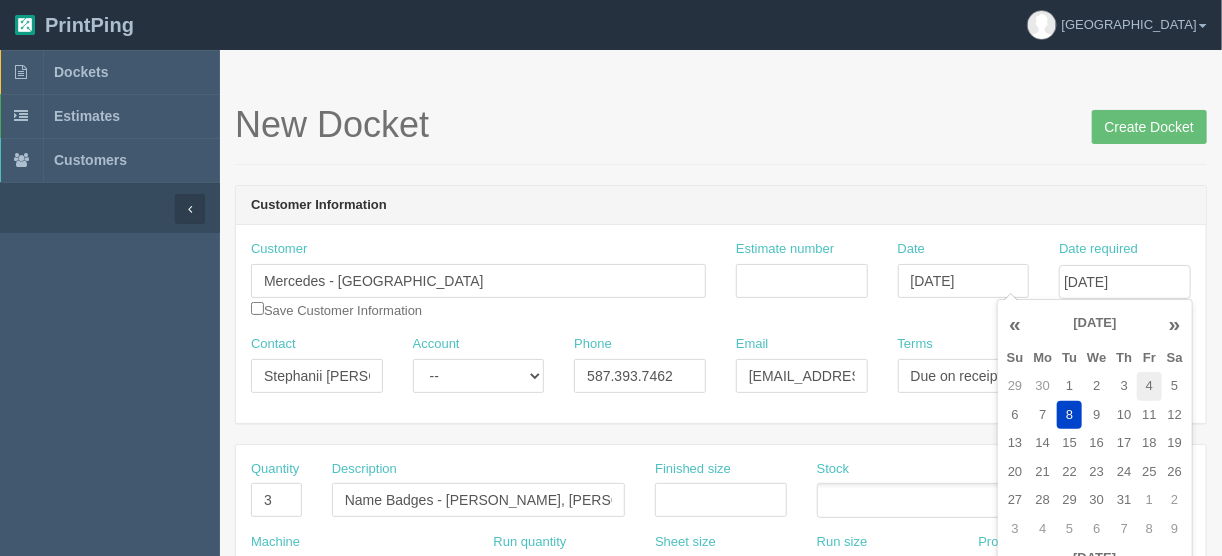 click on "4" at bounding box center (1149, 386) 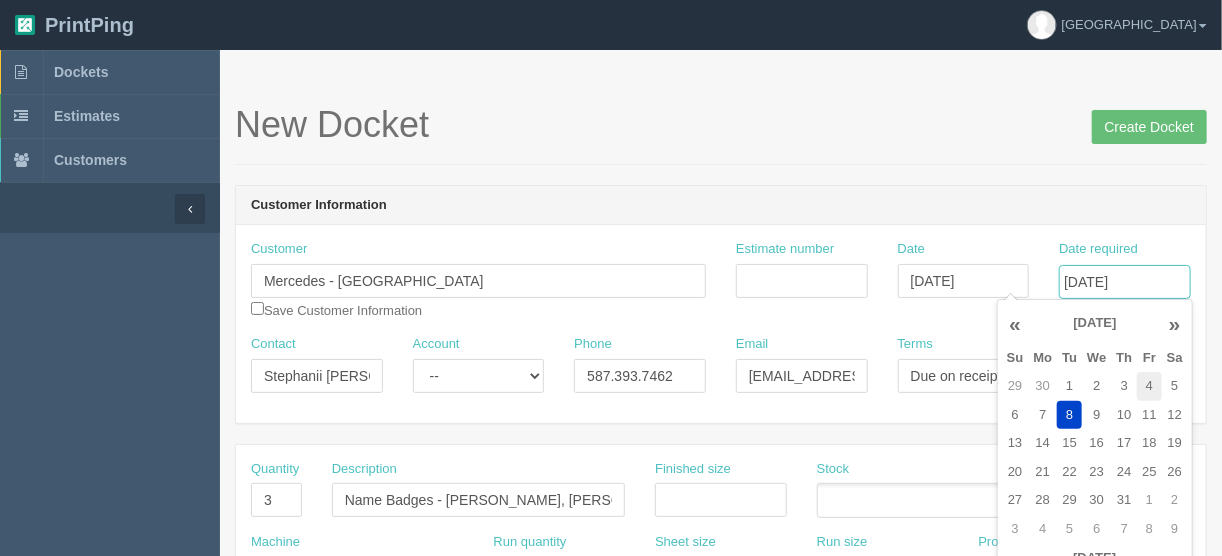 type on "July 4, 2025" 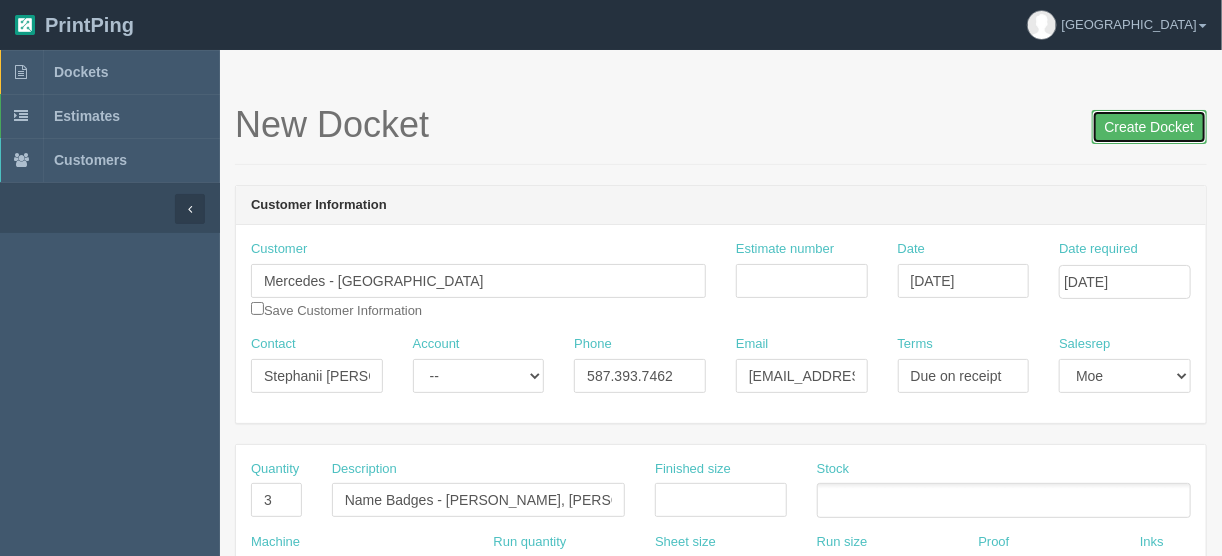 click on "Create Docket" at bounding box center (1149, 127) 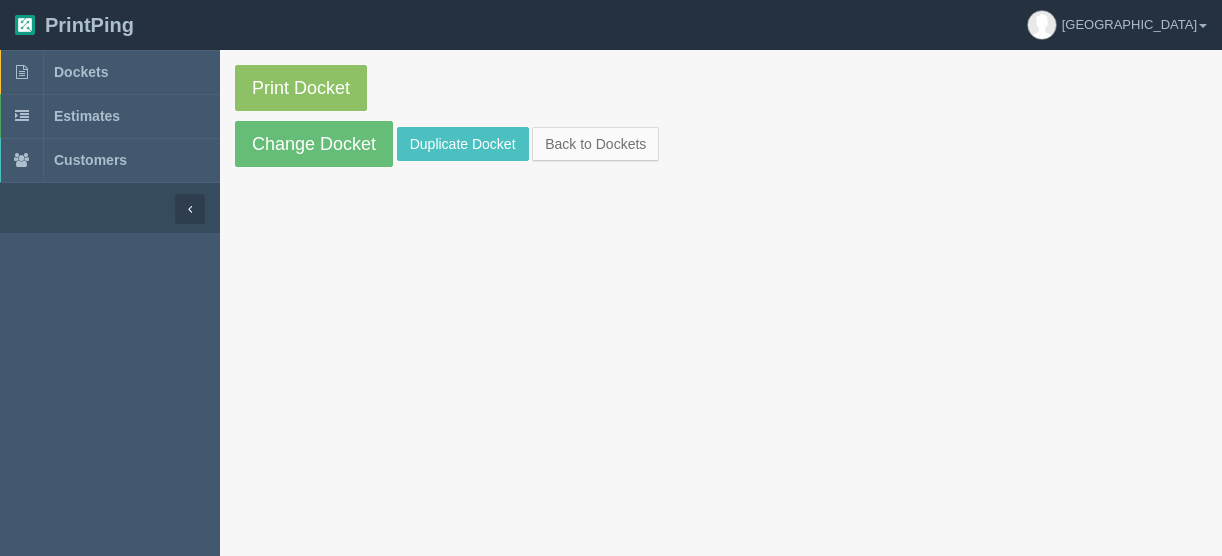 scroll, scrollTop: 0, scrollLeft: 0, axis: both 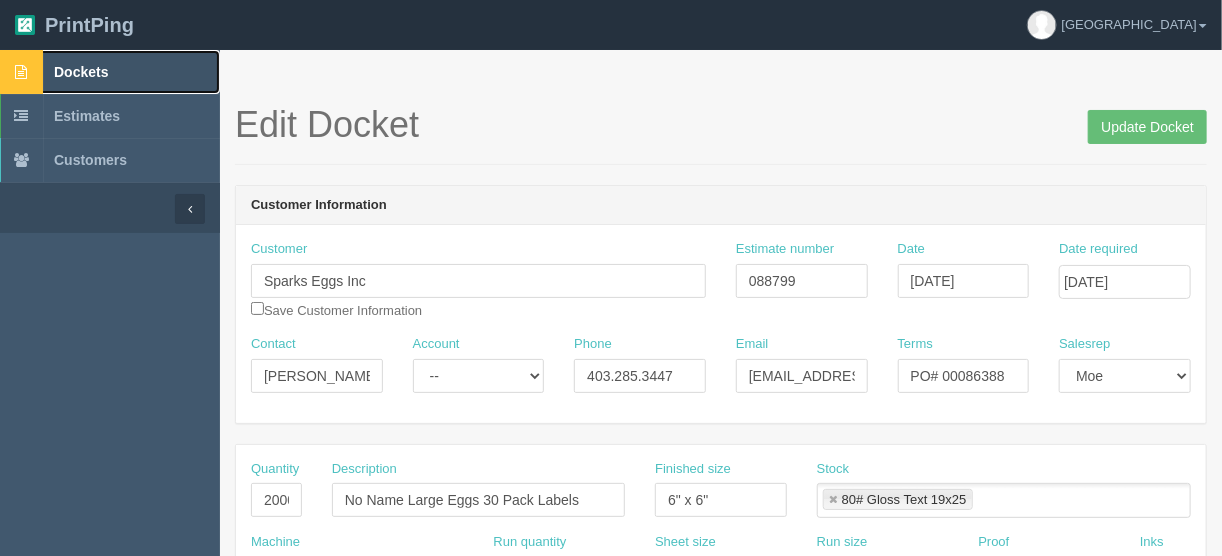 click on "Dockets" at bounding box center (81, 72) 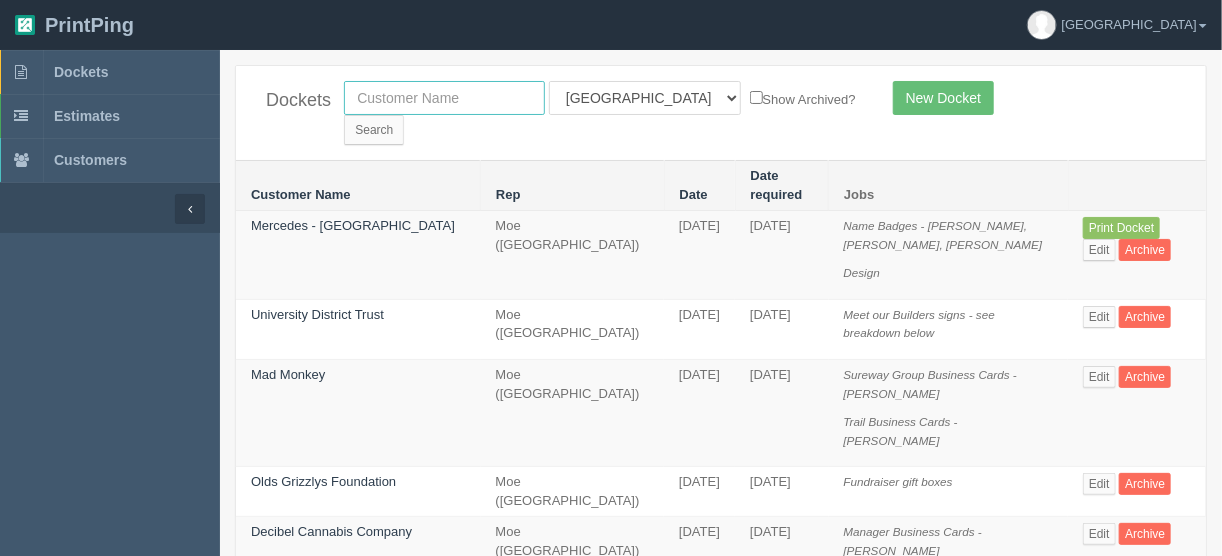 drag, startPoint x: 404, startPoint y: 93, endPoint x: 375, endPoint y: 147, distance: 61.294373 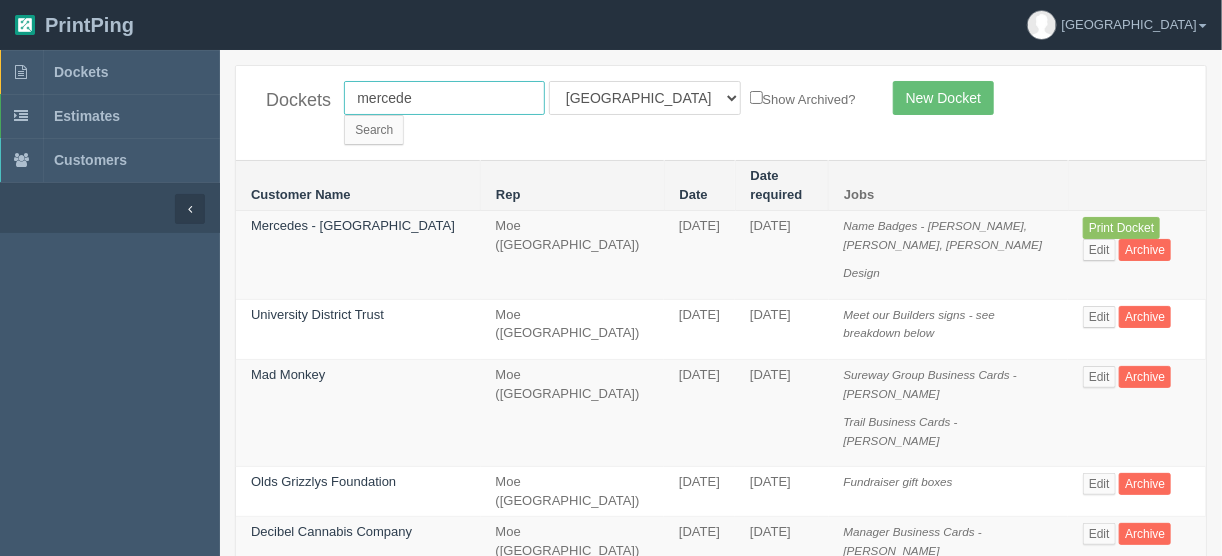 type on "mercedes" 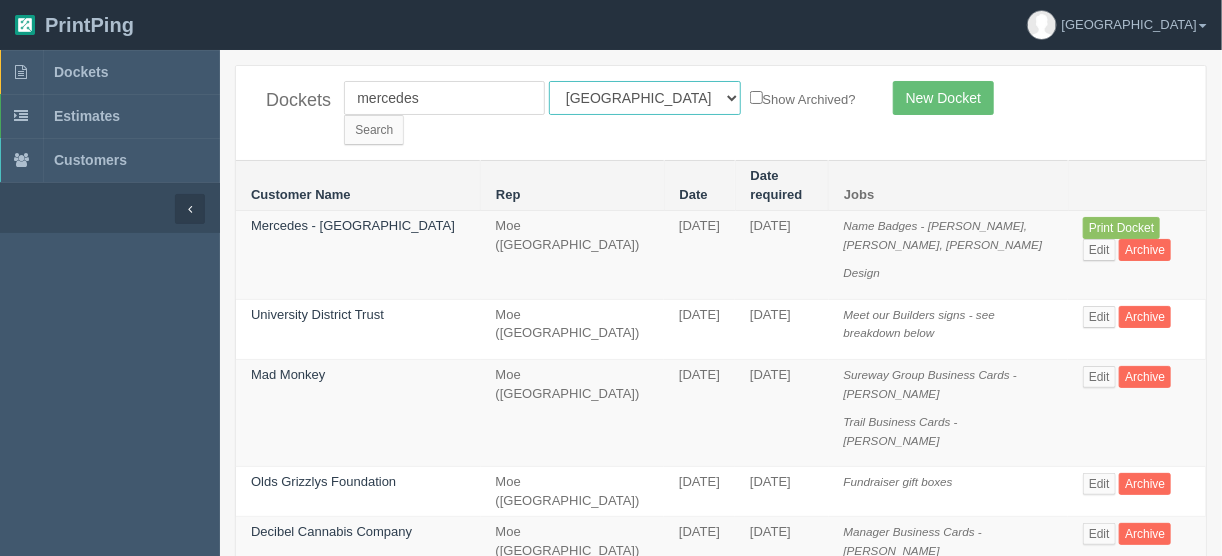 click on "All Users
[PERSON_NAME] Test 1
[PERSON_NAME]
[PERSON_NAME]
[PERSON_NAME]
France
[PERSON_NAME]
[PERSON_NAME]
[PERSON_NAME]
[PERSON_NAME]
[PERSON_NAME]
[PERSON_NAME]
[PERSON_NAME]
[PERSON_NAME]" at bounding box center [645, 98] 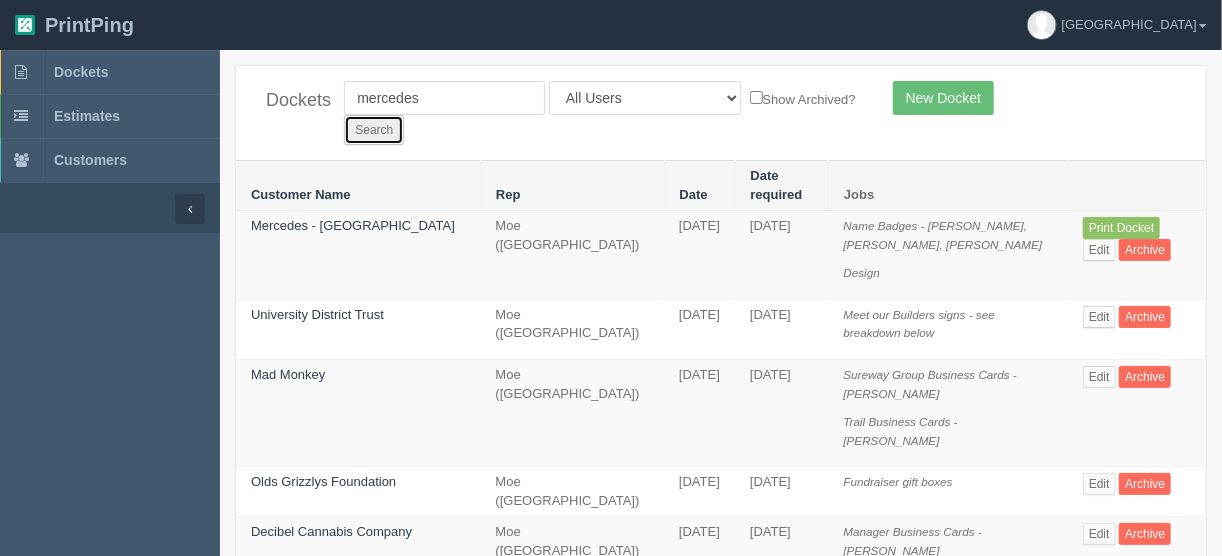 click on "Search" at bounding box center [374, 130] 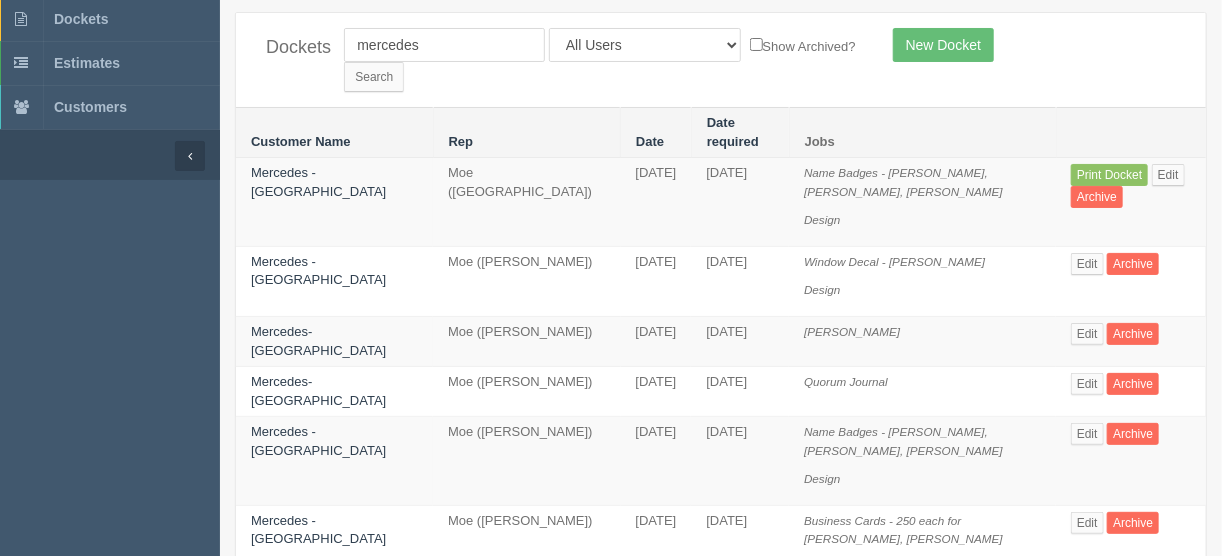 scroll, scrollTop: 80, scrollLeft: 0, axis: vertical 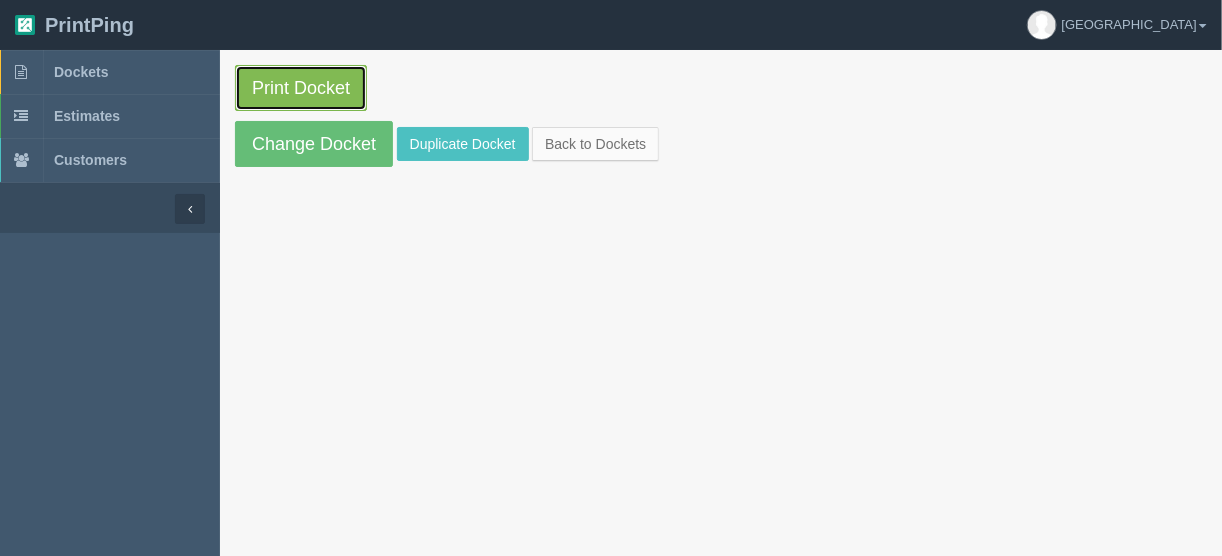 click on "Print Docket" at bounding box center [301, 88] 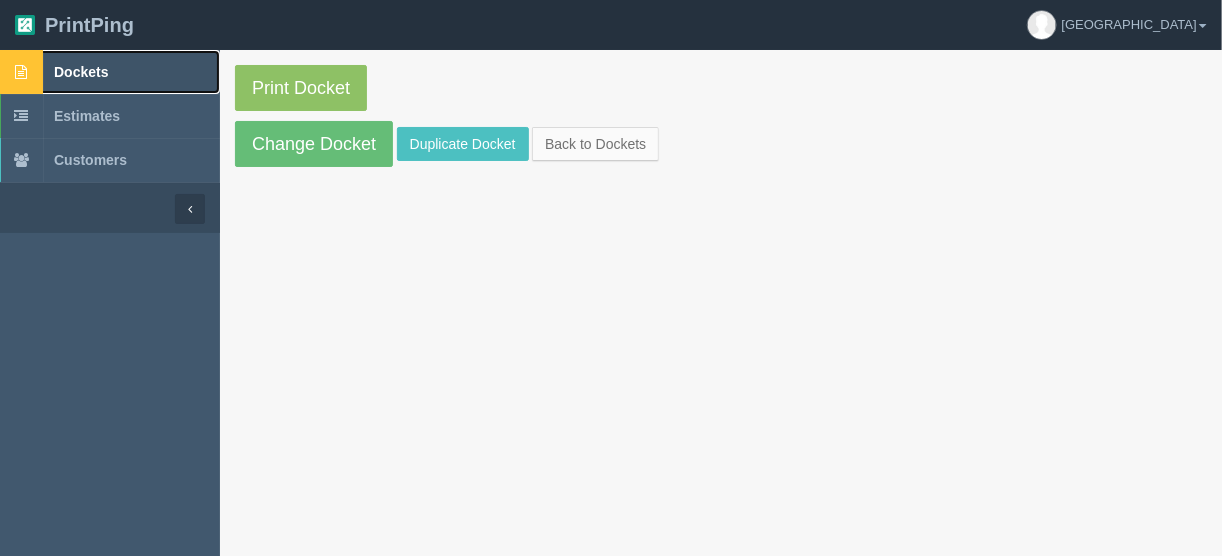 click on "Dockets" at bounding box center [81, 72] 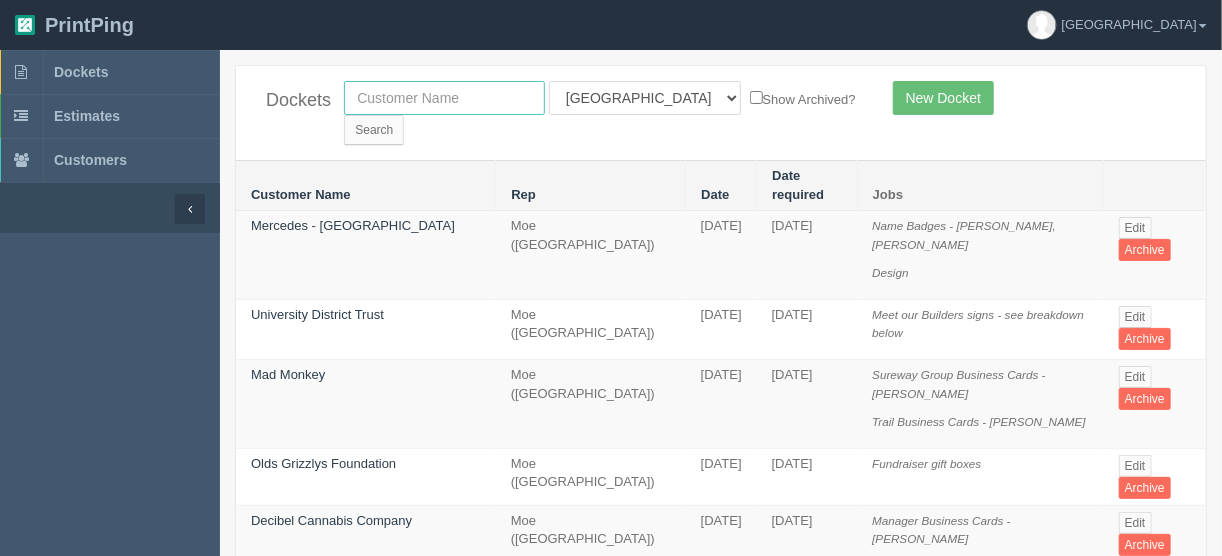 click at bounding box center [444, 98] 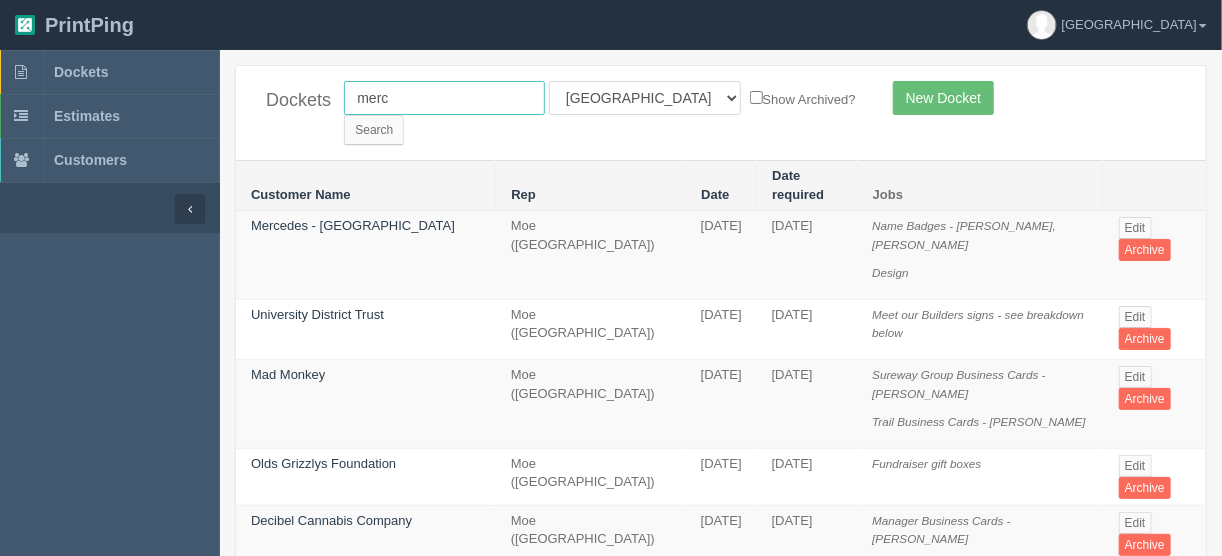 type on "mercedes" 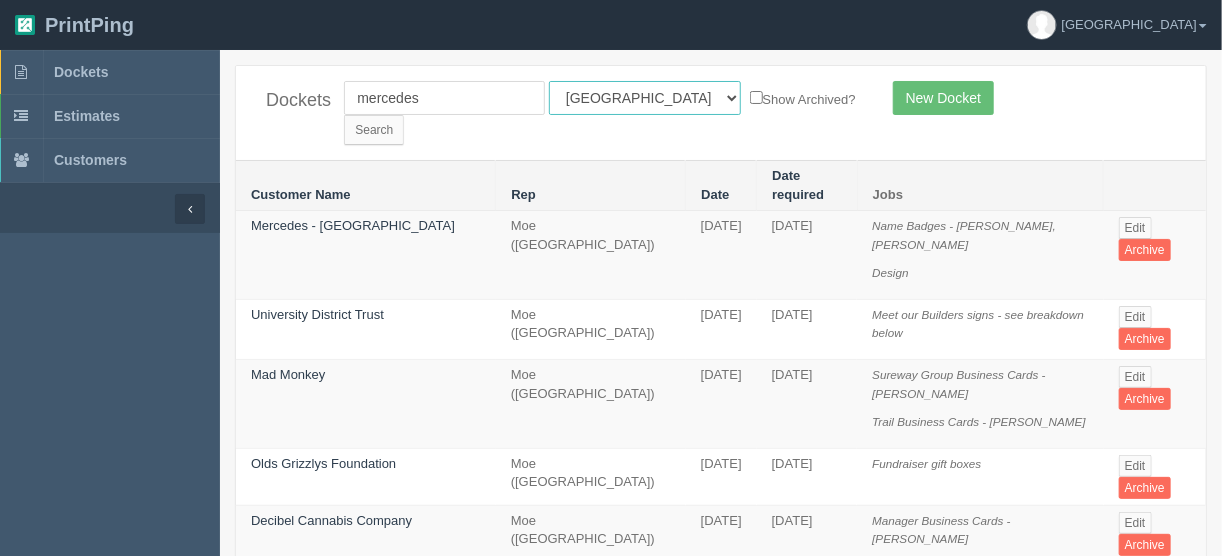 click on "All Users
[PERSON_NAME] Test 1
[PERSON_NAME]
[PERSON_NAME]
[PERSON_NAME]
France
[PERSON_NAME]
[PERSON_NAME]
[PERSON_NAME]
[PERSON_NAME]
[PERSON_NAME]
[PERSON_NAME]
[PERSON_NAME]
[PERSON_NAME]" at bounding box center (645, 98) 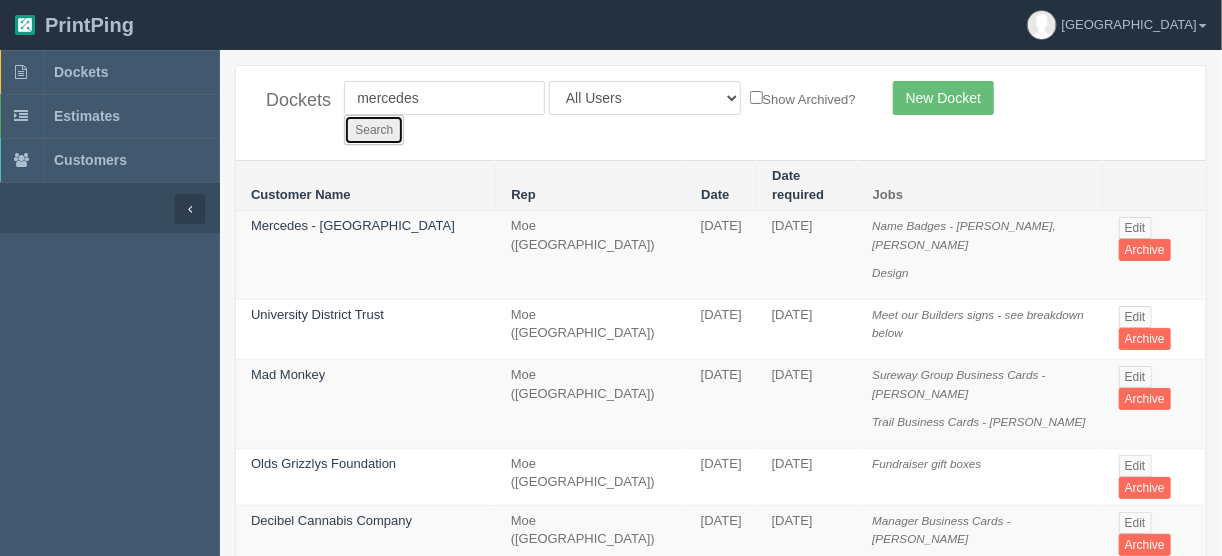 click on "Search" at bounding box center [374, 130] 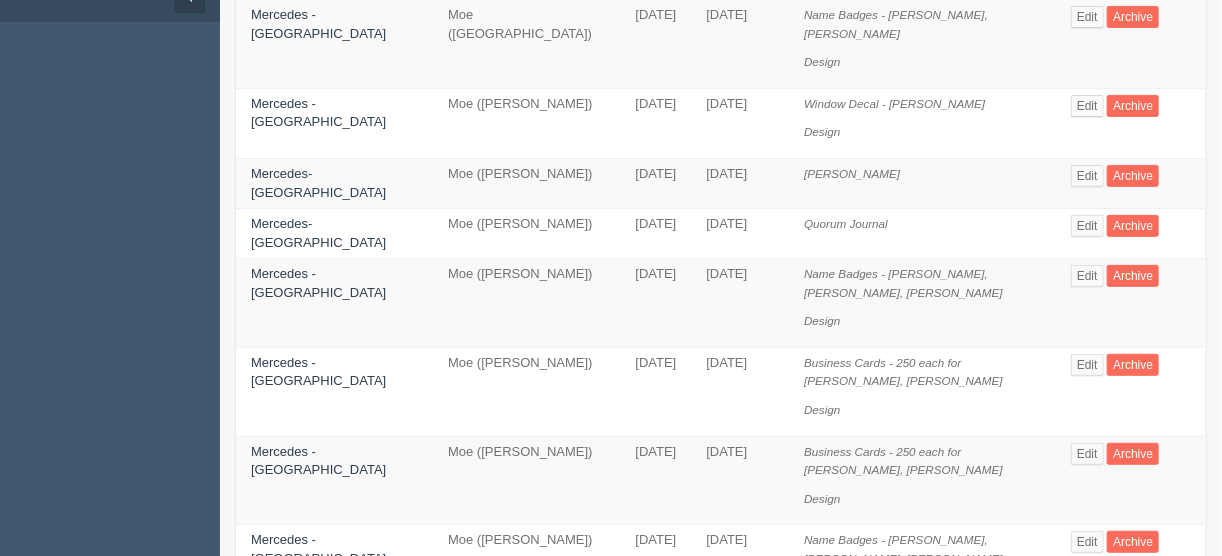 scroll, scrollTop: 240, scrollLeft: 0, axis: vertical 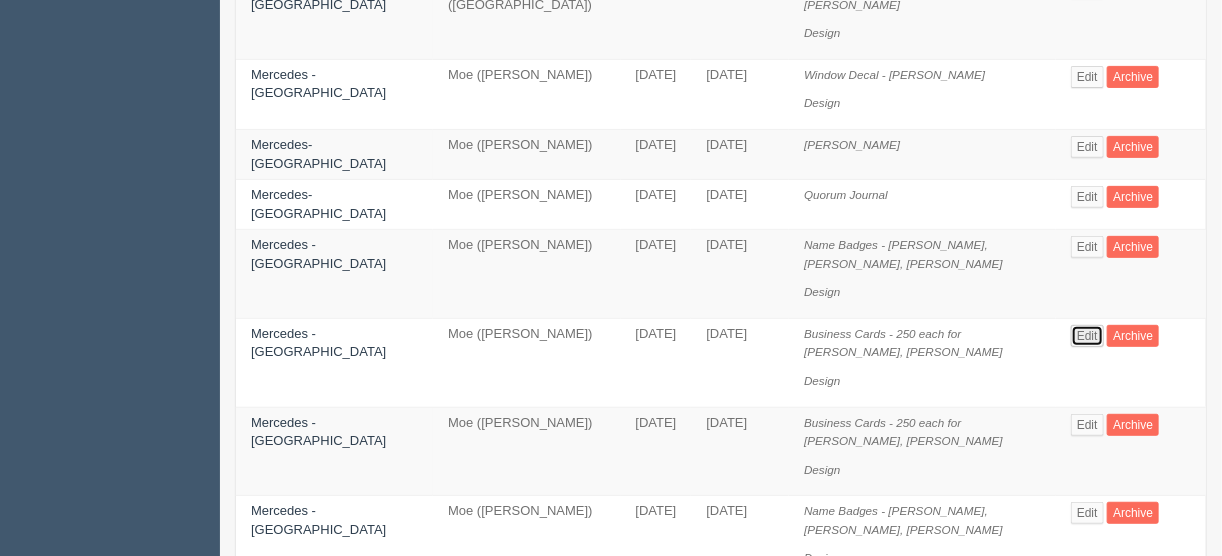 click on "Edit" at bounding box center (1087, 336) 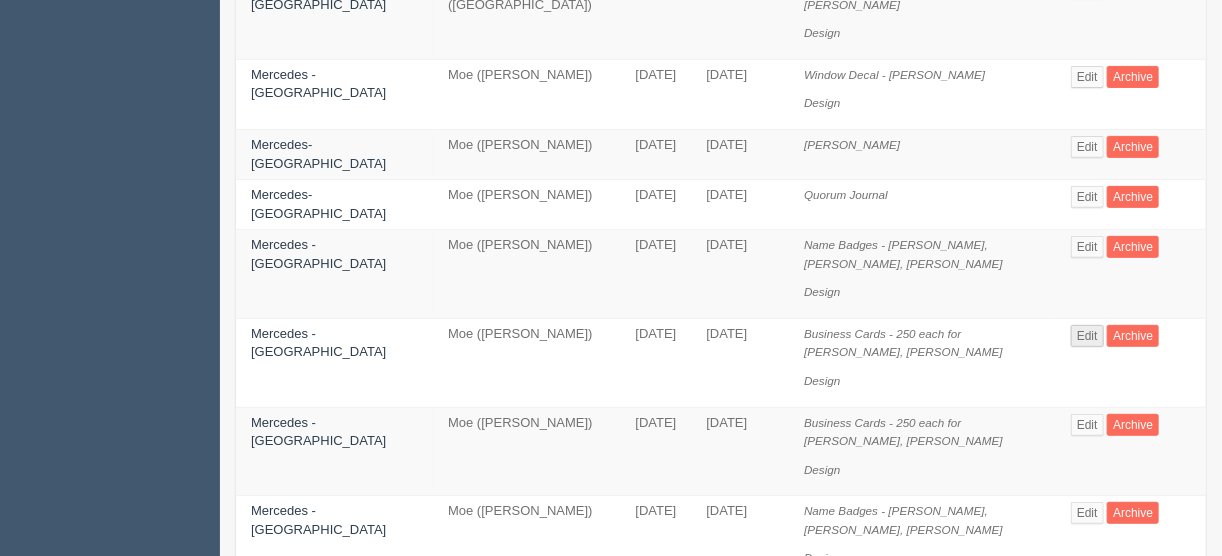 scroll, scrollTop: 0, scrollLeft: 0, axis: both 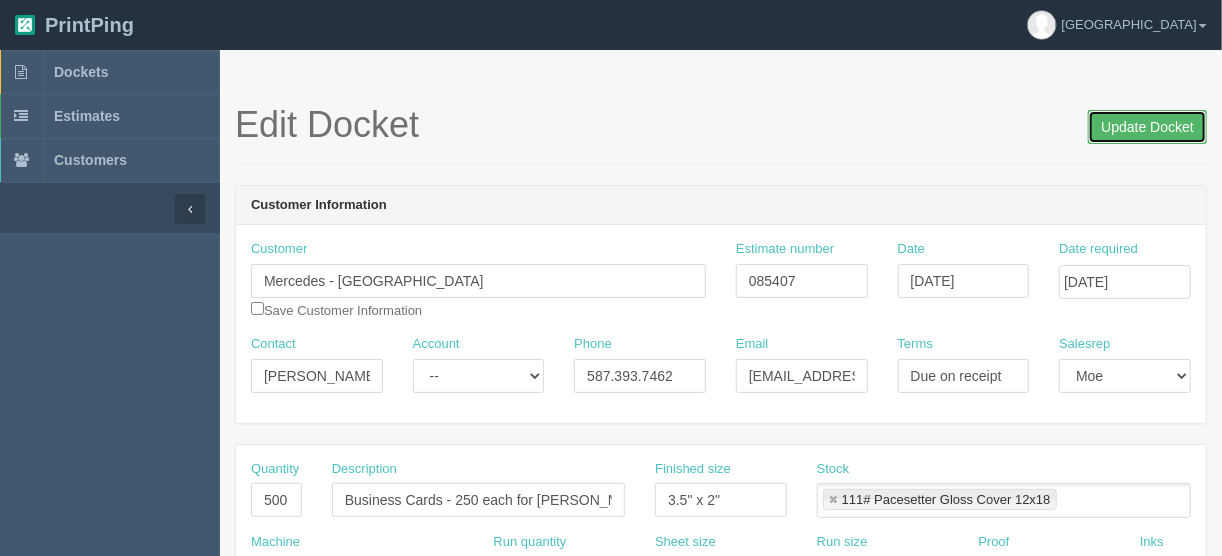 click on "Update Docket" at bounding box center (1147, 127) 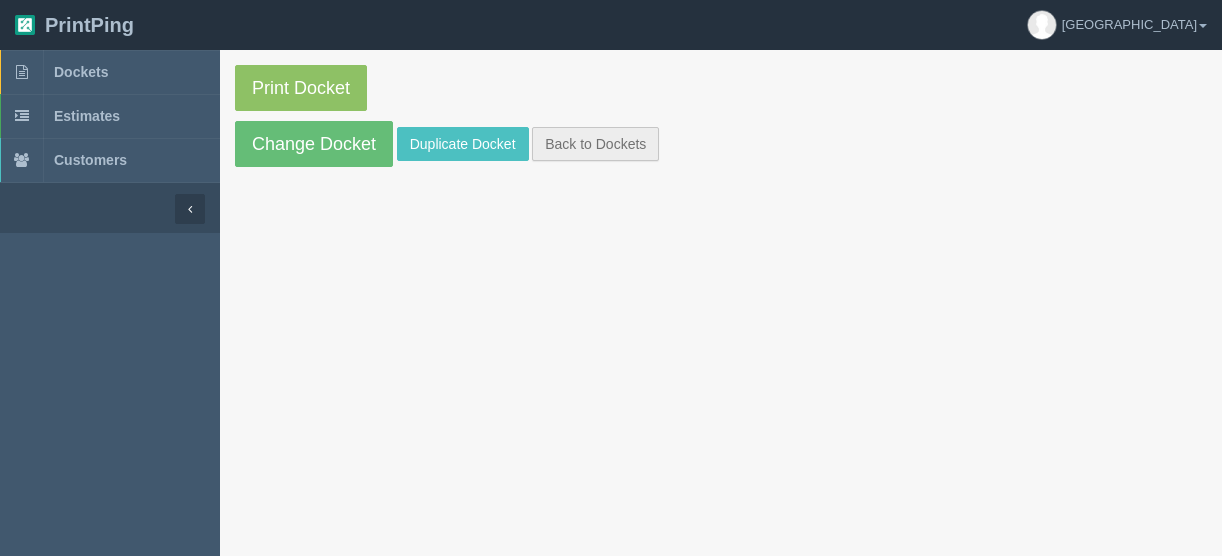 scroll, scrollTop: 0, scrollLeft: 0, axis: both 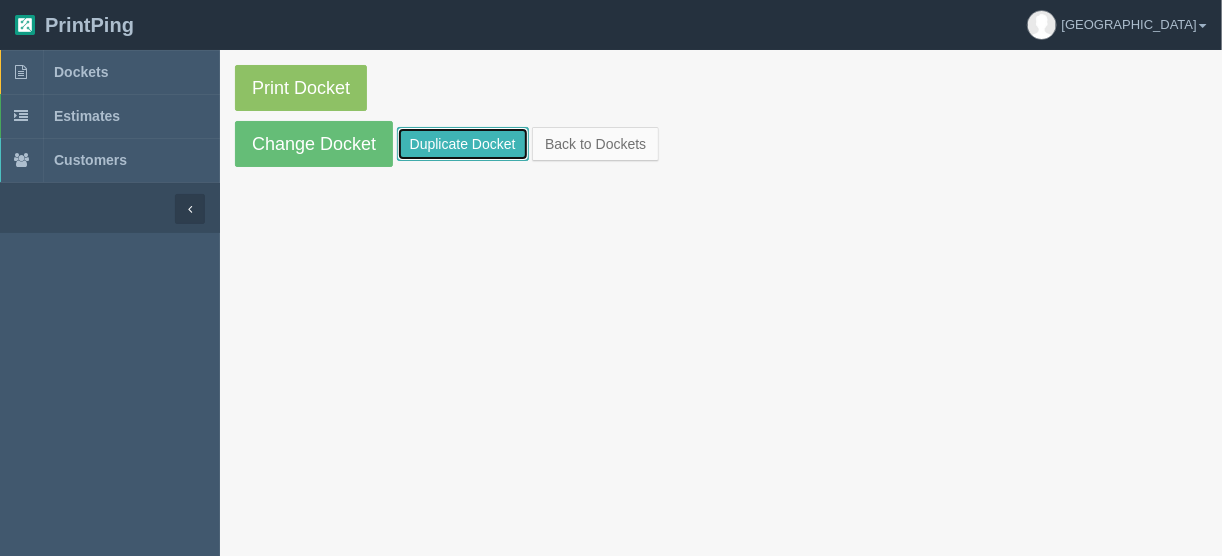 click on "Duplicate Docket" at bounding box center (463, 144) 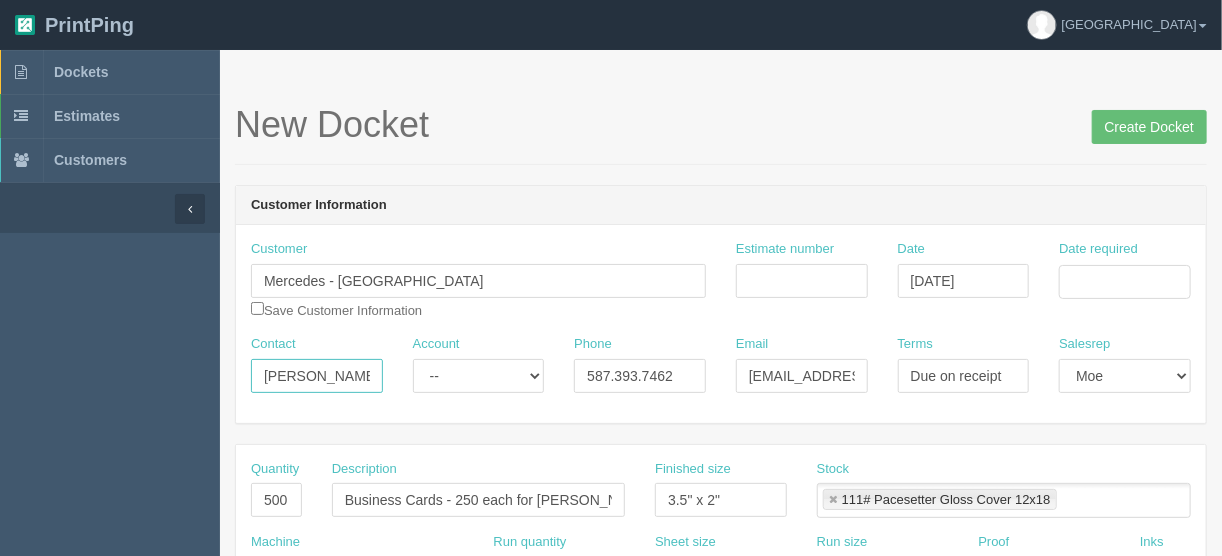 drag, startPoint x: 358, startPoint y: 369, endPoint x: 188, endPoint y: 365, distance: 170.04706 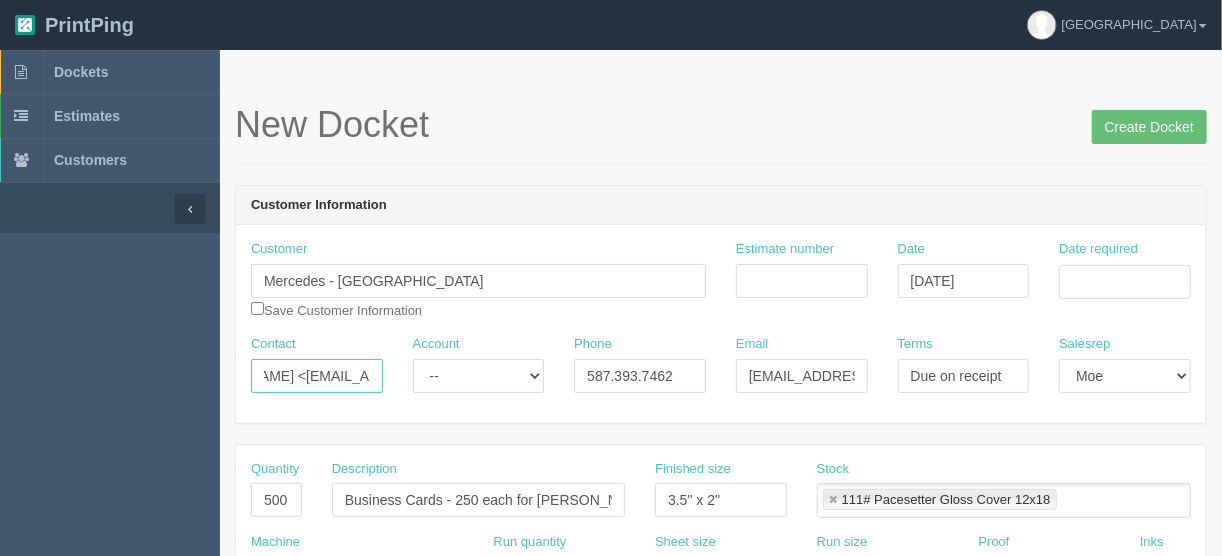 scroll, scrollTop: 0, scrollLeft: 62, axis: horizontal 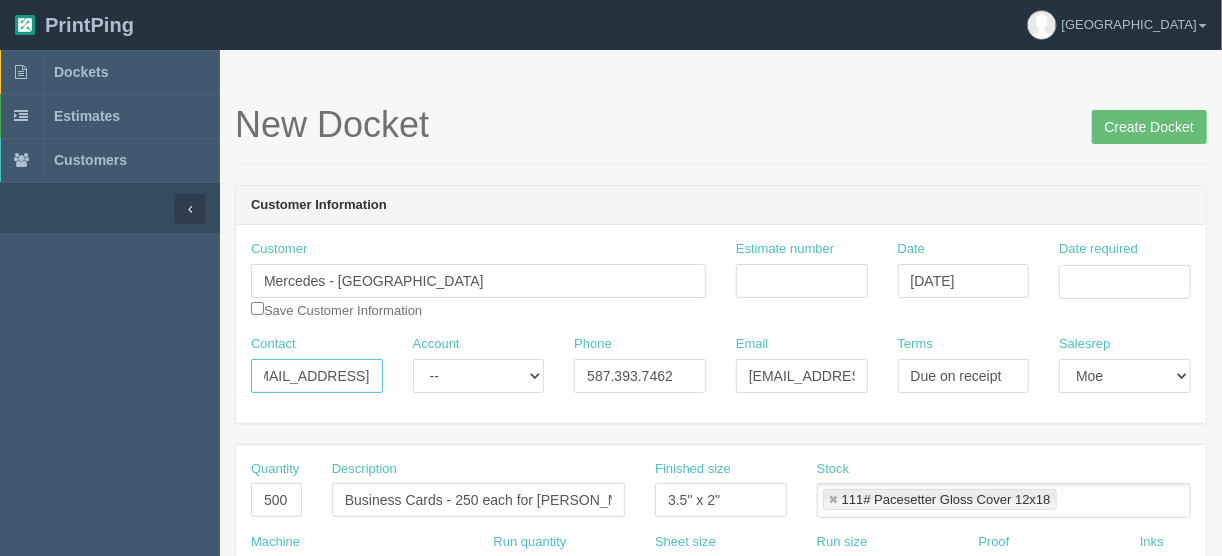 drag, startPoint x: 296, startPoint y: 374, endPoint x: 407, endPoint y: 372, distance: 111.01801 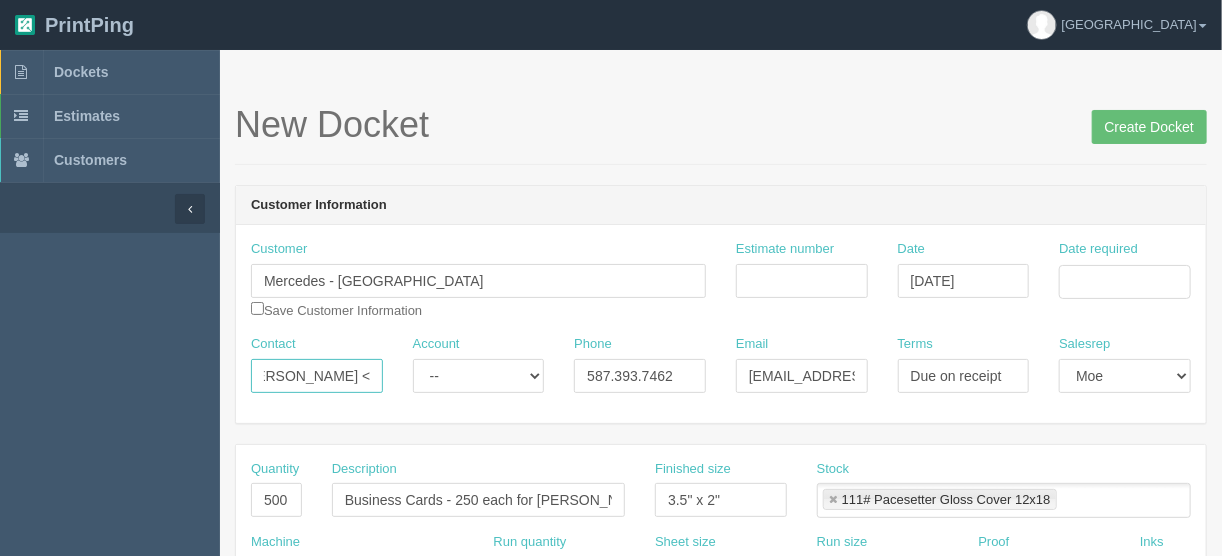 scroll, scrollTop: 0, scrollLeft: 0, axis: both 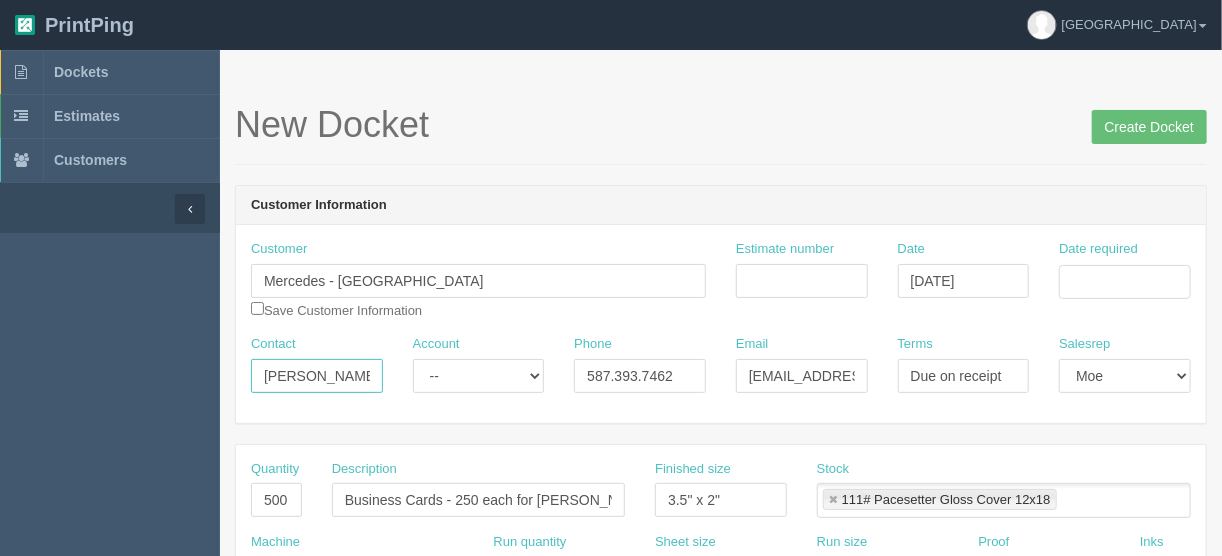 type on "Stephanii Bui <" 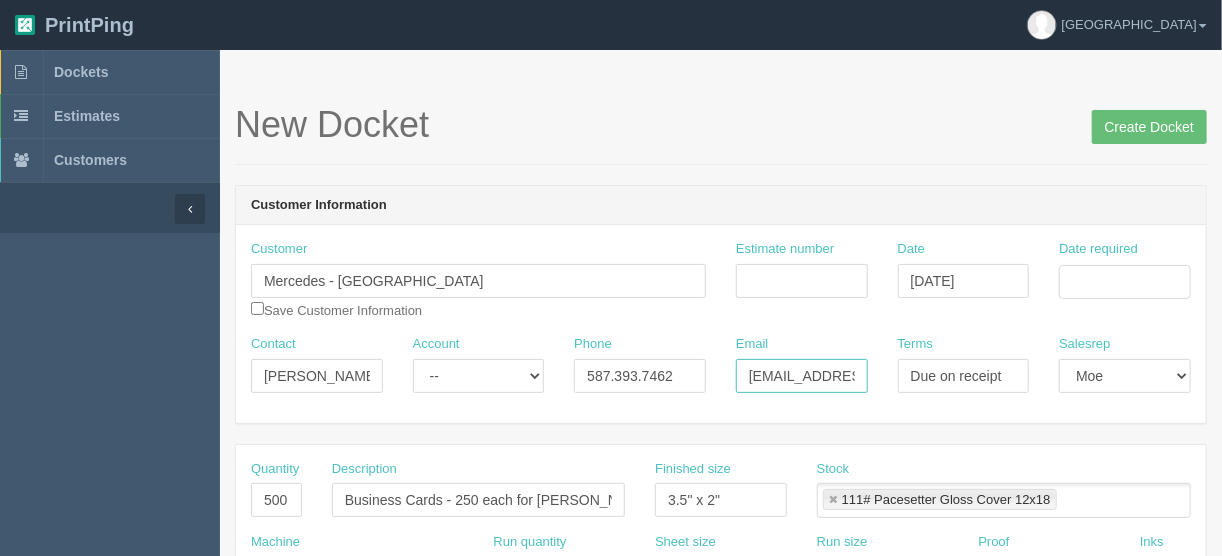 scroll, scrollTop: 0, scrollLeft: 87, axis: horizontal 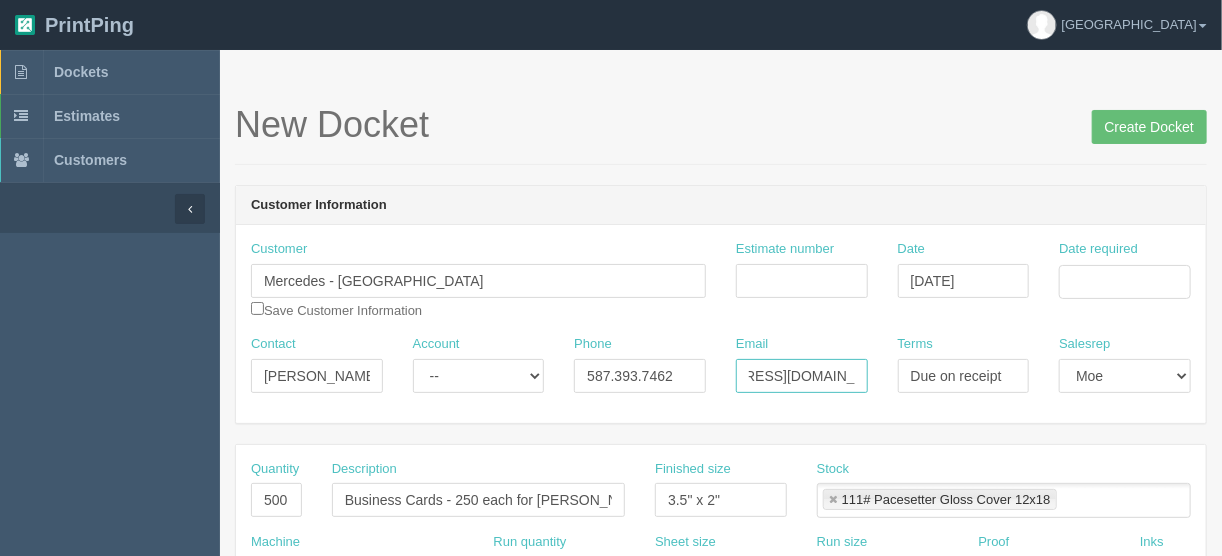 drag, startPoint x: 744, startPoint y: 375, endPoint x: 938, endPoint y: 375, distance: 194 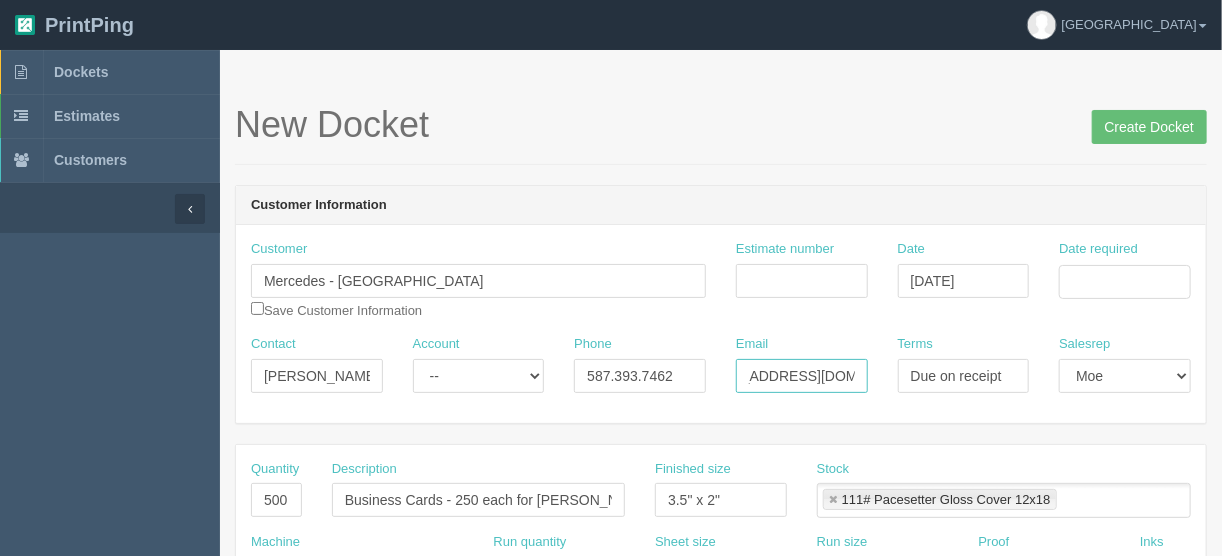 type on "sbui@mbcountryhills.com" 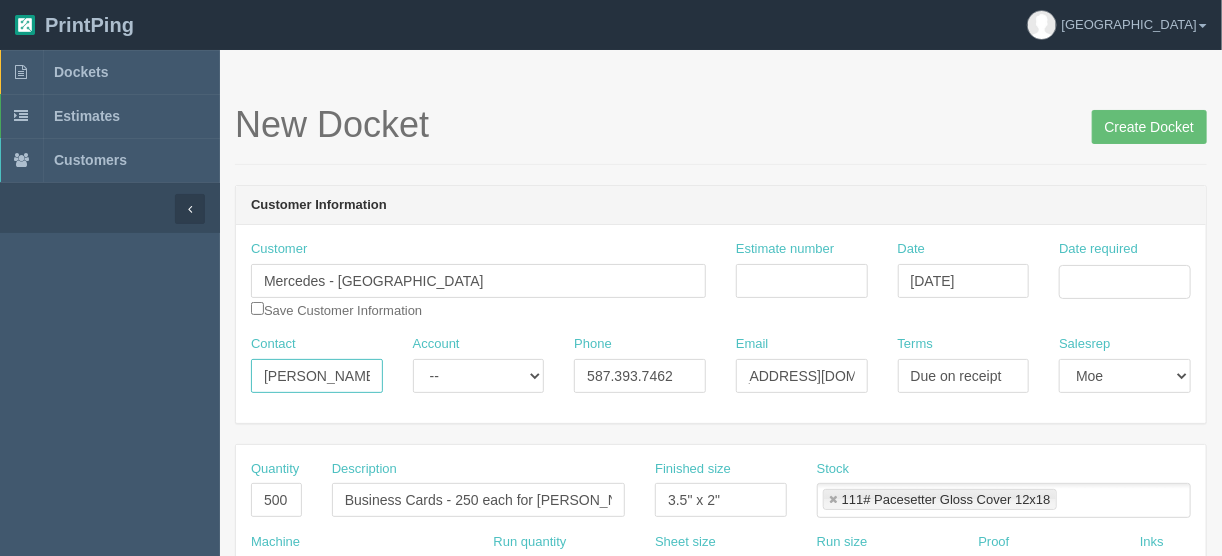 scroll, scrollTop: 0, scrollLeft: 0, axis: both 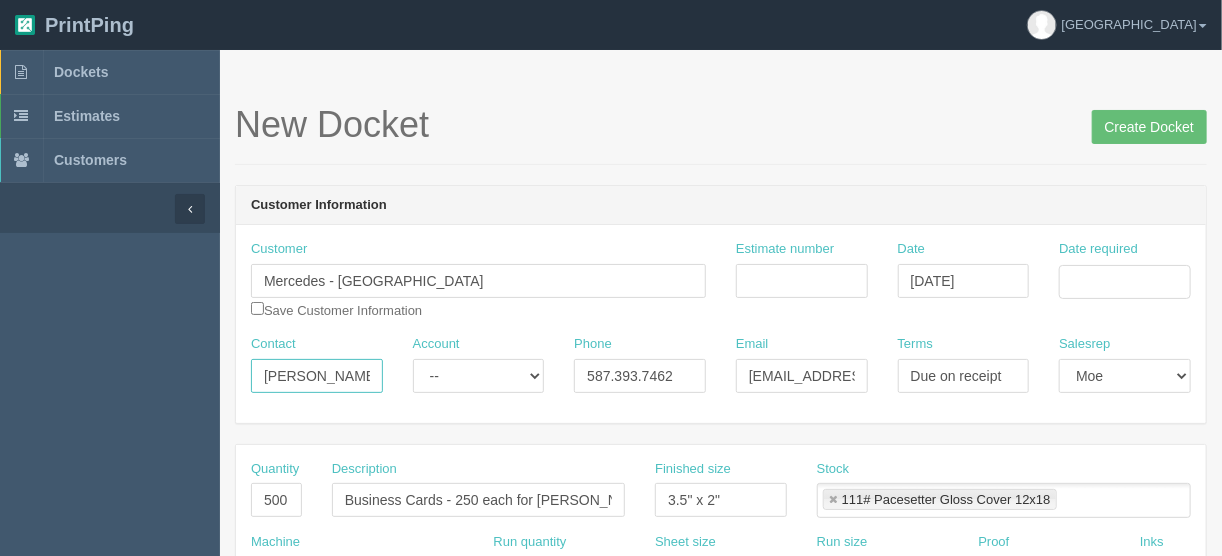 click on "Stephanii Bui <" at bounding box center (317, 376) 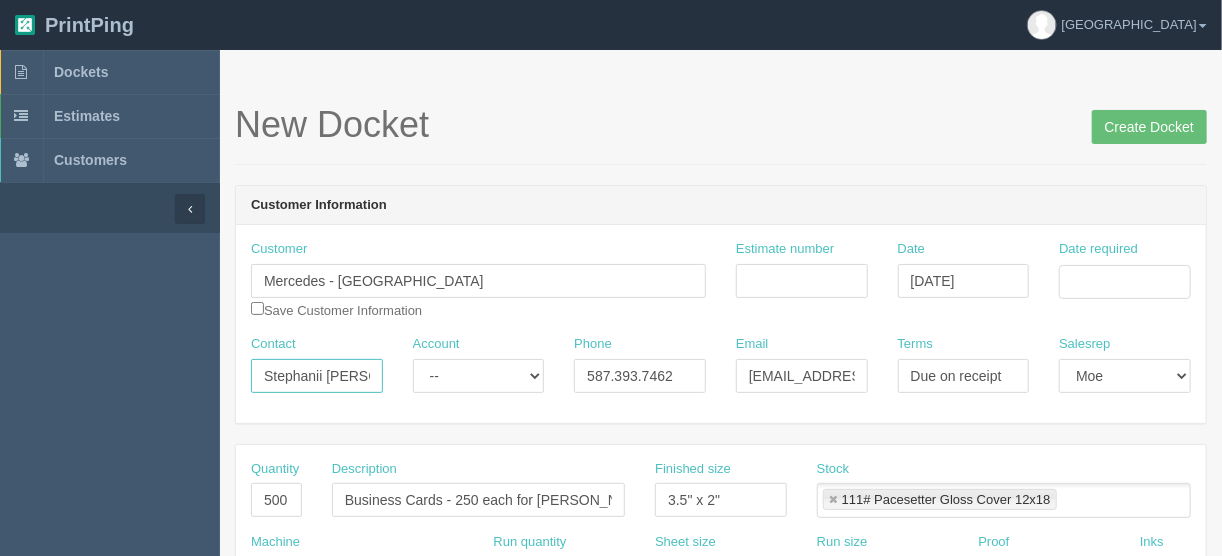 type on "Stephanii Bui" 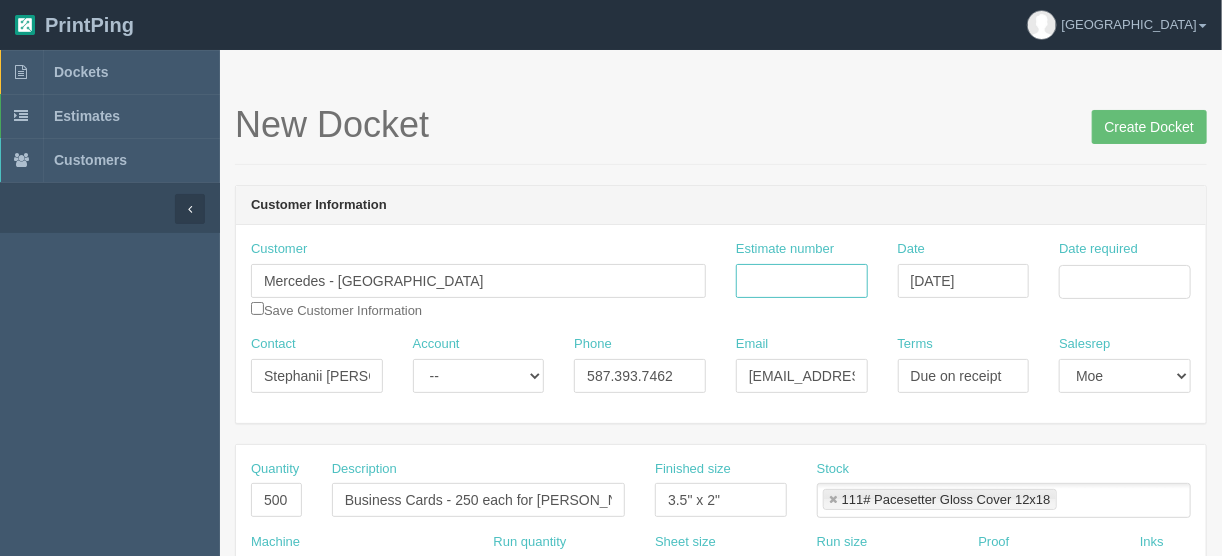 click on "Estimate number" at bounding box center [802, 281] 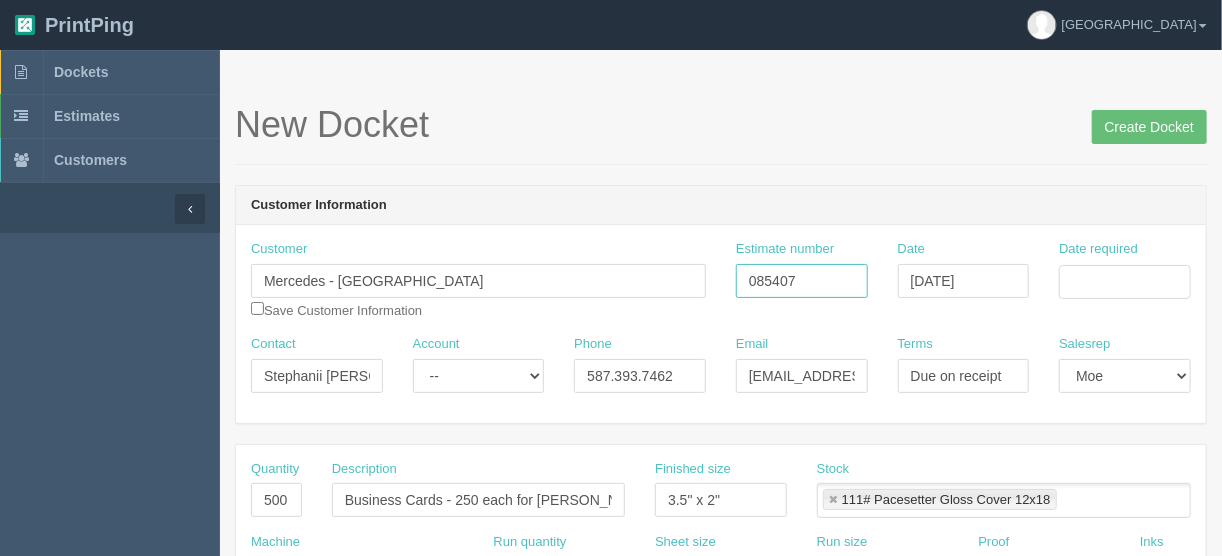 type on "085407" 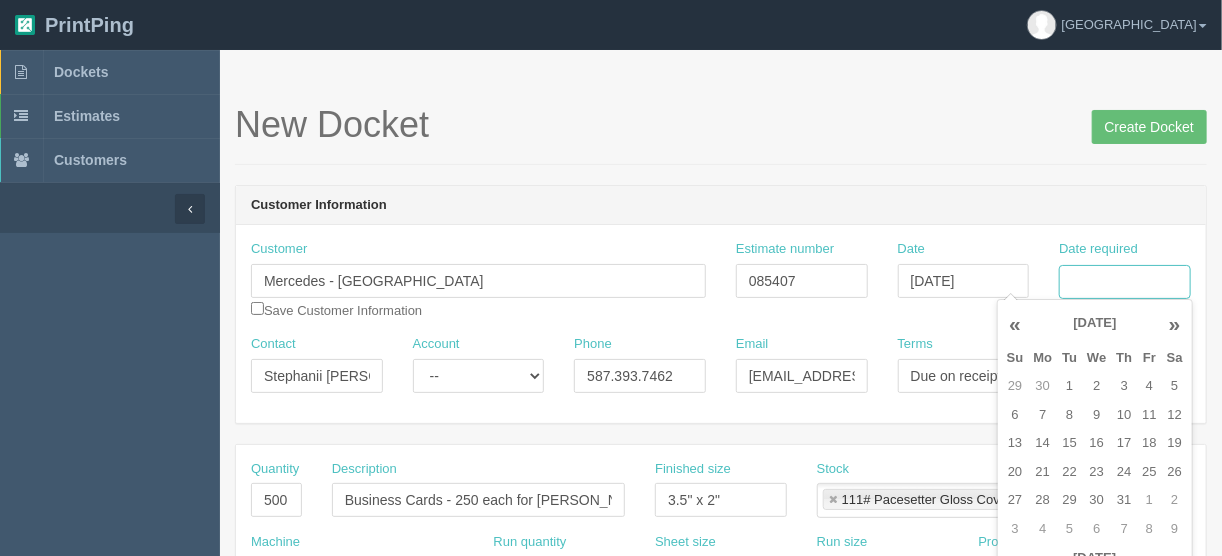 click on "Date required" at bounding box center (1125, 282) 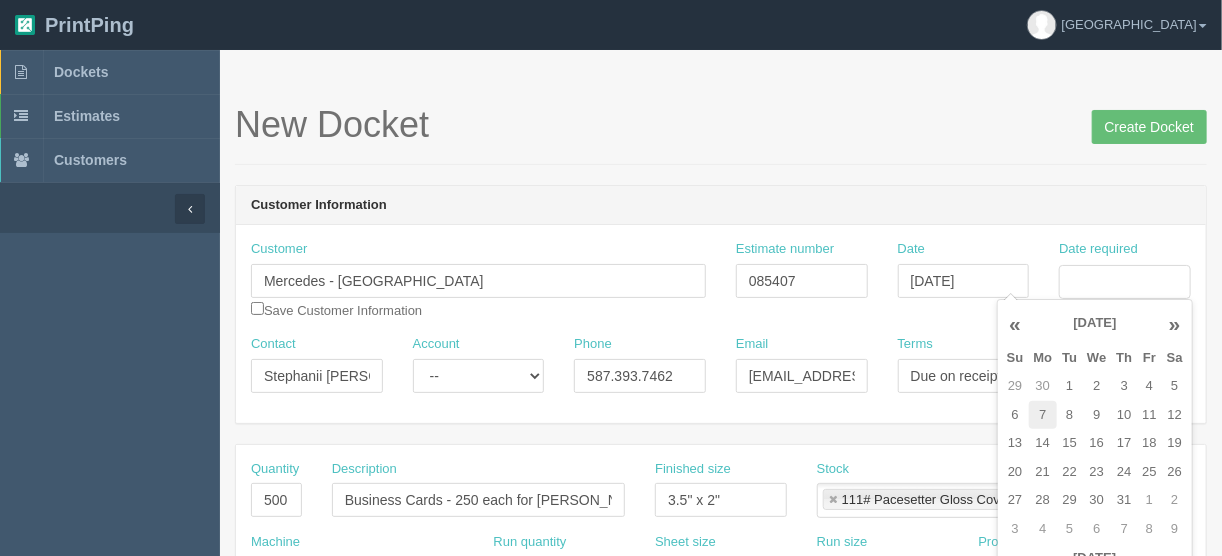 click on "7" at bounding box center [1043, 415] 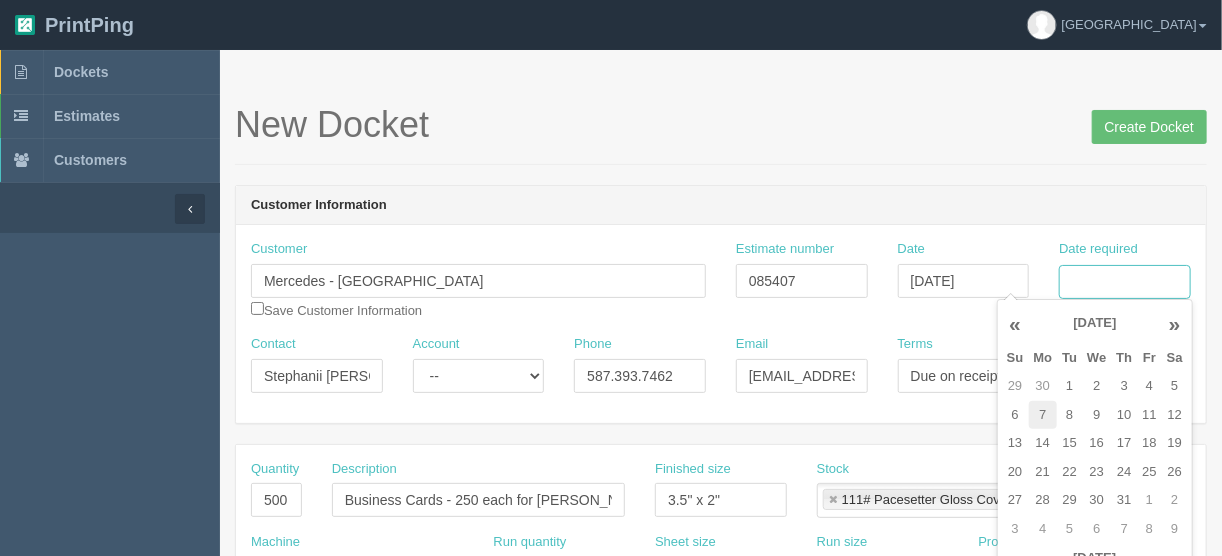 type on "July 7, 2025" 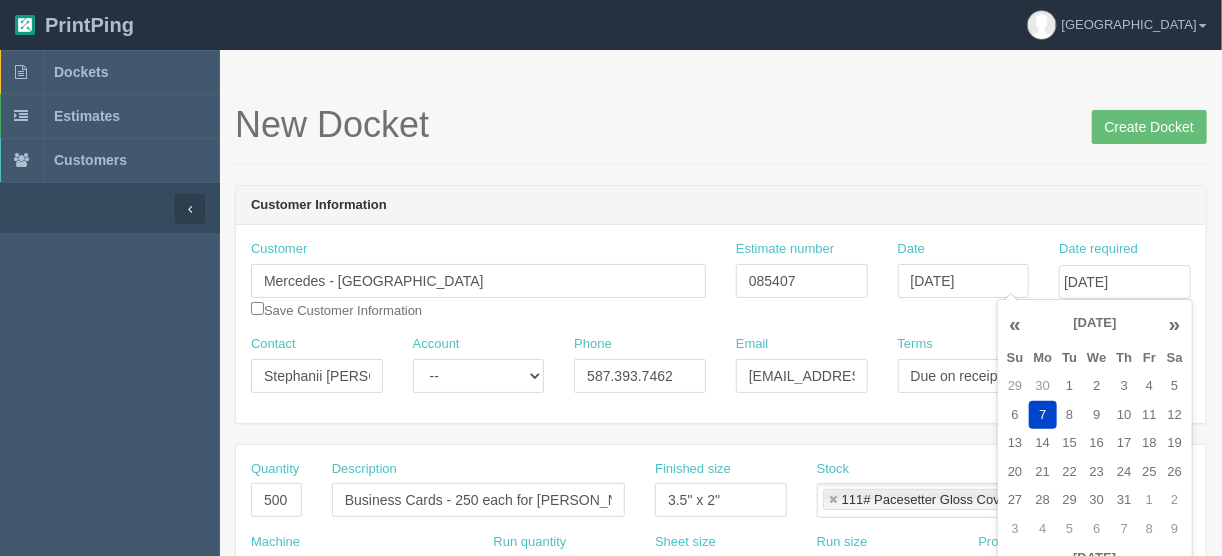 click on "New Docket
Create Docket
Customer Information
Customer
Mercedes - Benz Country Hills
Save Customer Information
Estimate number
085407
Date
July 02, 2025
Date required
July 7, 2025
Contact
Stephanii Bui
Account
--
Existing Client
Allrush Client
Rep Client
Phone
587.393.7462
Email
sbui@mbcountryhills.com
Terms
Due on receipt
Salesrep
Mark
Mikayla
Aly" at bounding box center [721, 945] 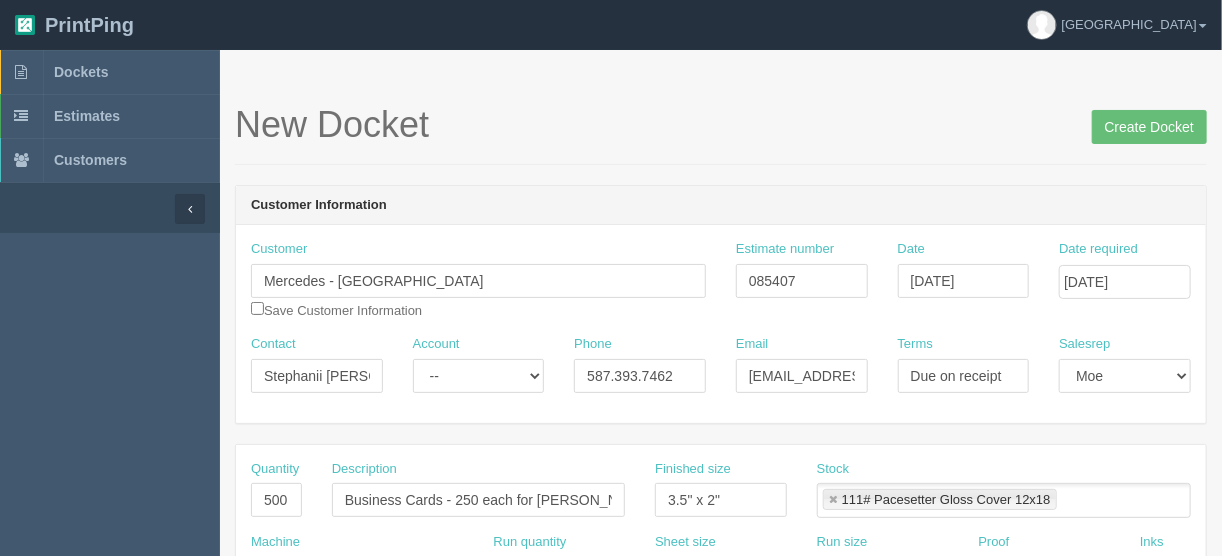 scroll, scrollTop: 80, scrollLeft: 0, axis: vertical 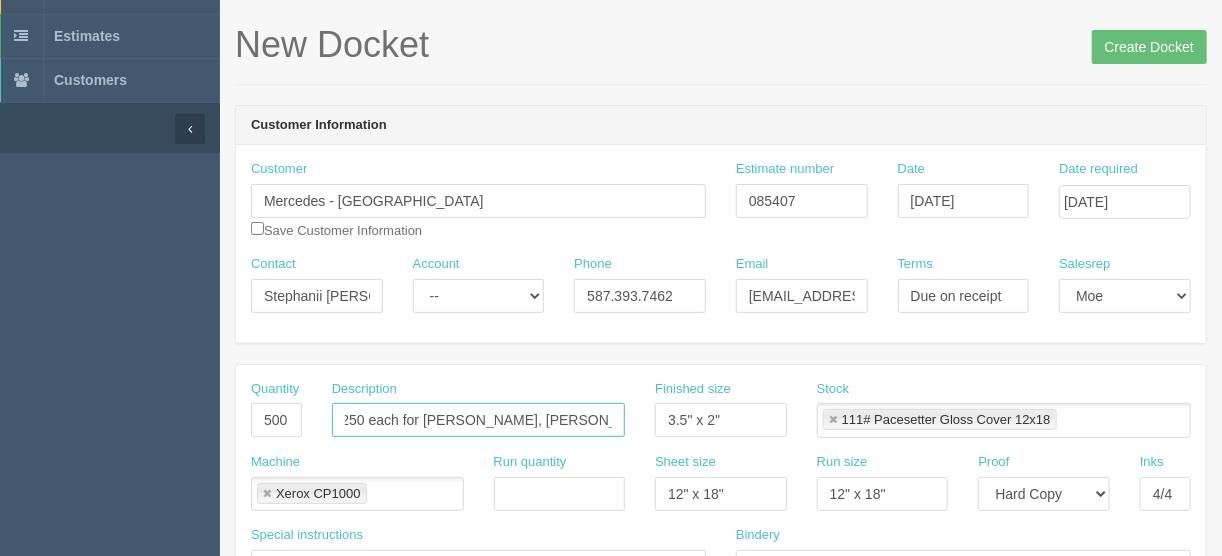 drag, startPoint x: 536, startPoint y: 414, endPoint x: 696, endPoint y: 414, distance: 160 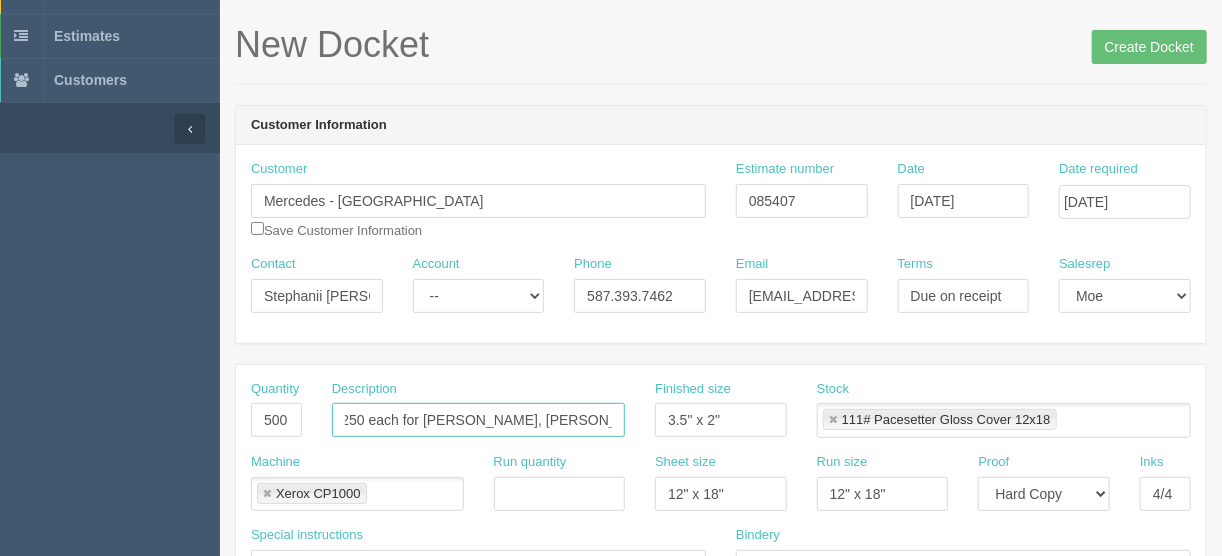 paste on "sbui@mbcountryhills.com" 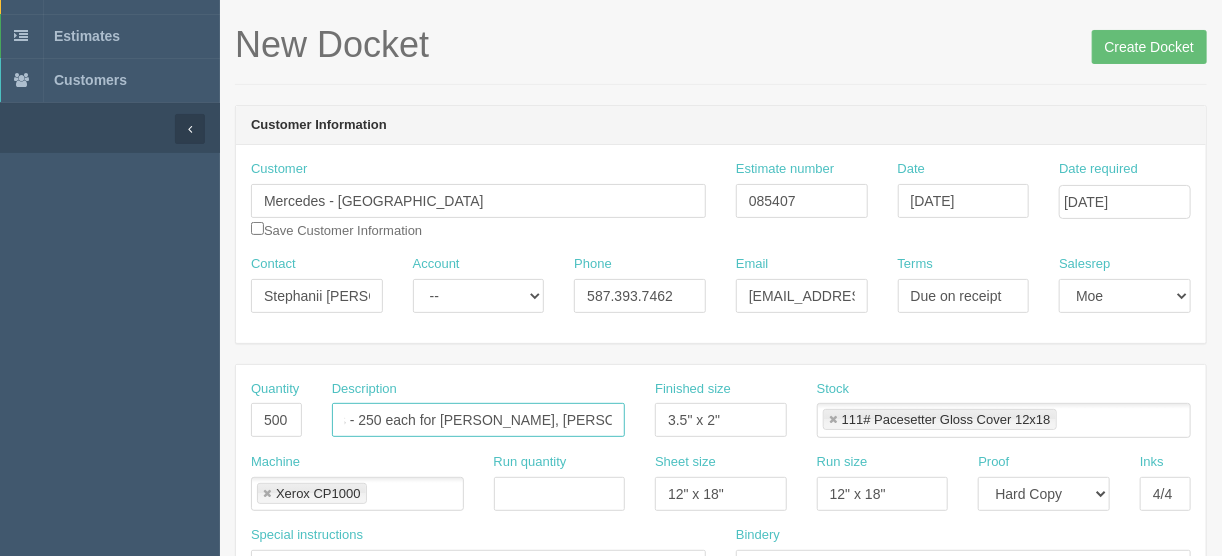 scroll, scrollTop: 0, scrollLeft: 117, axis: horizontal 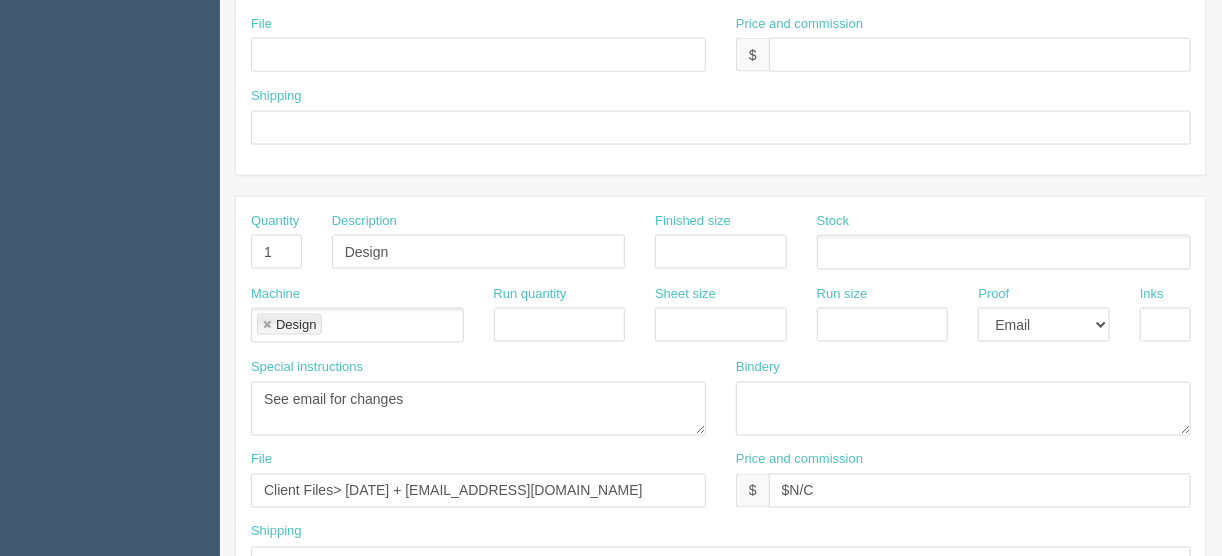type on "Business Cards - 250 each for Adrian Humby, Gaurav Sharma" 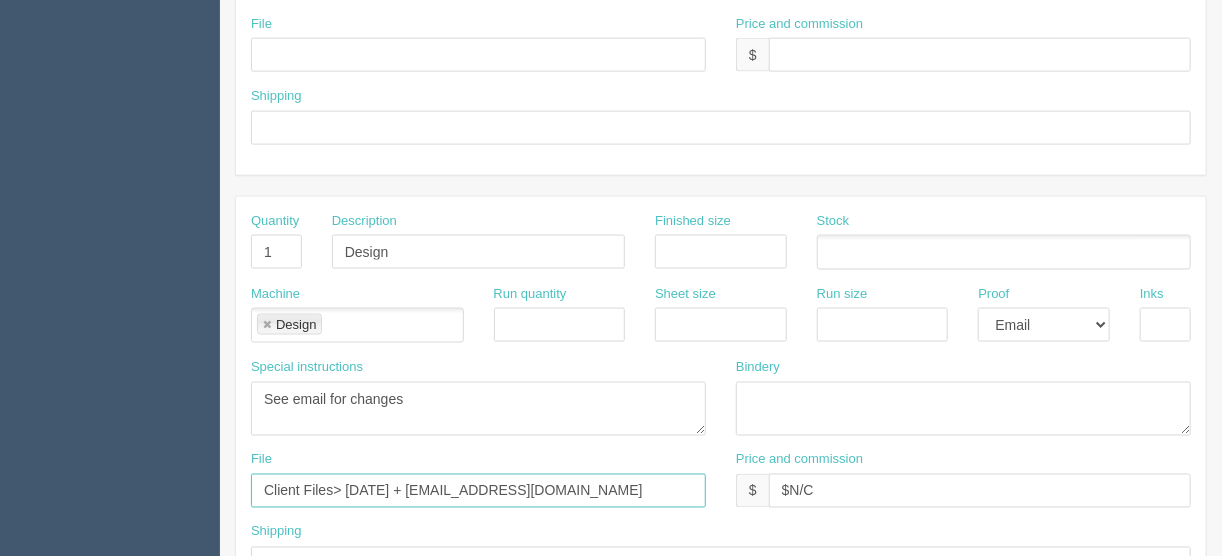 scroll, scrollTop: 0, scrollLeft: 0, axis: both 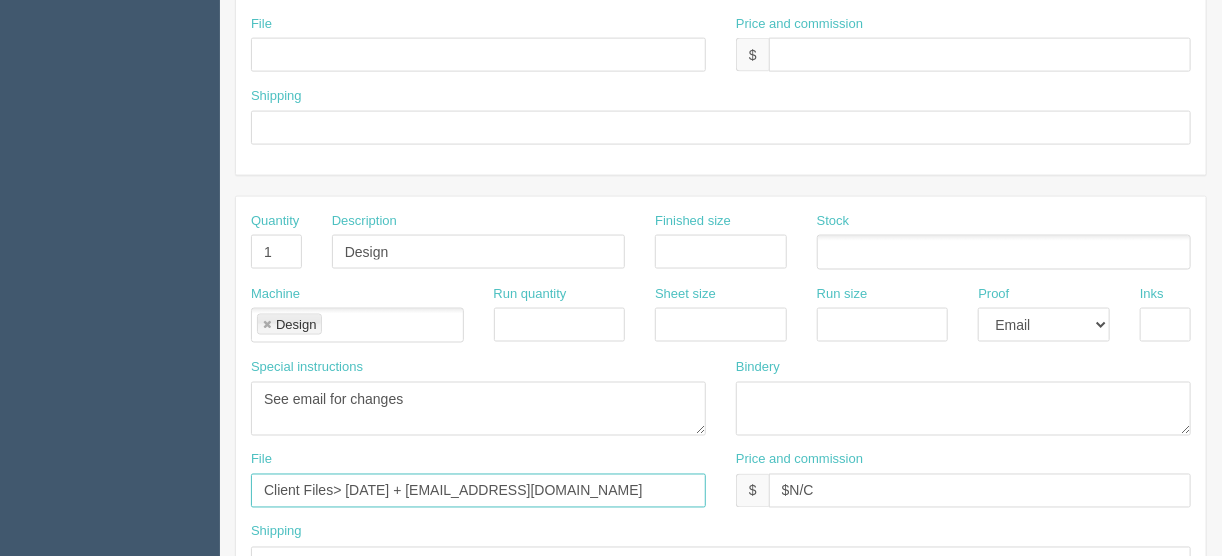 drag, startPoint x: 400, startPoint y: 479, endPoint x: 346, endPoint y: 478, distance: 54.00926 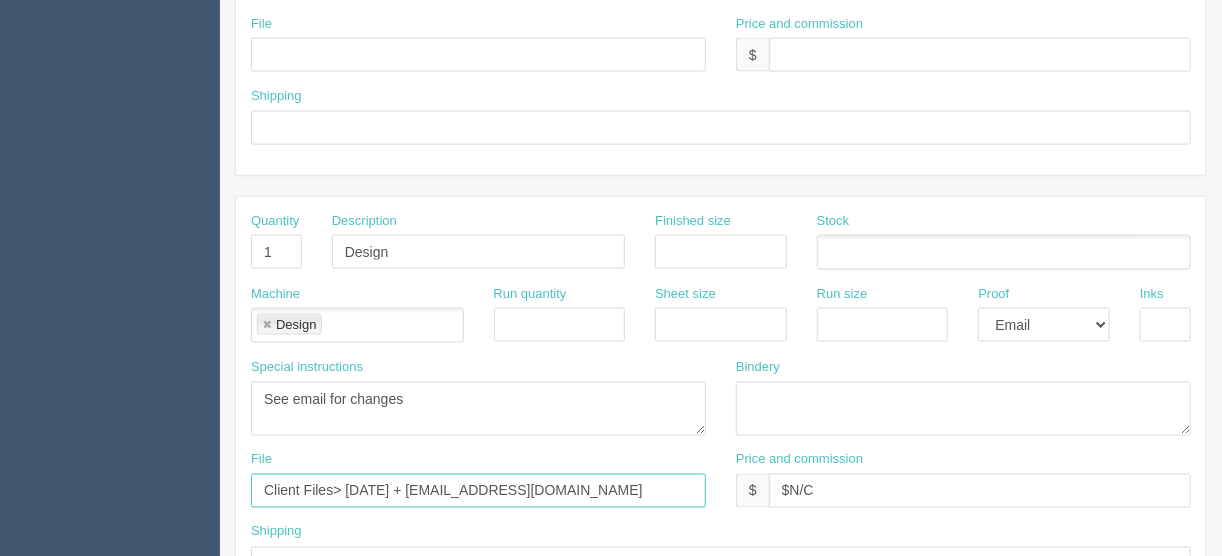 click on "Client Files> February  2025 + files@allrush.ca" at bounding box center (478, 491) 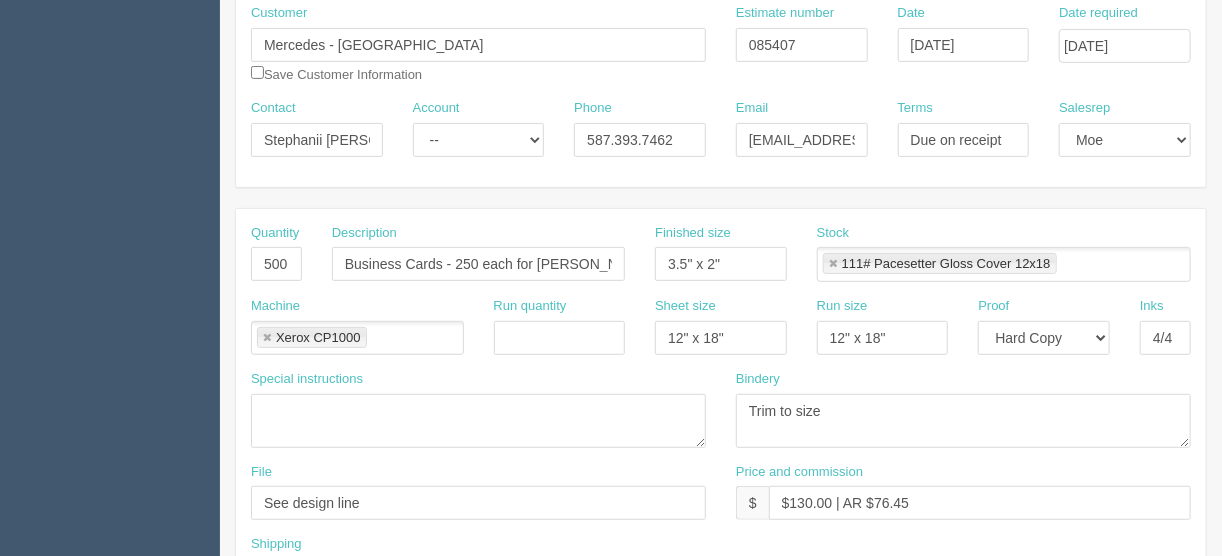 scroll, scrollTop: 209, scrollLeft: 0, axis: vertical 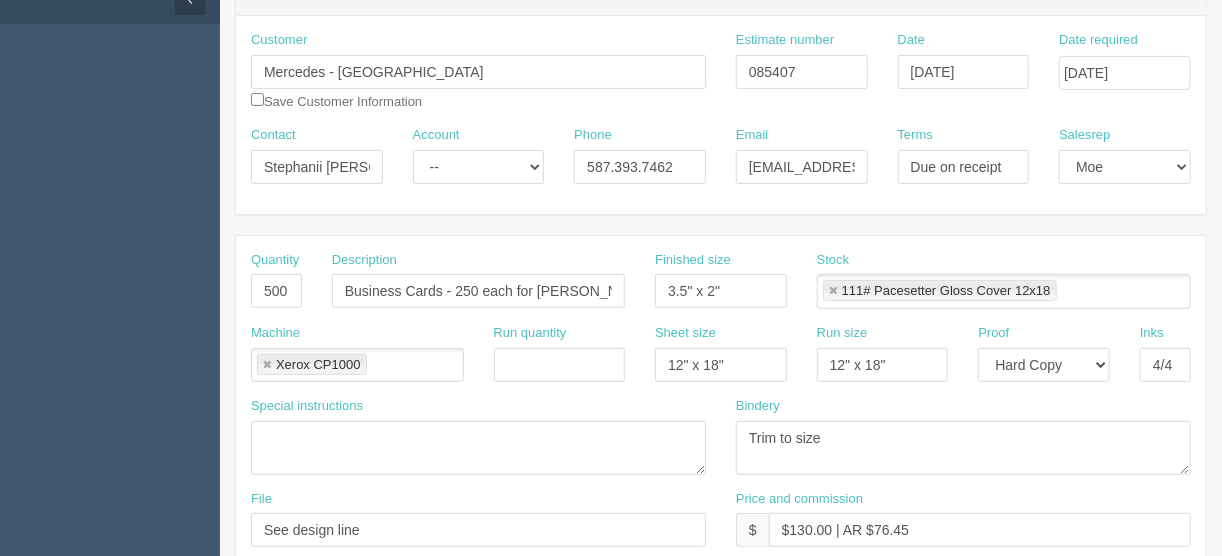 type on "Client Files> June  2025 + files@allrush.ca" 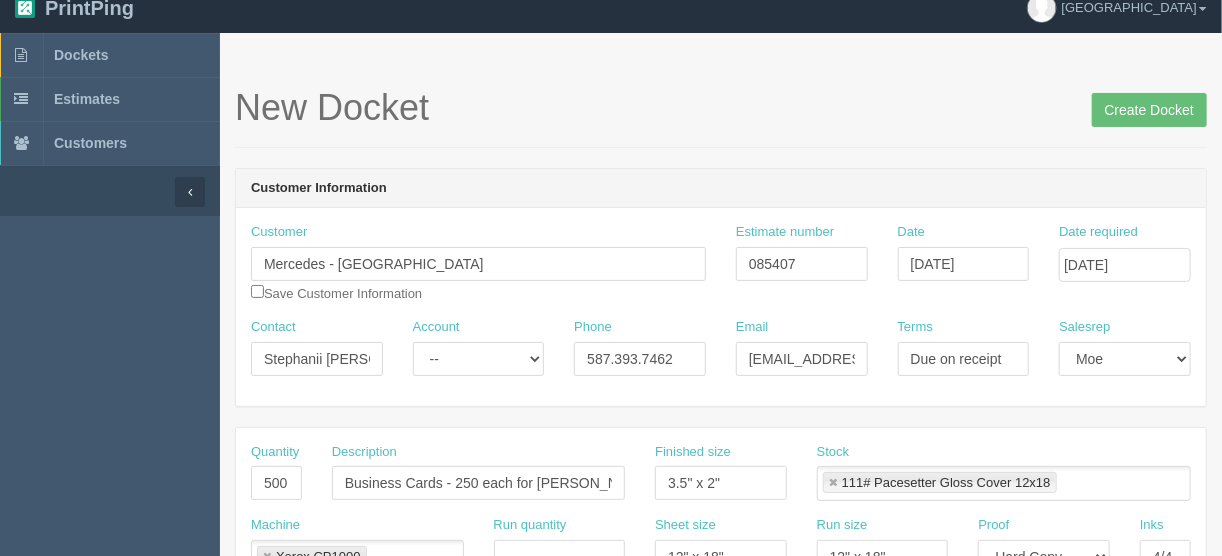 scroll, scrollTop: 0, scrollLeft: 0, axis: both 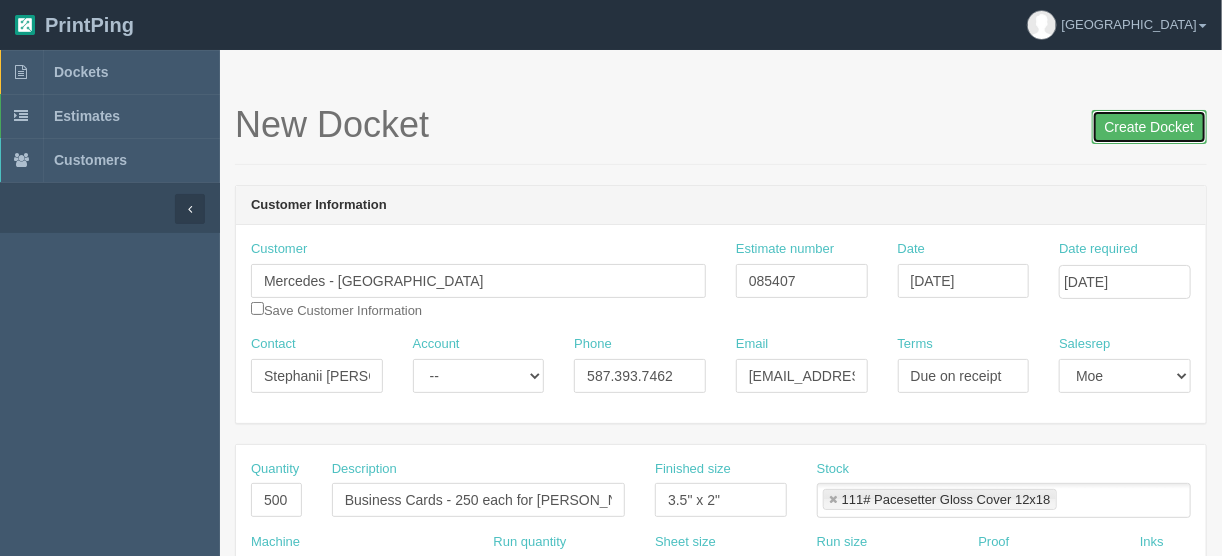 click on "Create Docket" at bounding box center (1149, 127) 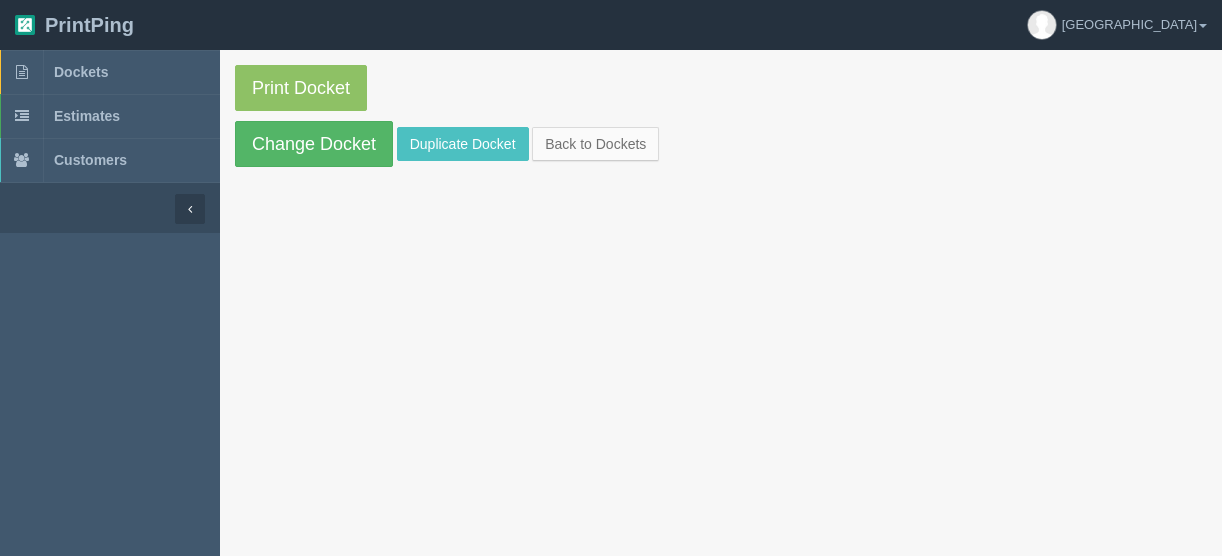scroll, scrollTop: 0, scrollLeft: 0, axis: both 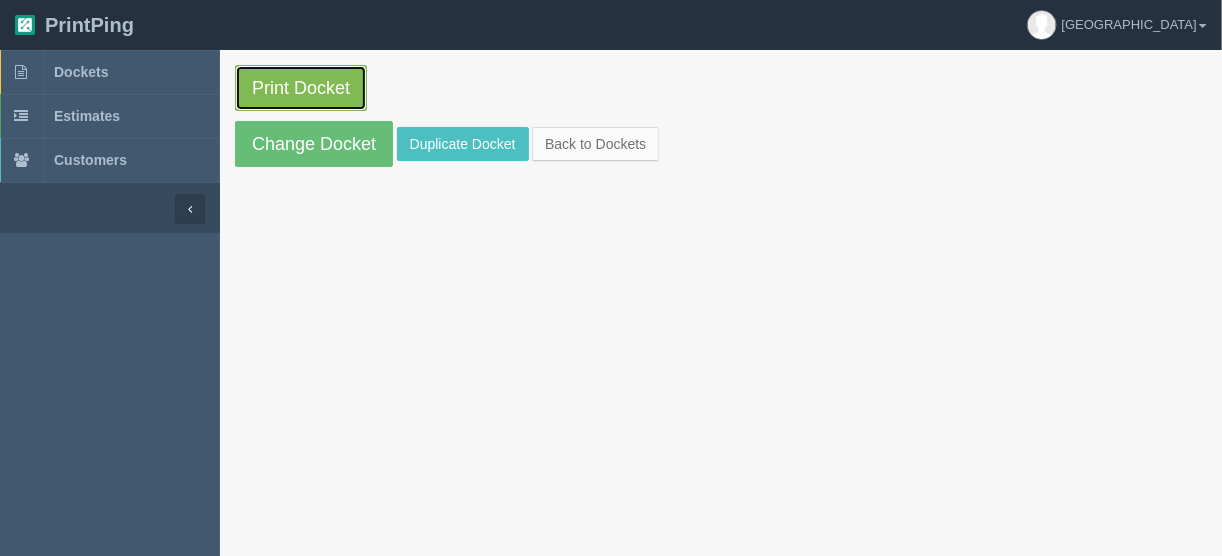 click on "Print Docket" at bounding box center [301, 88] 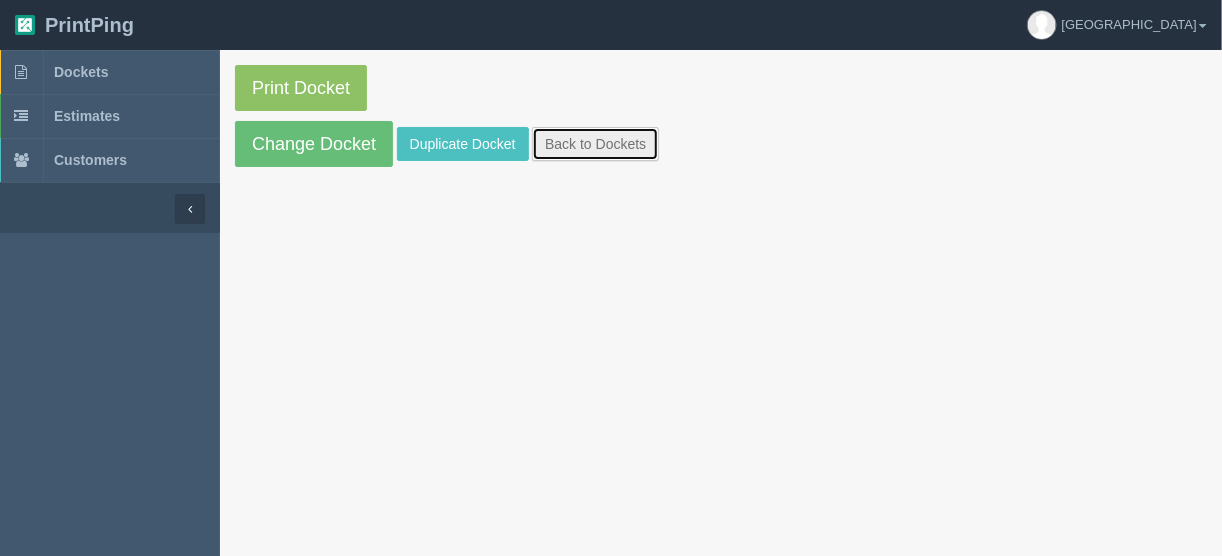 click on "Back to Dockets" at bounding box center [595, 144] 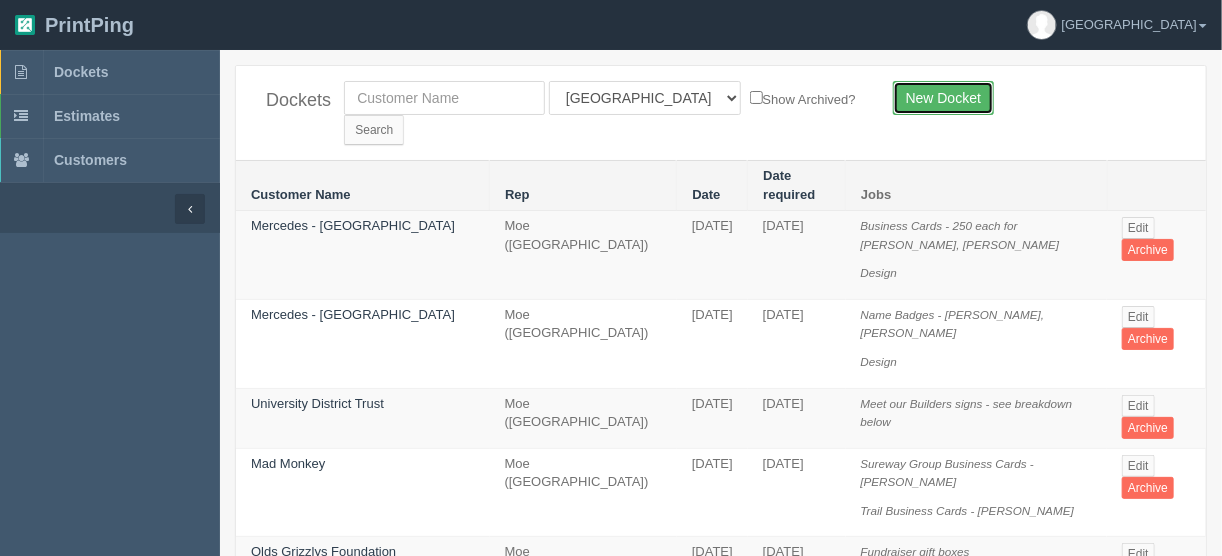 click on "New Docket" at bounding box center (943, 98) 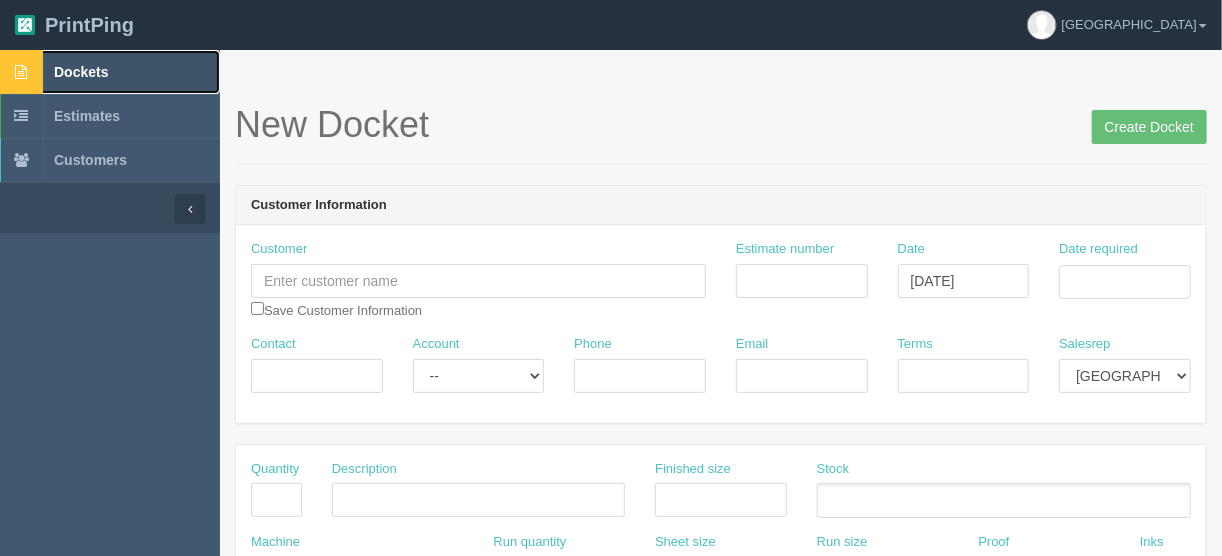 click on "Dockets" at bounding box center [81, 72] 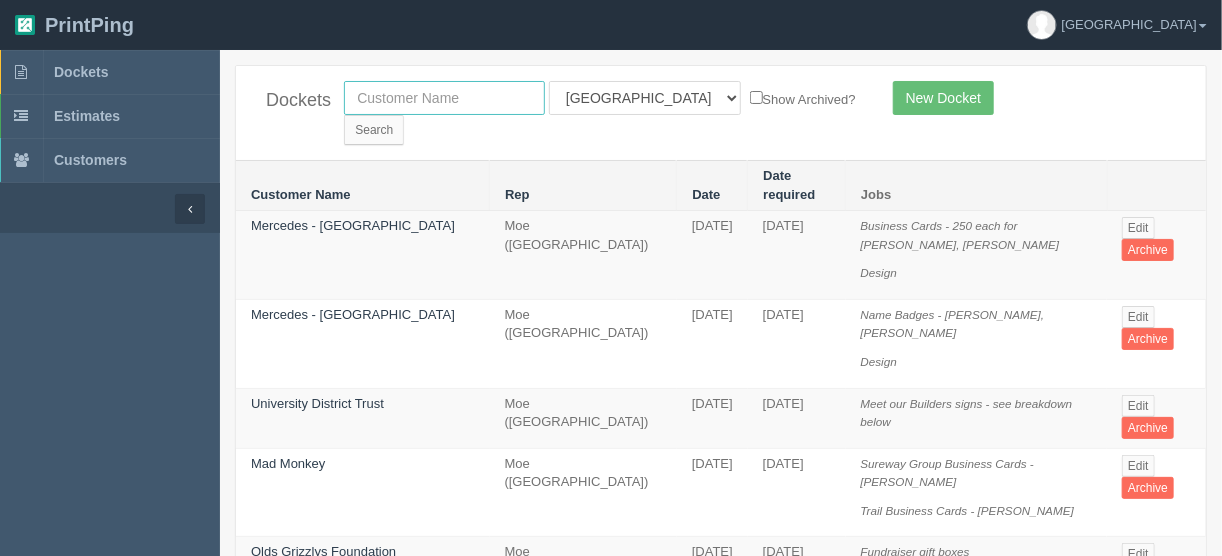 click at bounding box center (444, 98) 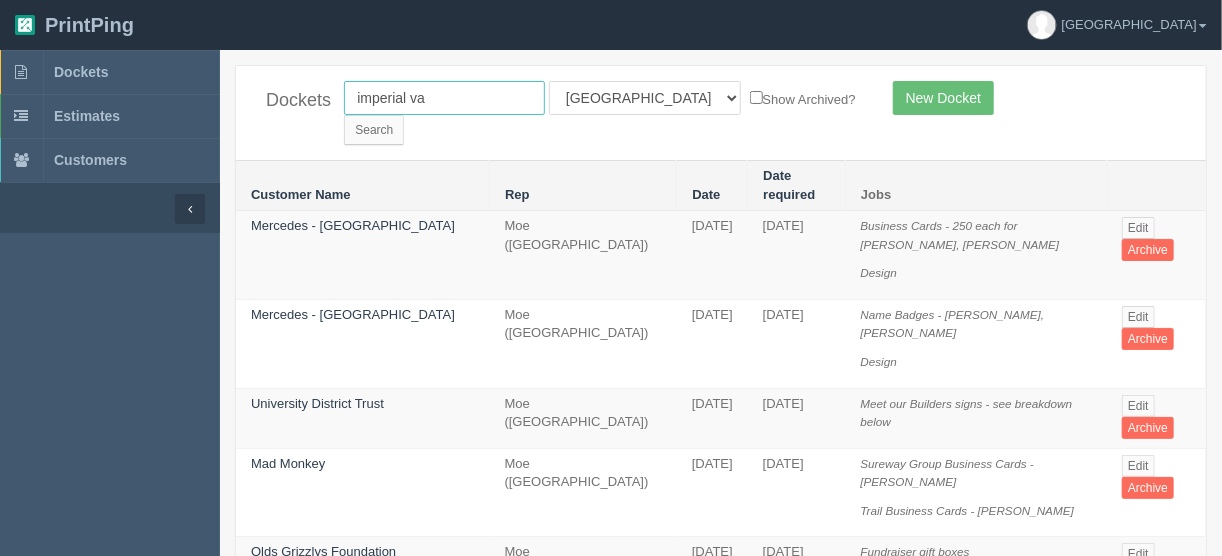 type on "imperial va" 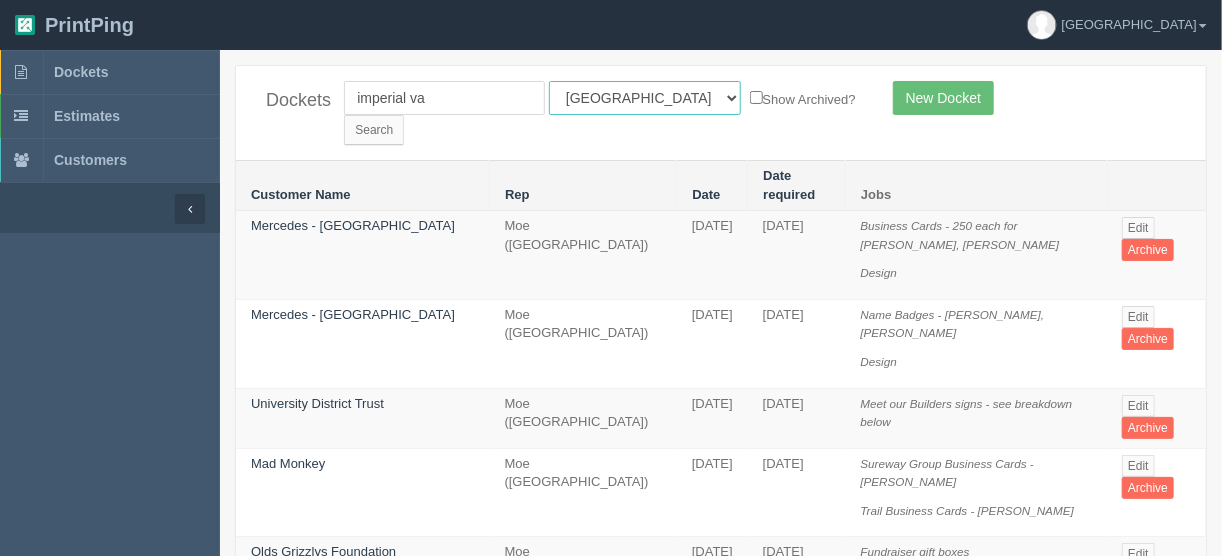 click on "All Users
Ali
Ali Test 1
Aly
Amy
Ankit
Arif
Brandon
Dan
France
Greg
Jim
Mark
Matthew
Mehmud
Mikayla
Moe
Phil
Rebecca
Sam
Stacy
Steve
Viki
Zach
Zack
Zunaid" at bounding box center [645, 98] 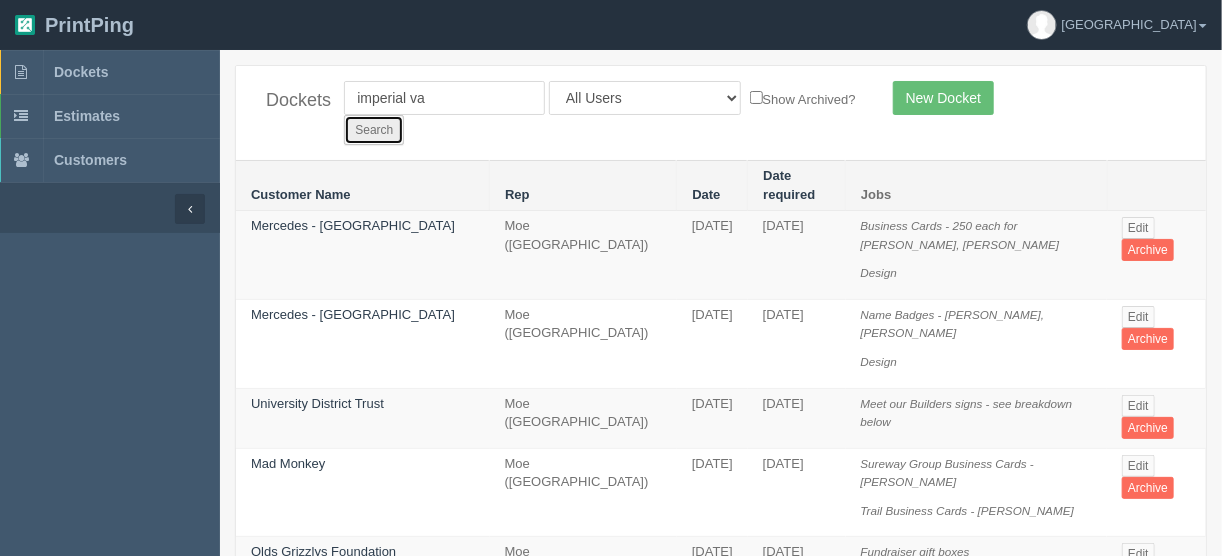 click on "Search" at bounding box center (374, 130) 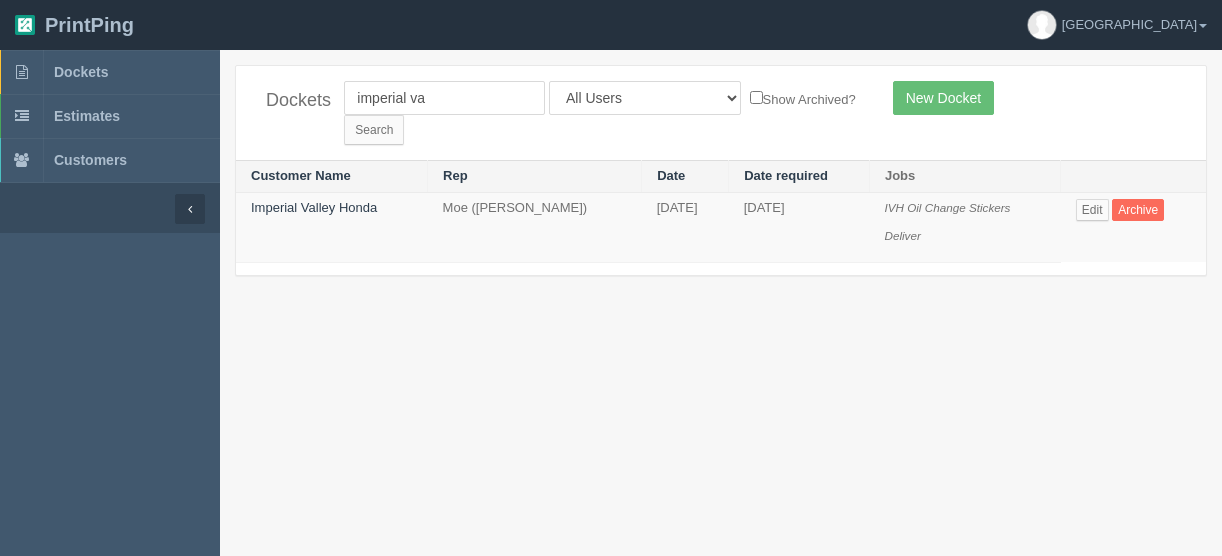 scroll, scrollTop: 0, scrollLeft: 0, axis: both 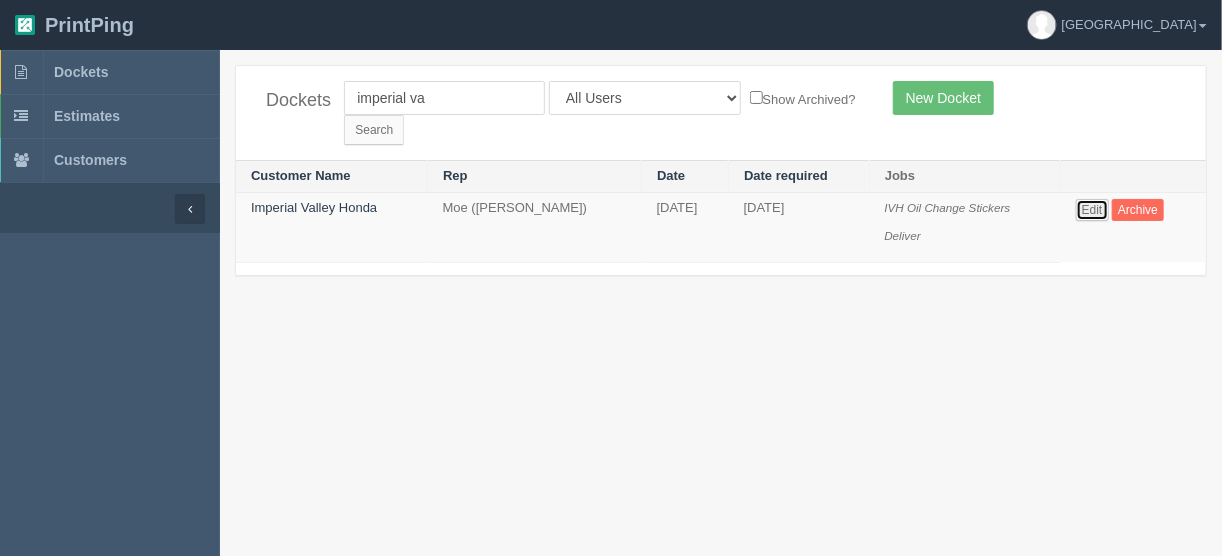 click on "Edit" at bounding box center (1092, 210) 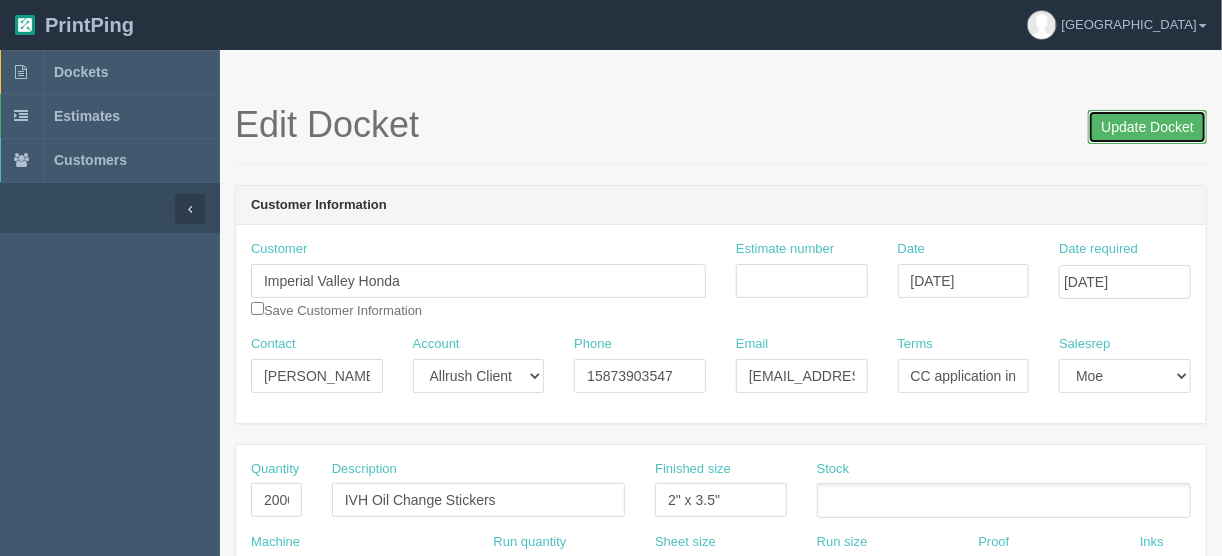 click on "Update Docket" at bounding box center (1147, 127) 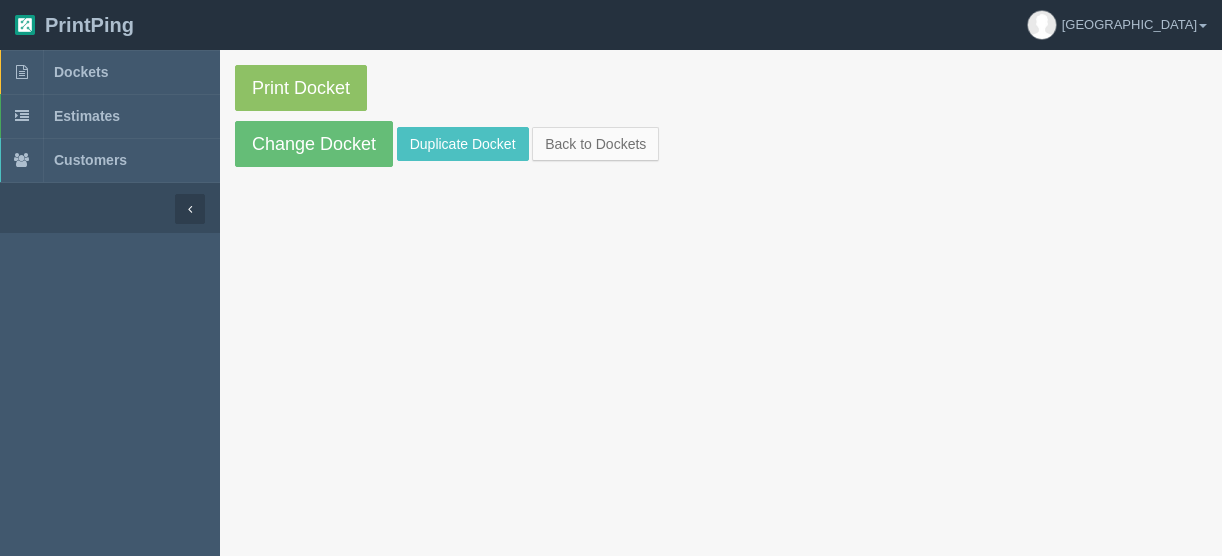 scroll, scrollTop: 0, scrollLeft: 0, axis: both 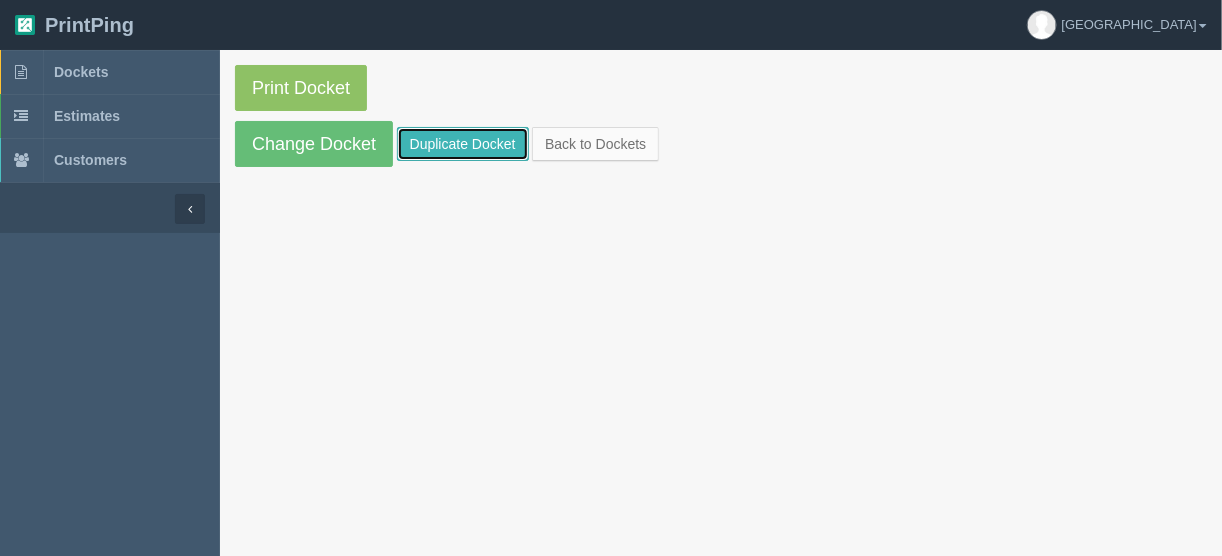 click on "Duplicate Docket" at bounding box center (463, 144) 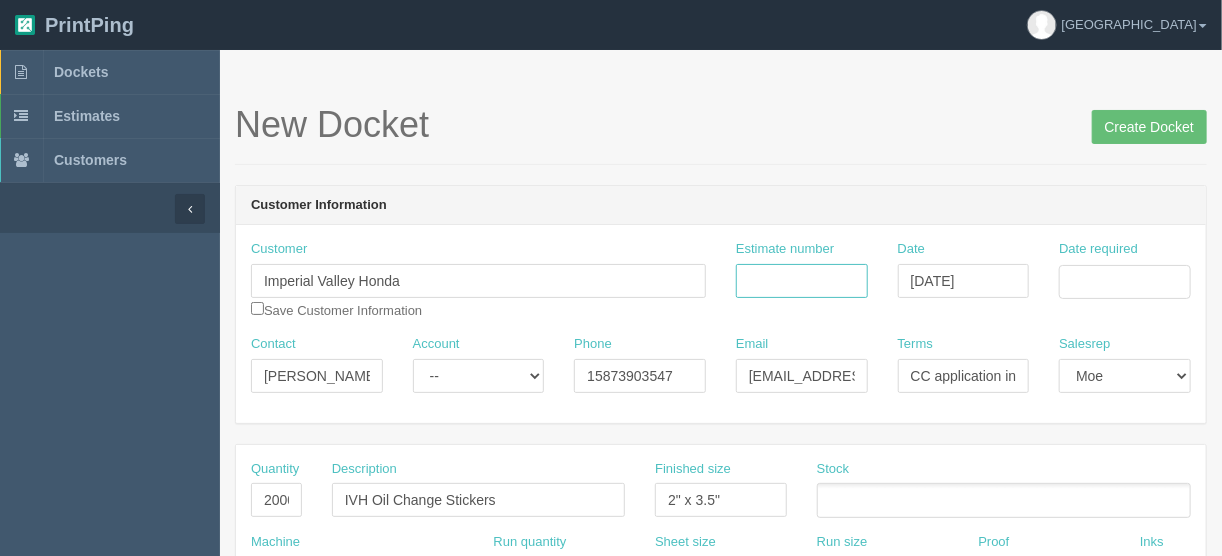 drag, startPoint x: 748, startPoint y: 271, endPoint x: 748, endPoint y: 258, distance: 13 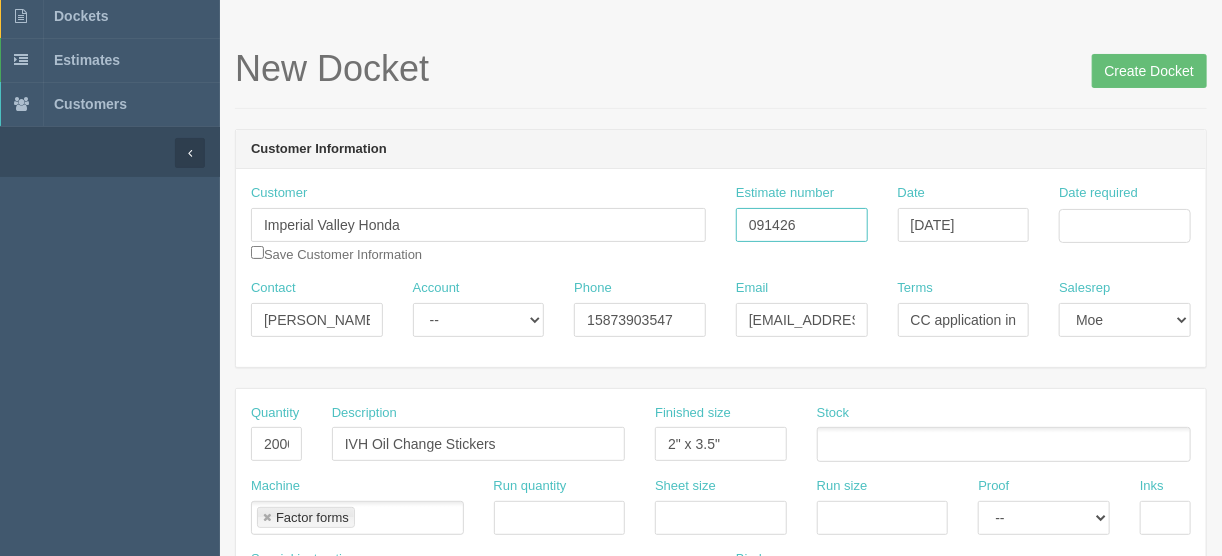scroll, scrollTop: 240, scrollLeft: 0, axis: vertical 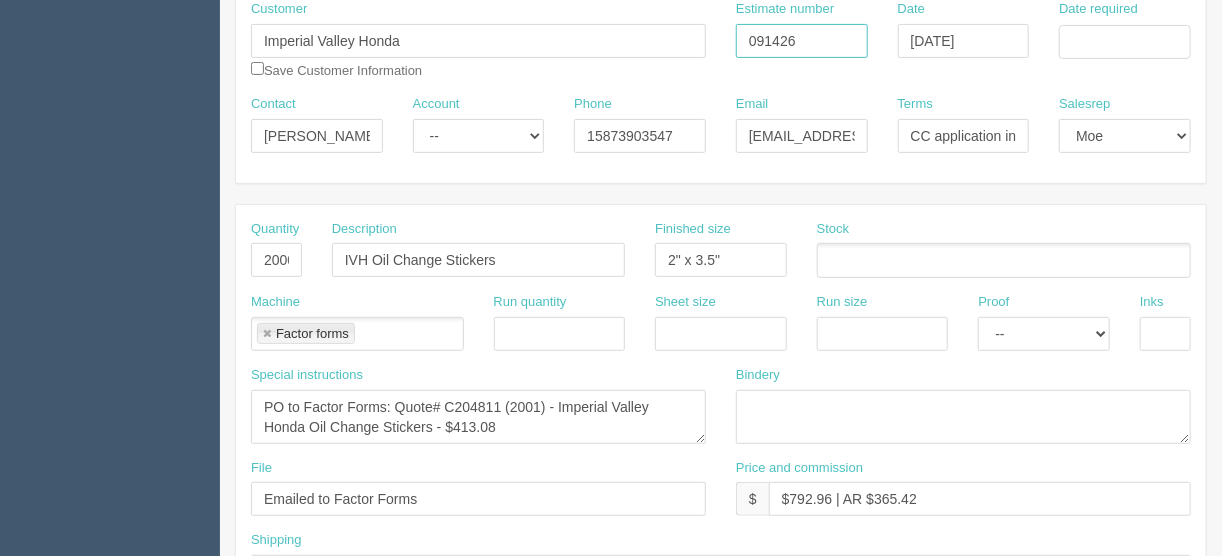 type on "091426" 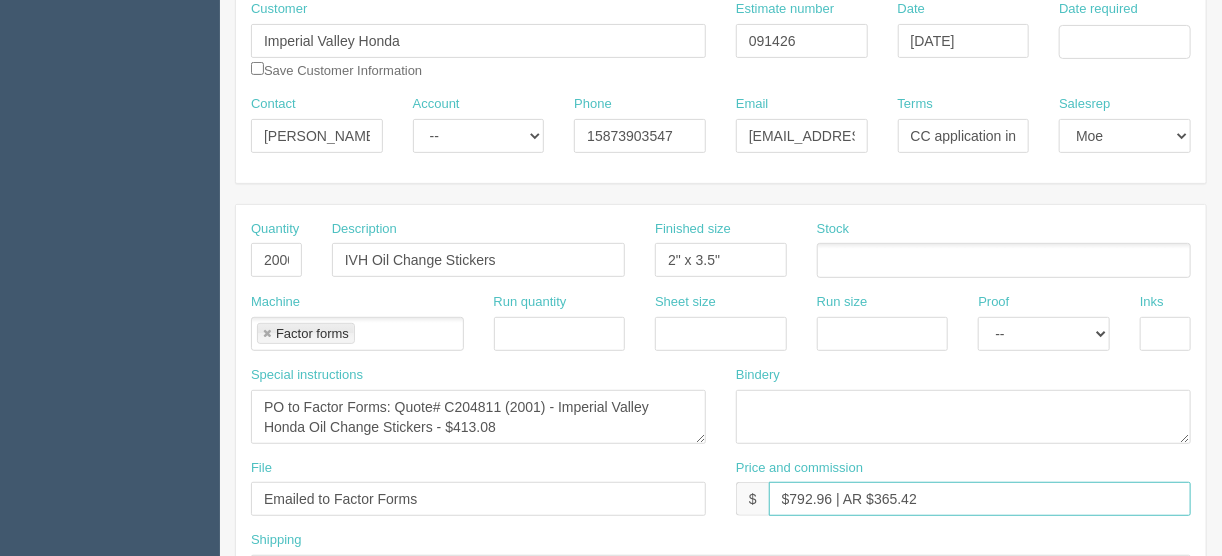 drag, startPoint x: 829, startPoint y: 493, endPoint x: 789, endPoint y: 493, distance: 40 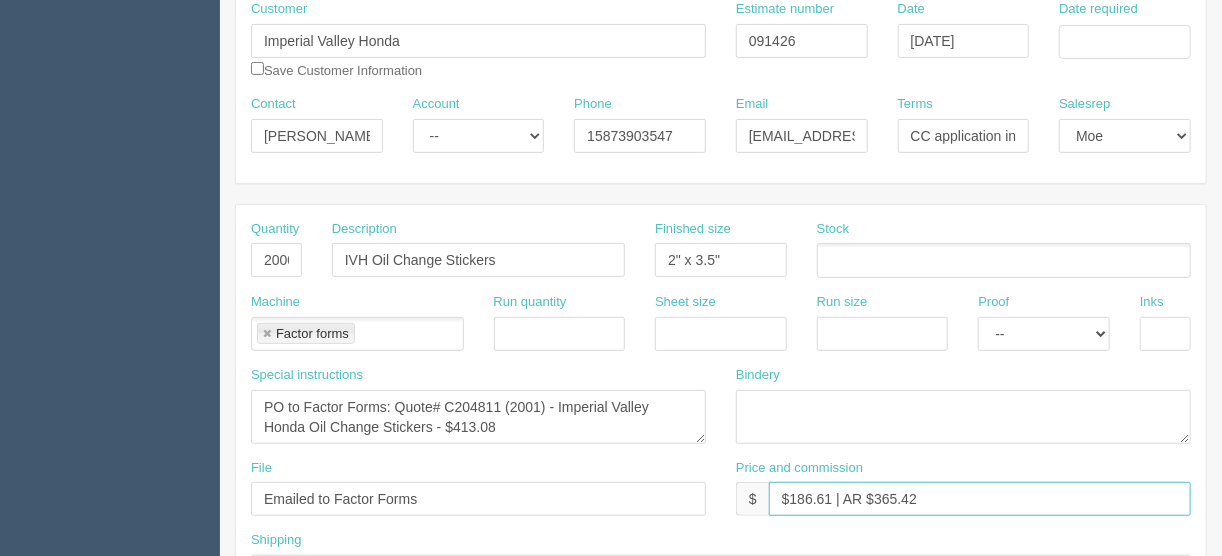 type on "$186.61 | AR $365.42" 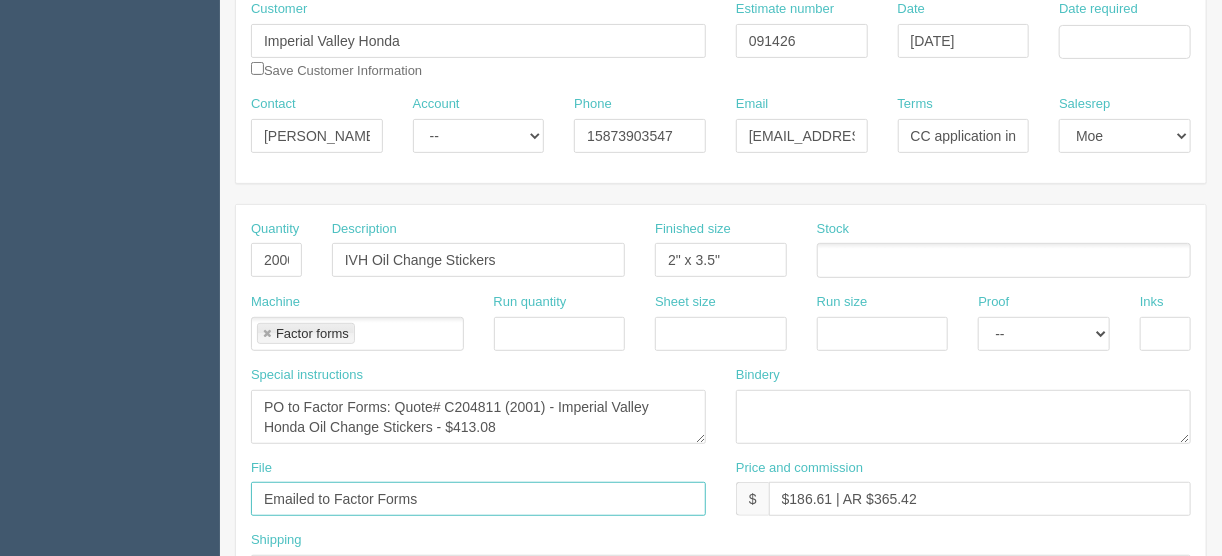drag, startPoint x: 433, startPoint y: 500, endPoint x: 177, endPoint y: 499, distance: 256.00195 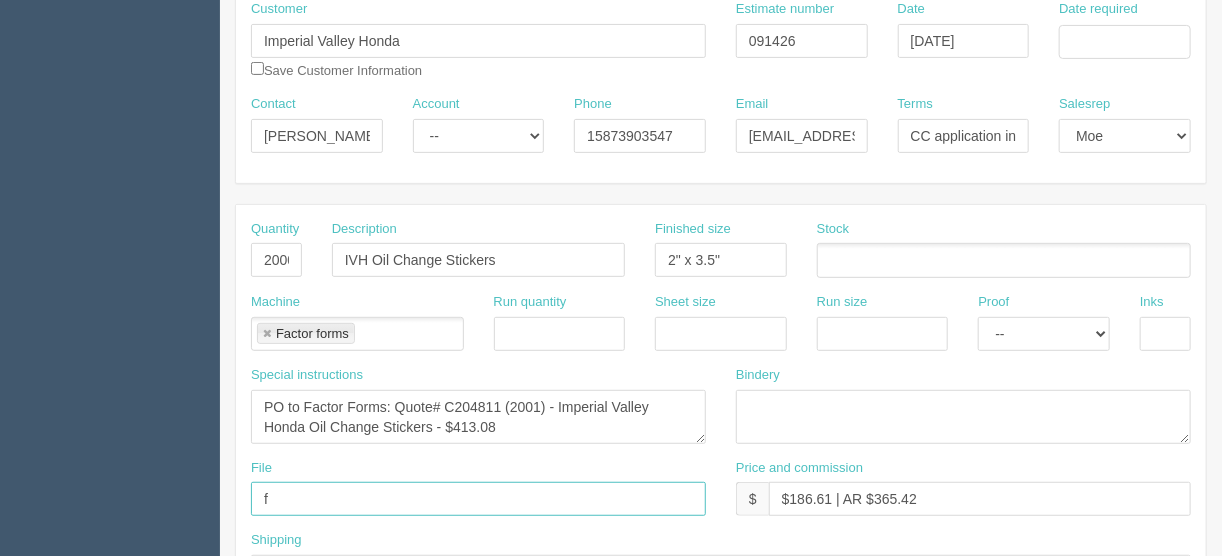 type on "files@allrush.ca" 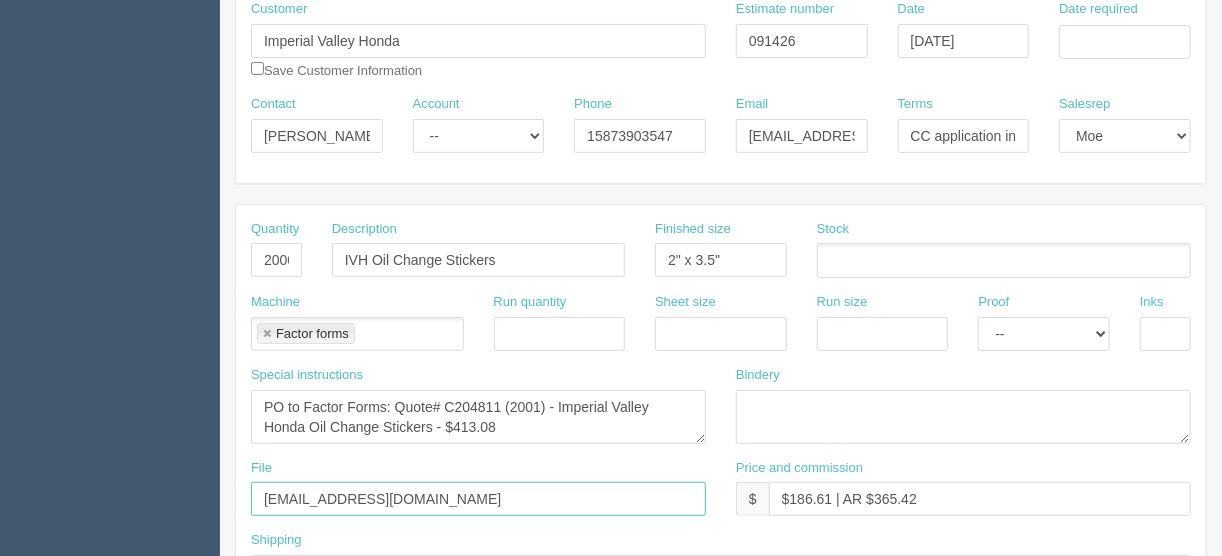 click at bounding box center [267, 334] 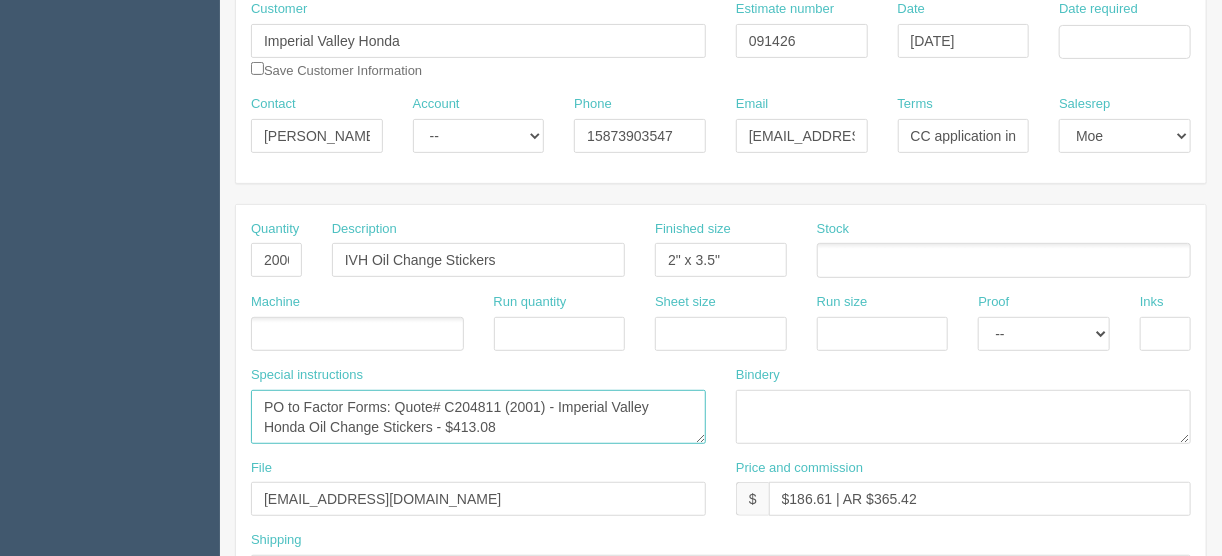 drag, startPoint x: 465, startPoint y: 418, endPoint x: 176, endPoint y: 417, distance: 289.00174 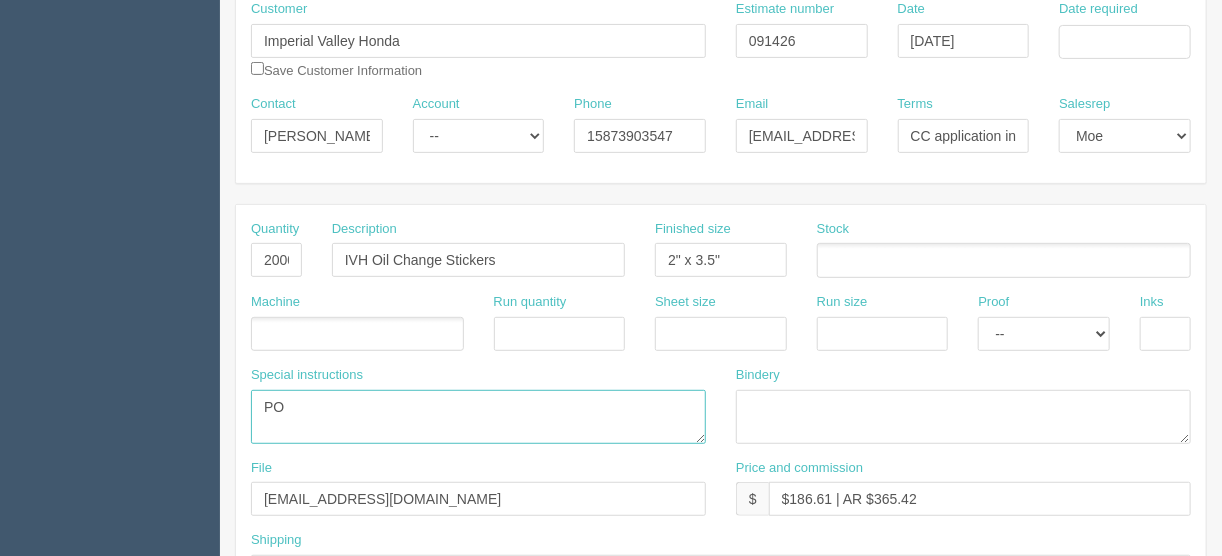 type on "P" 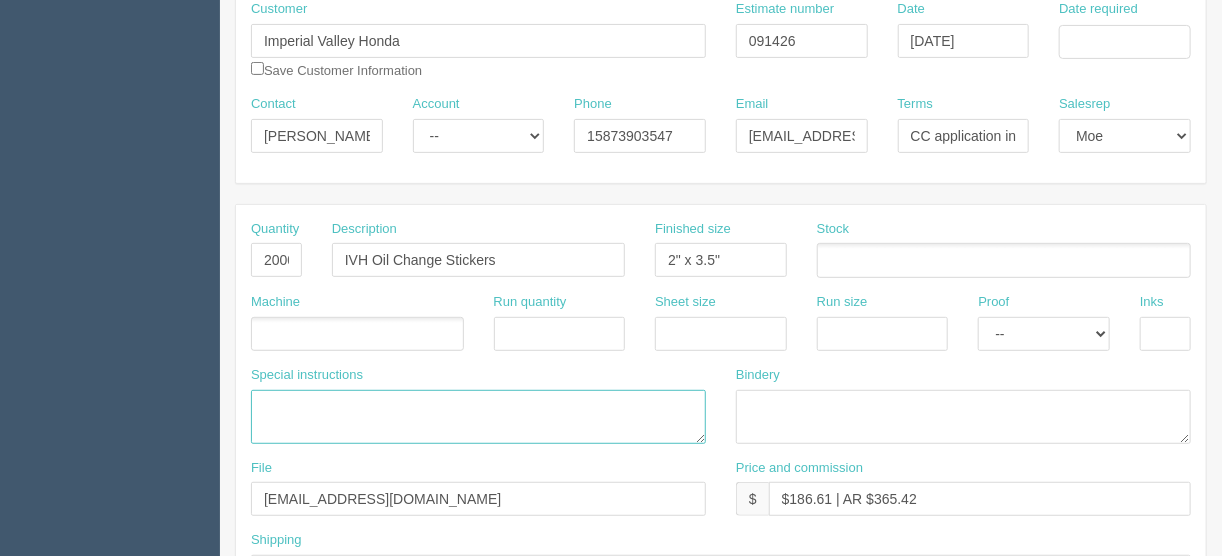 type 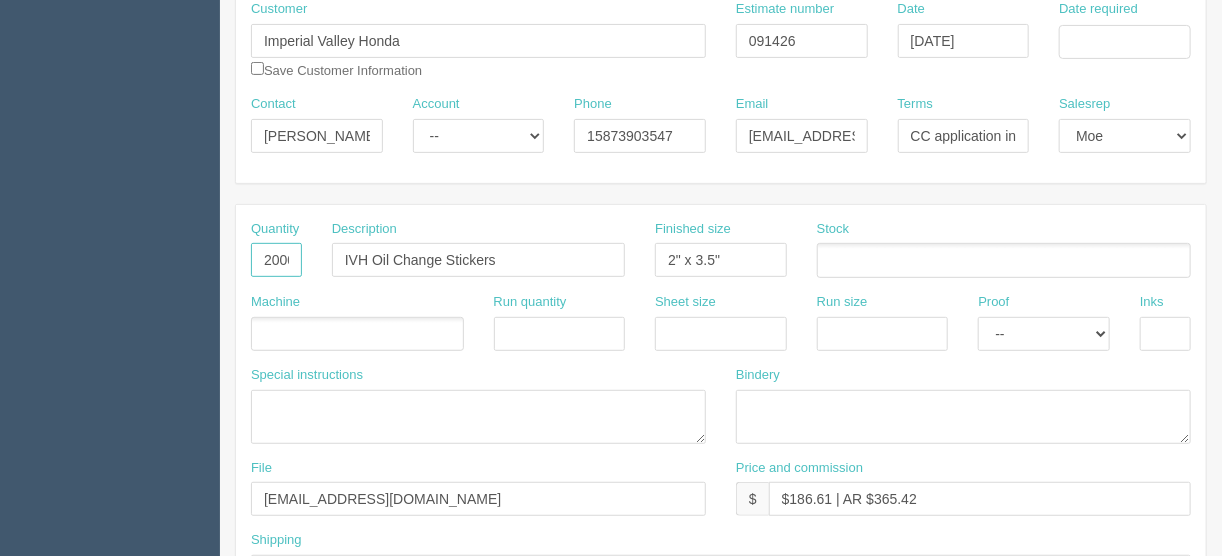 drag, startPoint x: 268, startPoint y: 259, endPoint x: 217, endPoint y: 232, distance: 57.706154 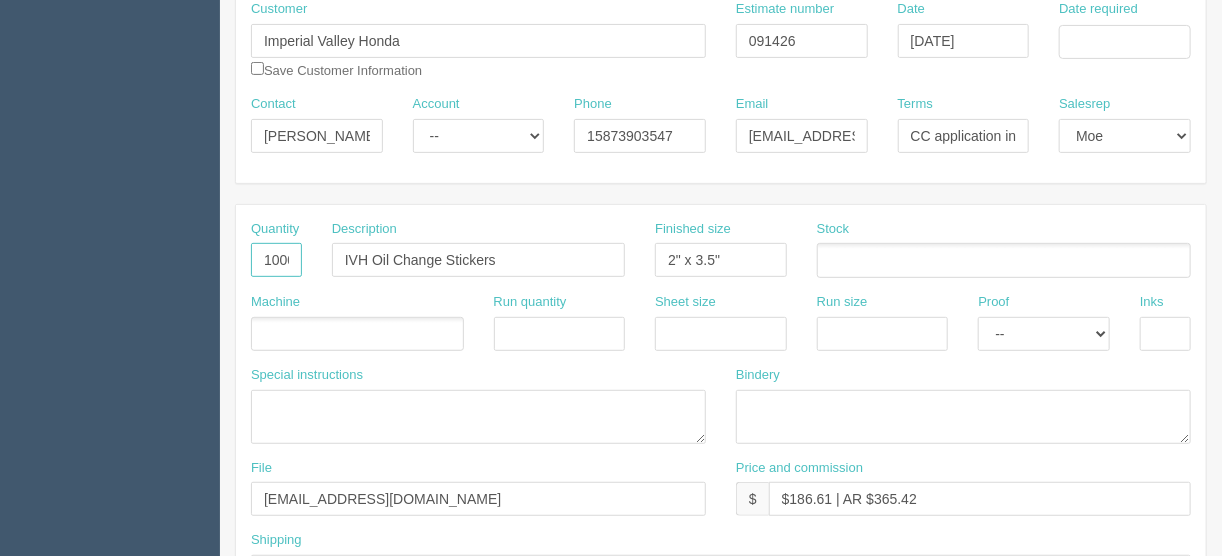 scroll, scrollTop: 0, scrollLeft: 5, axis: horizontal 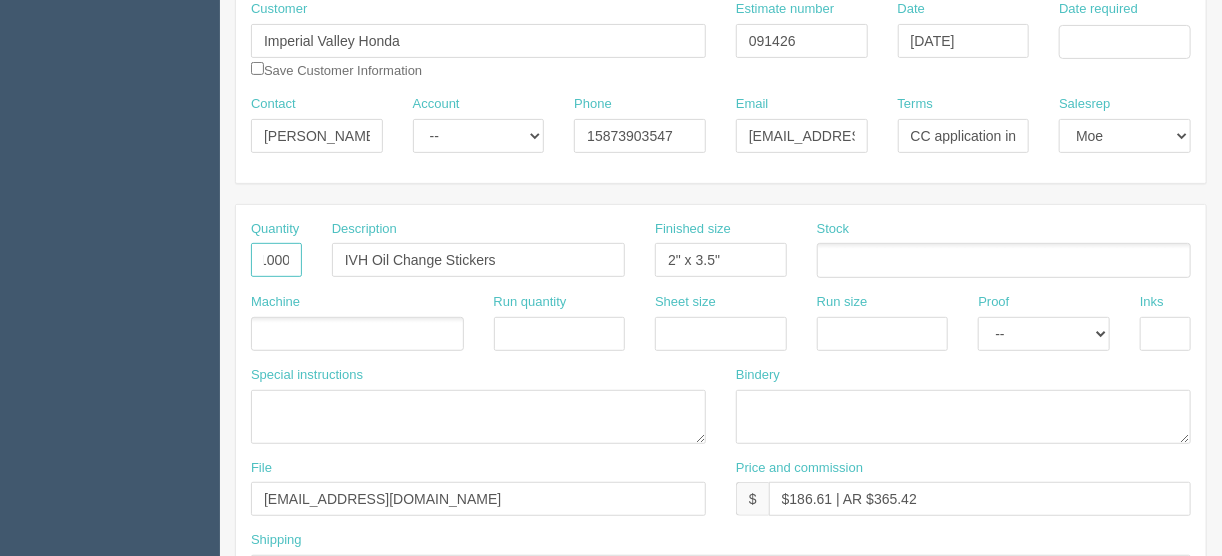 type on "1000" 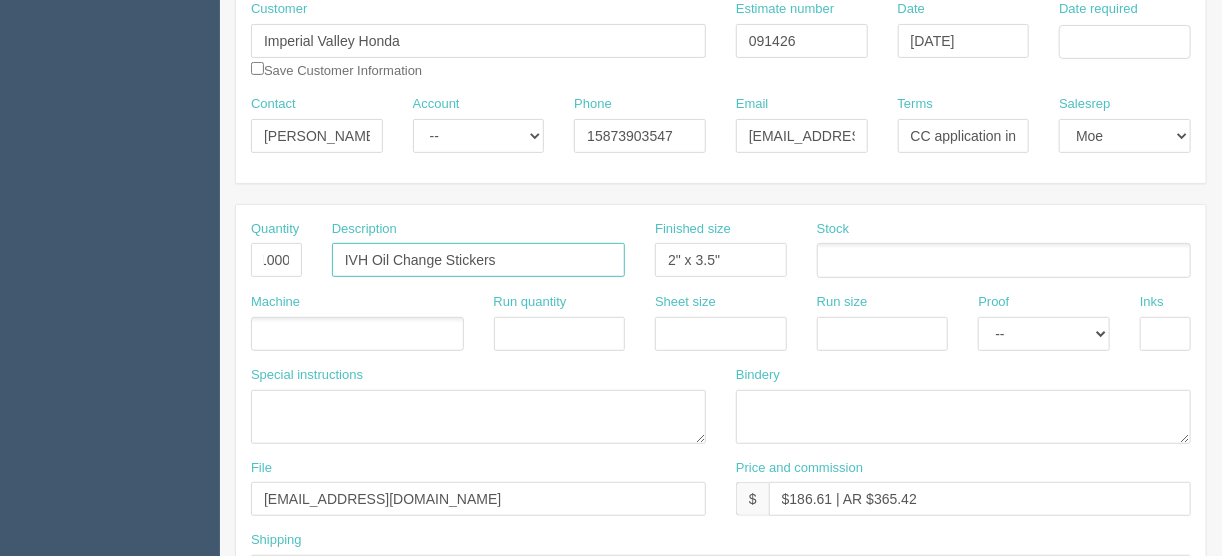scroll, scrollTop: 0, scrollLeft: 0, axis: both 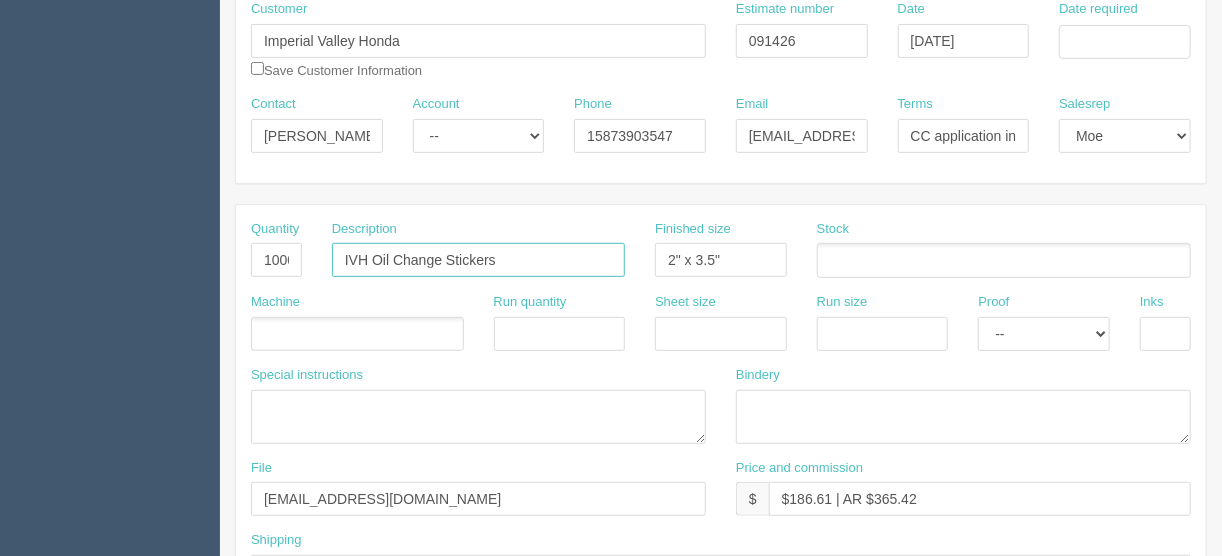 drag, startPoint x: 511, startPoint y: 255, endPoint x: 822, endPoint y: 174, distance: 321.37518 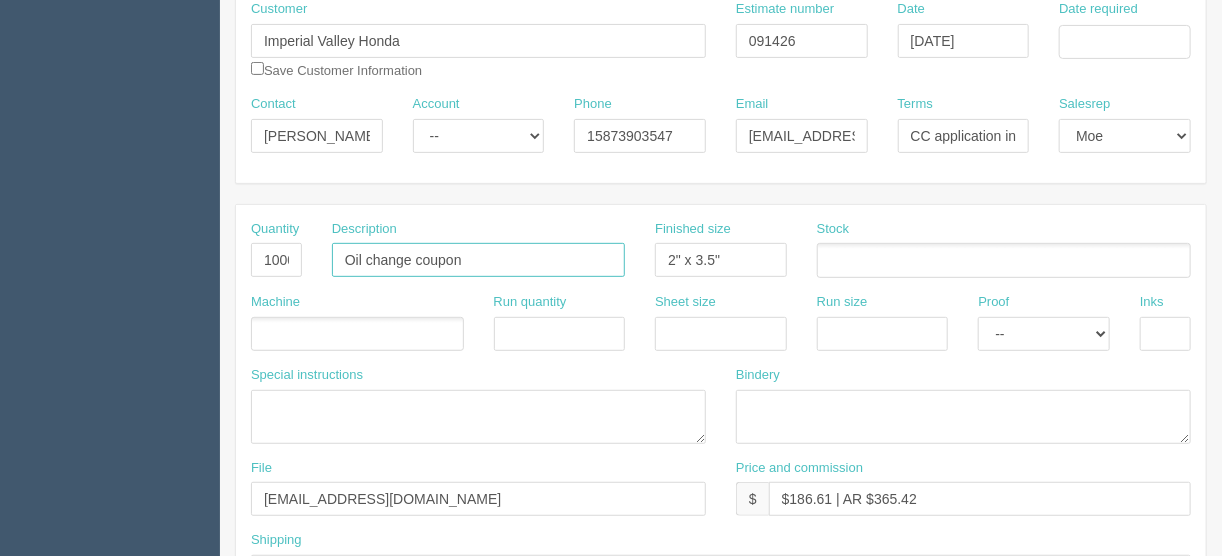 type on "Oil change coupon" 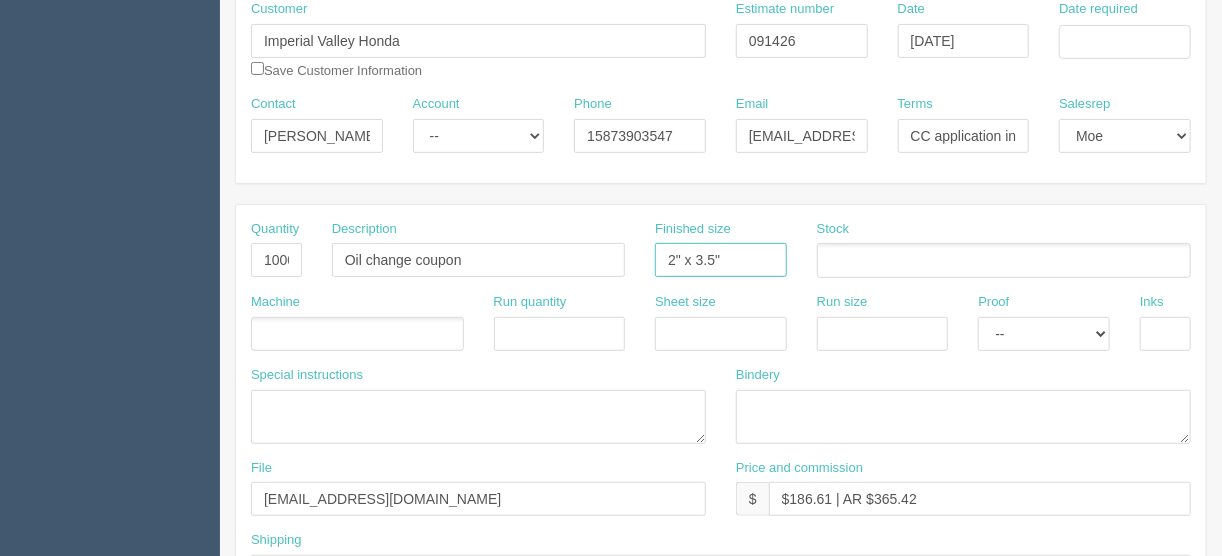 drag, startPoint x: 736, startPoint y: 253, endPoint x: 602, endPoint y: 267, distance: 134.72935 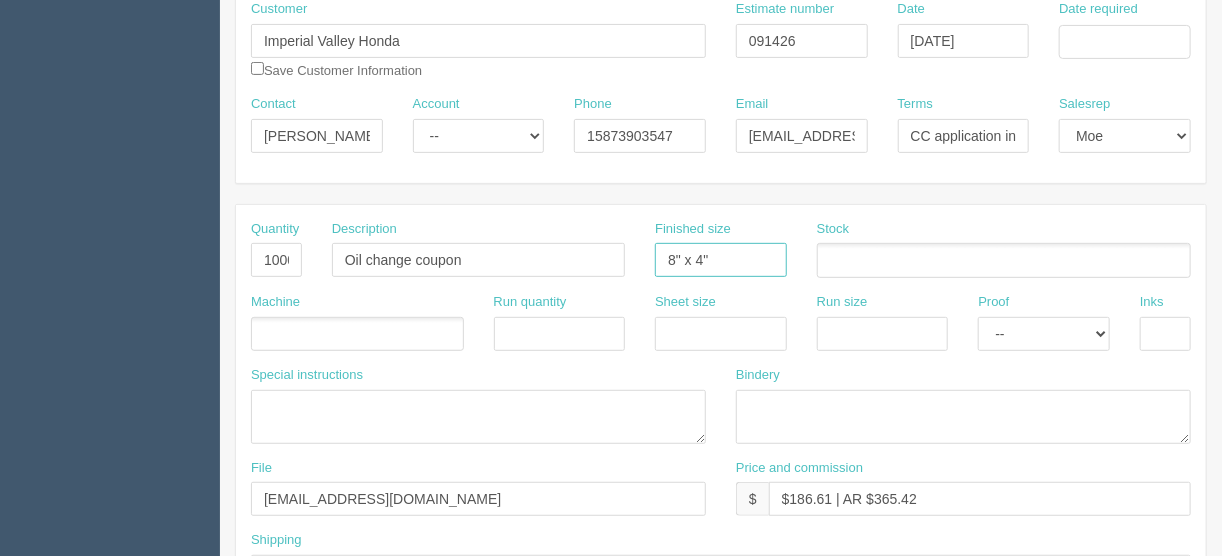 type on "8" x 4"" 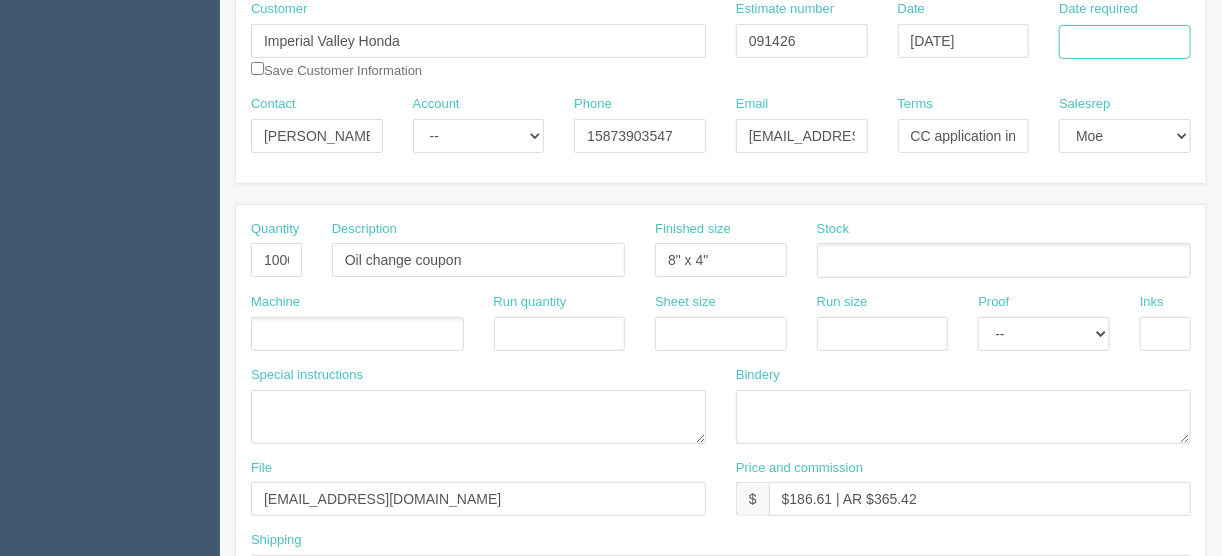 click on "Date required" at bounding box center [1125, 42] 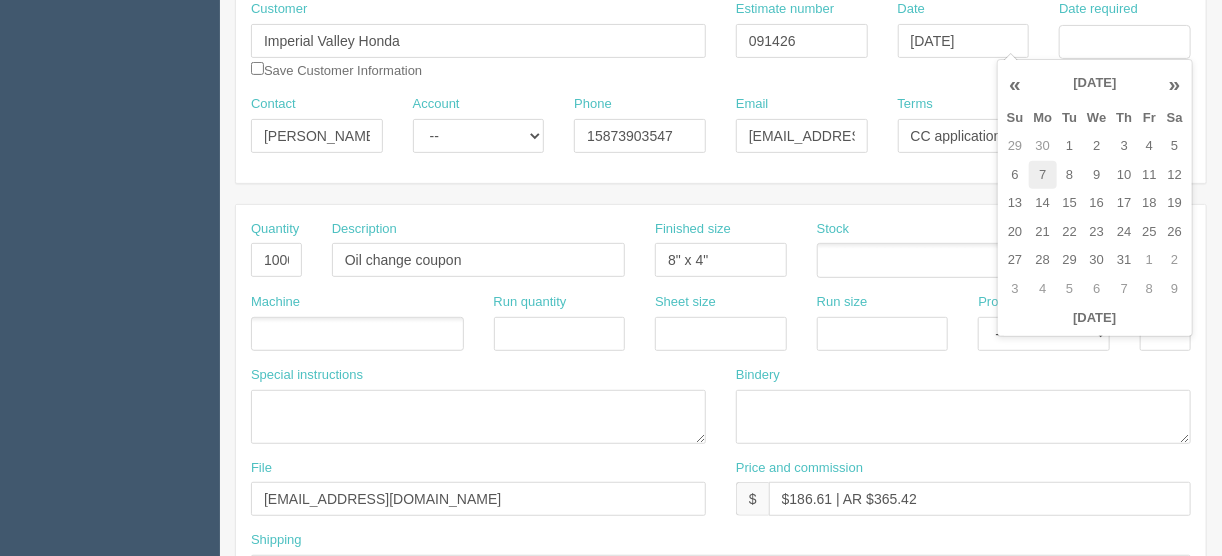 click on "7" at bounding box center (1043, 175) 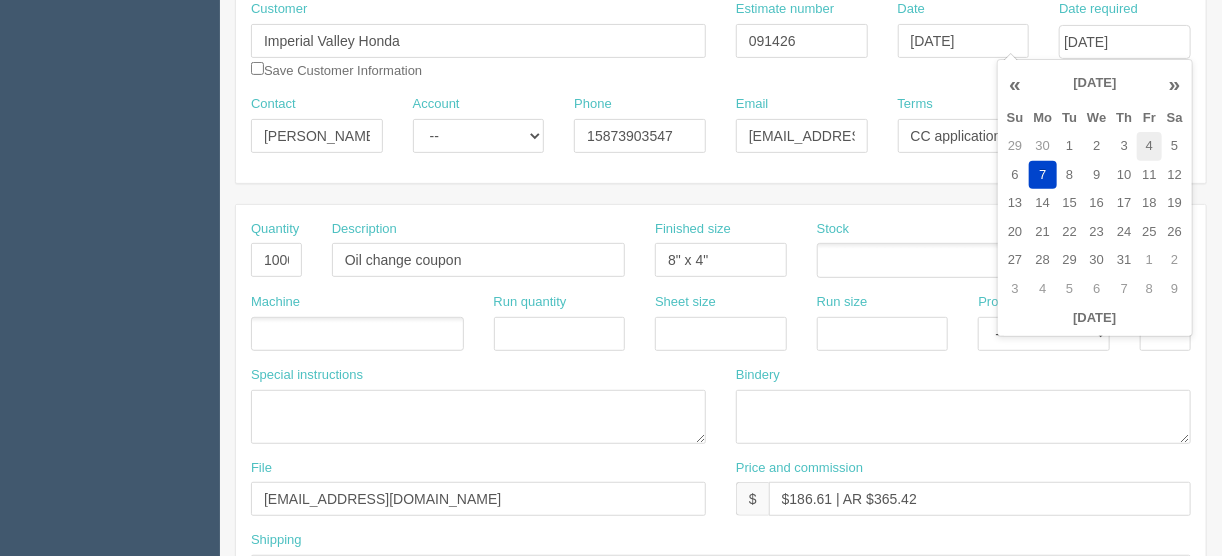 click on "4" at bounding box center (1149, 146) 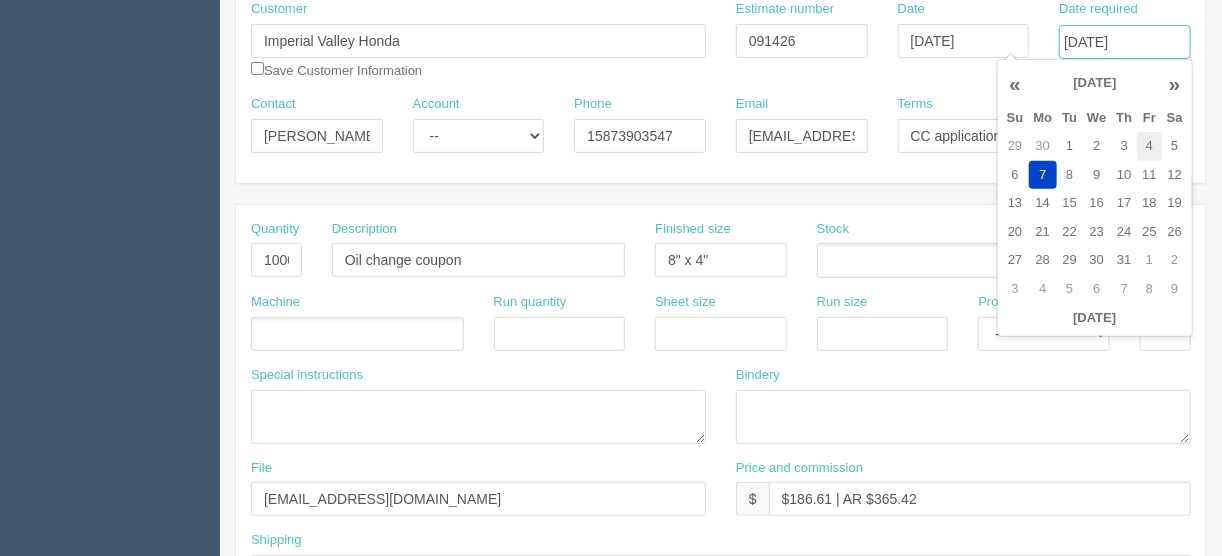 type on "July 4, 2025" 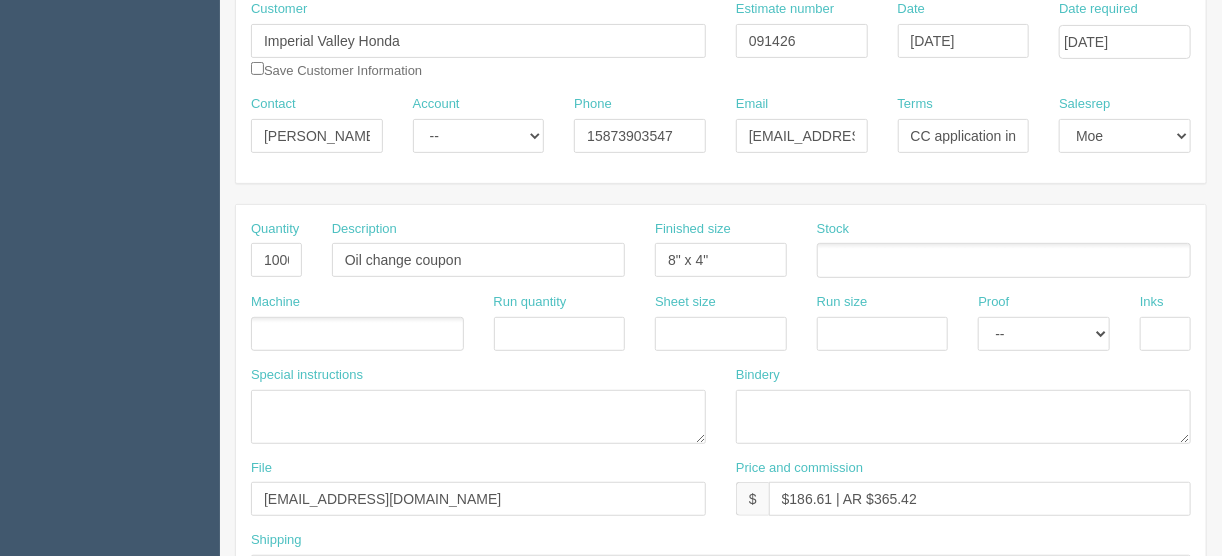 click at bounding box center (357, 334) 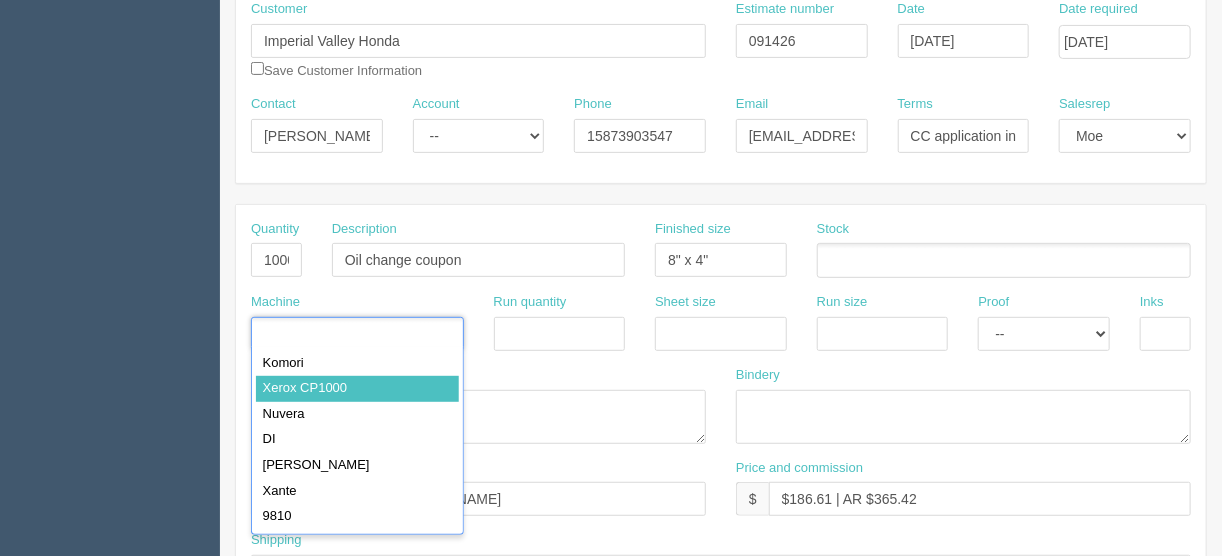 type on "Xerox CP1000" 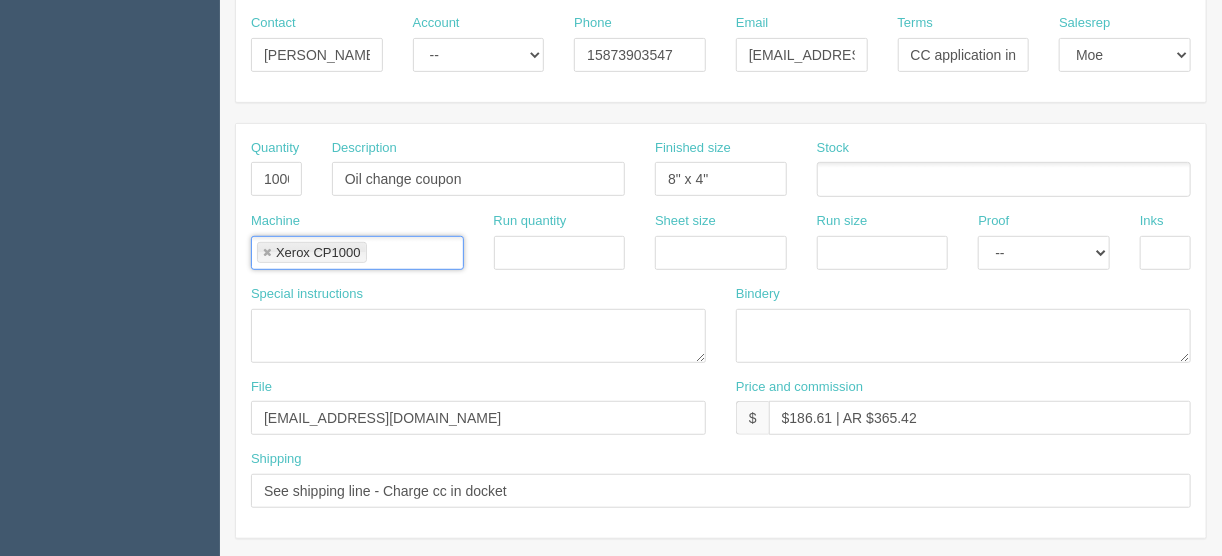 scroll, scrollTop: 400, scrollLeft: 0, axis: vertical 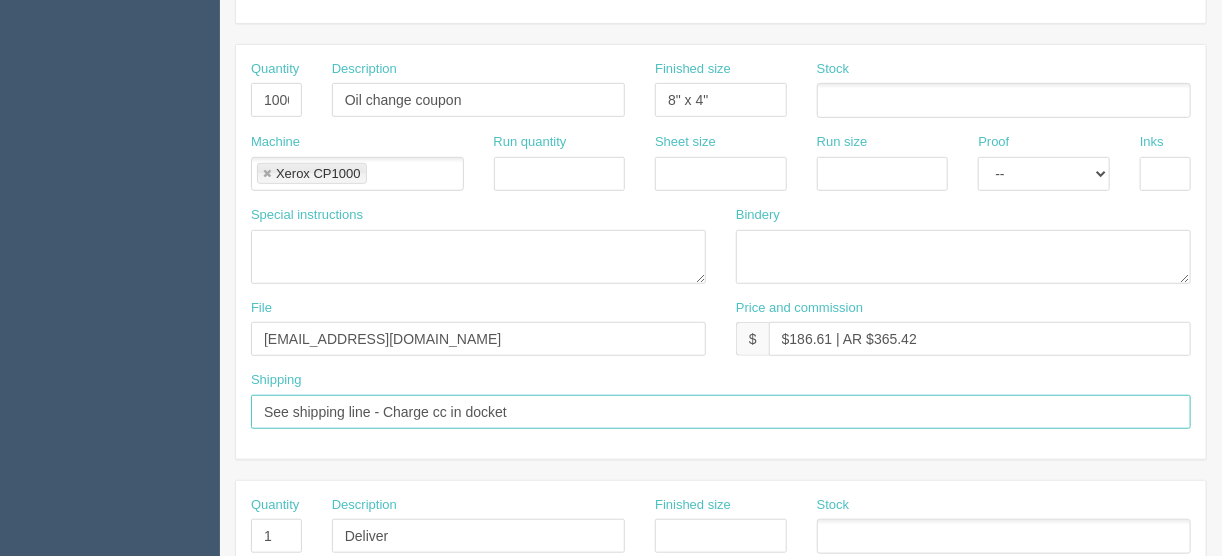 drag, startPoint x: 526, startPoint y: 411, endPoint x: 371, endPoint y: 412, distance: 155.00322 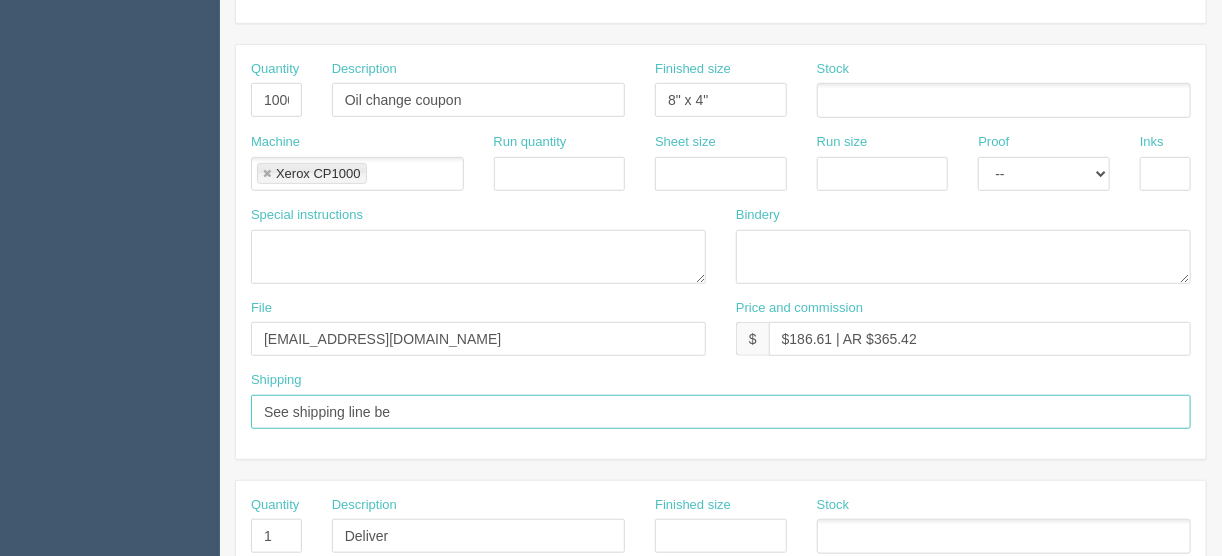 type on "See shipping line below" 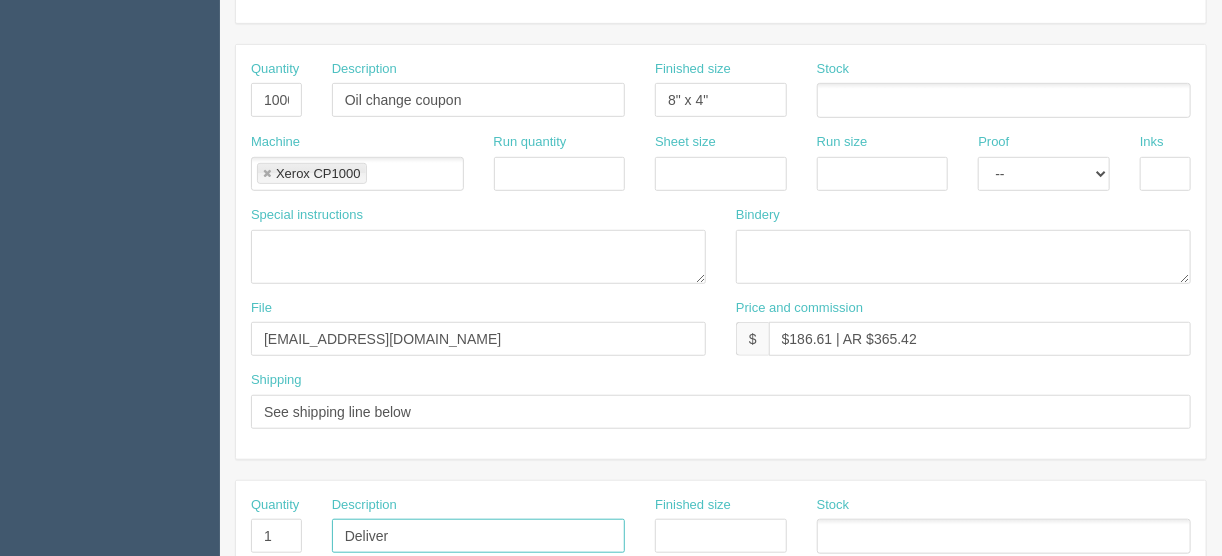 click on "Deliver" at bounding box center [478, 536] 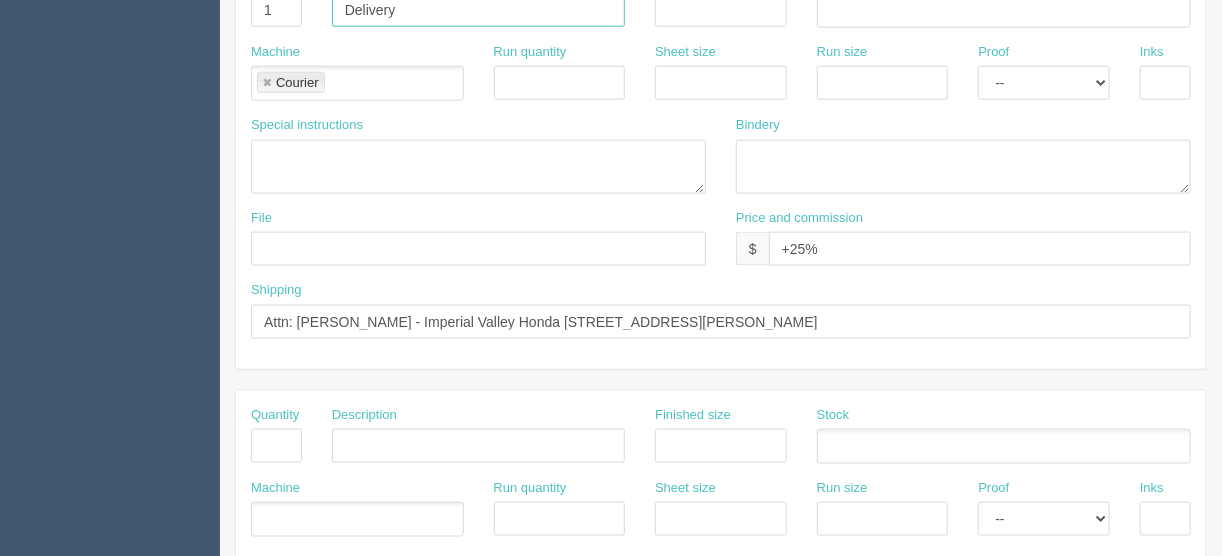 scroll, scrollTop: 849, scrollLeft: 0, axis: vertical 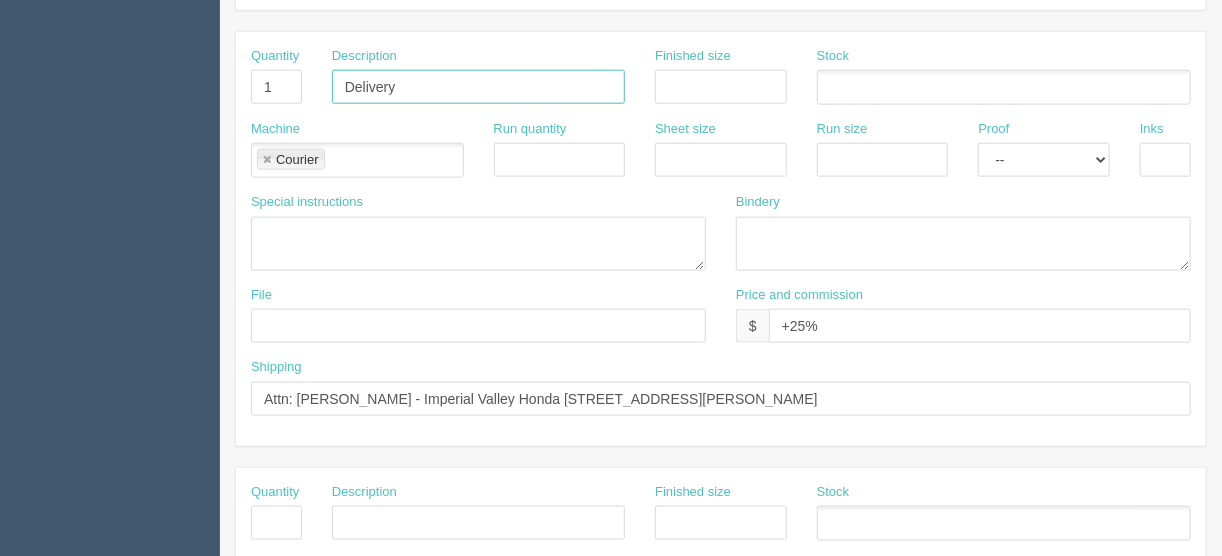type on "Delivery" 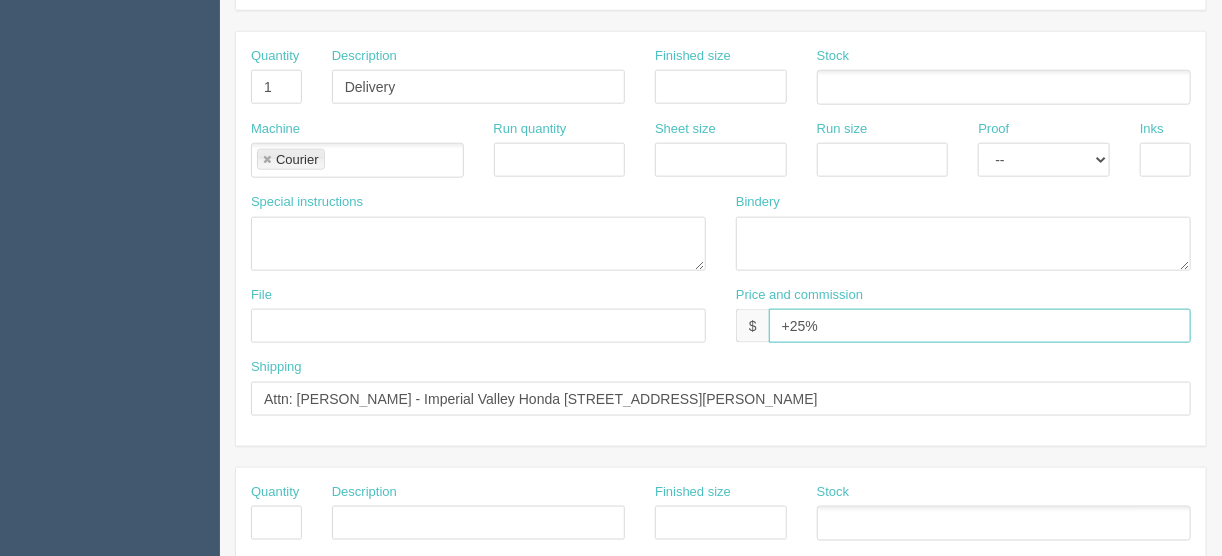 drag, startPoint x: 828, startPoint y: 307, endPoint x: 715, endPoint y: 319, distance: 113.63538 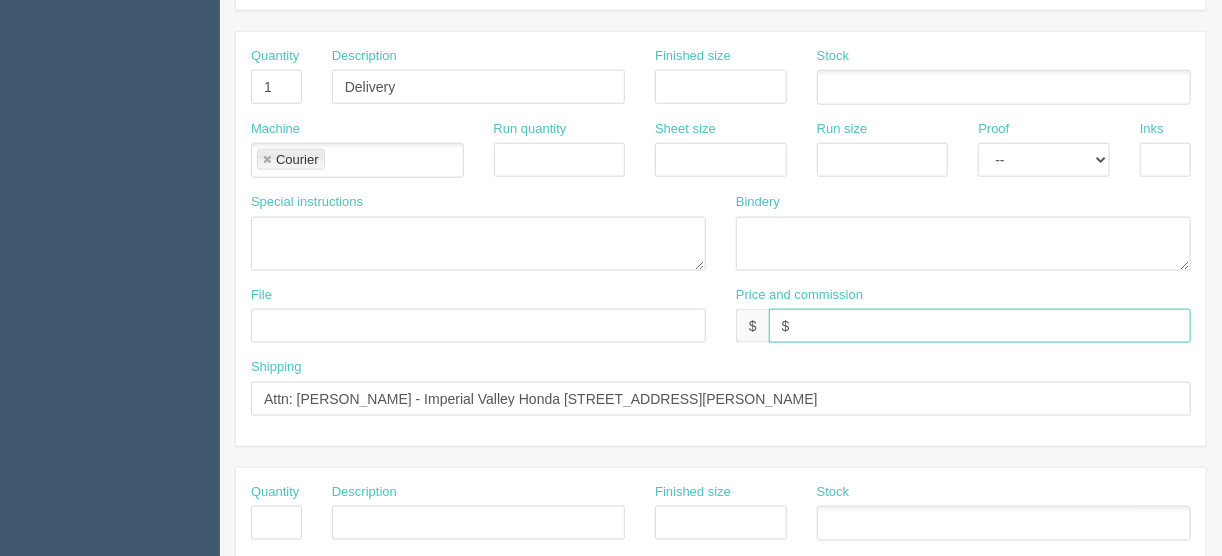 type on "$______________________" 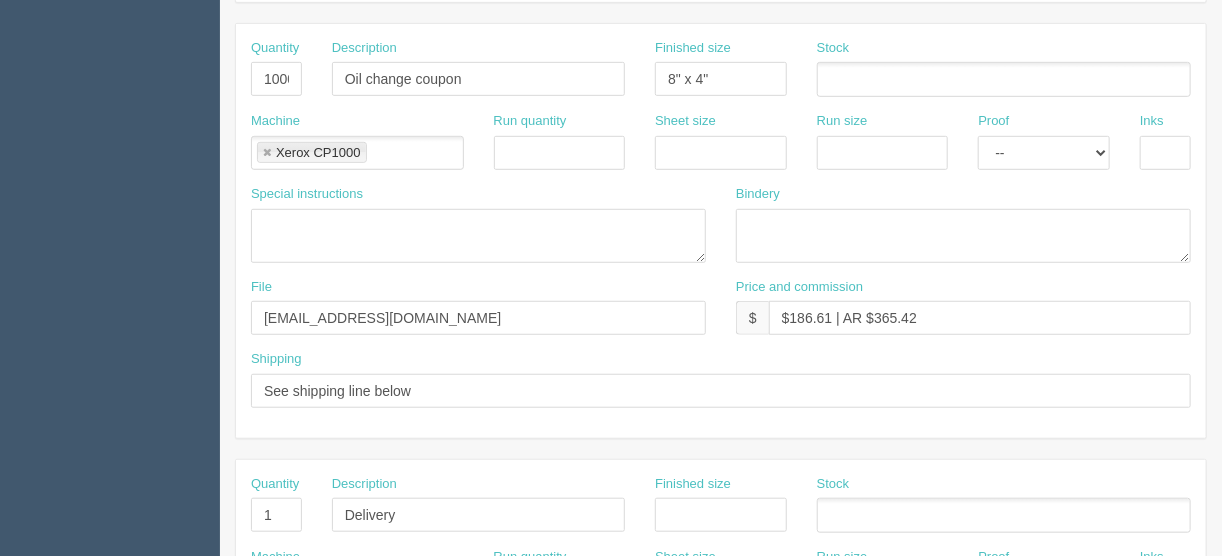 scroll, scrollTop: 289, scrollLeft: 0, axis: vertical 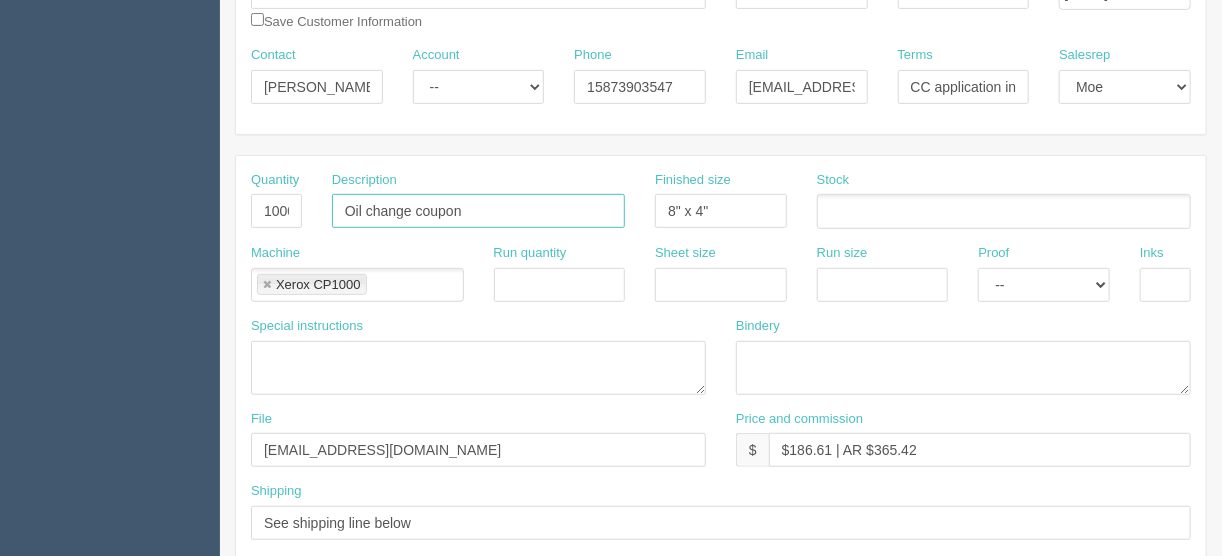 click on "Oil change coupon" at bounding box center [478, 211] 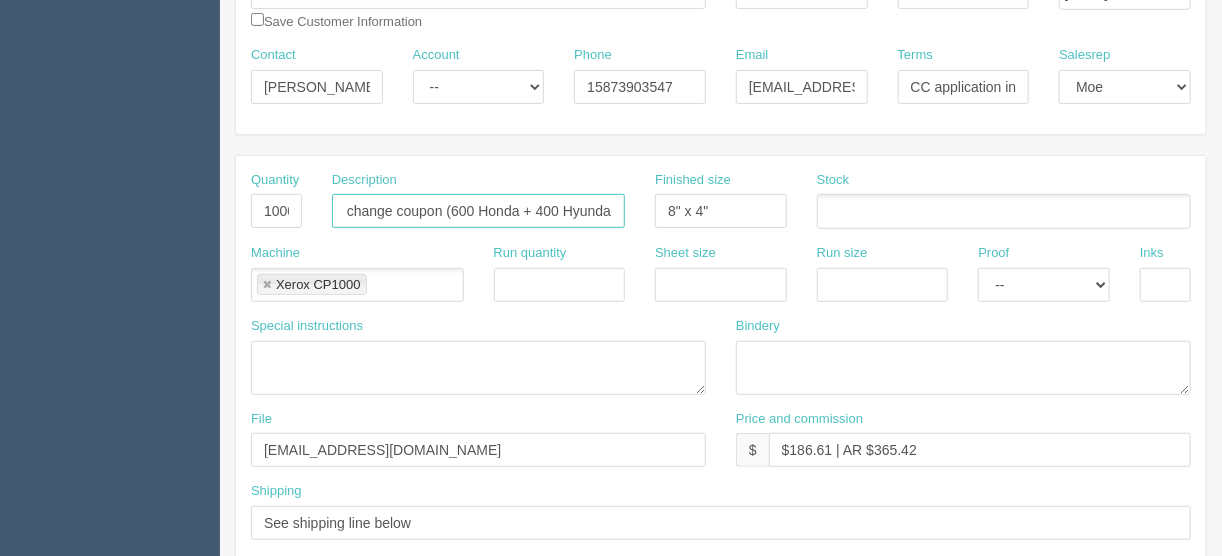 scroll, scrollTop: 0, scrollLeft: 24, axis: horizontal 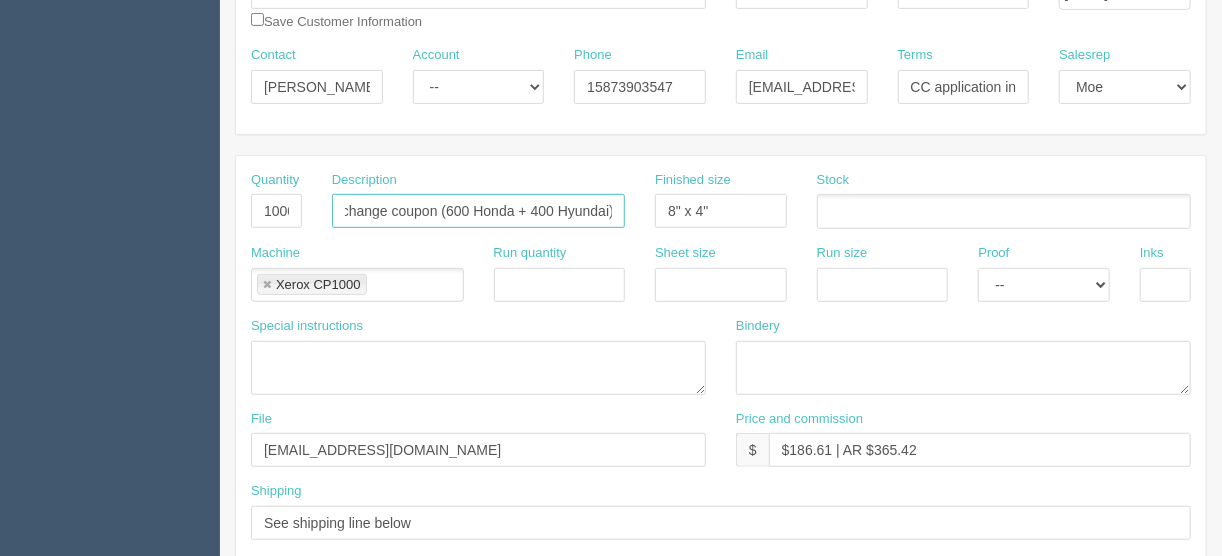 type on "Oil change coupon (600 Honda + 400 Hyundai)" 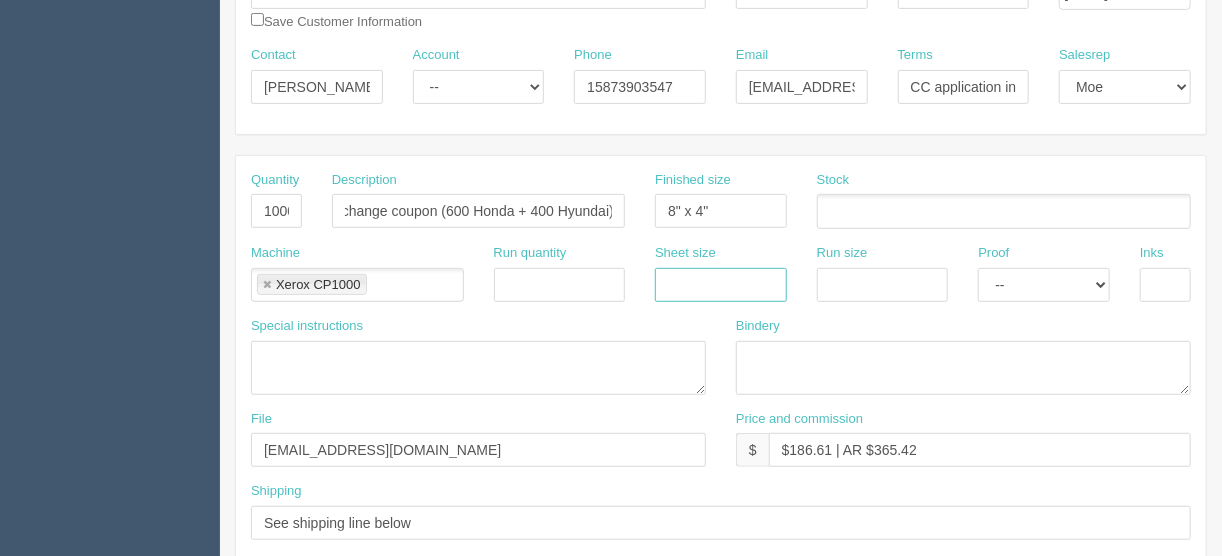 scroll, scrollTop: 0, scrollLeft: 0, axis: both 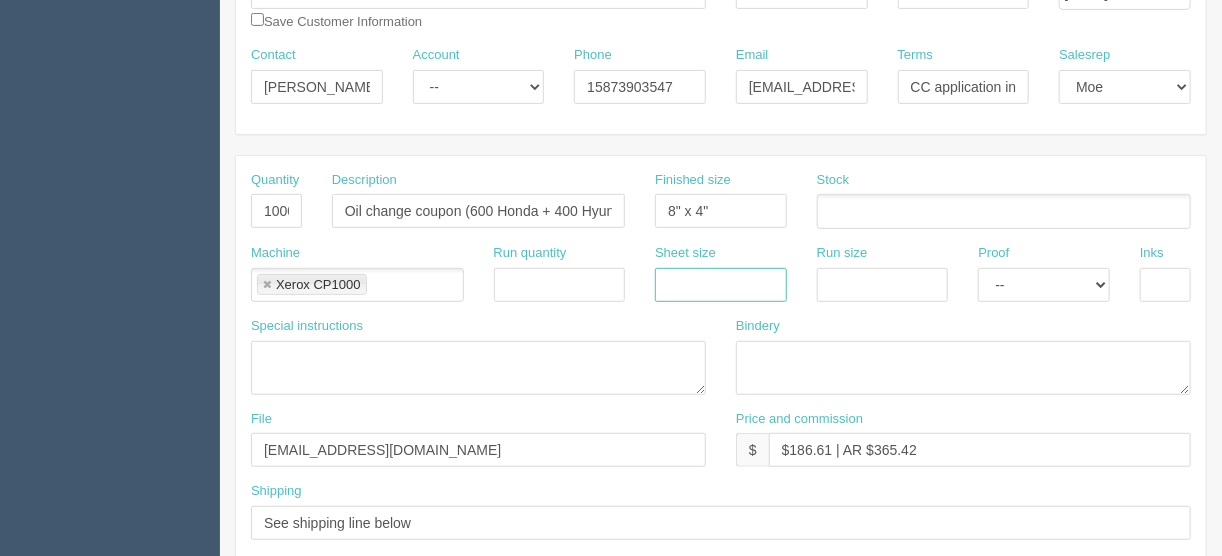 click at bounding box center (721, 285) 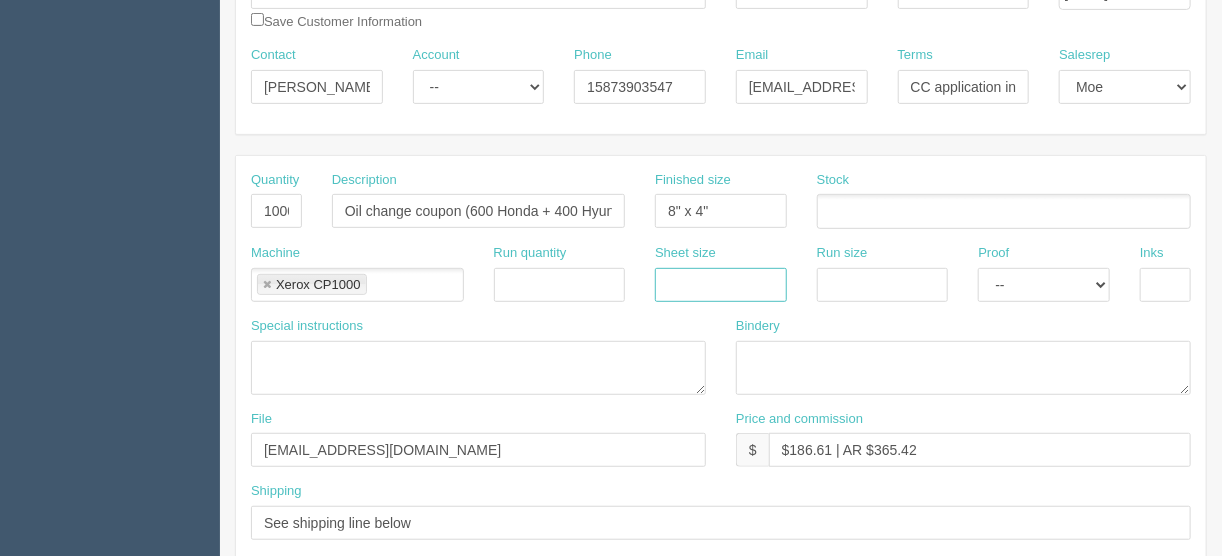 type on "12" x 18"" 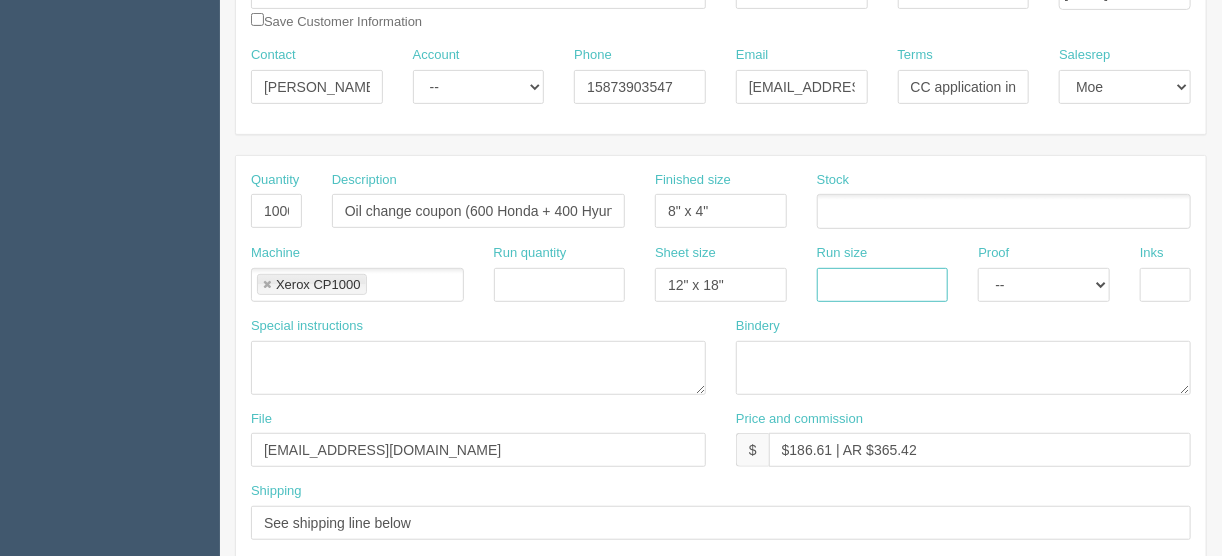 click at bounding box center (883, 285) 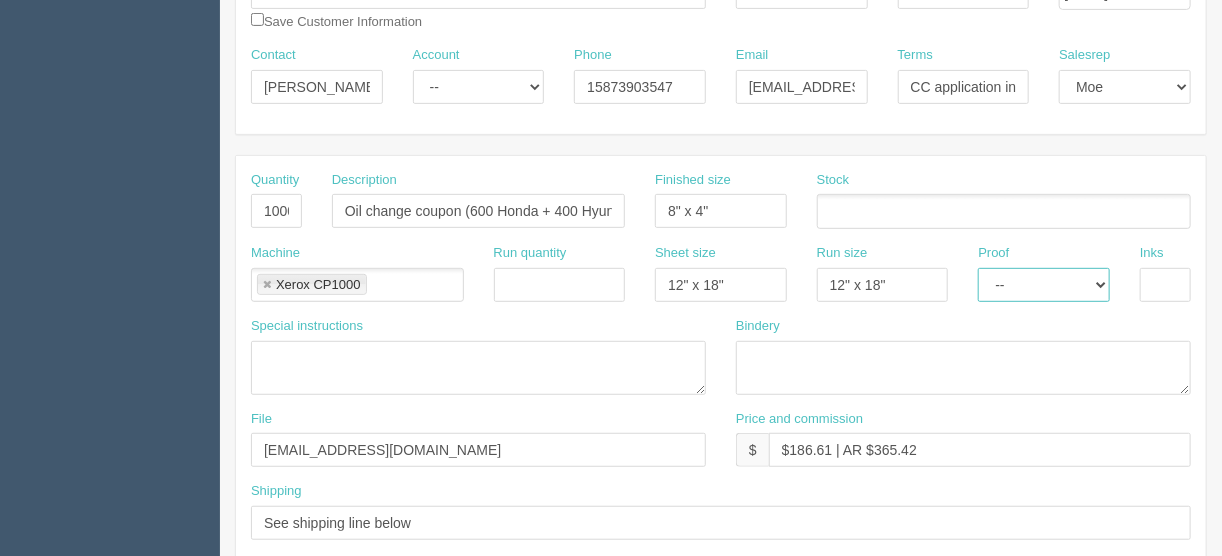 click on "--
Email
Hard Copy" at bounding box center [1044, 285] 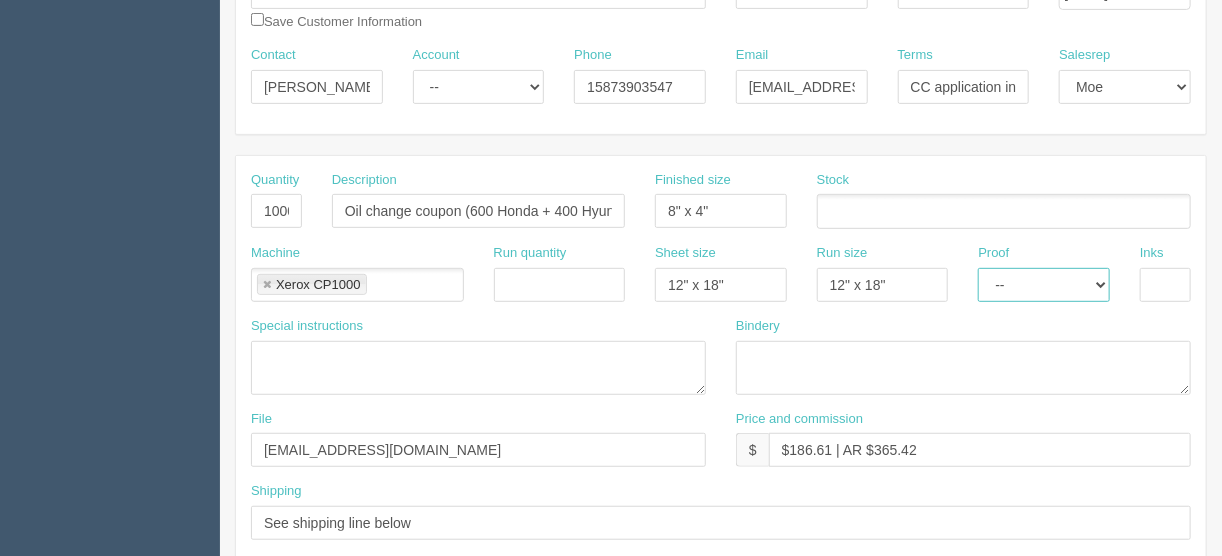 select on "Hard Copy" 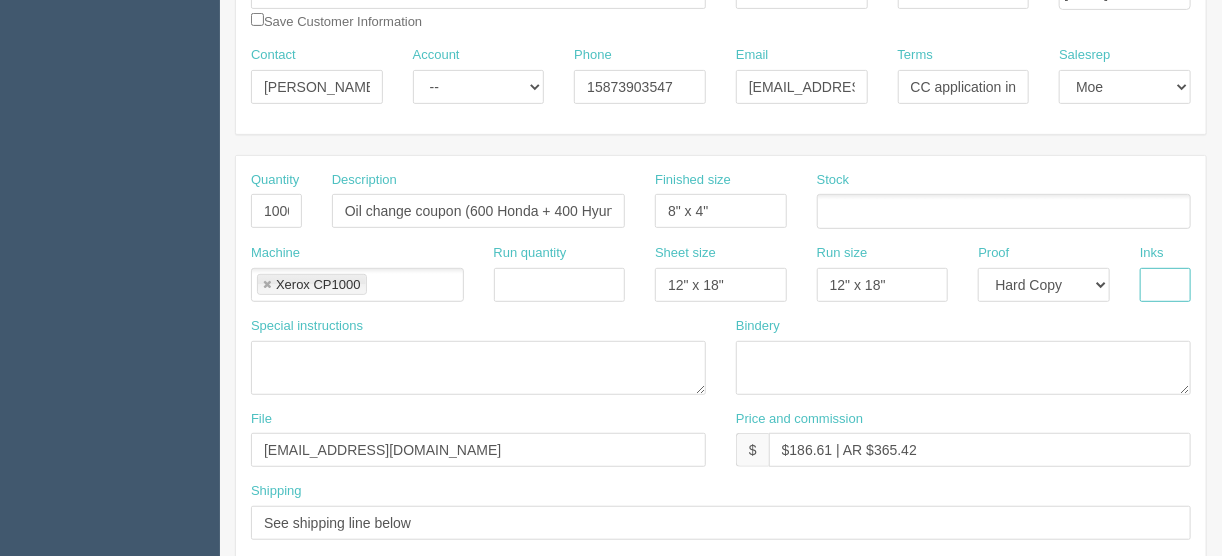 click at bounding box center (1165, 285) 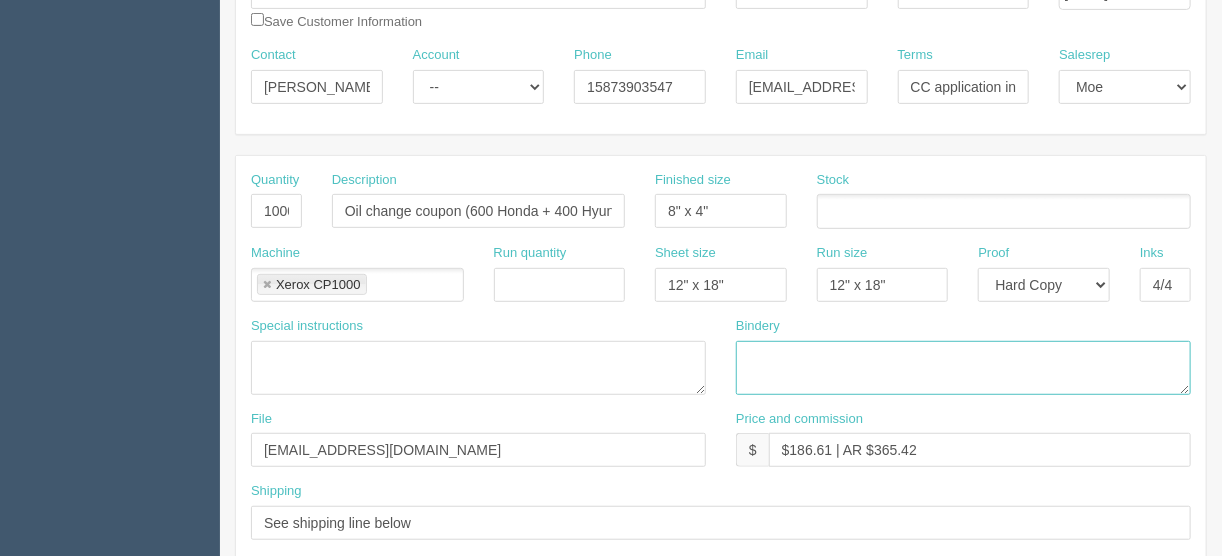 click at bounding box center [963, 368] 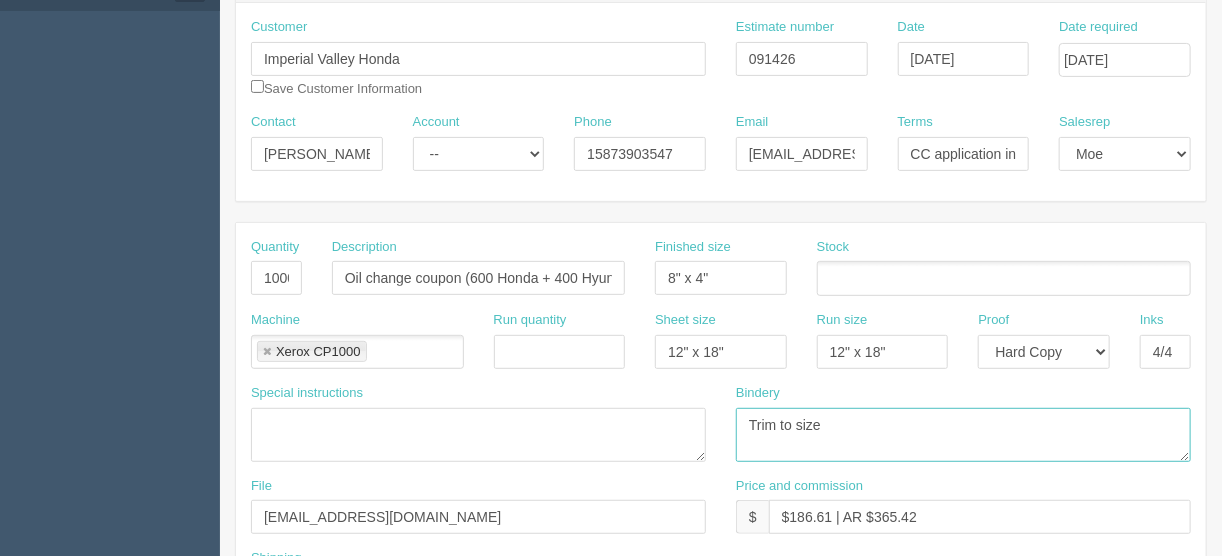 scroll, scrollTop: 129, scrollLeft: 0, axis: vertical 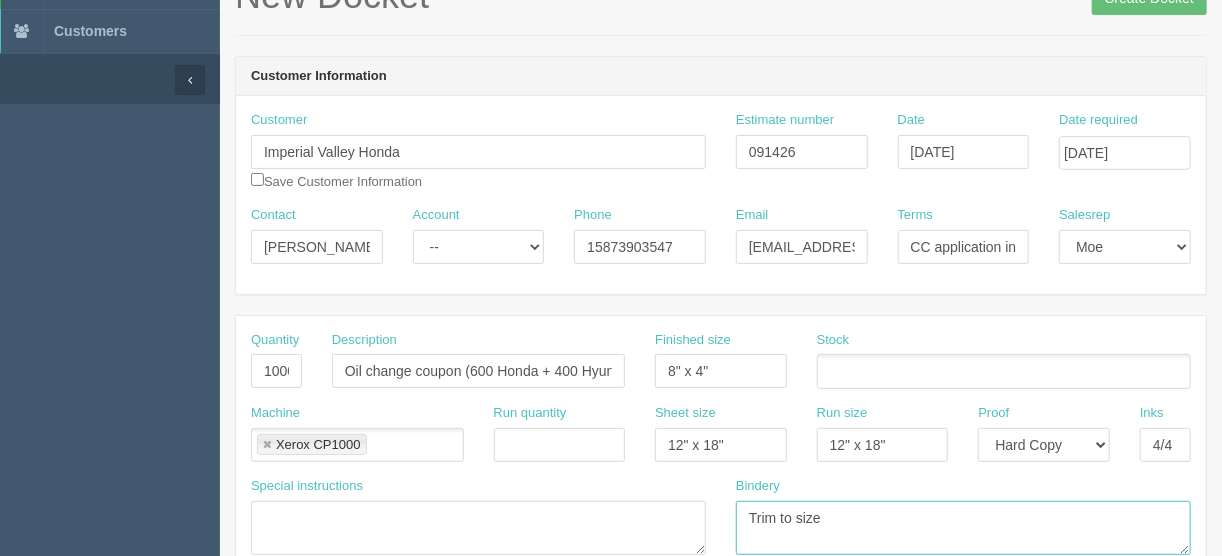 type on "Trim to size" 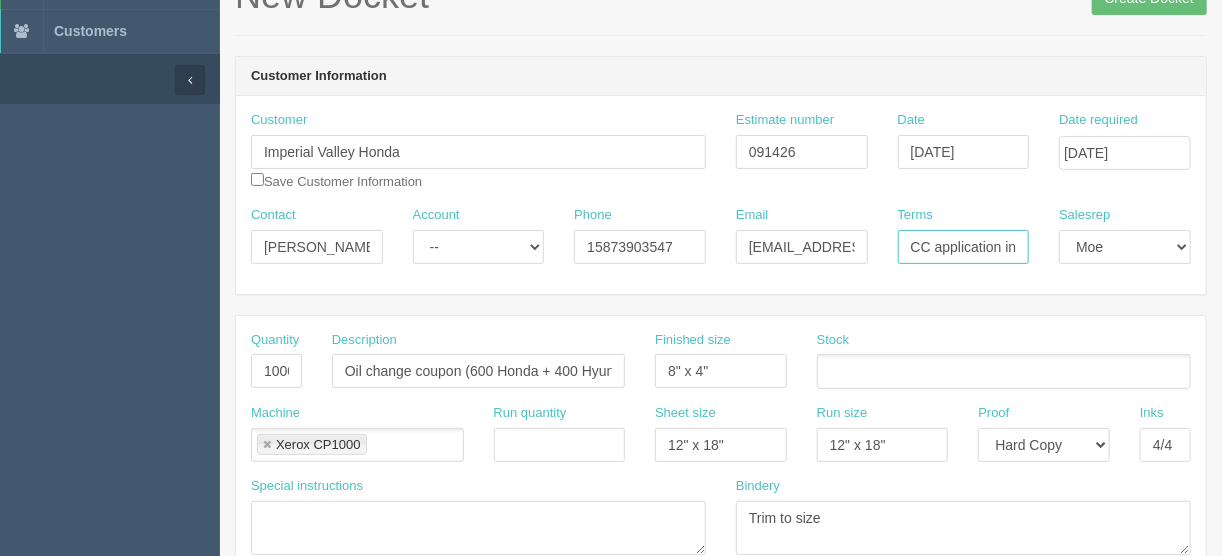 scroll, scrollTop: 0, scrollLeft: 44, axis: horizontal 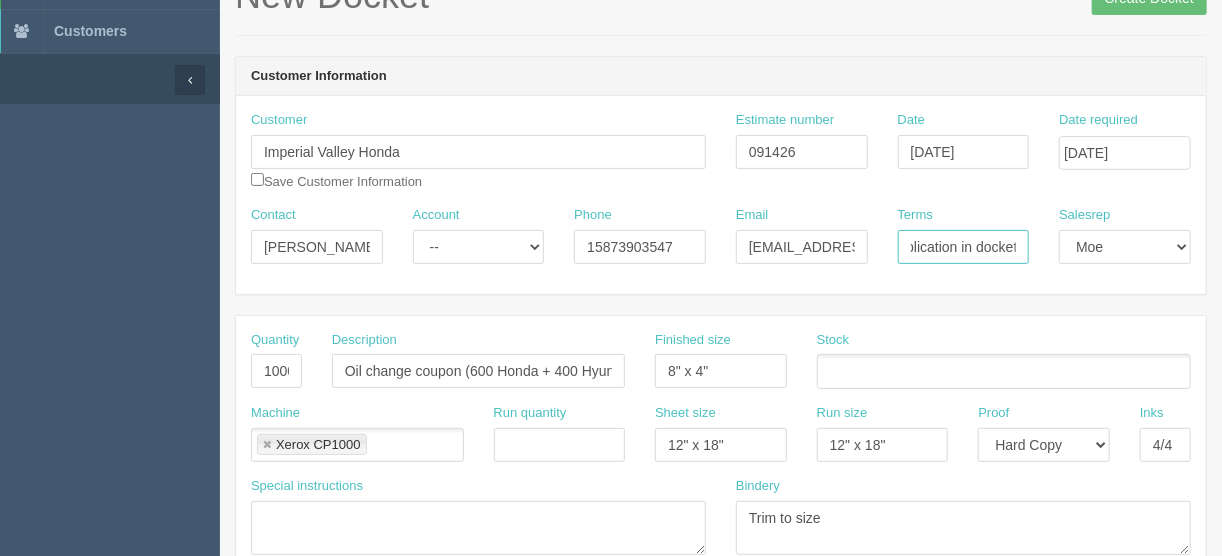 drag, startPoint x: 906, startPoint y: 241, endPoint x: 1065, endPoint y: 241, distance: 159 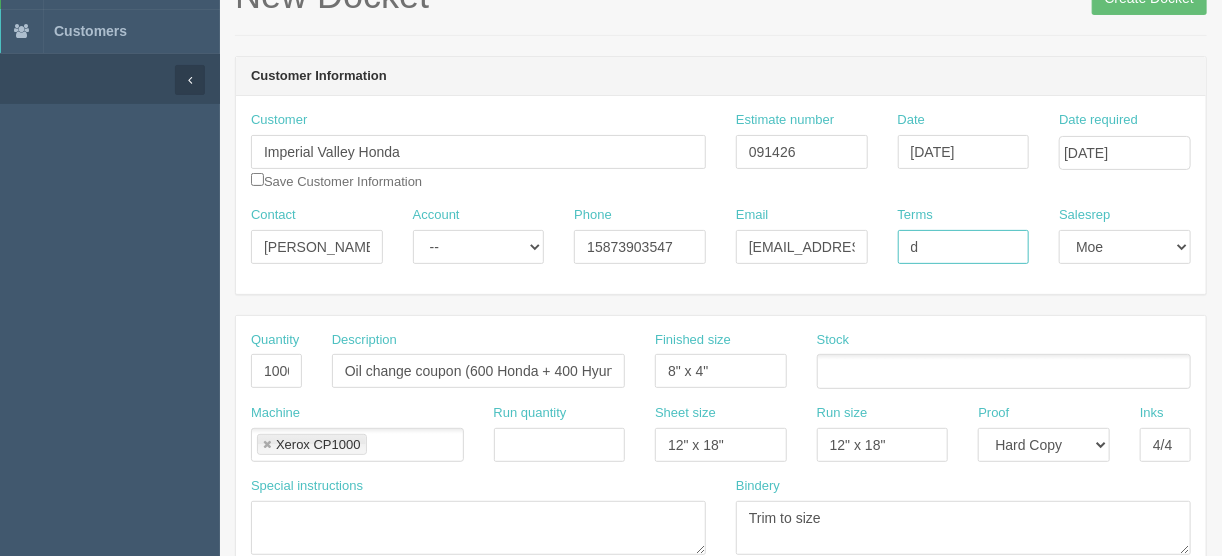 scroll, scrollTop: 0, scrollLeft: 0, axis: both 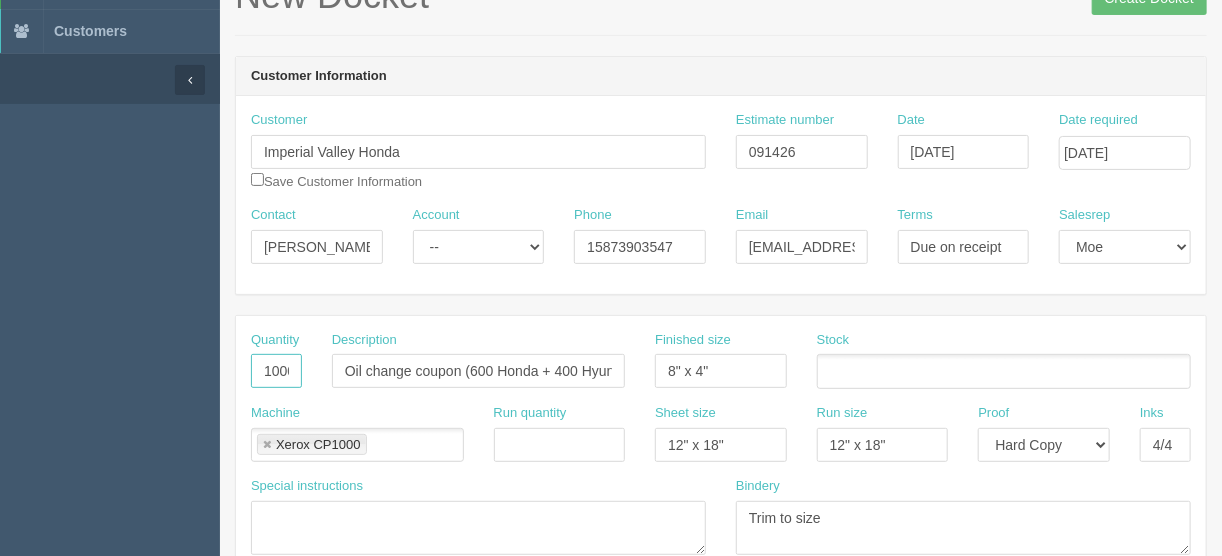 drag, startPoint x: 277, startPoint y: 368, endPoint x: 204, endPoint y: 358, distance: 73.68175 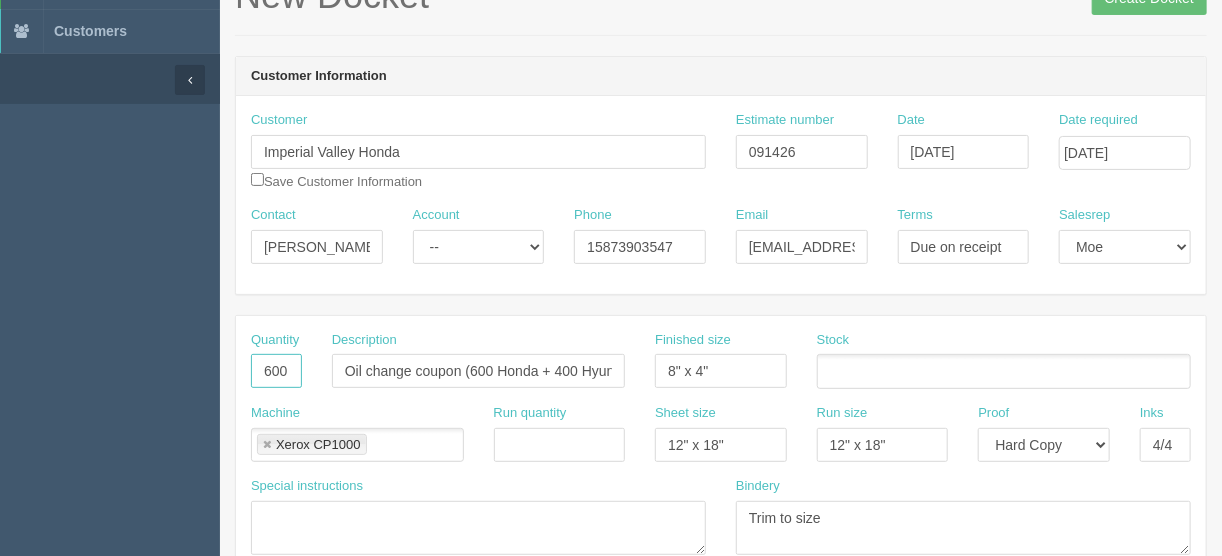 type on "600" 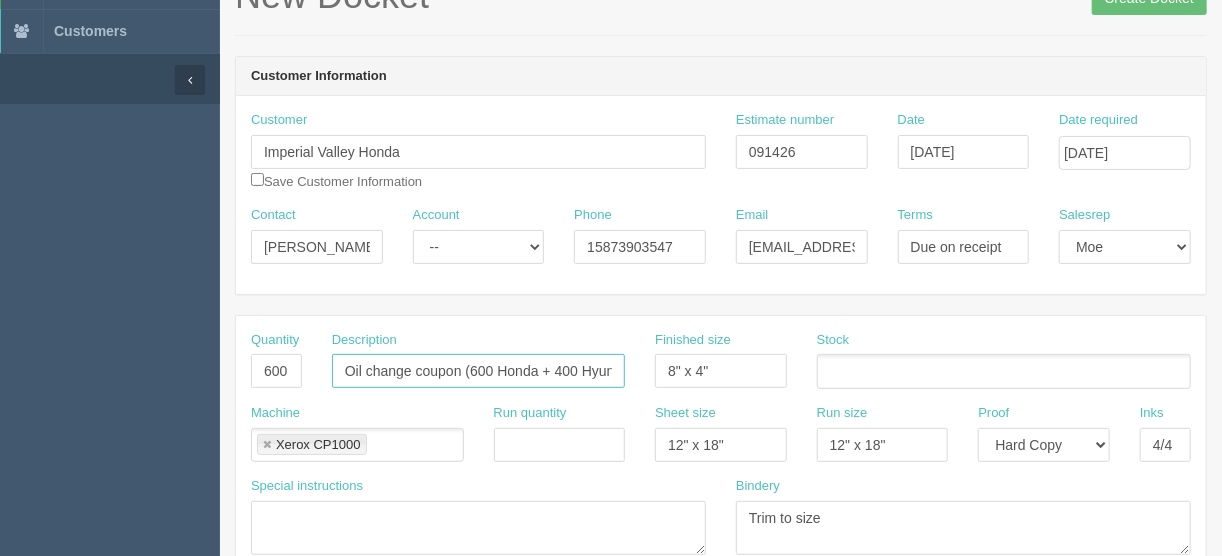 drag, startPoint x: 497, startPoint y: 367, endPoint x: 464, endPoint y: 374, distance: 33.734257 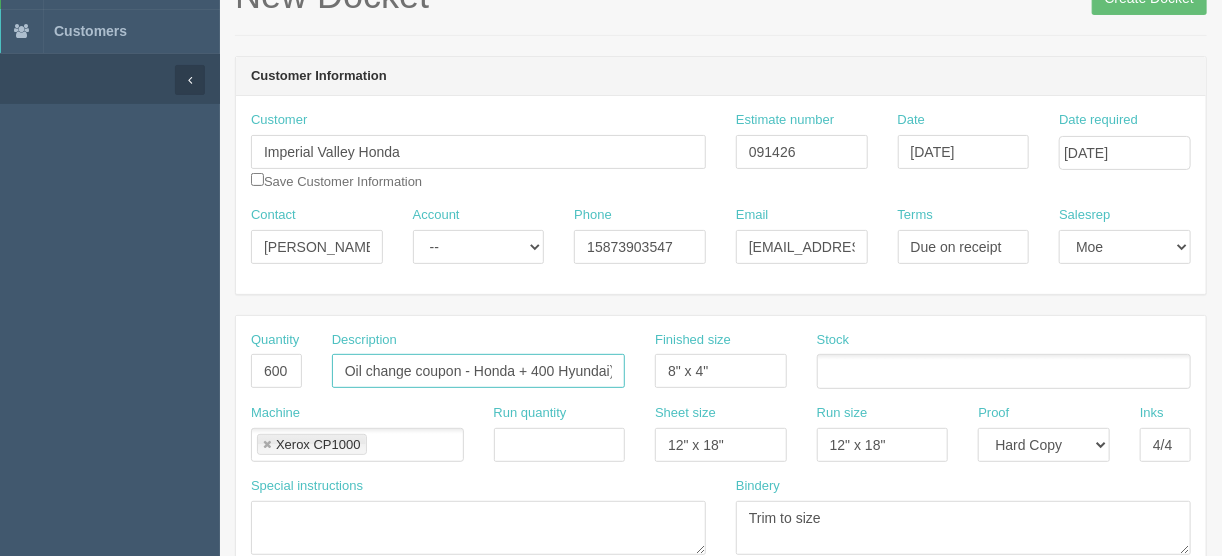 scroll, scrollTop: 0, scrollLeft: 1, axis: horizontal 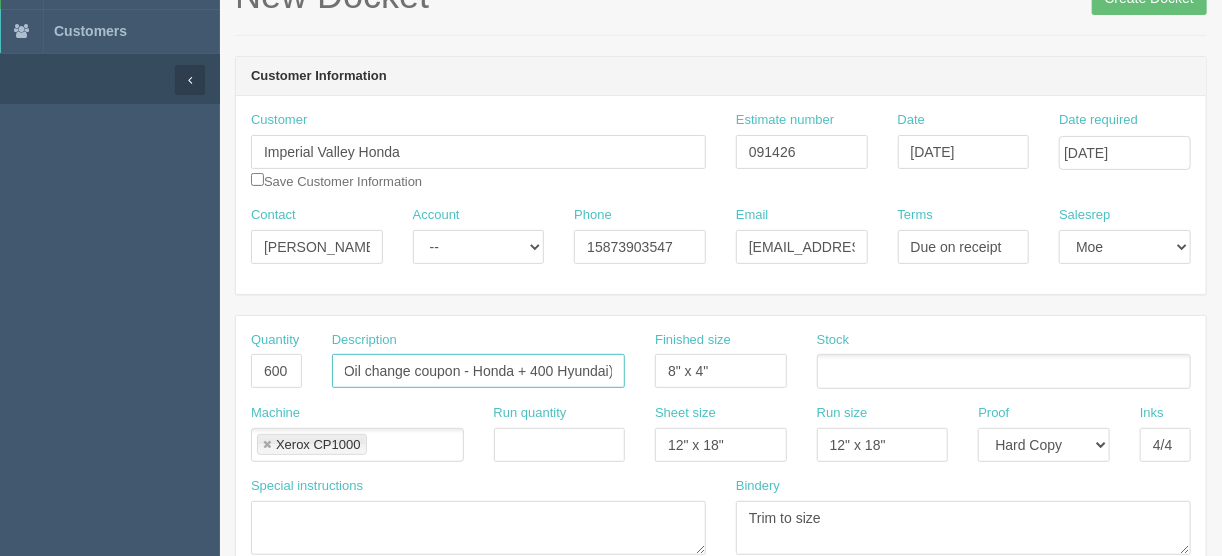 drag, startPoint x: 513, startPoint y: 365, endPoint x: 668, endPoint y: 380, distance: 155.72412 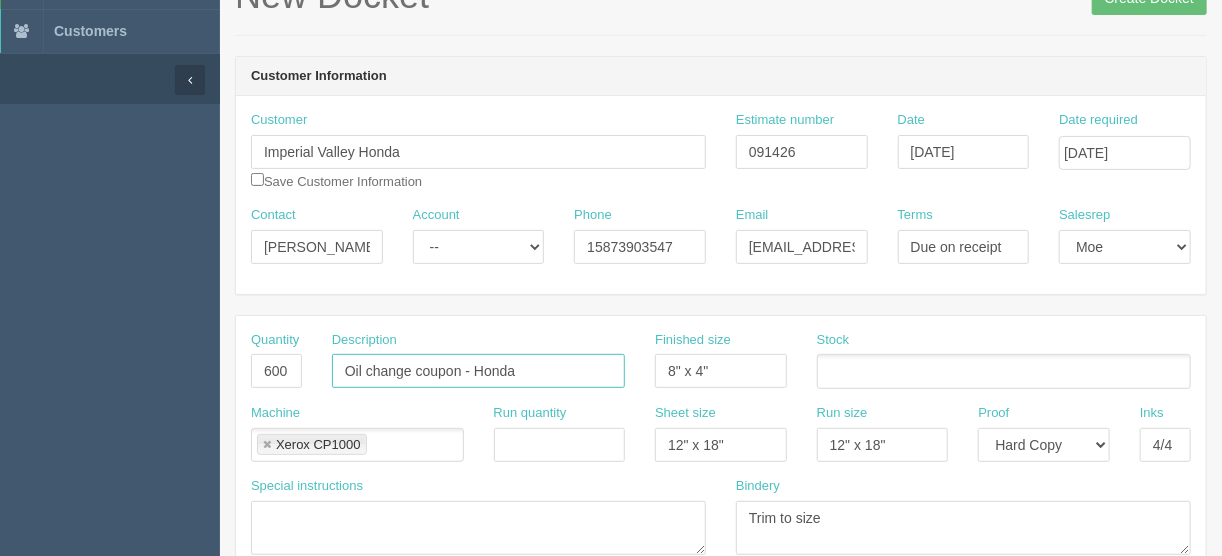 scroll, scrollTop: 0, scrollLeft: 0, axis: both 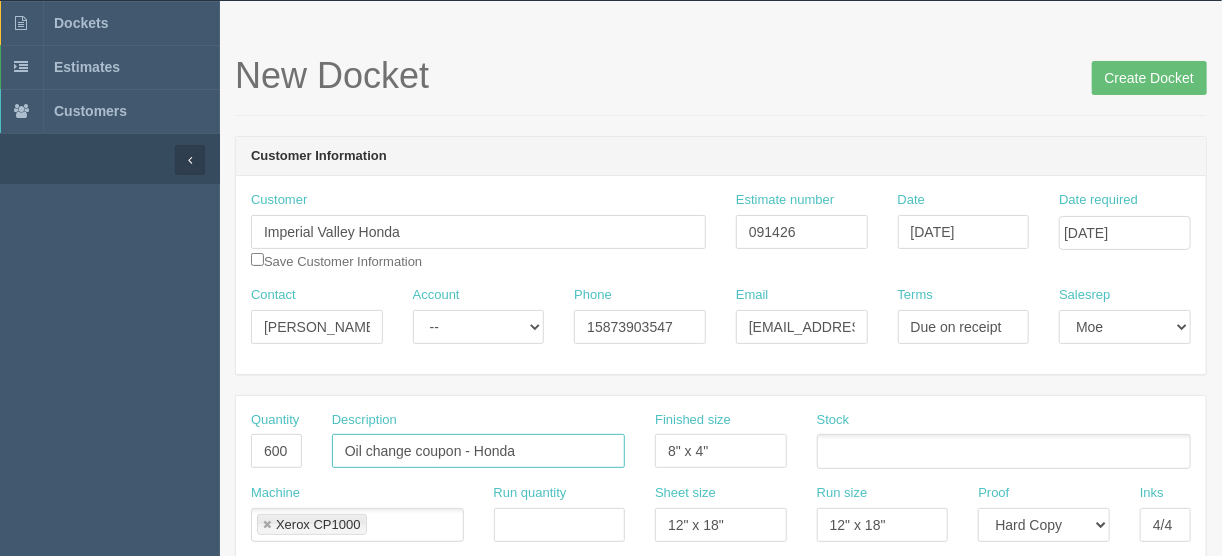 type on "Oil change coupon - Honda" 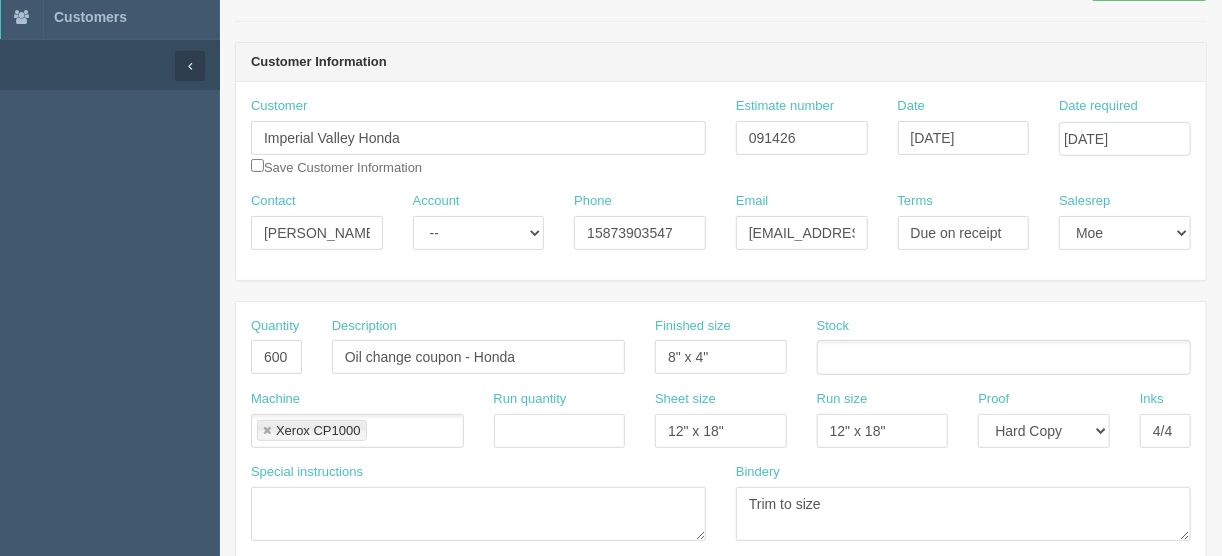 scroll, scrollTop: 209, scrollLeft: 0, axis: vertical 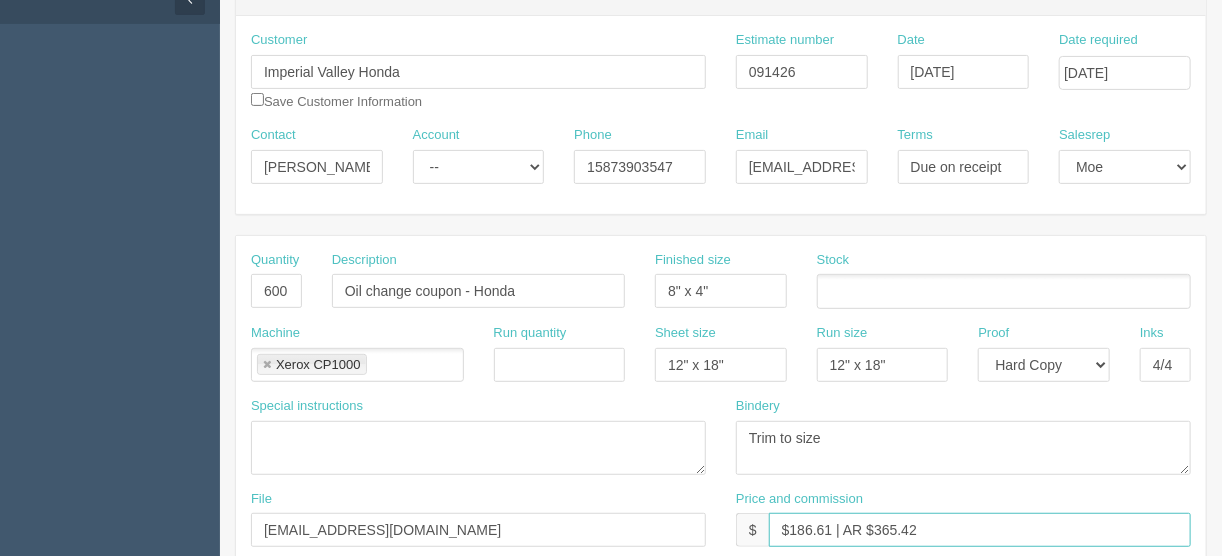 drag, startPoint x: 828, startPoint y: 516, endPoint x: 789, endPoint y: 522, distance: 39.45884 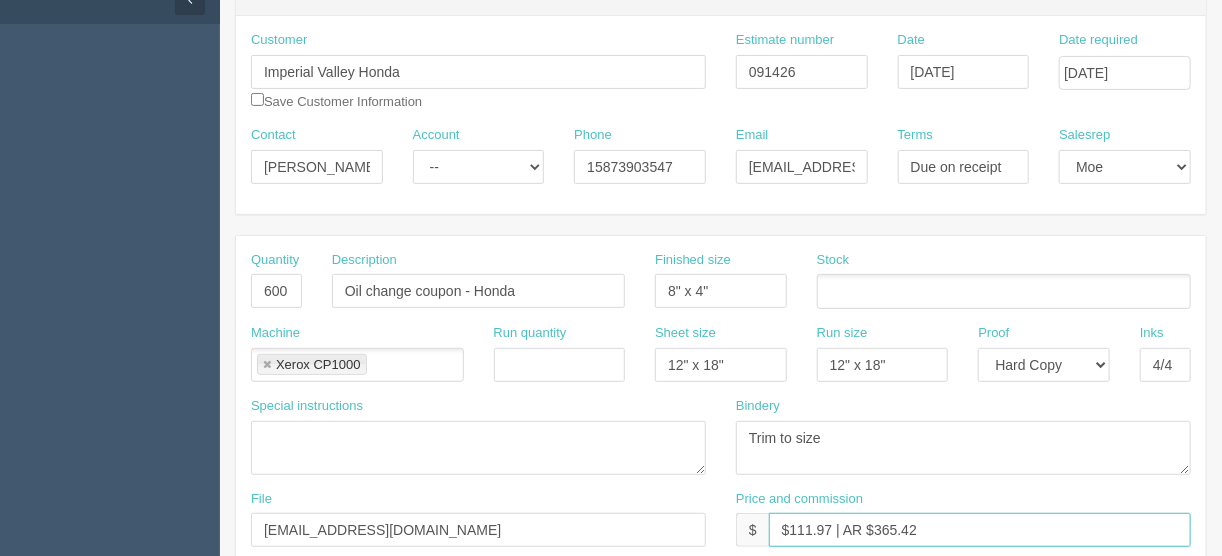 type on "$111.97 | AR $365.42" 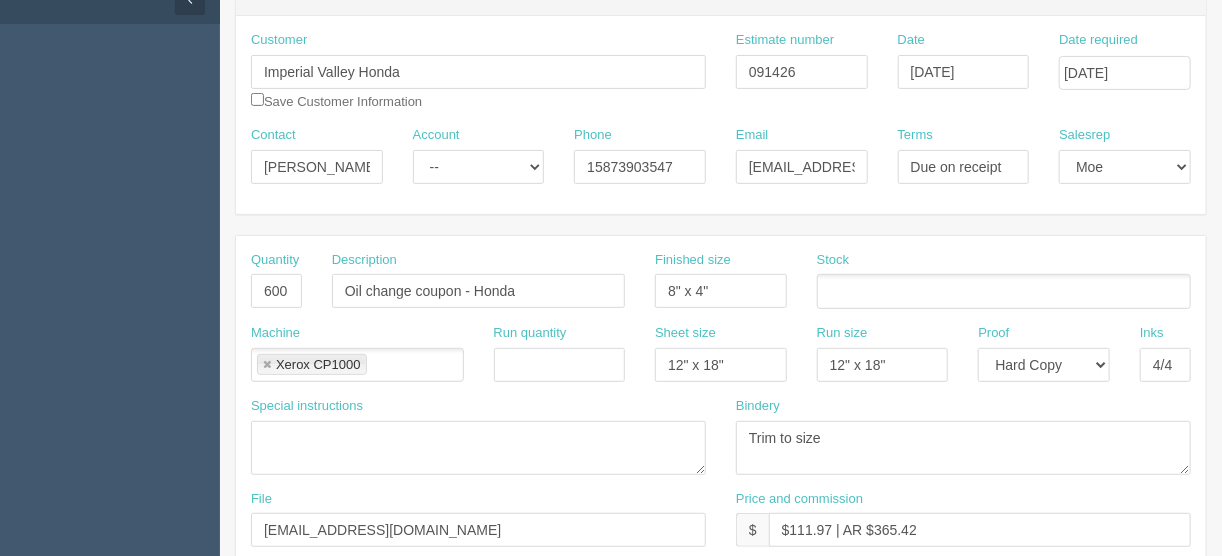 click at bounding box center (1004, 291) 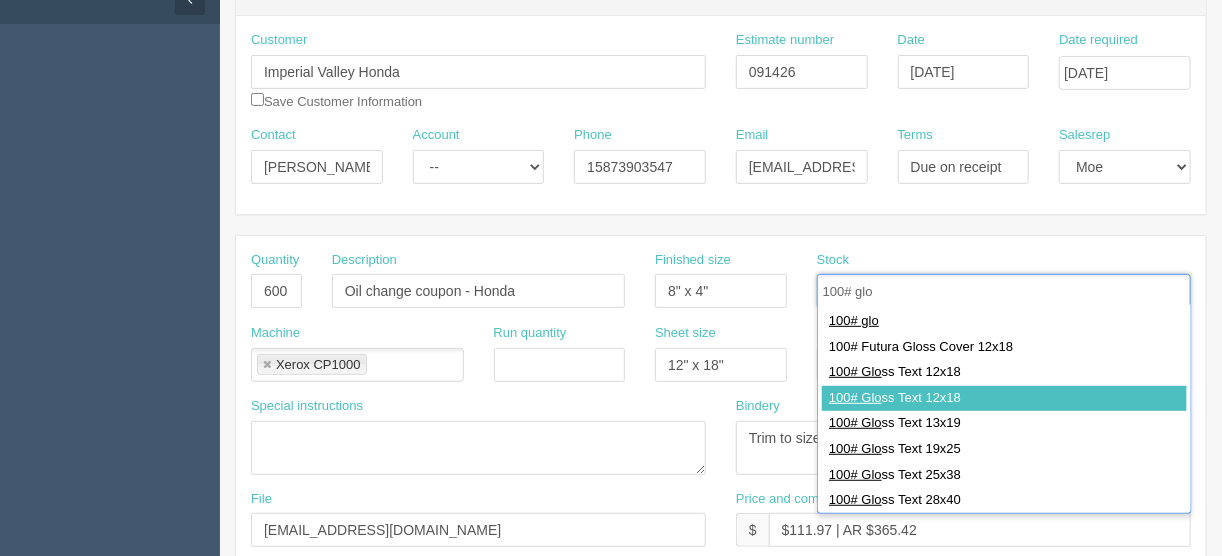 type on "100# glo" 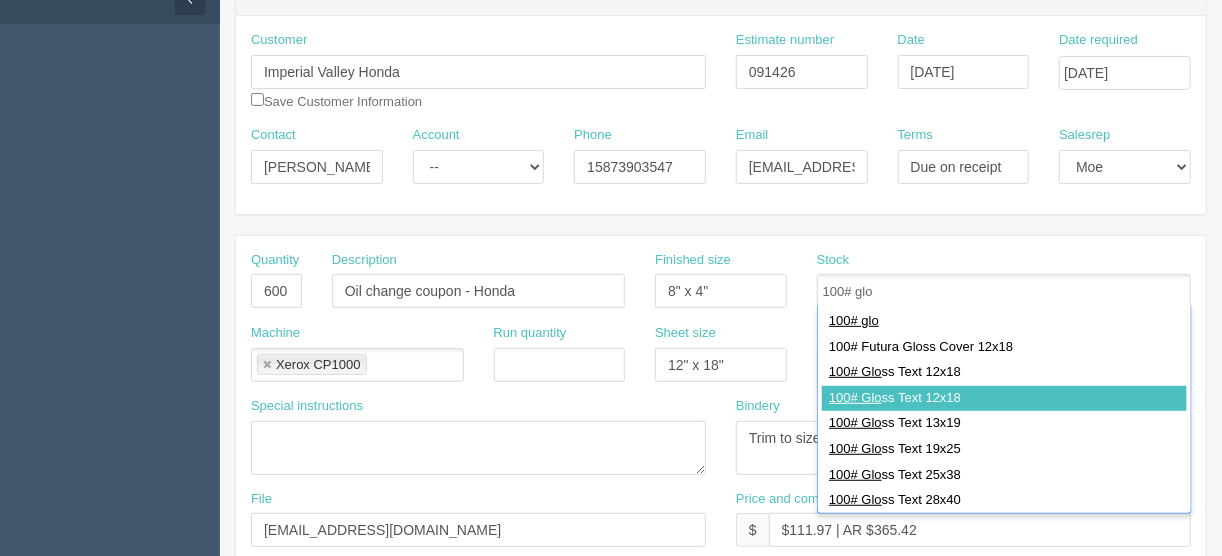 type 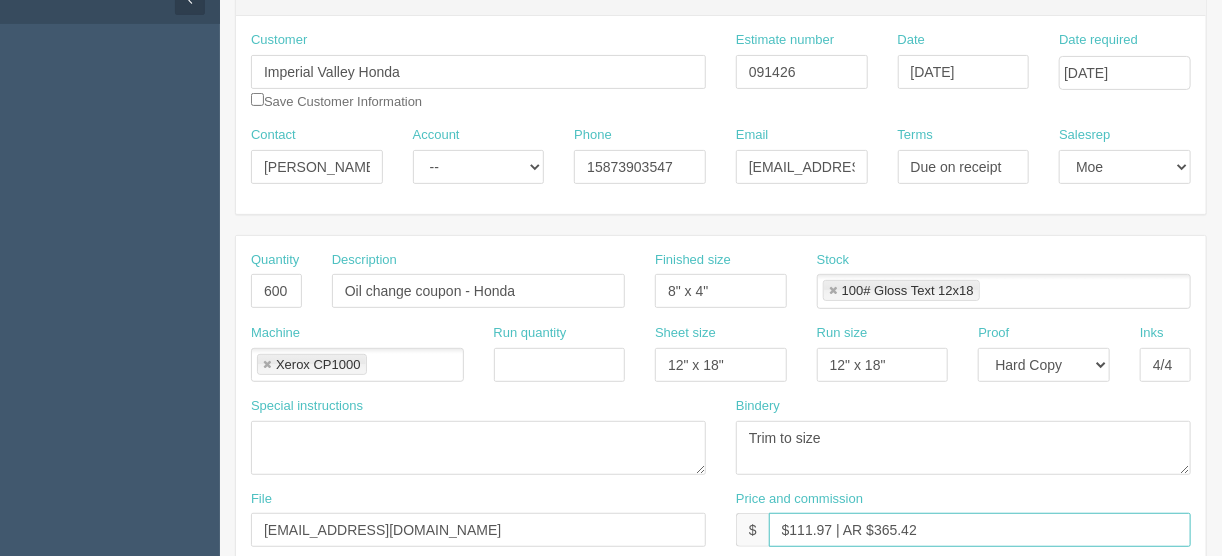 drag, startPoint x: 920, startPoint y: 527, endPoint x: 873, endPoint y: 522, distance: 47.26521 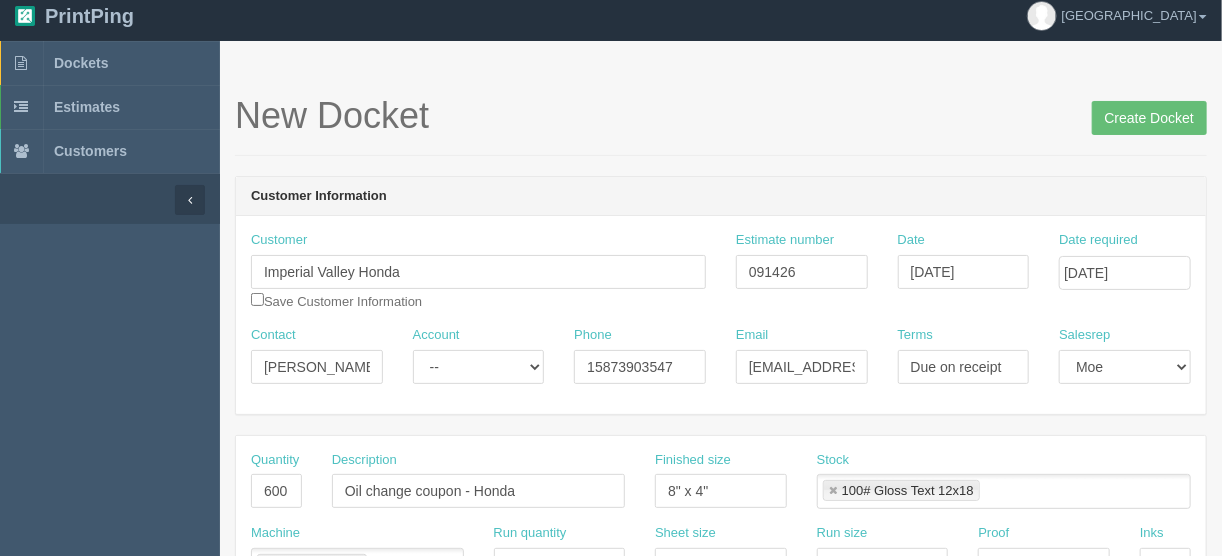 scroll, scrollTop: 0, scrollLeft: 0, axis: both 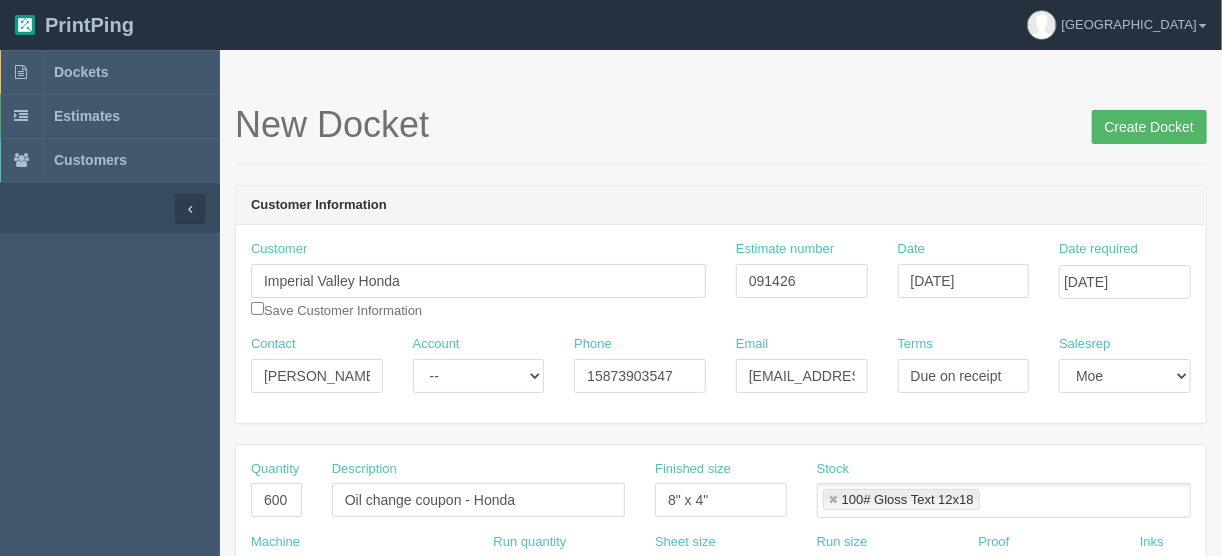 type on "$111.97 | AR $62.21" 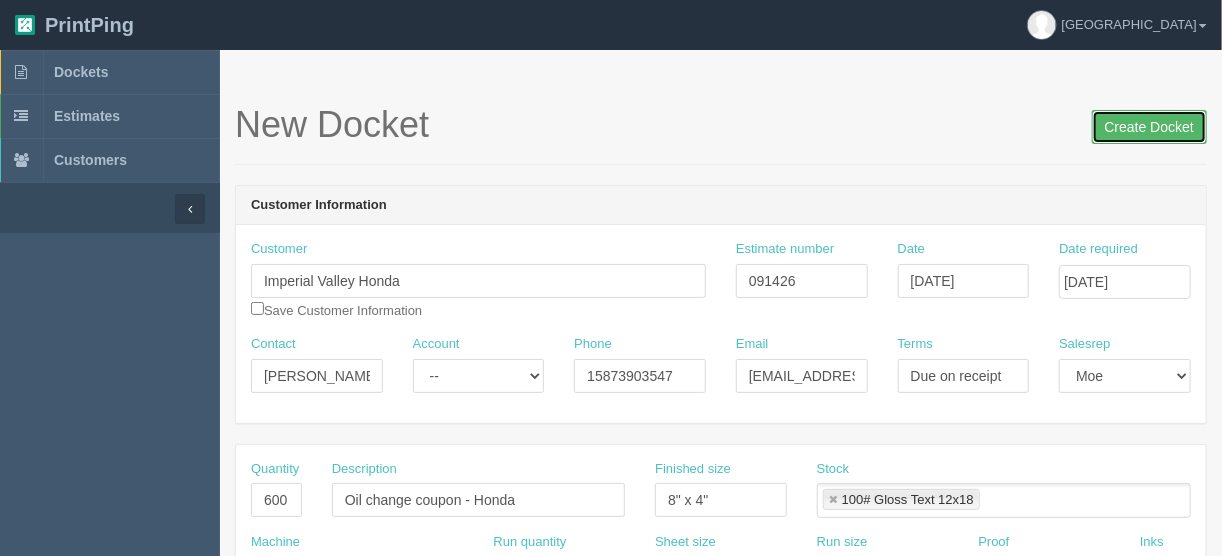 click on "Create Docket" at bounding box center (1149, 127) 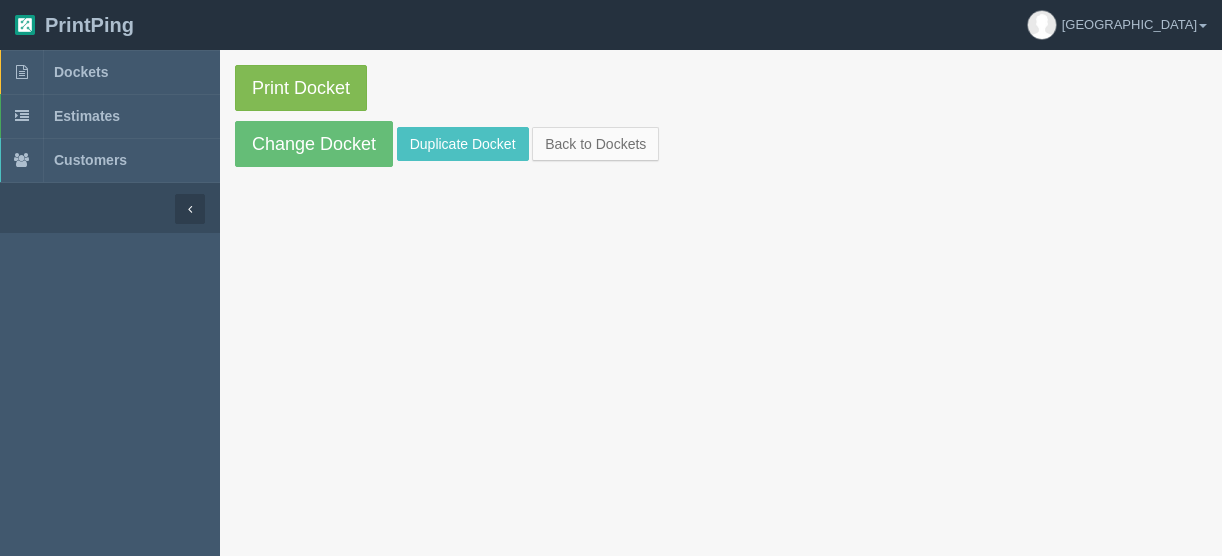 scroll, scrollTop: 0, scrollLeft: 0, axis: both 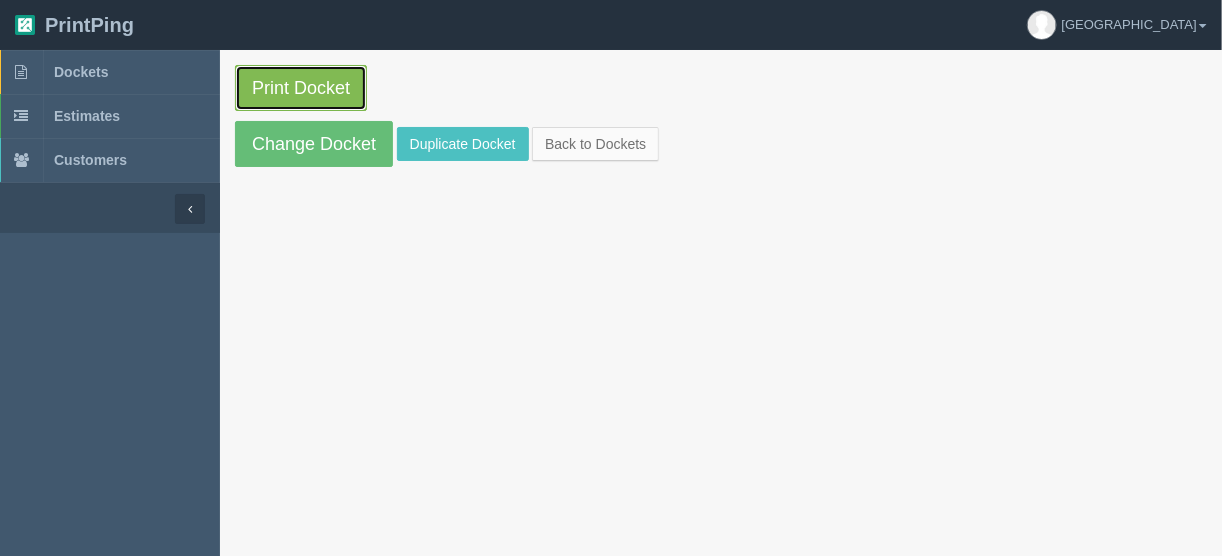 click on "Print Docket" at bounding box center (301, 88) 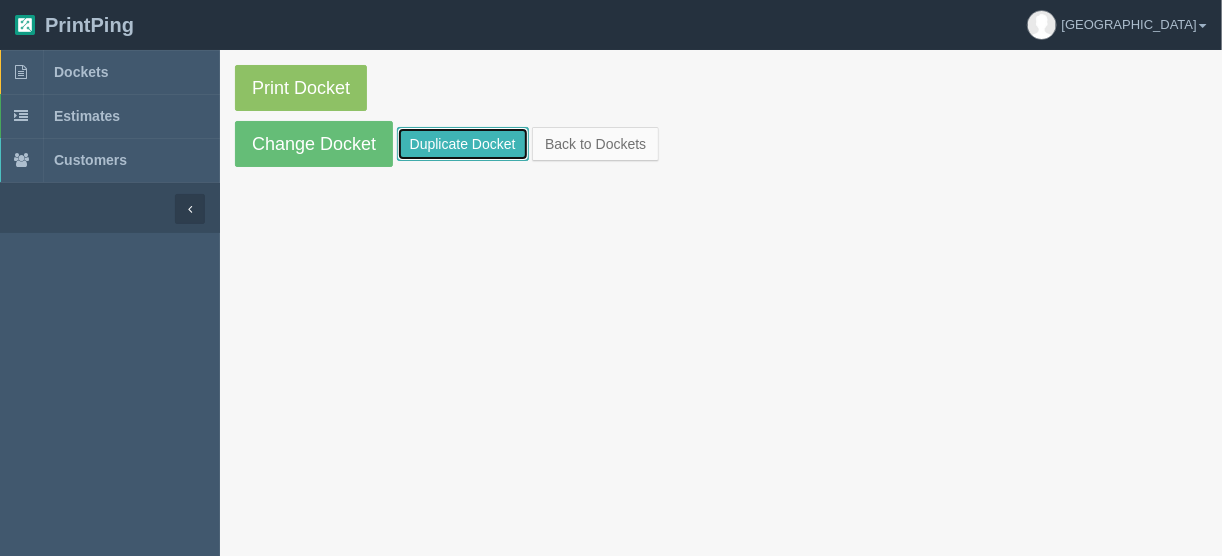 drag, startPoint x: 464, startPoint y: 147, endPoint x: 477, endPoint y: 141, distance: 14.3178215 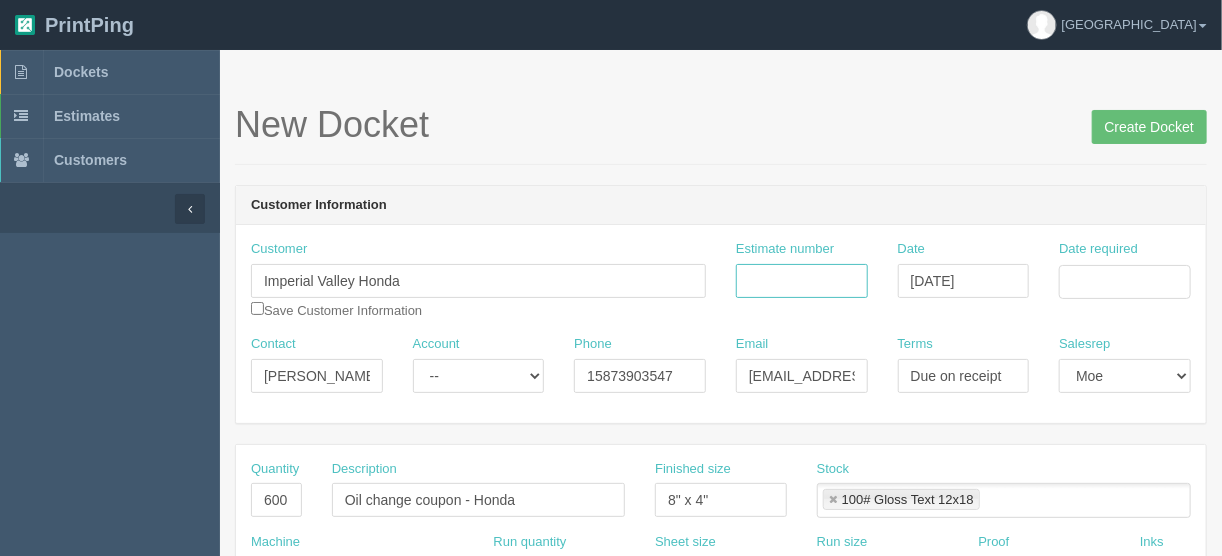 click on "Estimate number" at bounding box center [802, 281] 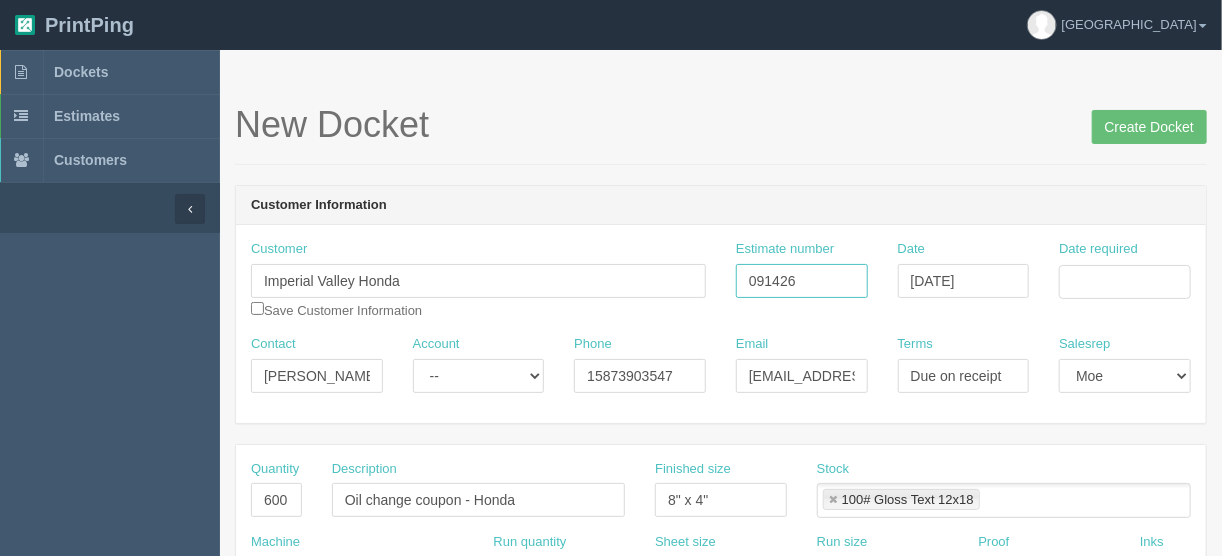type on "091426" 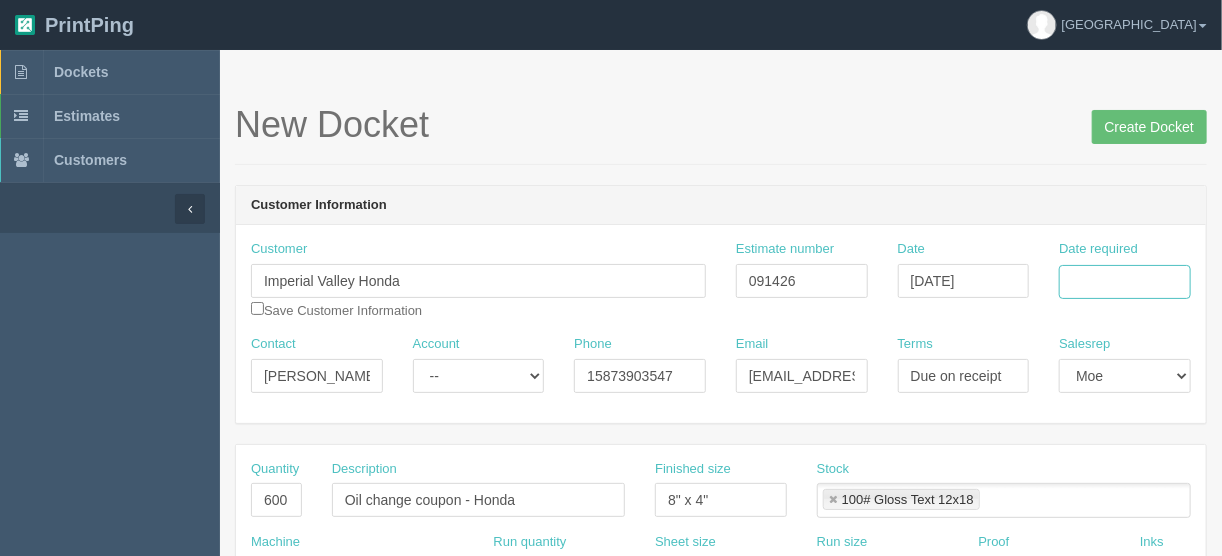 drag, startPoint x: 1138, startPoint y: 271, endPoint x: 1132, endPoint y: 284, distance: 14.3178215 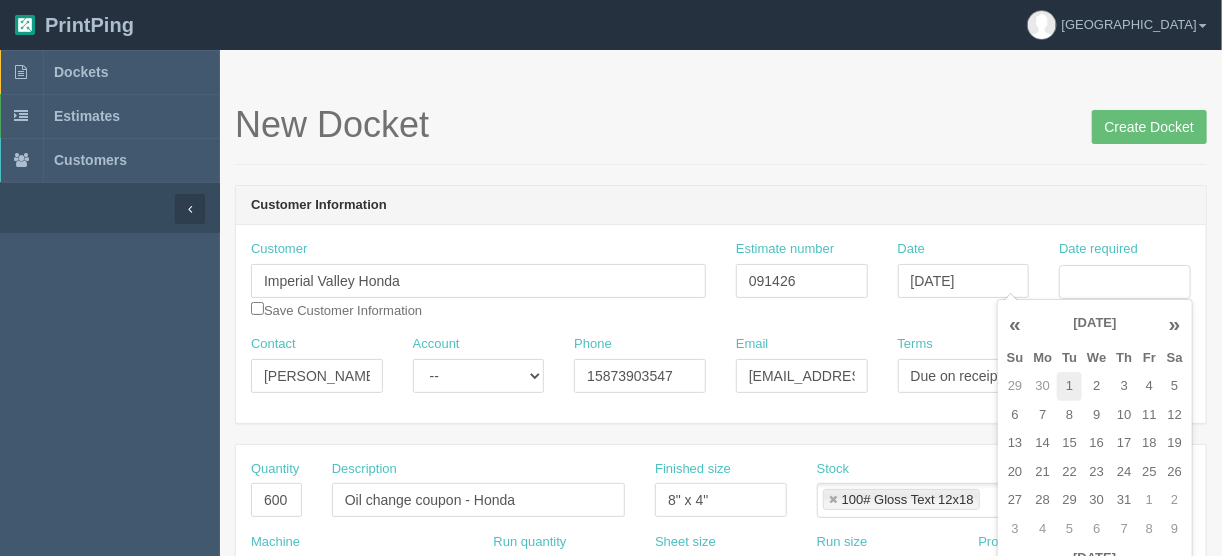 click on "1" at bounding box center [1069, 386] 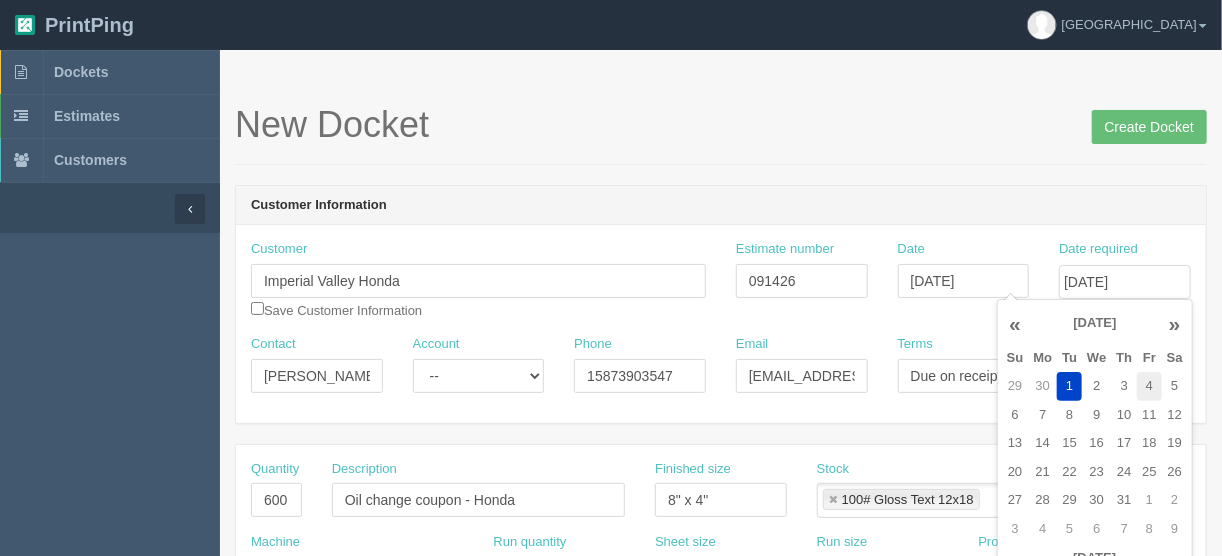 click on "4" at bounding box center [1149, 386] 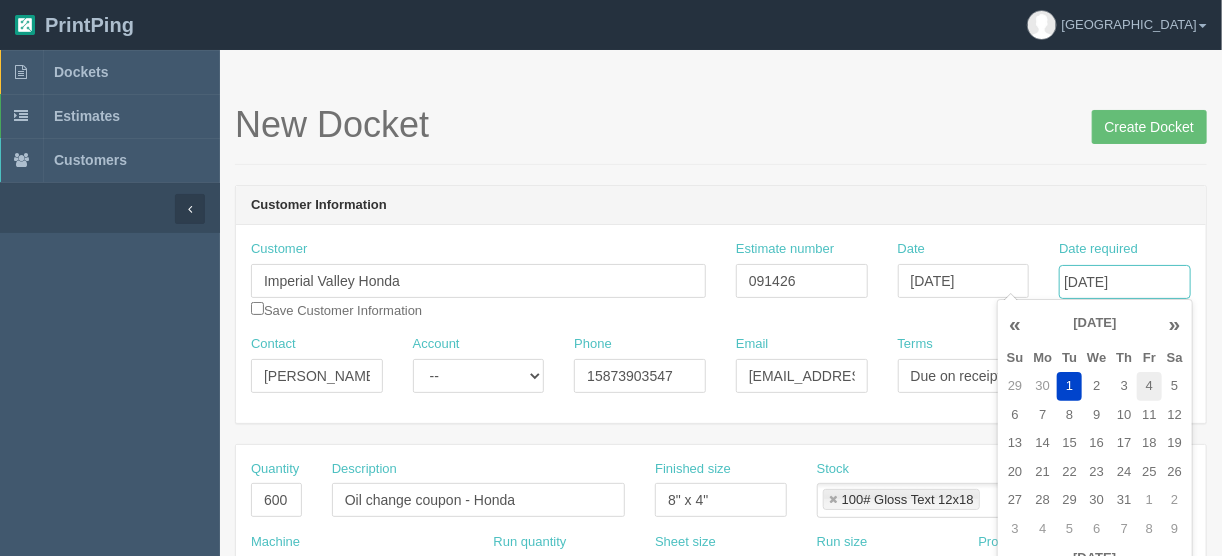 type on "[DATE]" 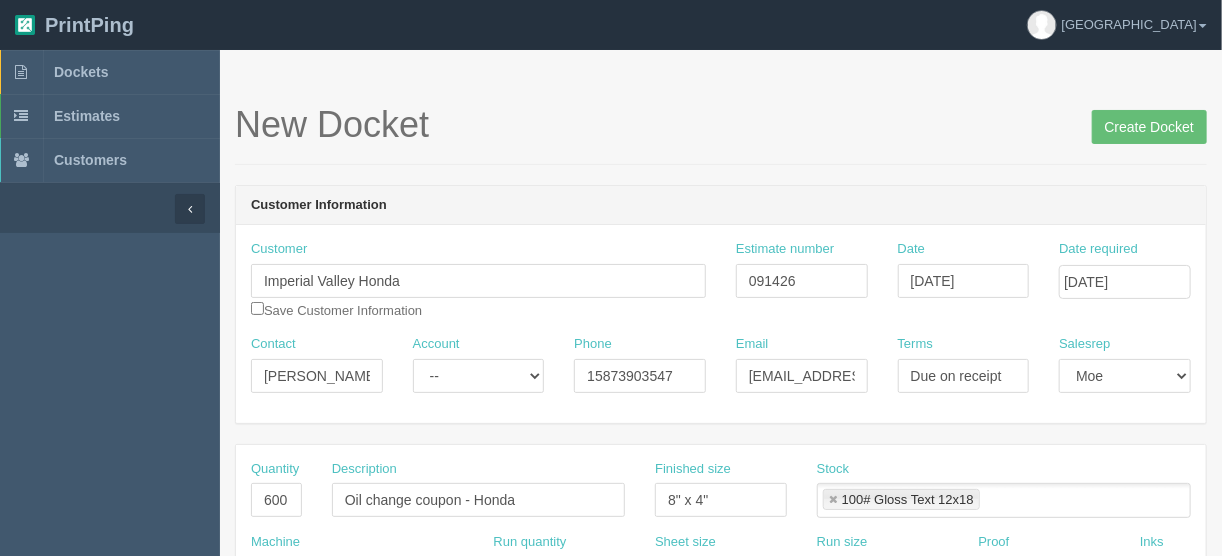 drag, startPoint x: 965, startPoint y: 197, endPoint x: 939, endPoint y: 195, distance: 26.076809 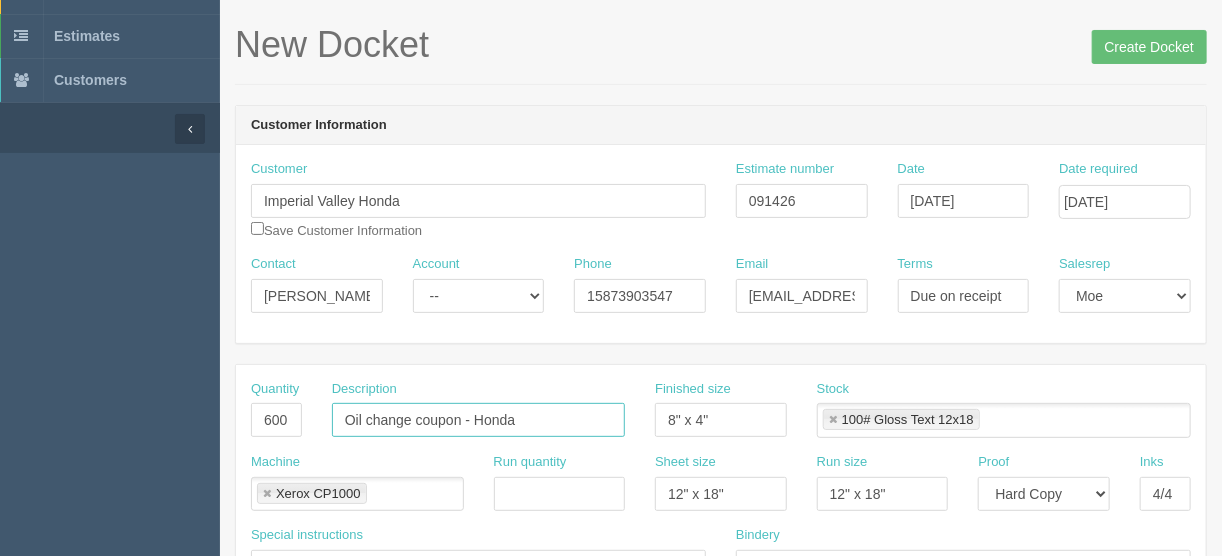 drag, startPoint x: 523, startPoint y: 420, endPoint x: 482, endPoint y: 414, distance: 41.4367 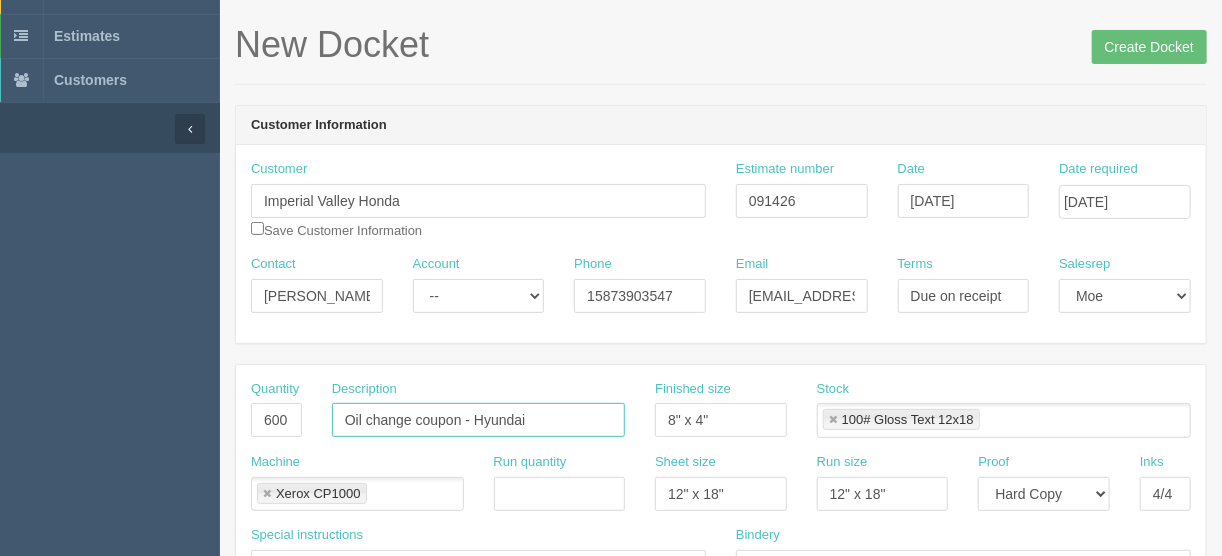 drag, startPoint x: 555, startPoint y: 419, endPoint x: 478, endPoint y: 429, distance: 77.64664 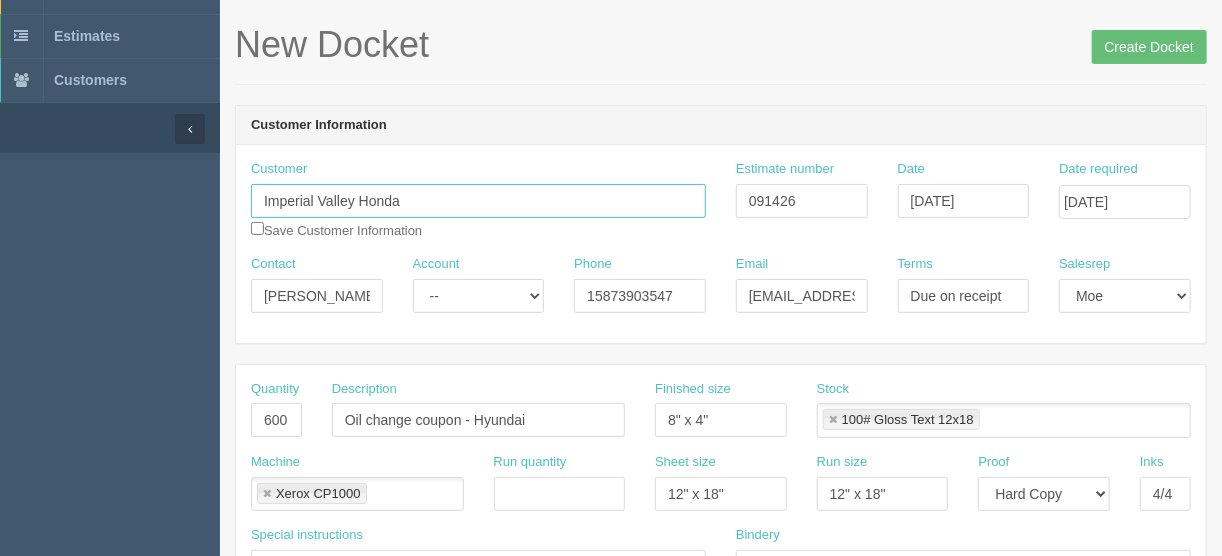 drag, startPoint x: 419, startPoint y: 192, endPoint x: 358, endPoint y: 196, distance: 61.13101 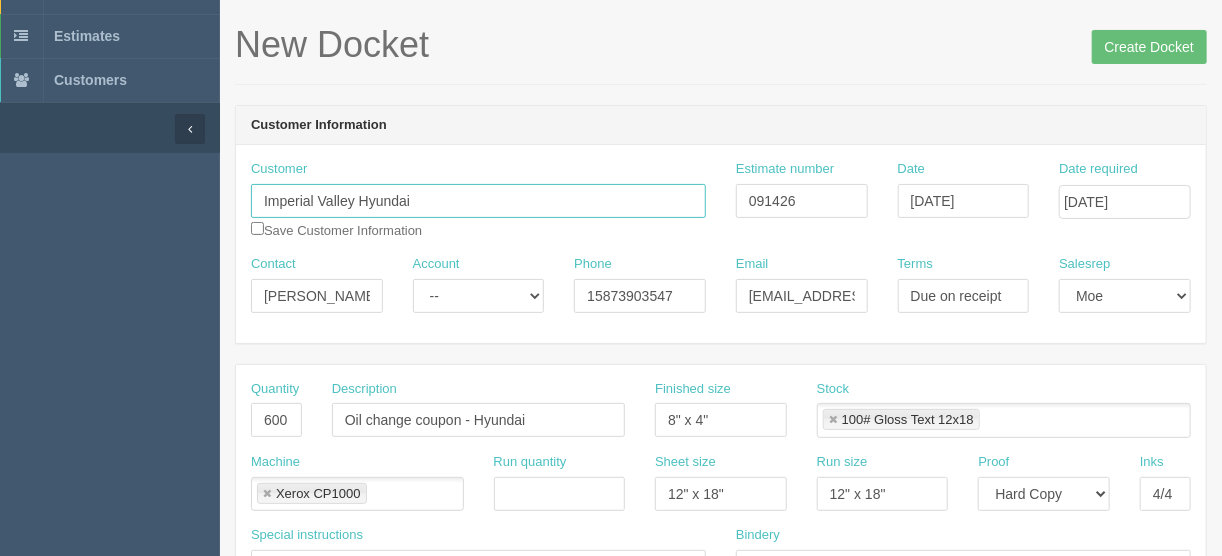 type on "Imperial Valley Hyundai" 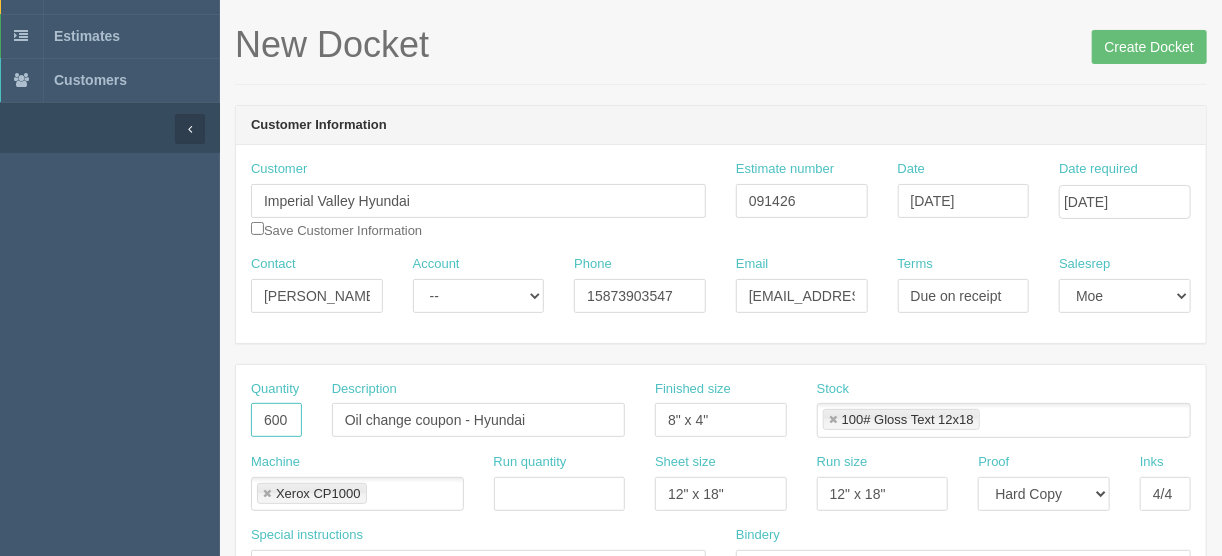 click on "600" at bounding box center (276, 420) 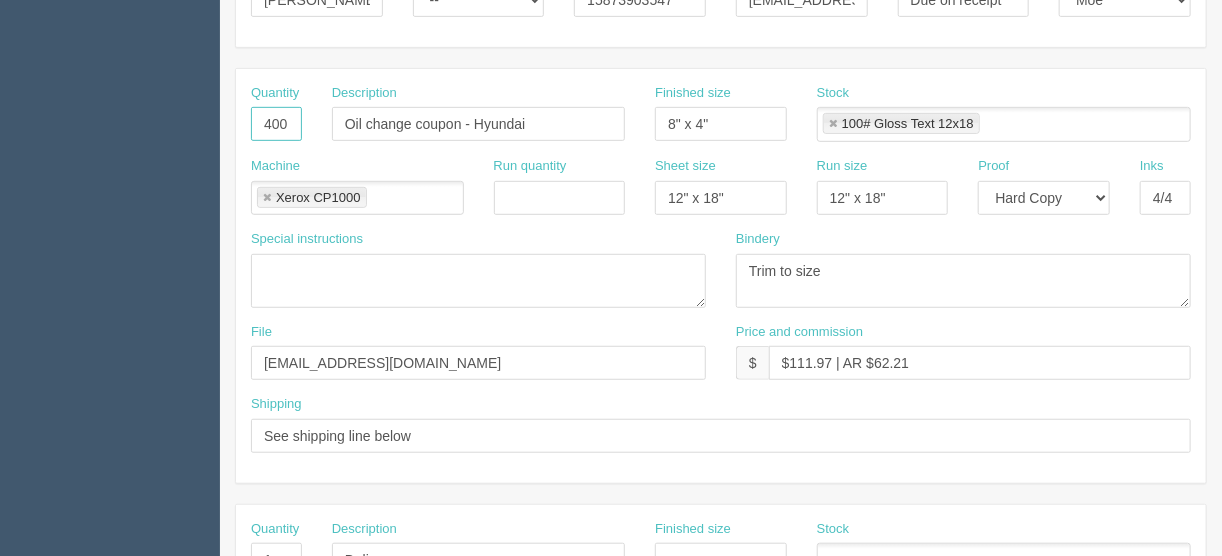 scroll, scrollTop: 400, scrollLeft: 0, axis: vertical 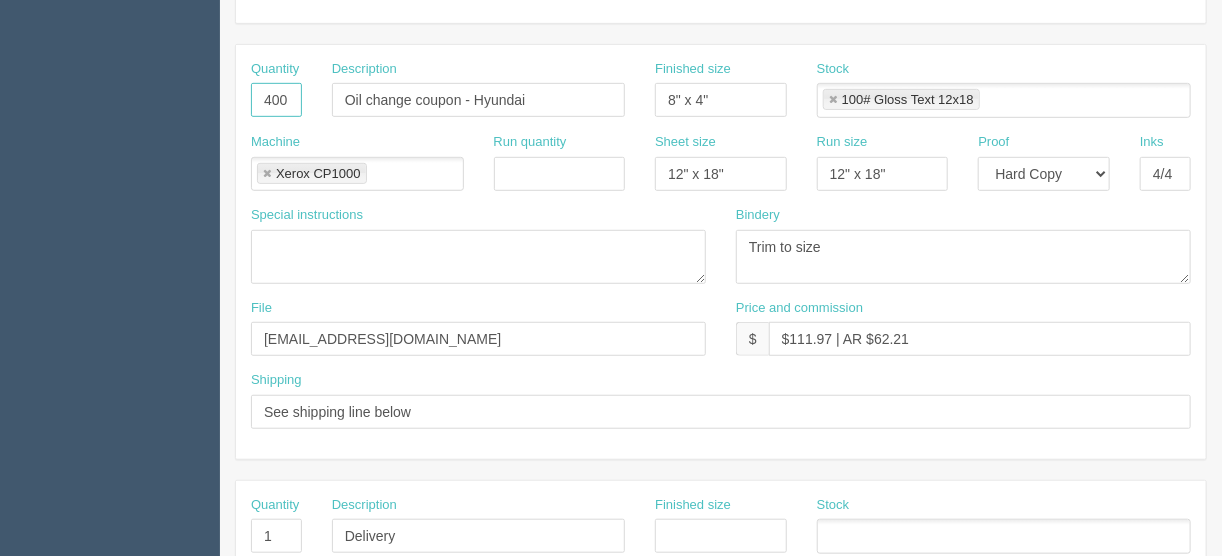 type on "400" 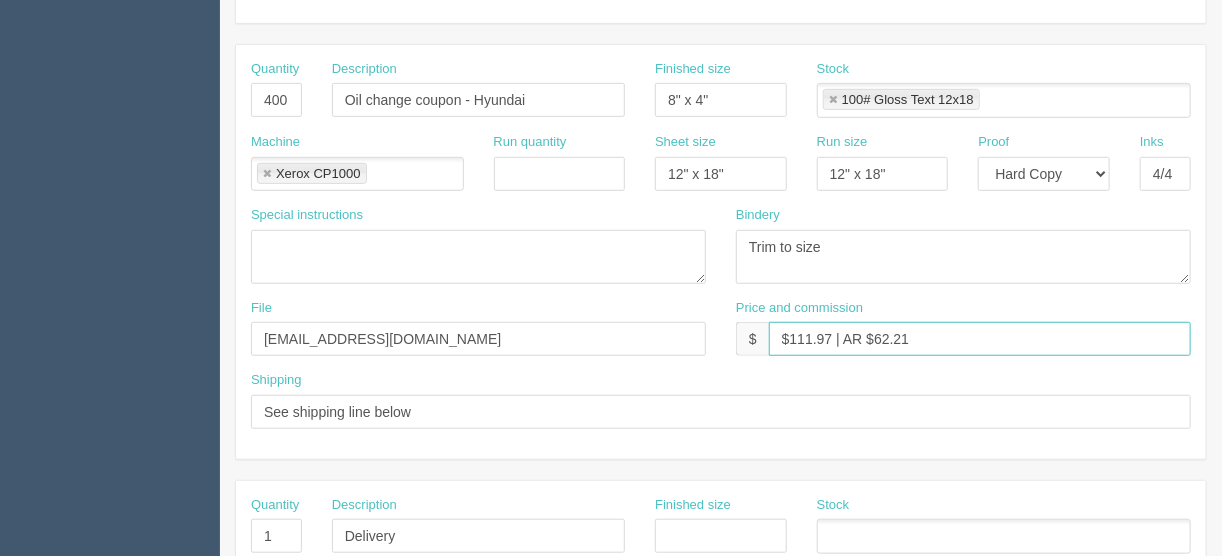 drag, startPoint x: 913, startPoint y: 329, endPoint x: 872, endPoint y: 332, distance: 41.109608 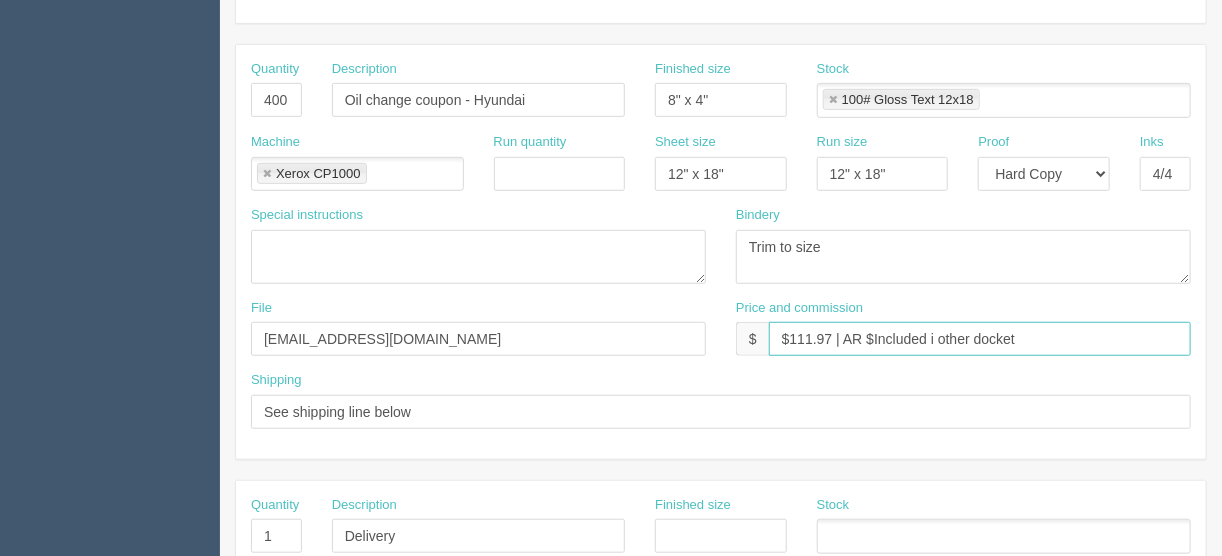 click on "$111.97 | AR $Included i other docket" at bounding box center [980, 339] 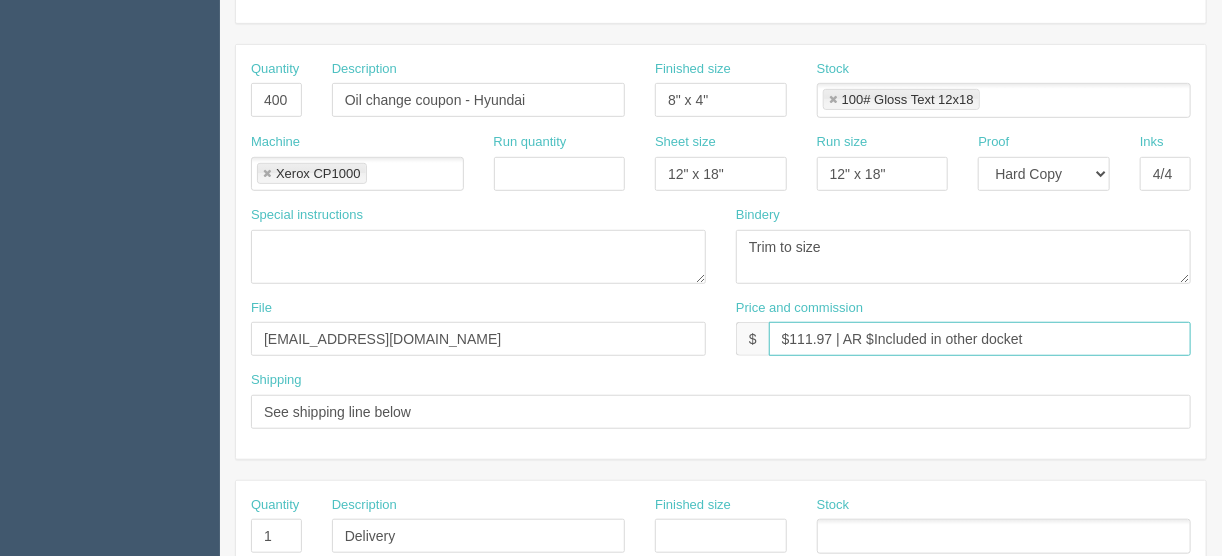drag, startPoint x: 829, startPoint y: 333, endPoint x: 789, endPoint y: 333, distance: 40 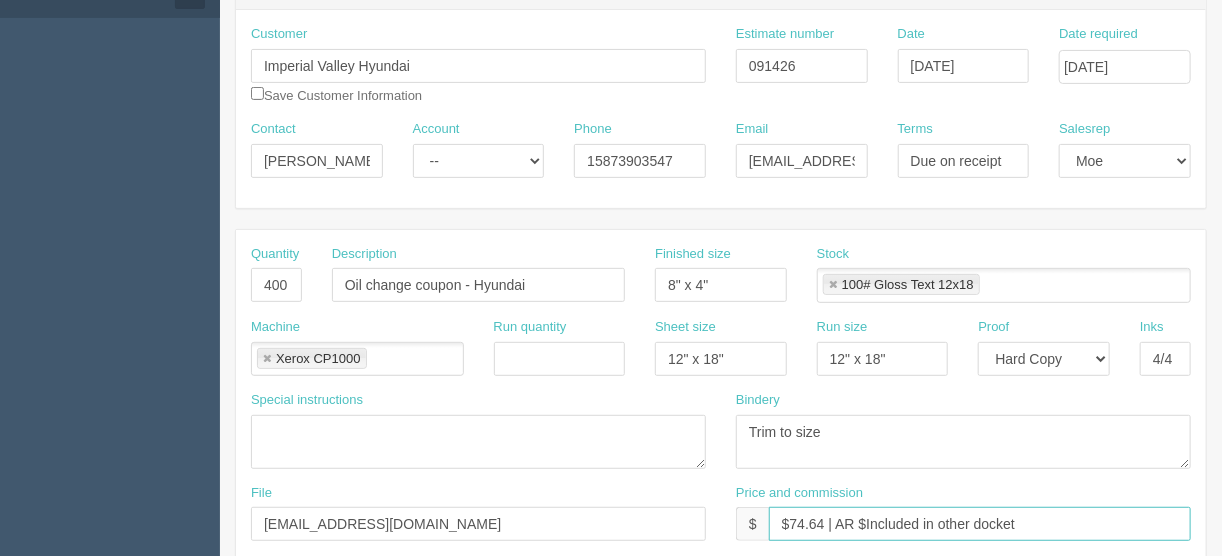 scroll, scrollTop: 80, scrollLeft: 0, axis: vertical 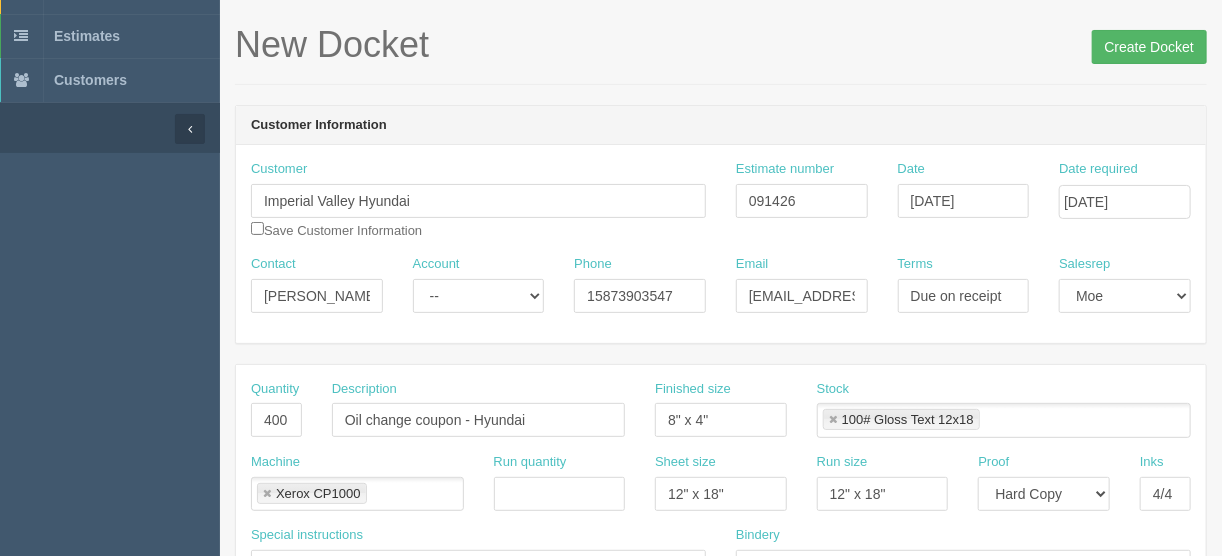type on "$74.64 | AR $Included in other docket" 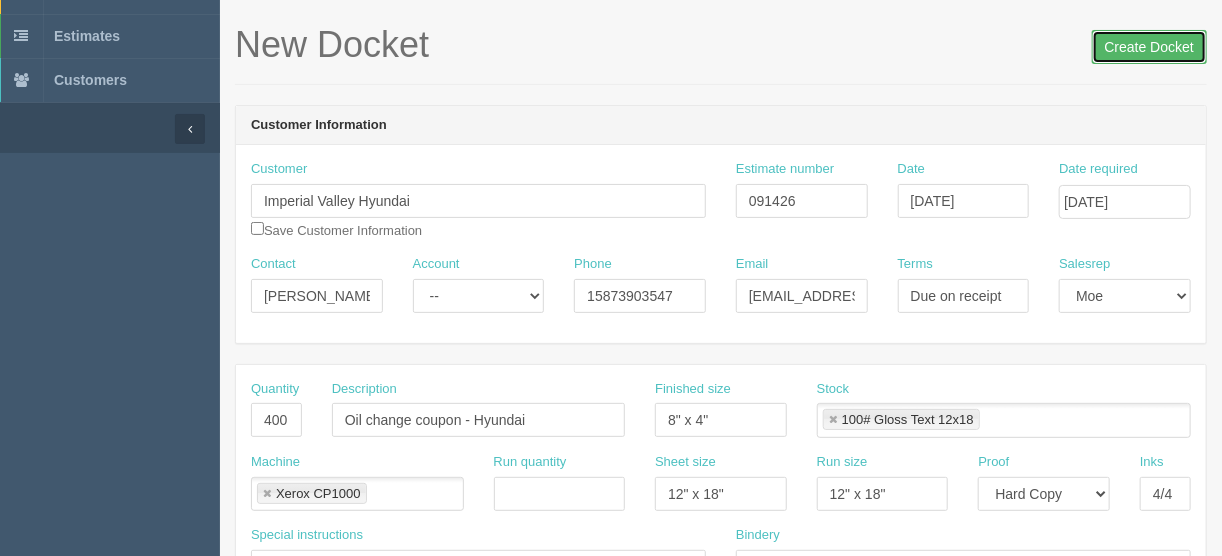 click on "Create Docket" at bounding box center [1149, 47] 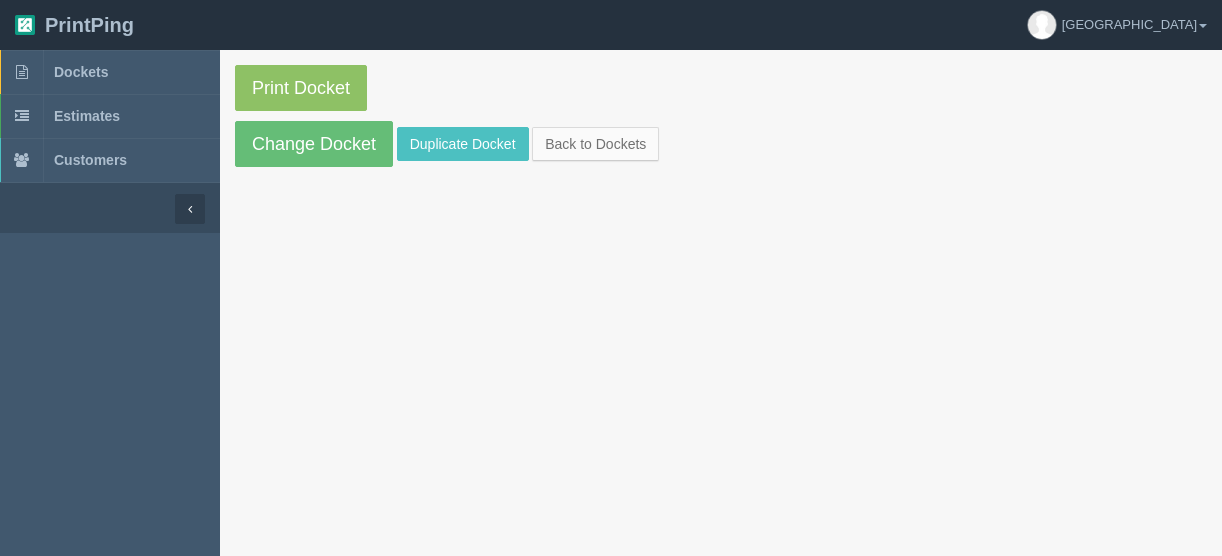 scroll, scrollTop: 0, scrollLeft: 0, axis: both 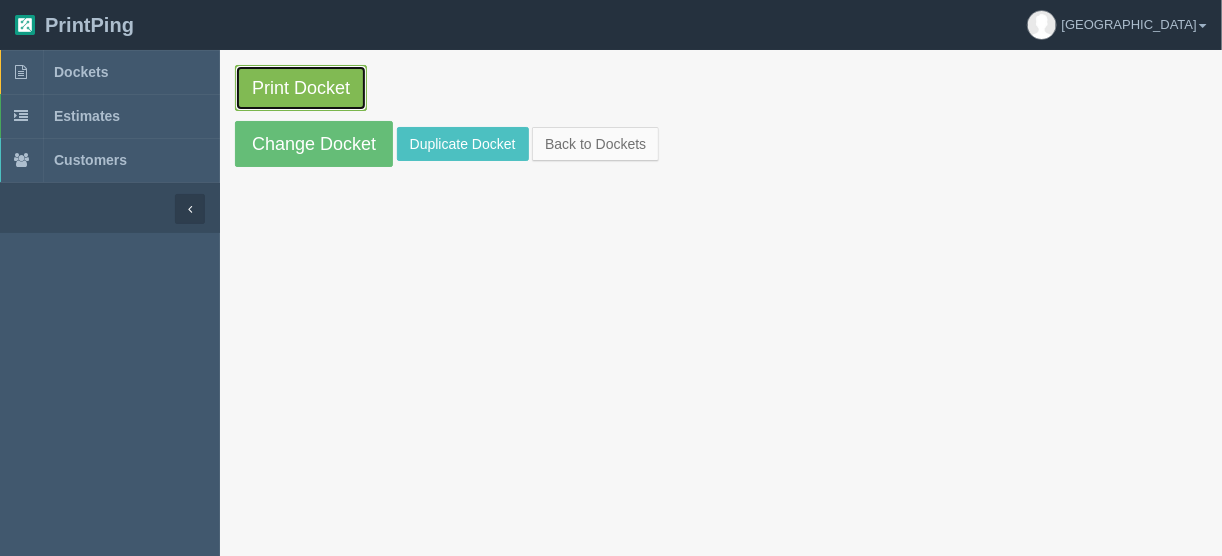 click on "Print Docket" at bounding box center [301, 88] 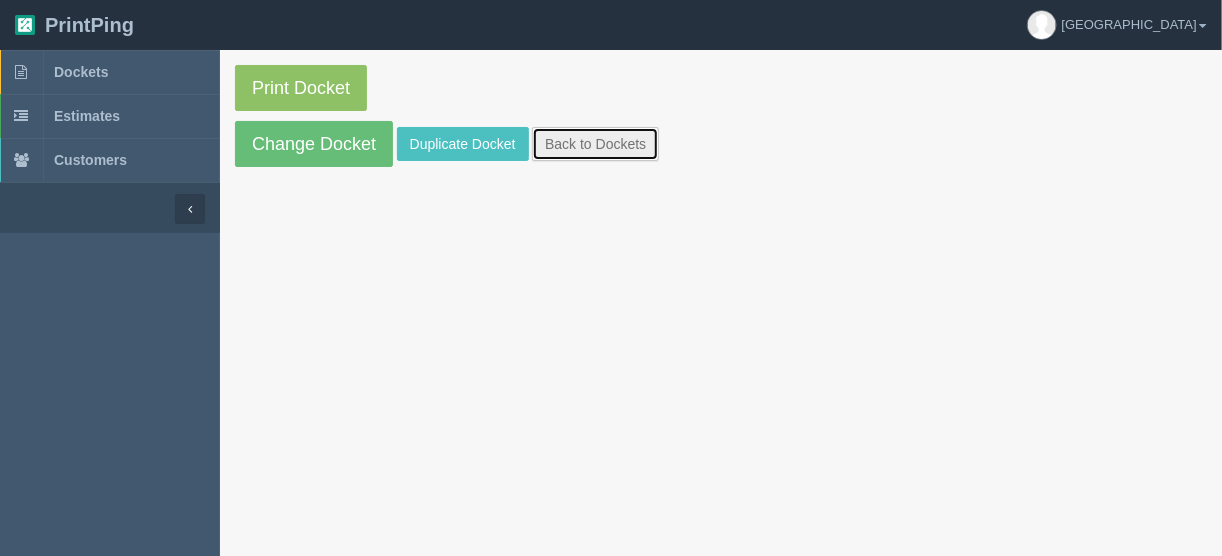 click on "Back to Dockets" at bounding box center [595, 144] 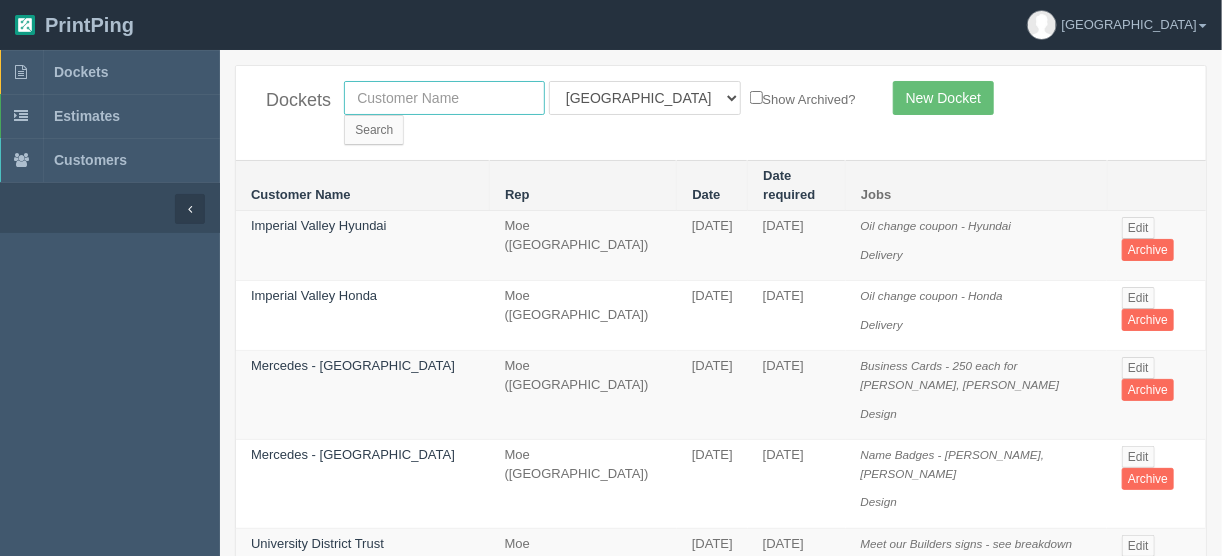 click at bounding box center [444, 98] 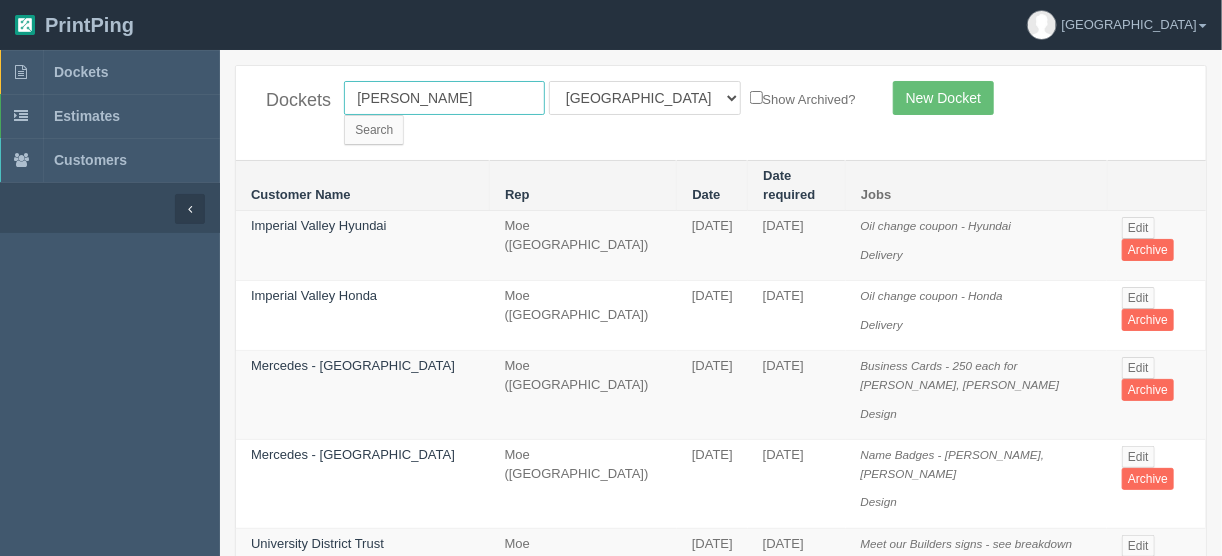 type on "[PERSON_NAME]" 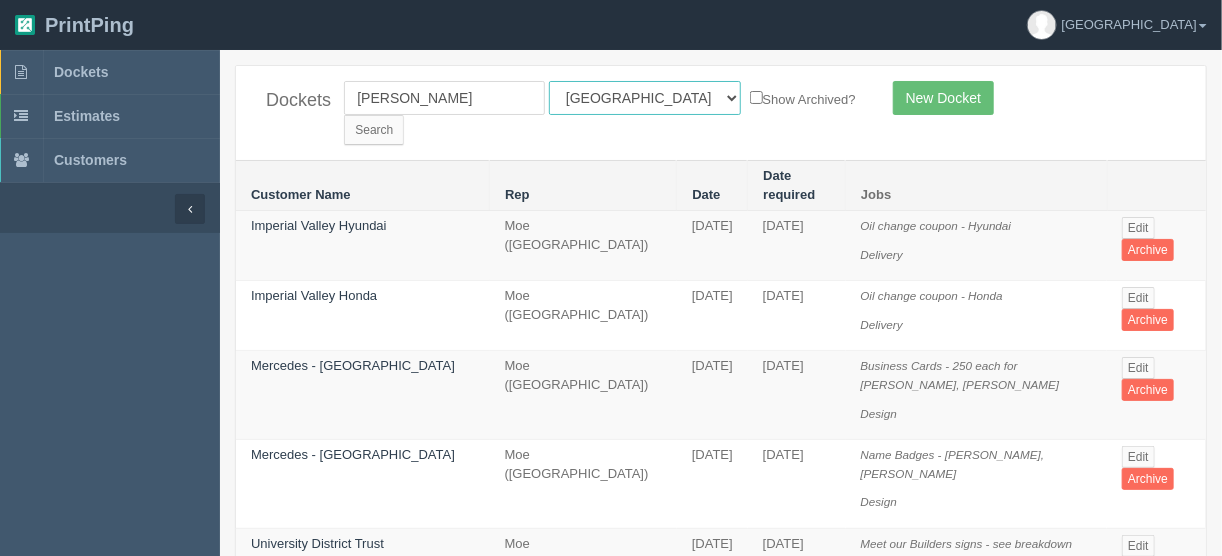click on "All Users
[PERSON_NAME] Test 1
[PERSON_NAME]
[PERSON_NAME]
[PERSON_NAME]
France
[PERSON_NAME]
[PERSON_NAME]
[PERSON_NAME]
[PERSON_NAME]
[PERSON_NAME]
[PERSON_NAME]
[PERSON_NAME]
[PERSON_NAME]" at bounding box center (645, 98) 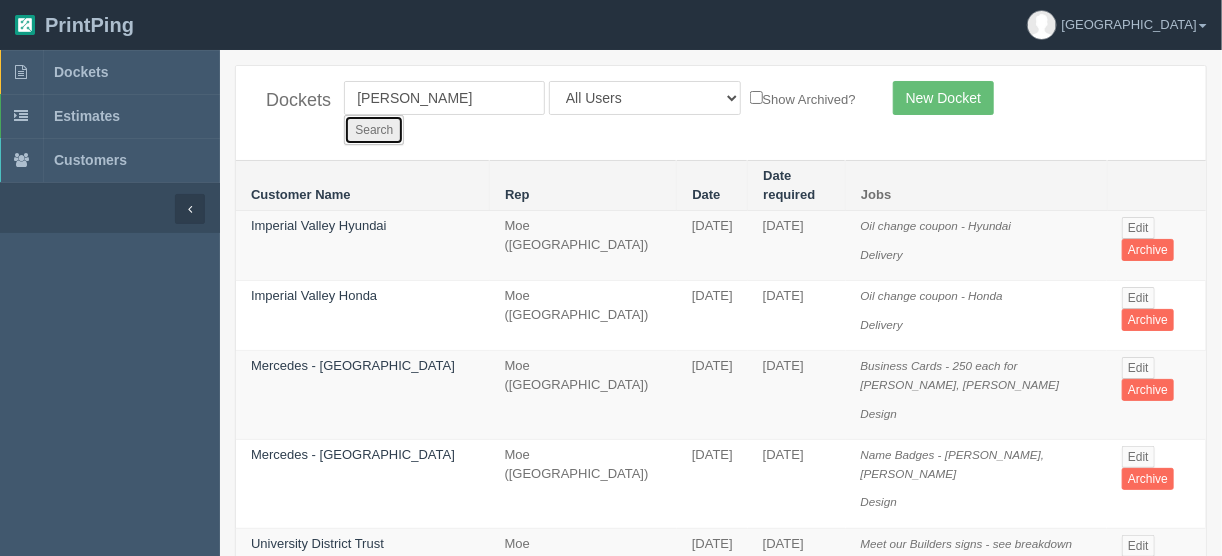click on "Search" at bounding box center (374, 130) 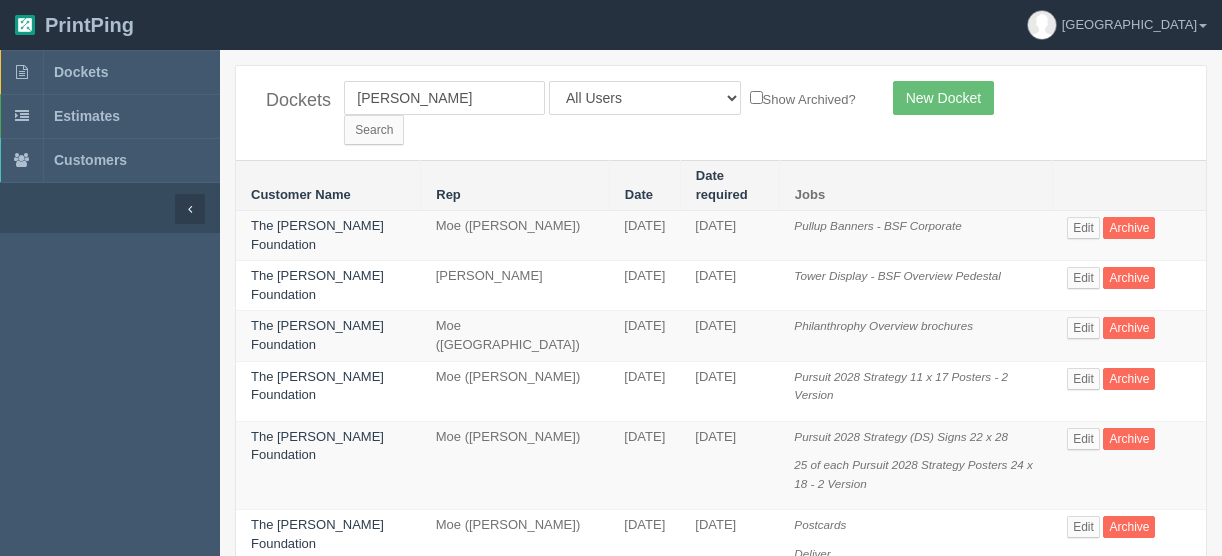 scroll, scrollTop: 0, scrollLeft: 0, axis: both 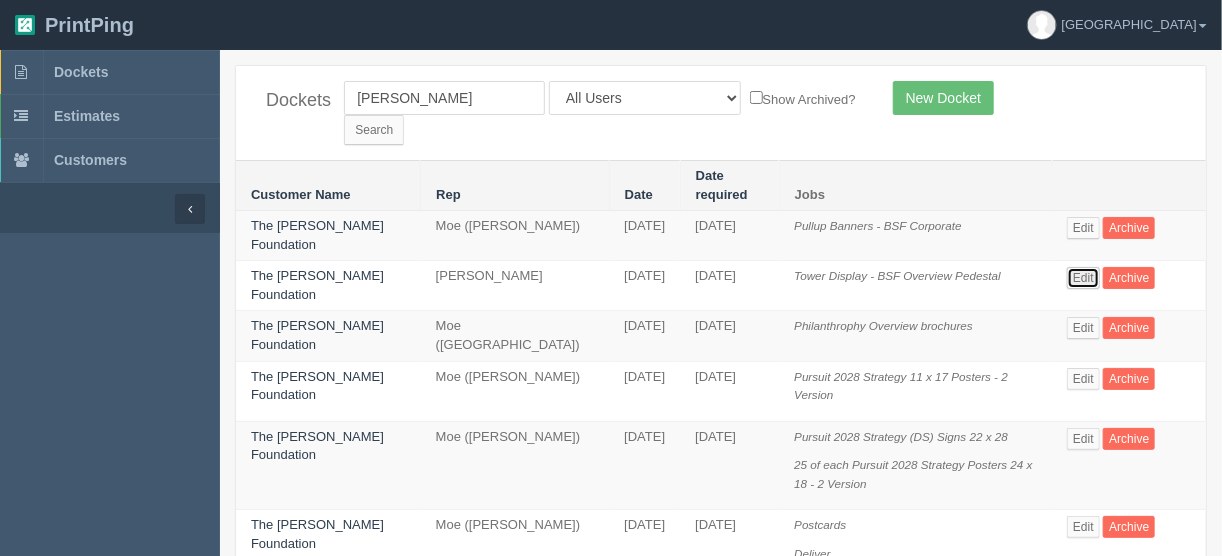 click on "Edit" at bounding box center (1083, 278) 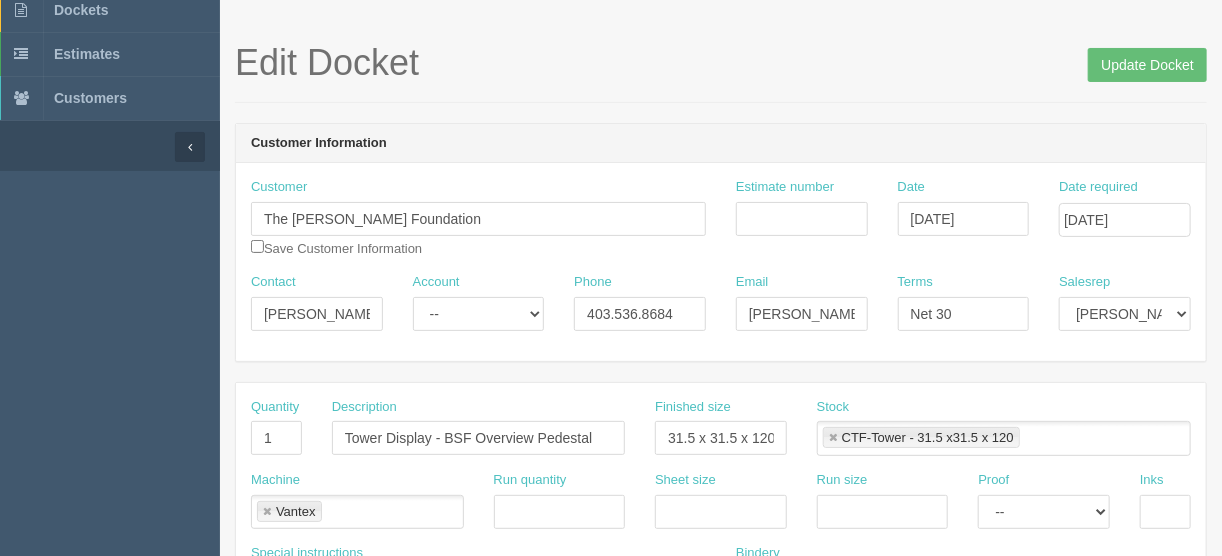 scroll, scrollTop: 160, scrollLeft: 0, axis: vertical 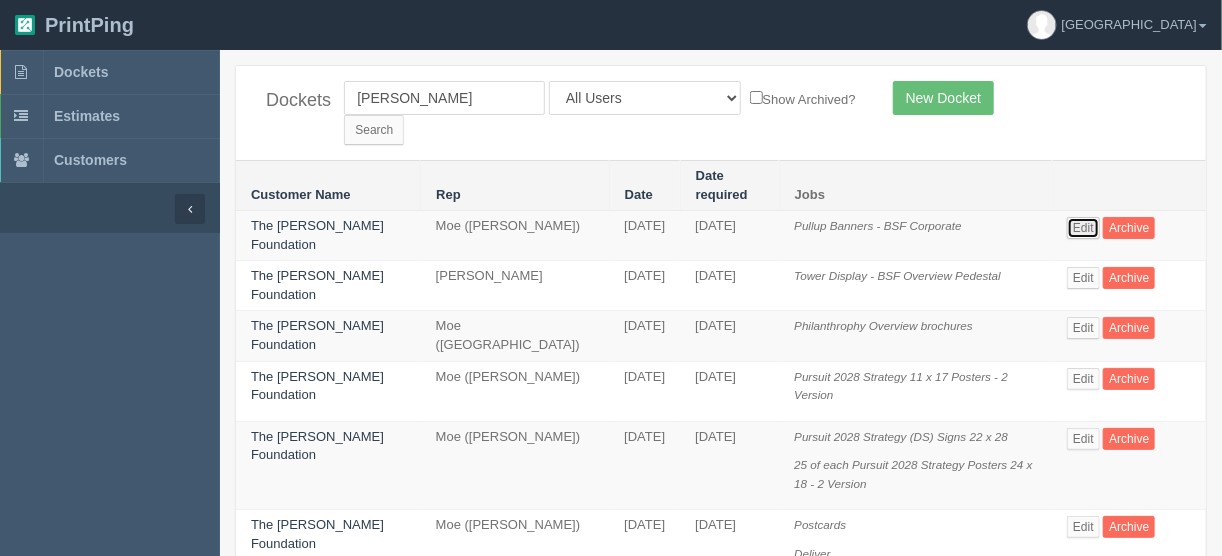 click on "Edit" at bounding box center [1083, 228] 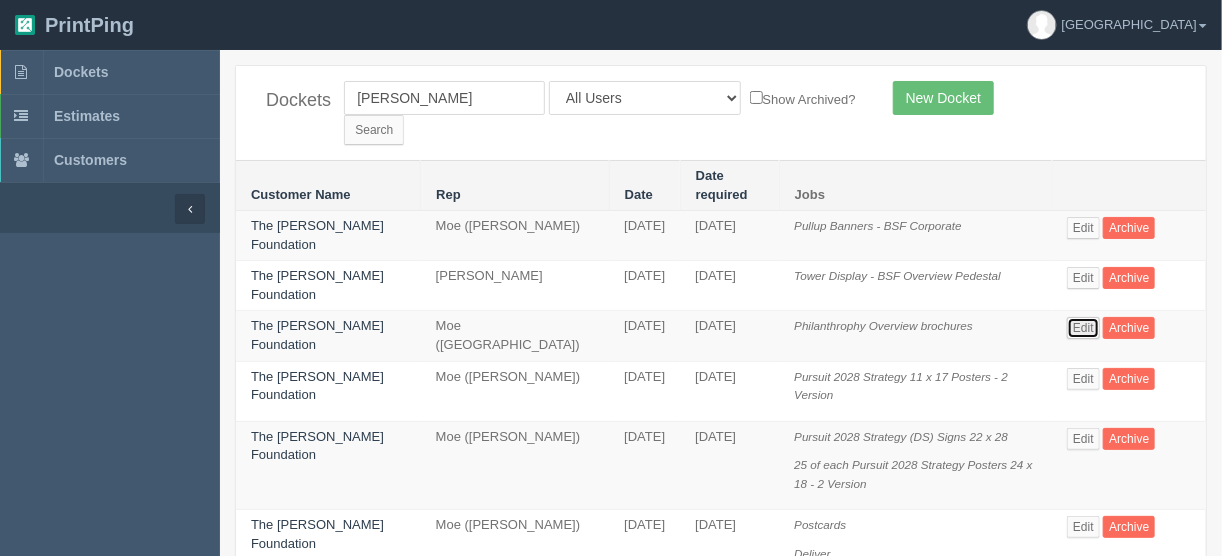 click on "Edit" at bounding box center [1083, 328] 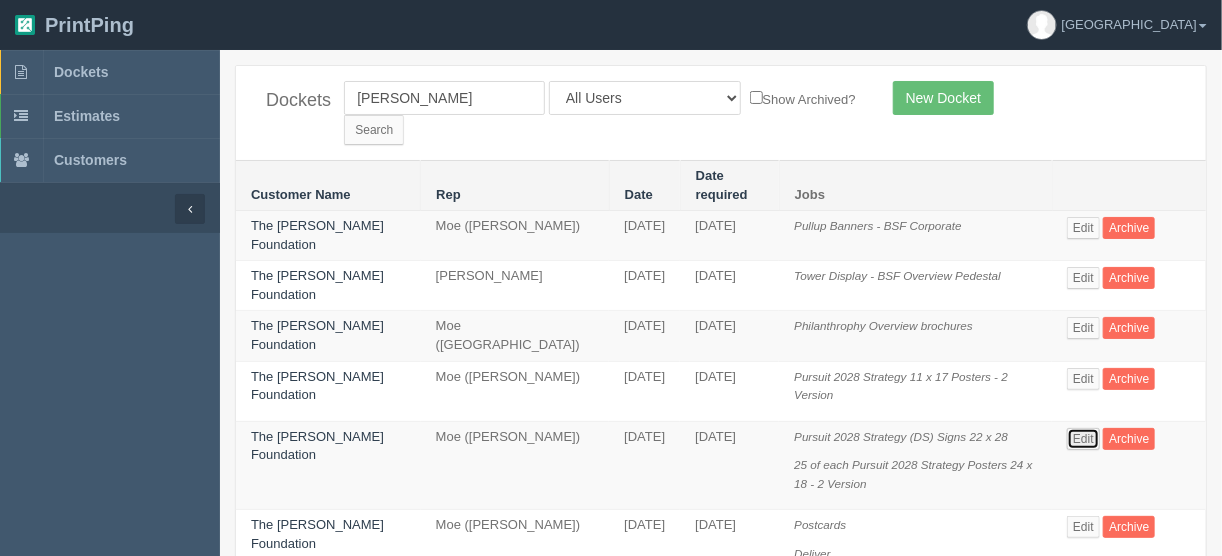 click on "Edit" at bounding box center [1083, 439] 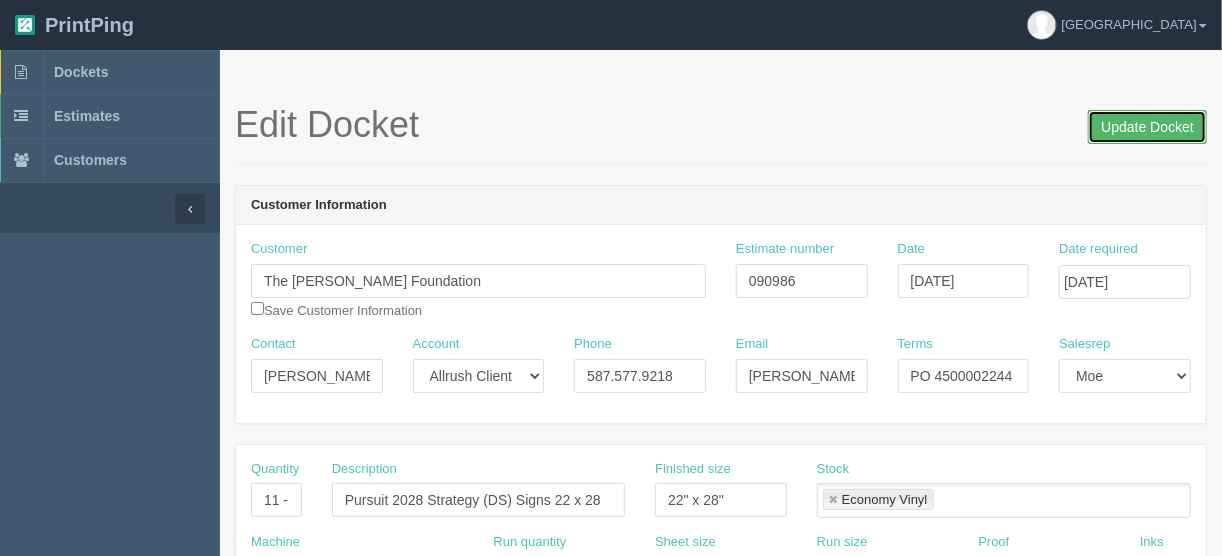 click on "Update Docket" at bounding box center (1147, 127) 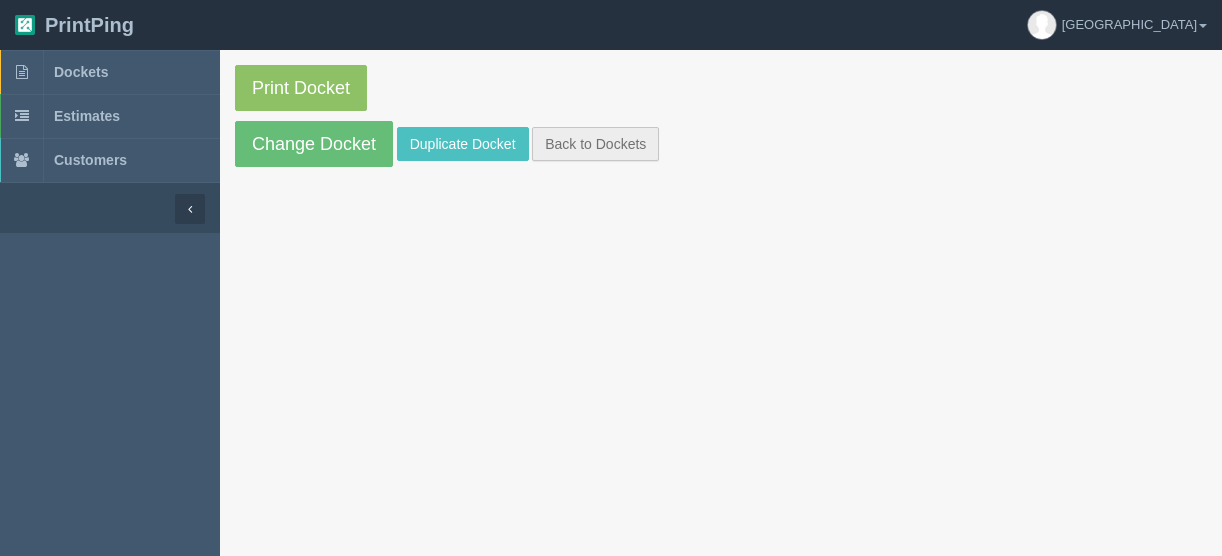 scroll, scrollTop: 0, scrollLeft: 0, axis: both 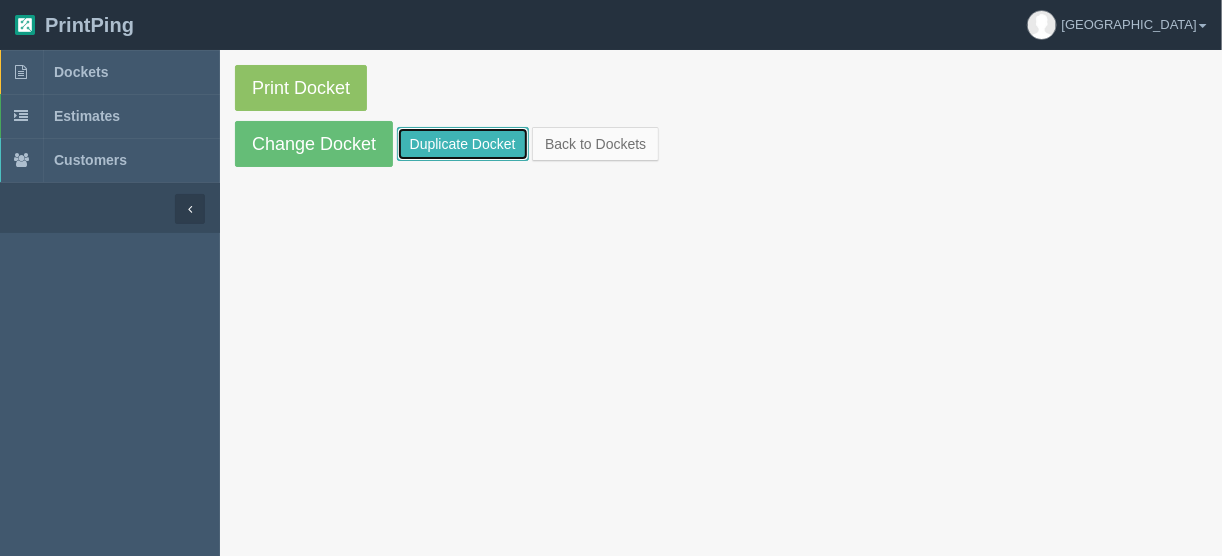 click on "Duplicate Docket" at bounding box center (463, 144) 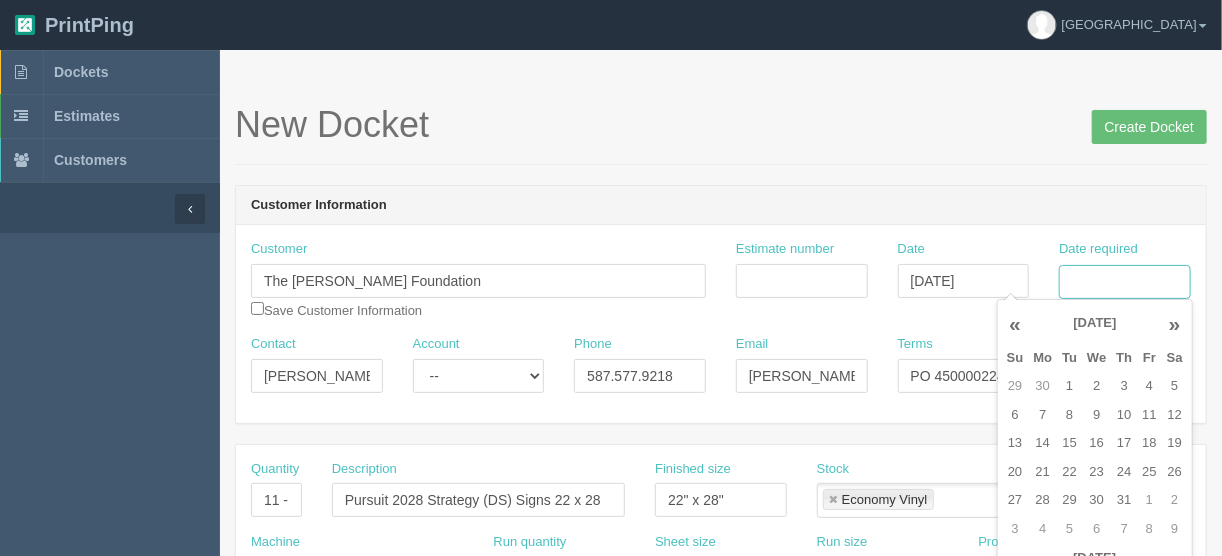click on "Date required" at bounding box center [1125, 282] 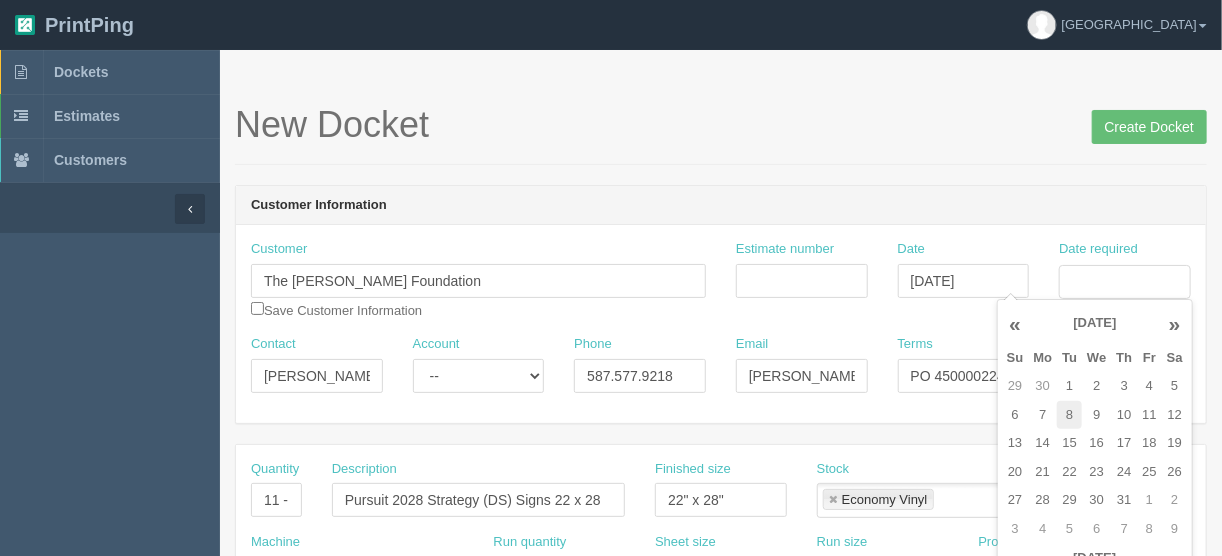 click on "8" at bounding box center (1069, 415) 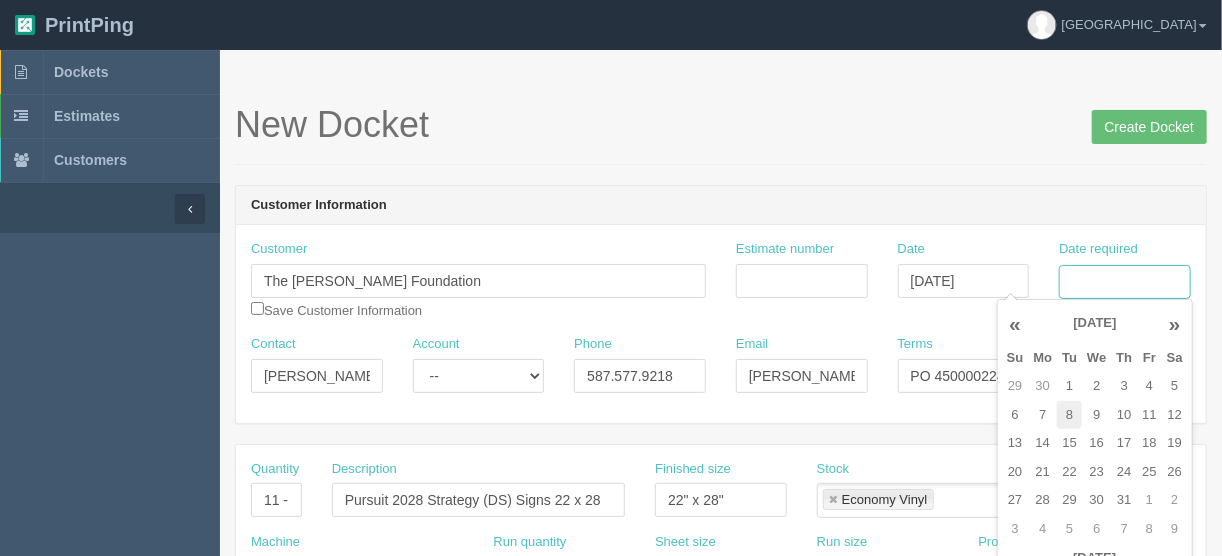 type on "July 8, 2025" 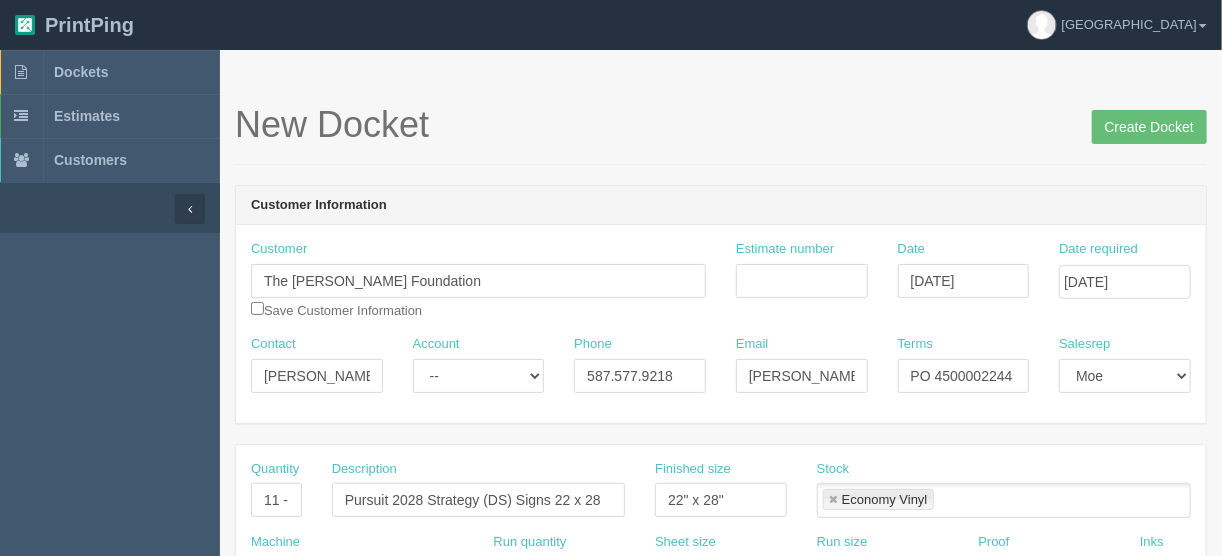 drag, startPoint x: 867, startPoint y: 139, endPoint x: 867, endPoint y: 151, distance: 12 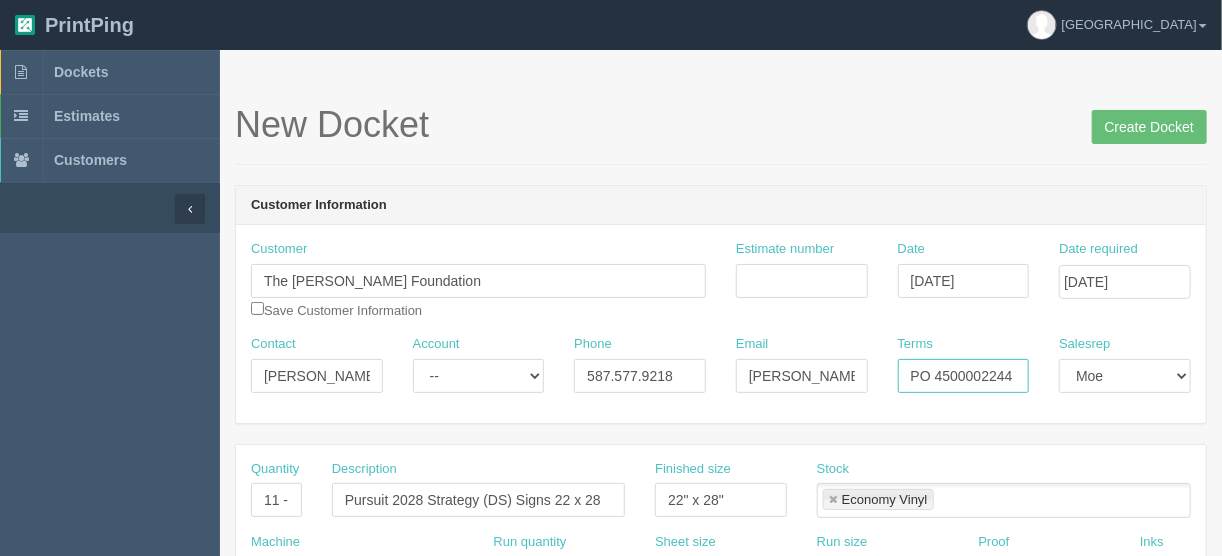 drag, startPoint x: 1013, startPoint y: 371, endPoint x: 936, endPoint y: 373, distance: 77.02597 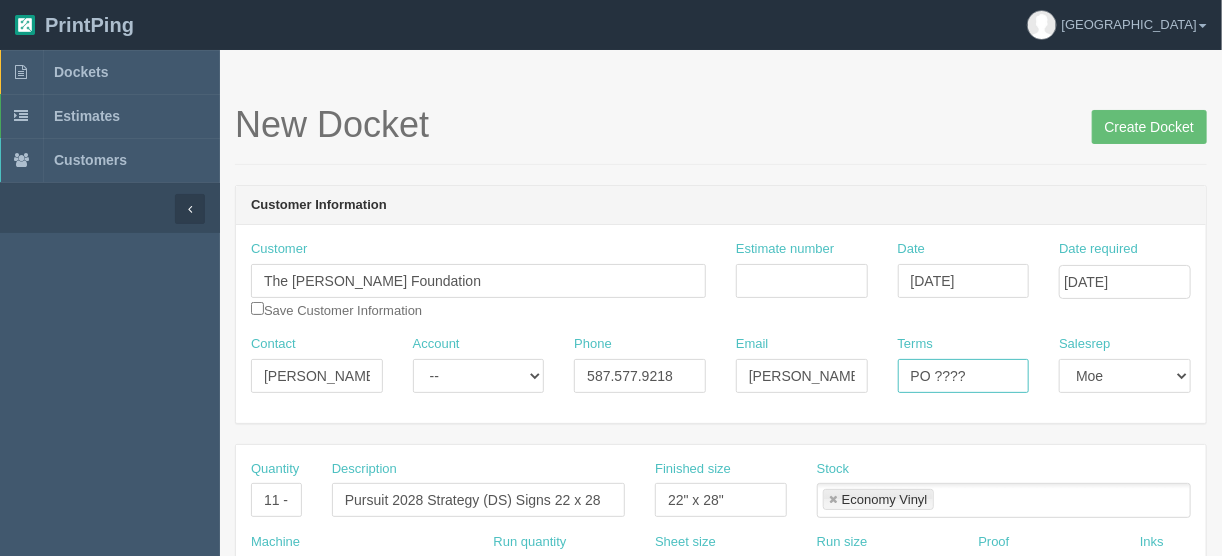 type on "PO ????" 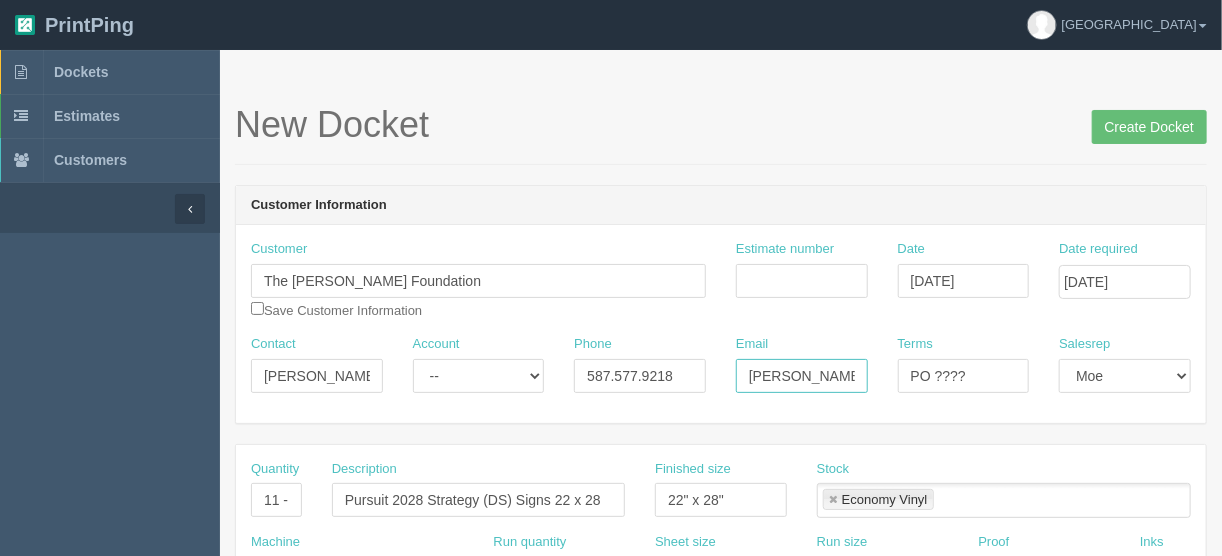 drag, startPoint x: 790, startPoint y: 377, endPoint x: 783, endPoint y: 361, distance: 17.464249 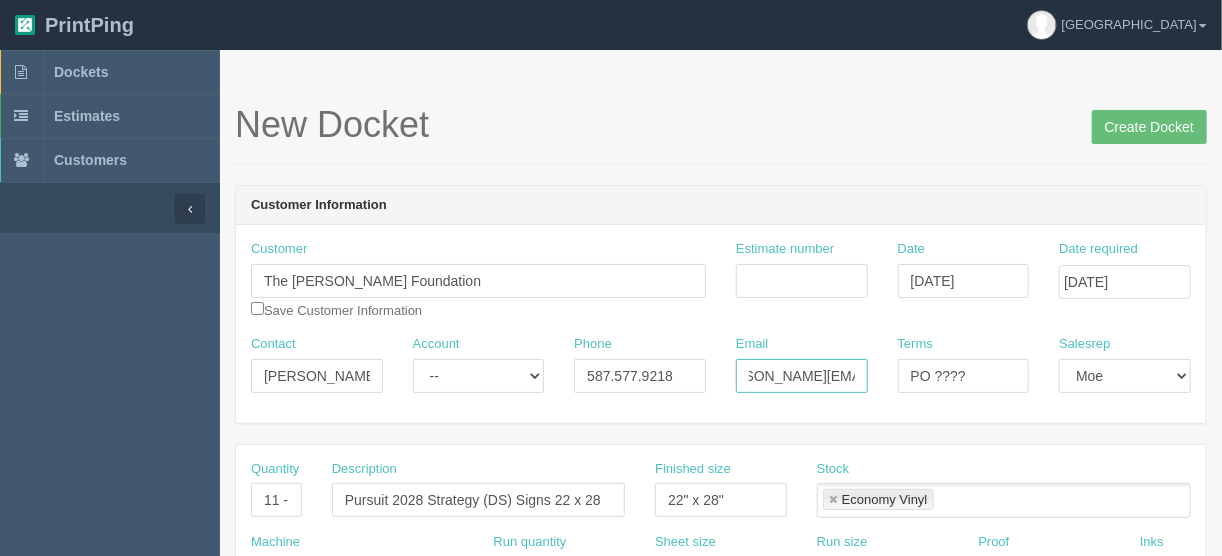scroll, scrollTop: 0, scrollLeft: 55, axis: horizontal 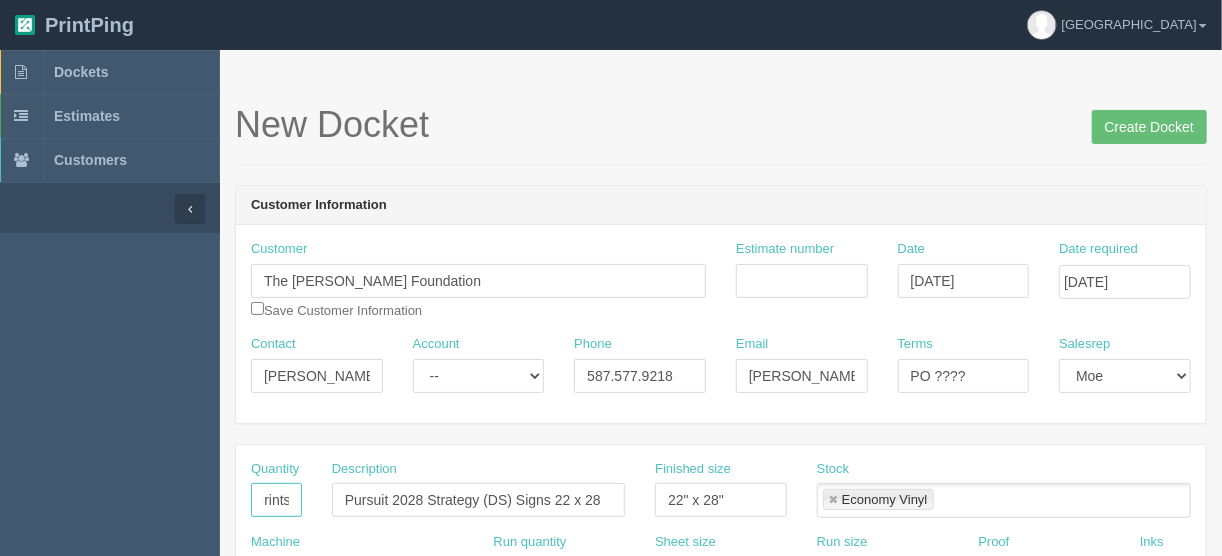 drag, startPoint x: 275, startPoint y: 497, endPoint x: 325, endPoint y: 499, distance: 50.039986 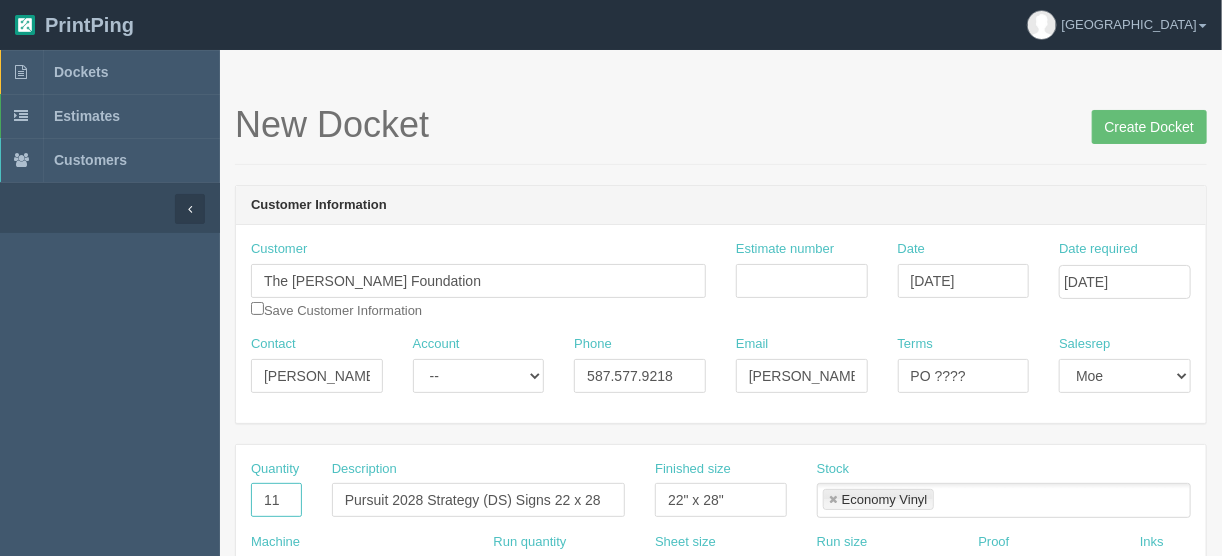 scroll, scrollTop: 0, scrollLeft: 0, axis: both 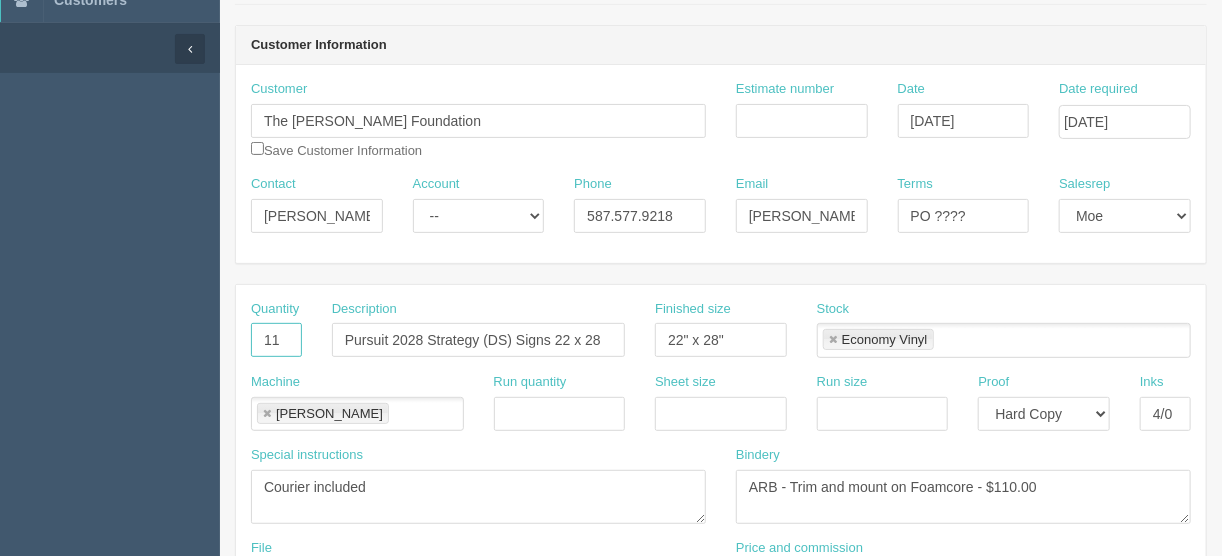 type on "11" 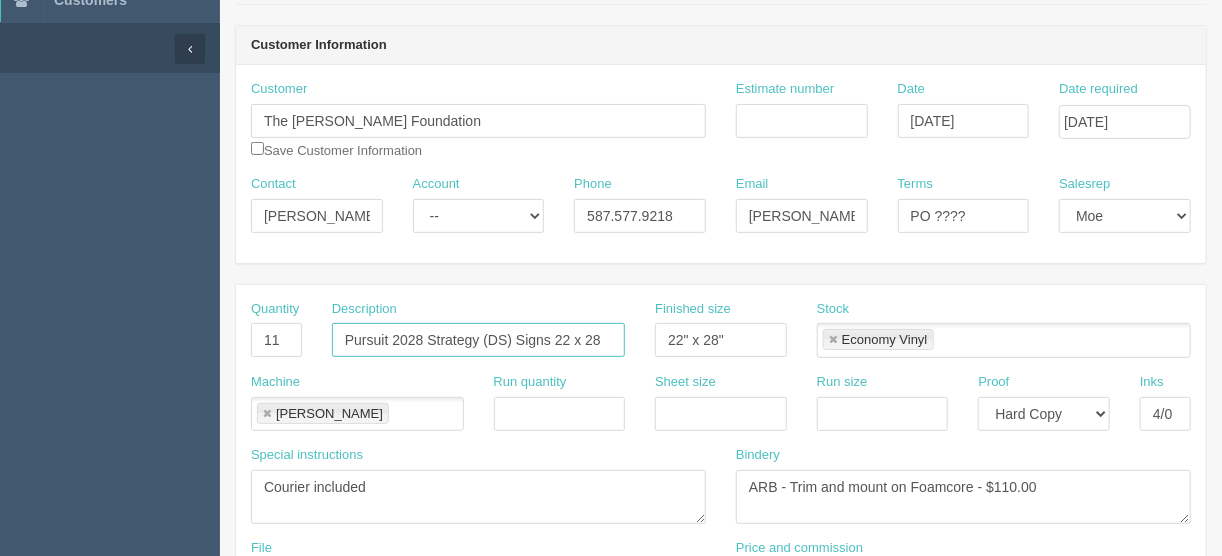 drag, startPoint x: 603, startPoint y: 337, endPoint x: 483, endPoint y: 337, distance: 120 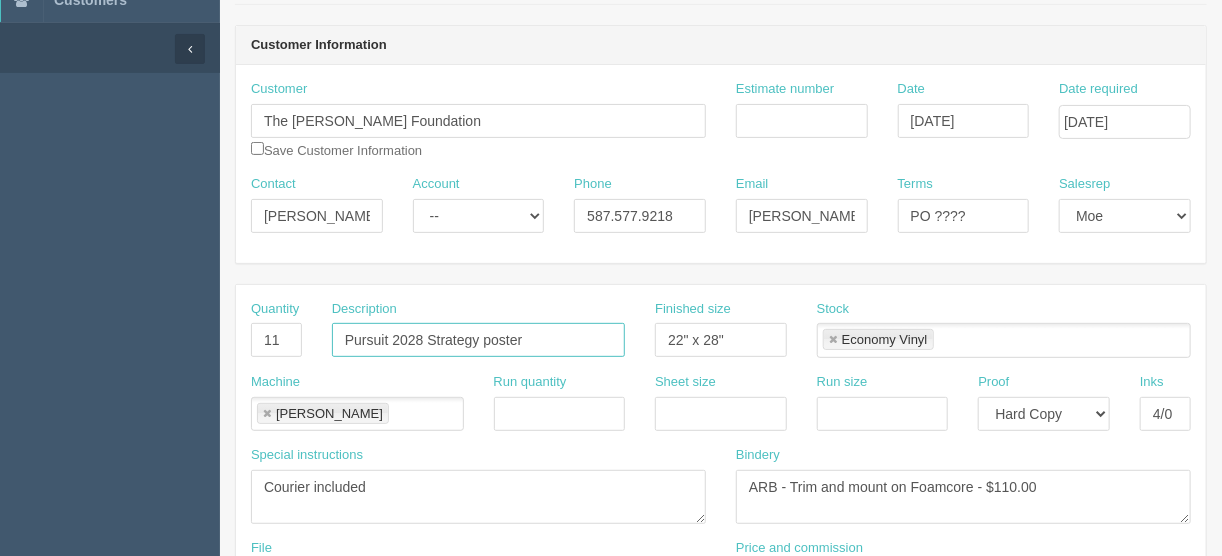 type on "Pursuit 2028 Strategy posters" 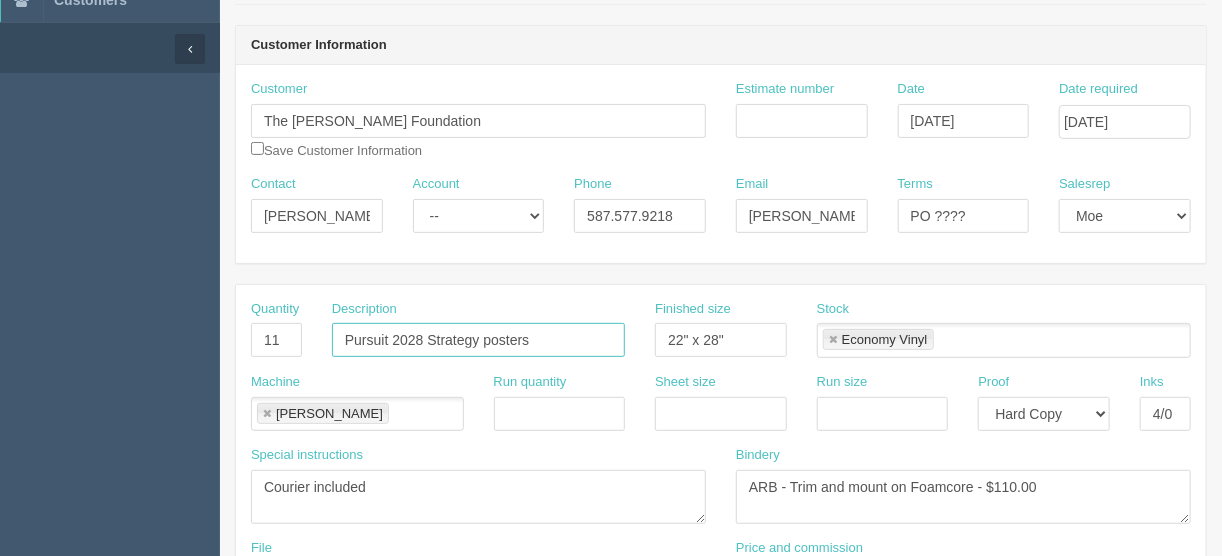 drag, startPoint x: 264, startPoint y: 407, endPoint x: 284, endPoint y: 419, distance: 23.323807 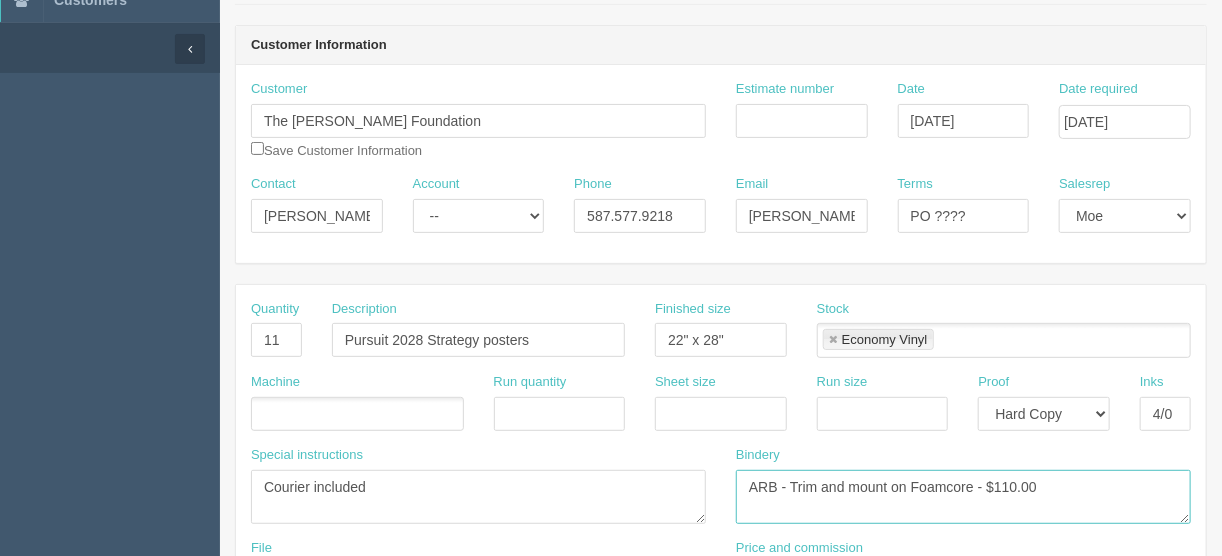 drag, startPoint x: 1070, startPoint y: 484, endPoint x: 660, endPoint y: 477, distance: 410.05975 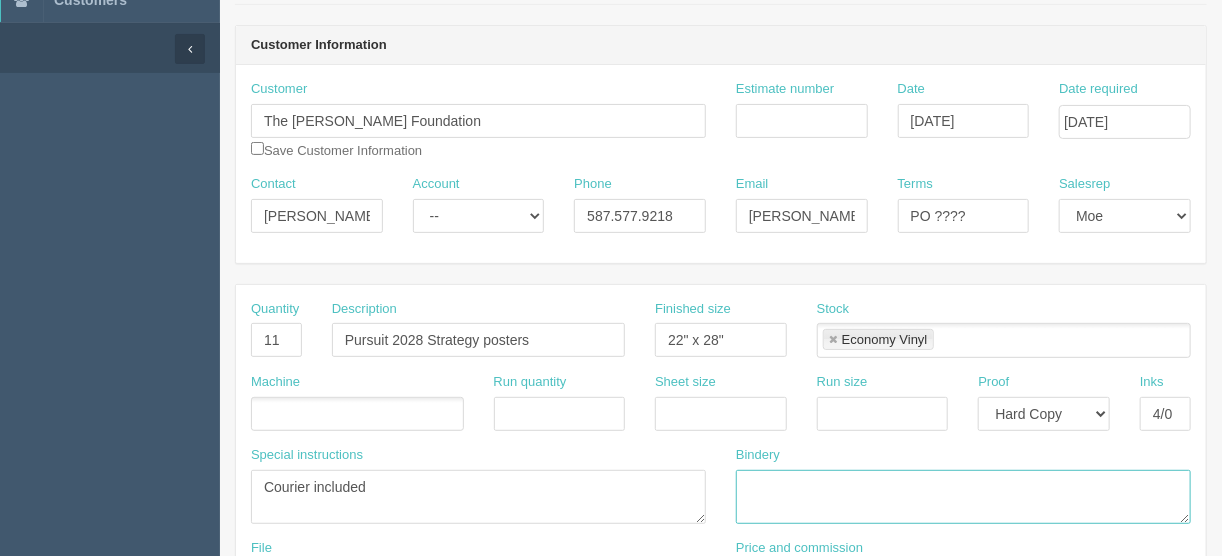 type 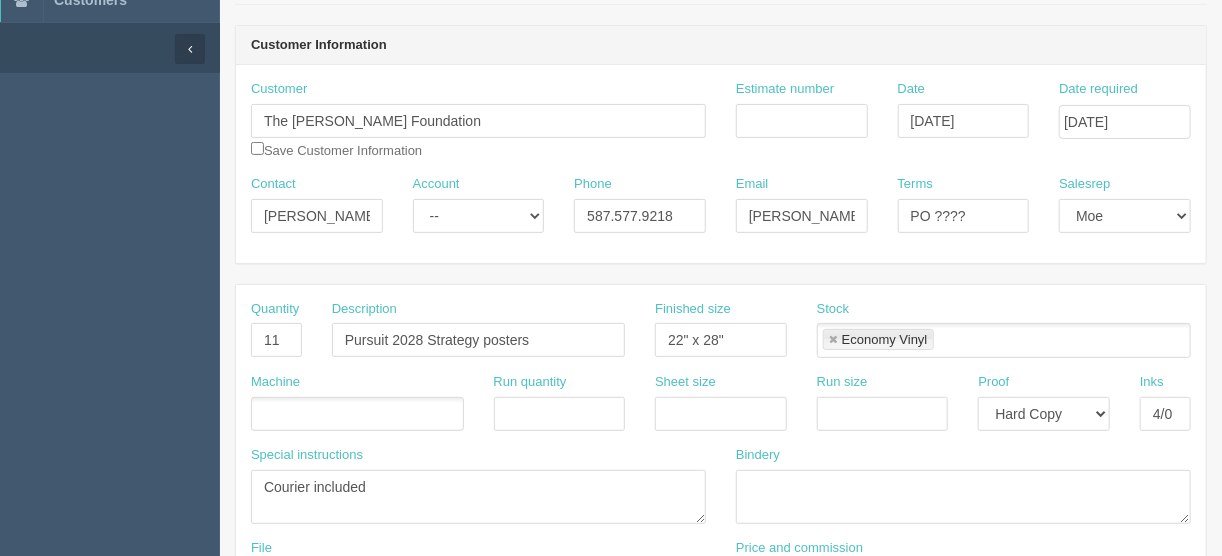 click at bounding box center (262, 415) 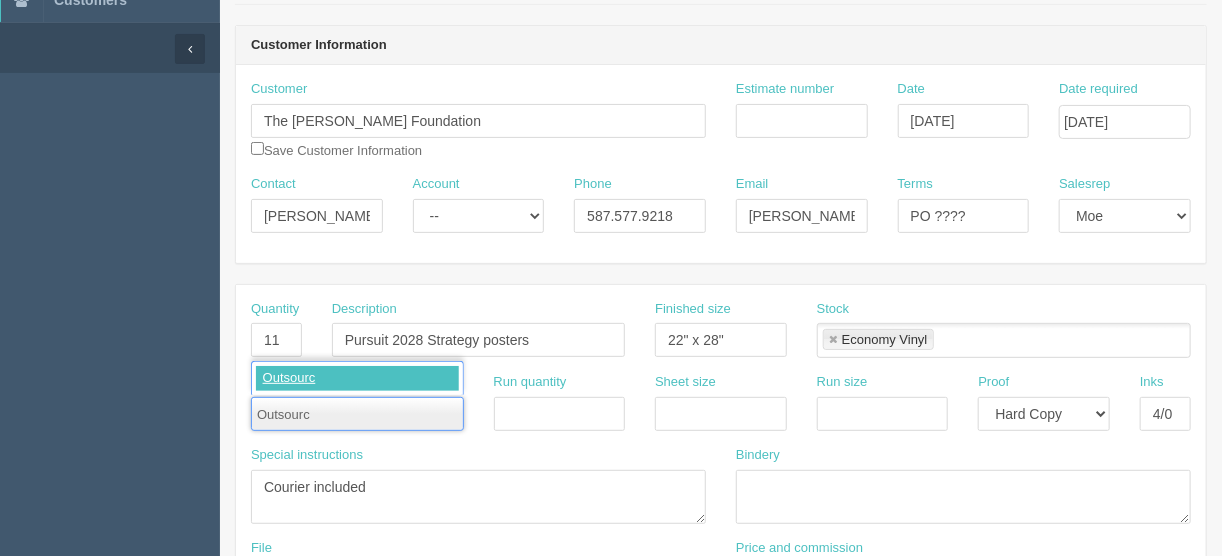 type on "Outsource" 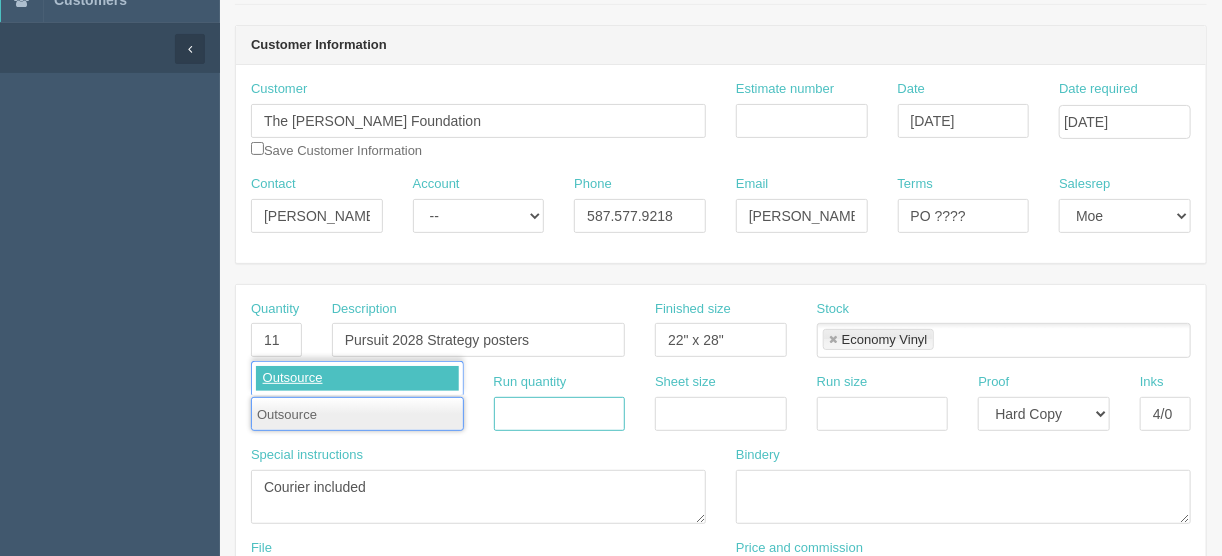 type 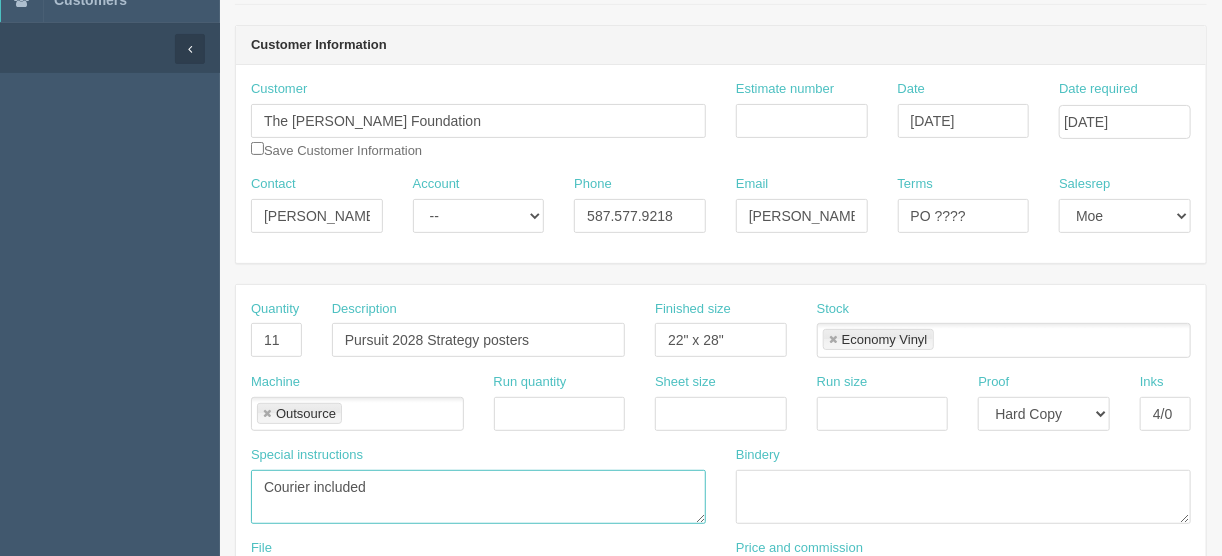 click on "Courier included" at bounding box center (478, 497) 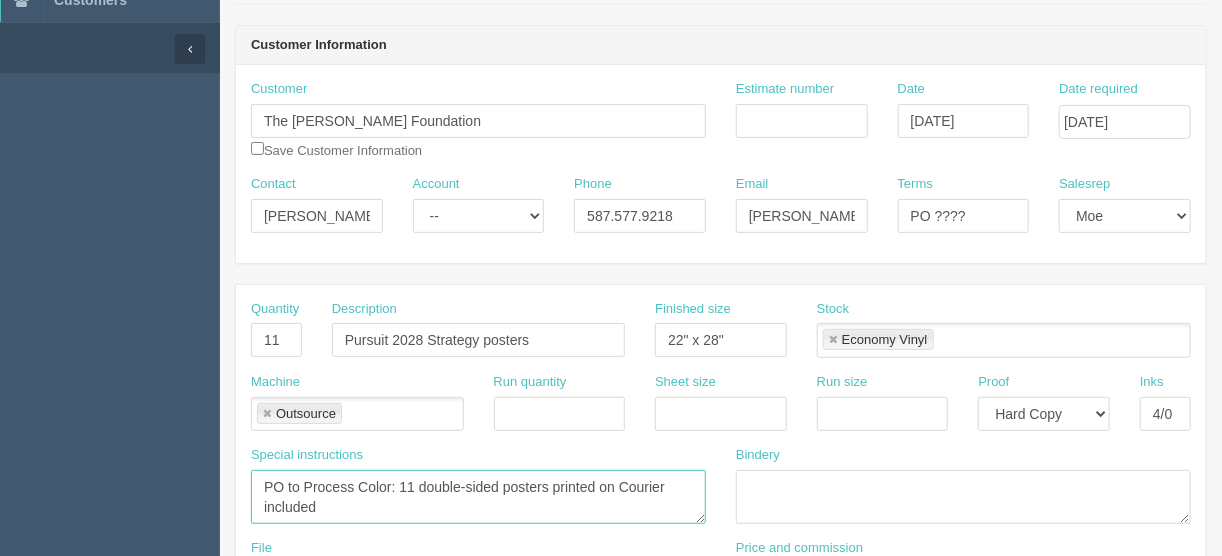 click on "Courier included" at bounding box center [478, 497] 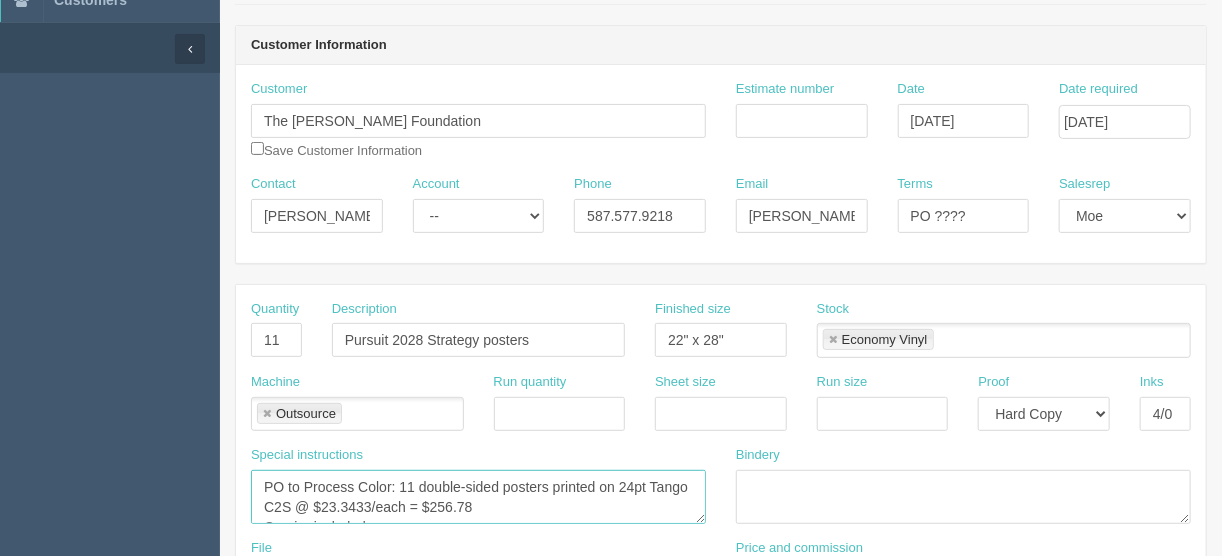 scroll, scrollTop: 12, scrollLeft: 0, axis: vertical 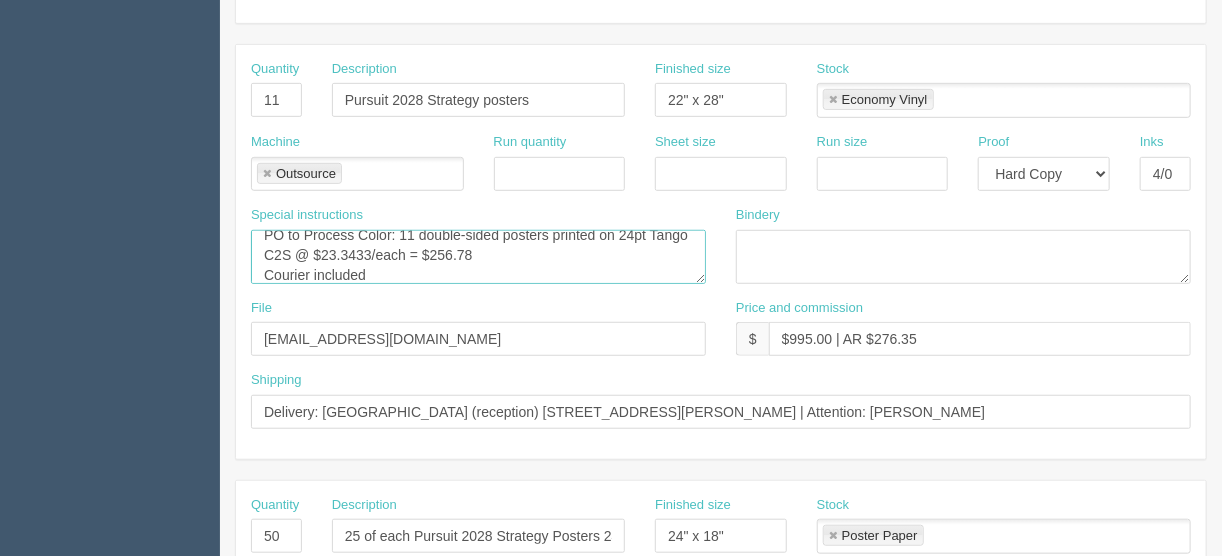 type on "PO to Process Color: 11 double-sided posters printed on 24pt Tango C2S @ $23.3433/each = $256.78
Courier included" 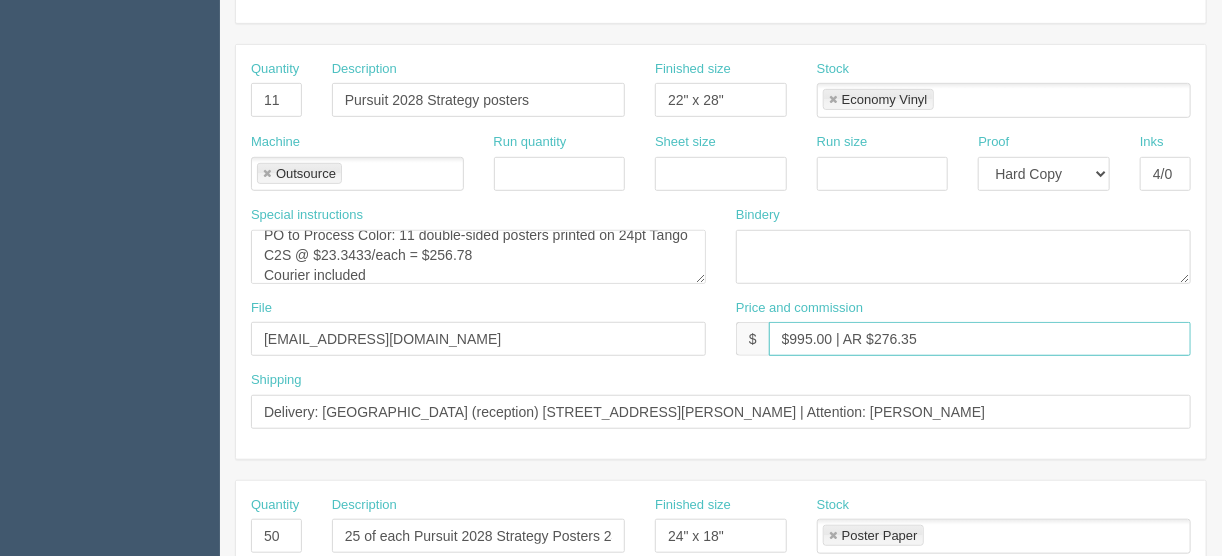 drag, startPoint x: 812, startPoint y: 333, endPoint x: 790, endPoint y: 331, distance: 22.090721 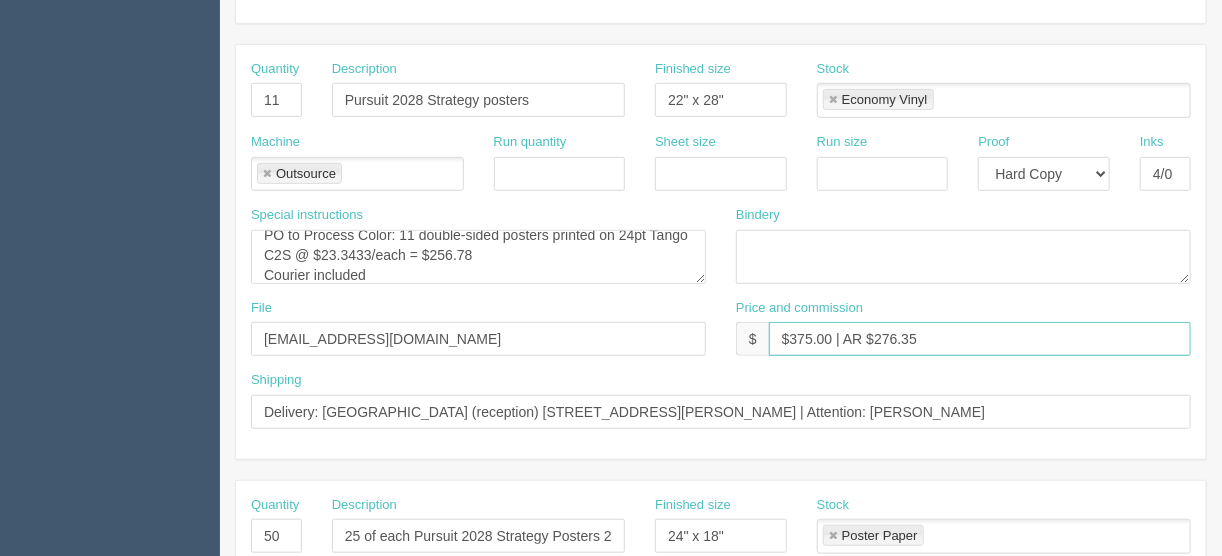 drag, startPoint x: 936, startPoint y: 339, endPoint x: 876, endPoint y: 335, distance: 60.133186 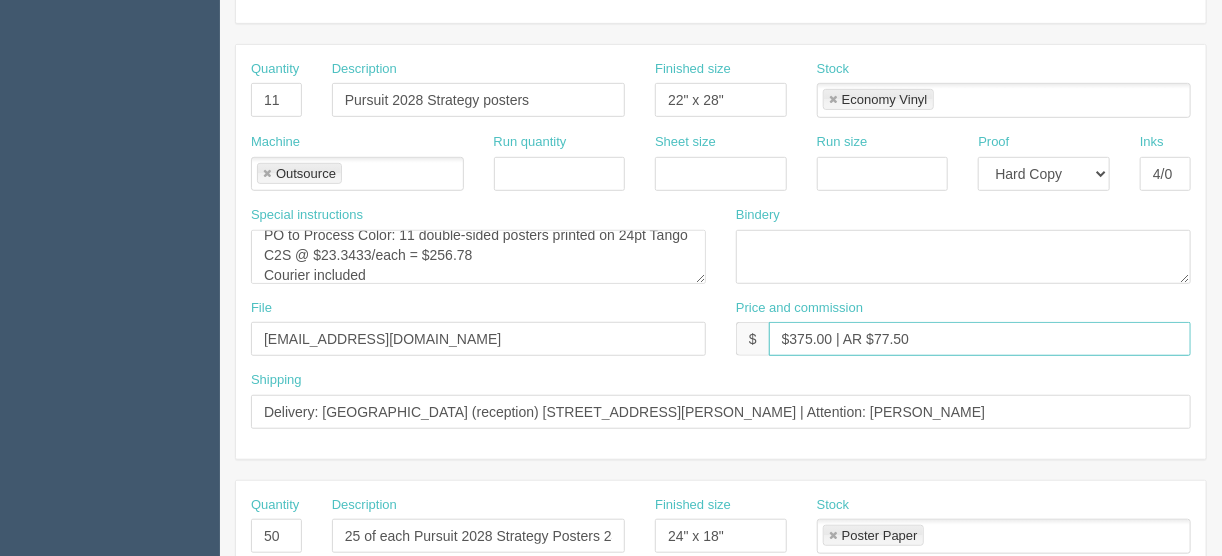 type on "$375.00 | AR $77.50" 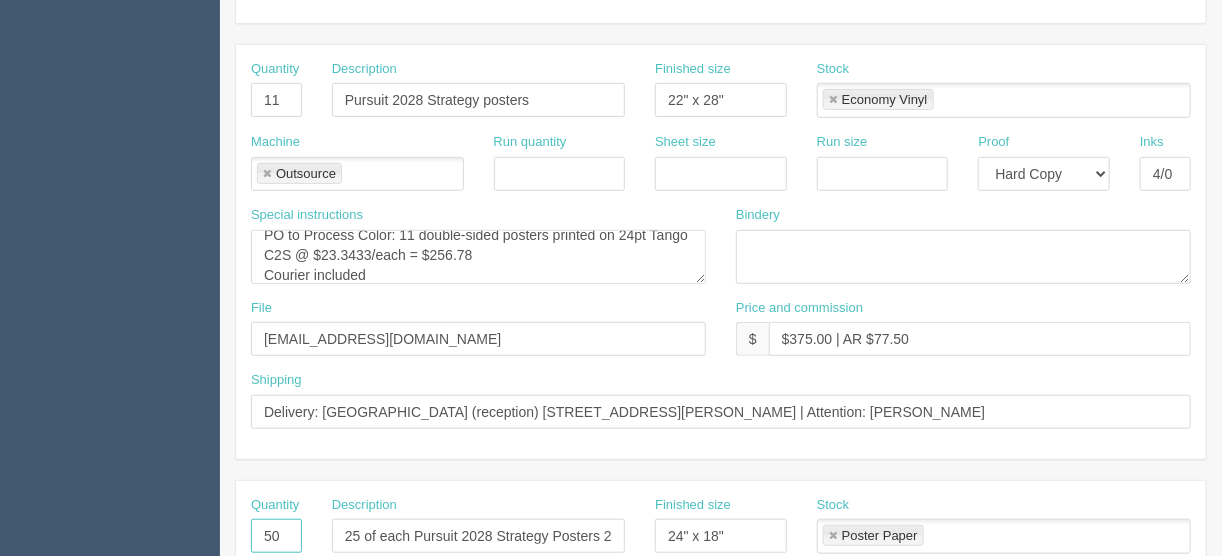 drag, startPoint x: 274, startPoint y: 532, endPoint x: 227, endPoint y: 534, distance: 47.042534 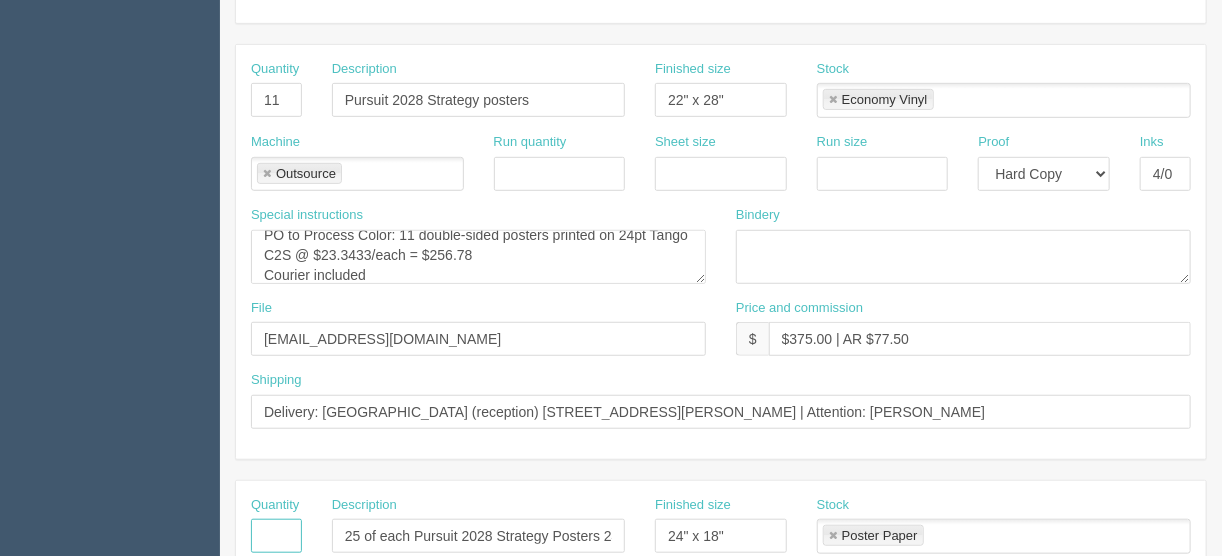 type 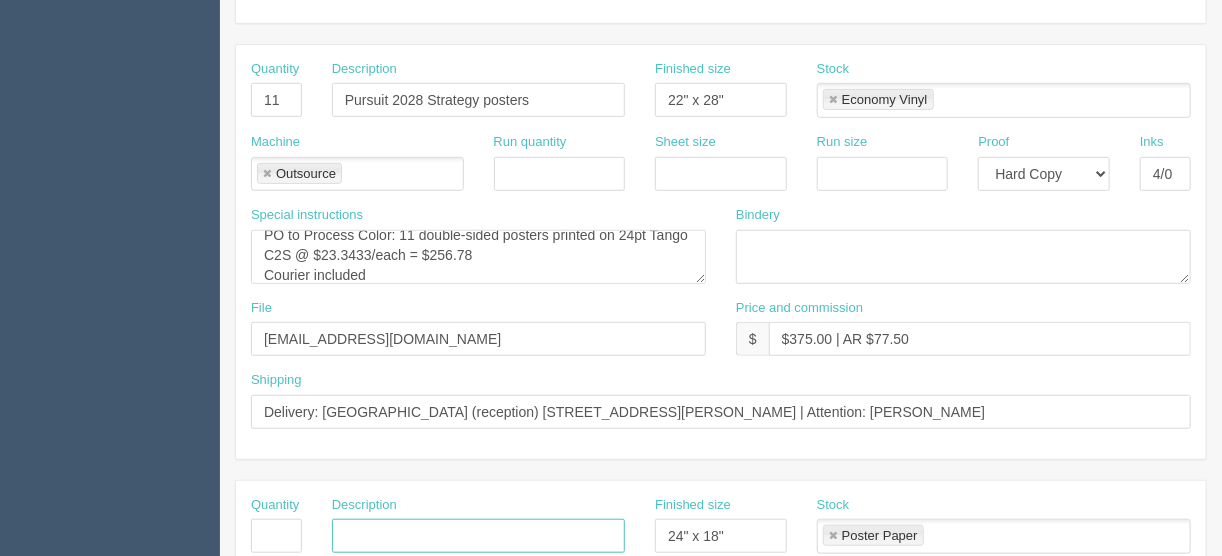 type 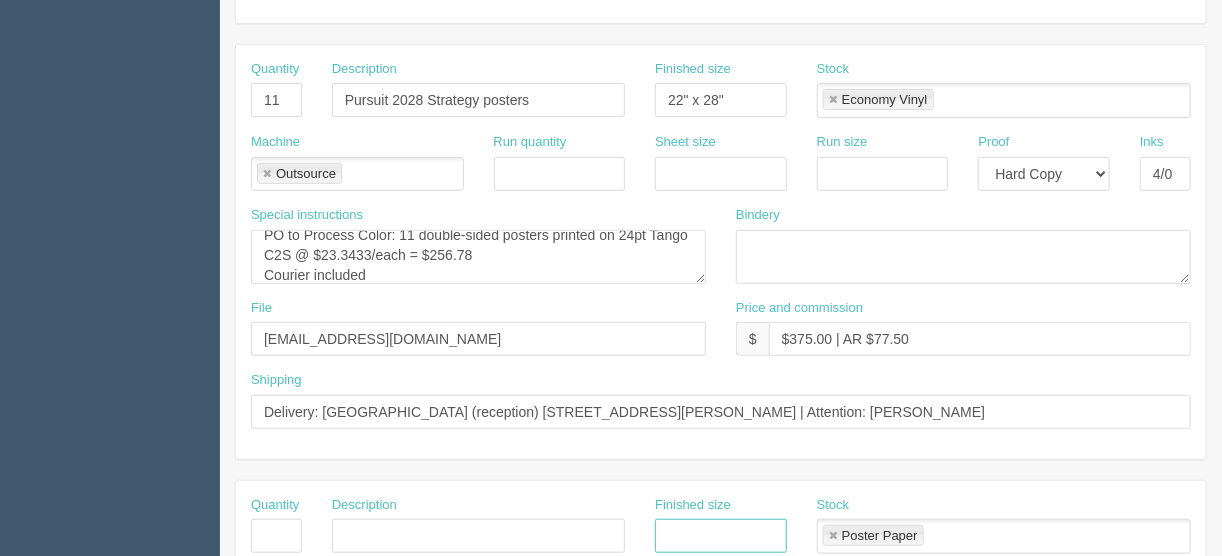 type 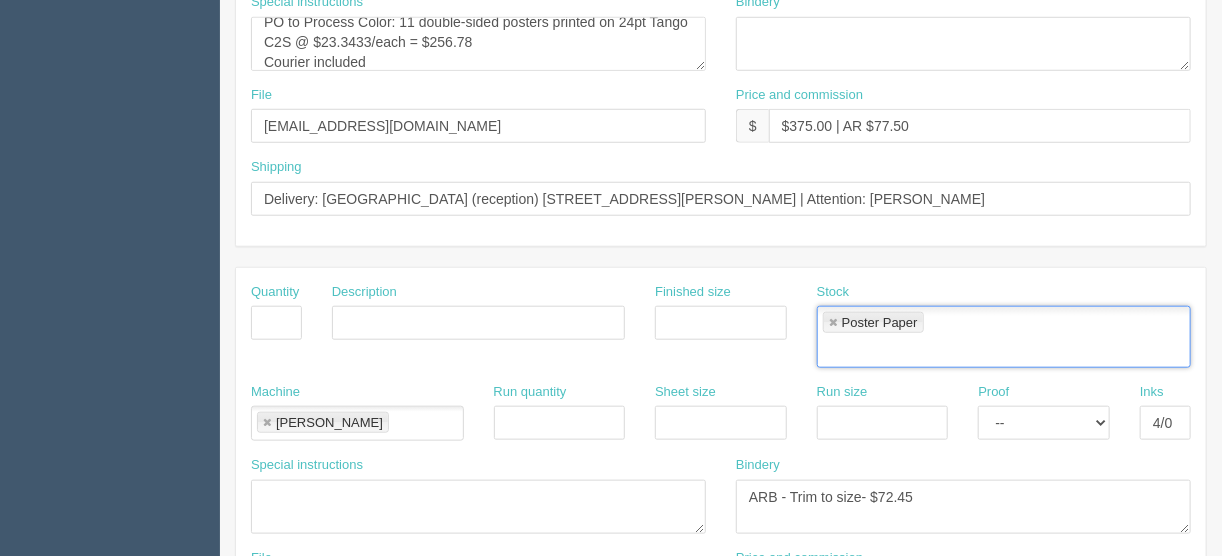 scroll, scrollTop: 640, scrollLeft: 0, axis: vertical 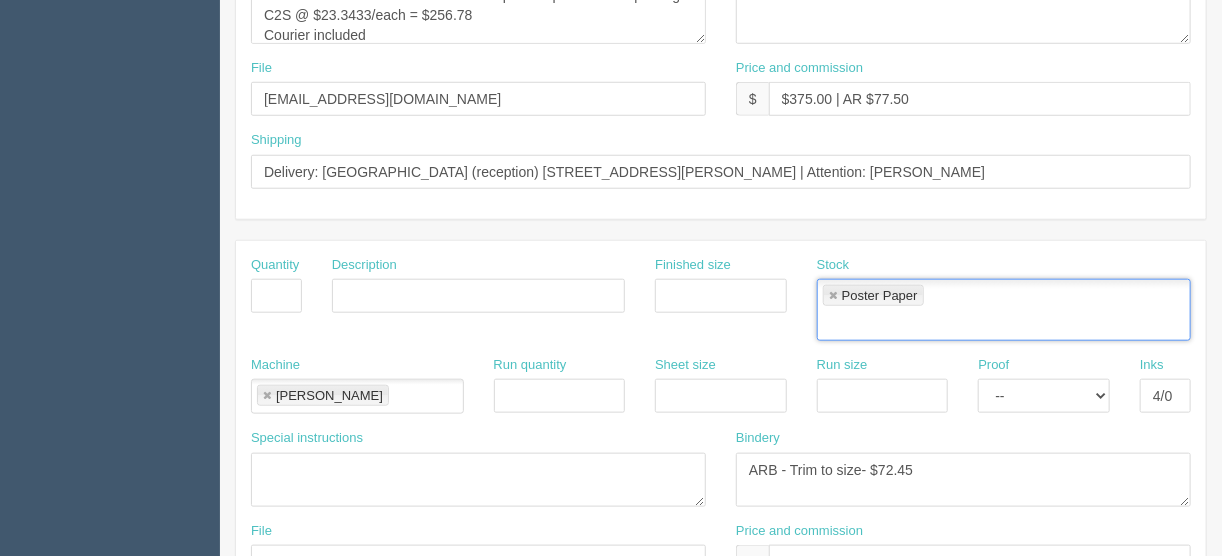 click at bounding box center (833, 296) 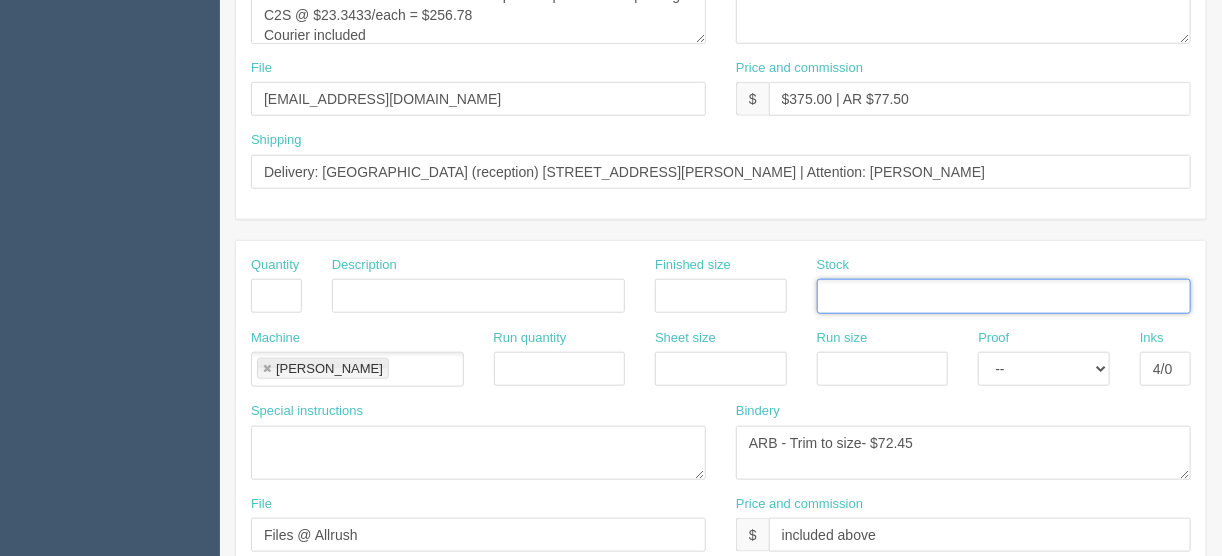 click at bounding box center (267, 369) 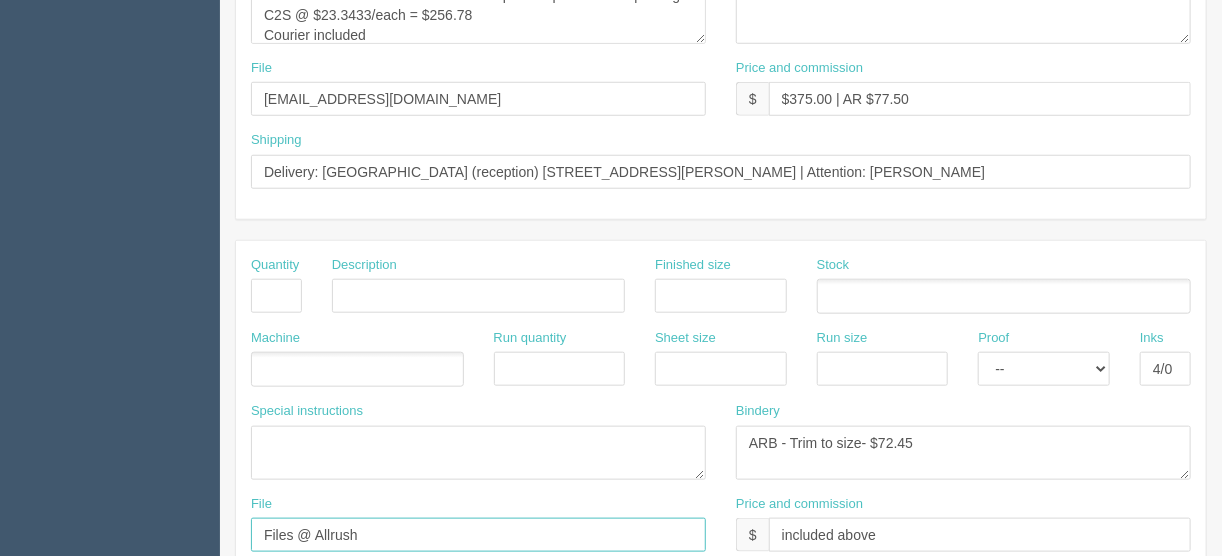 drag, startPoint x: 344, startPoint y: 520, endPoint x: 330, endPoint y: 521, distance: 14.035668 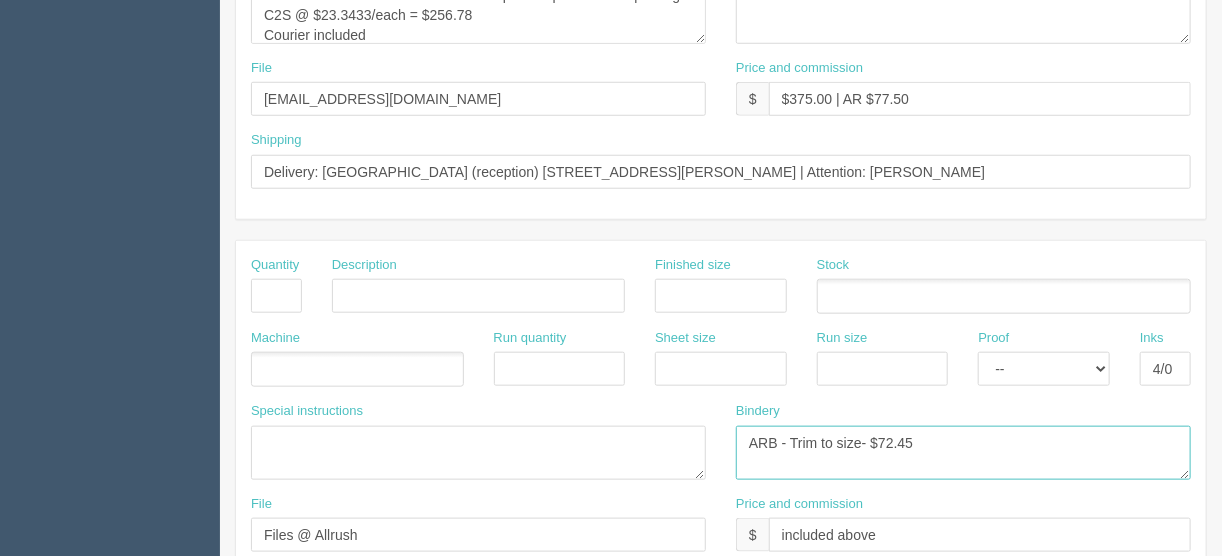 drag, startPoint x: 933, startPoint y: 429, endPoint x: 712, endPoint y: 440, distance: 221.27359 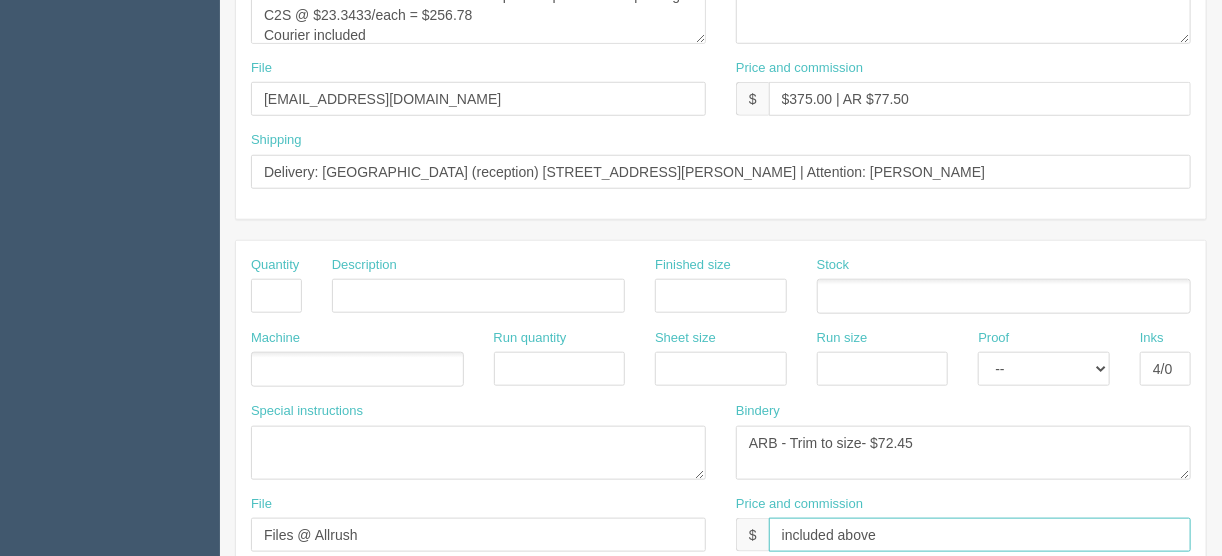 drag, startPoint x: 895, startPoint y: 522, endPoint x: 723, endPoint y: 529, distance: 172.14238 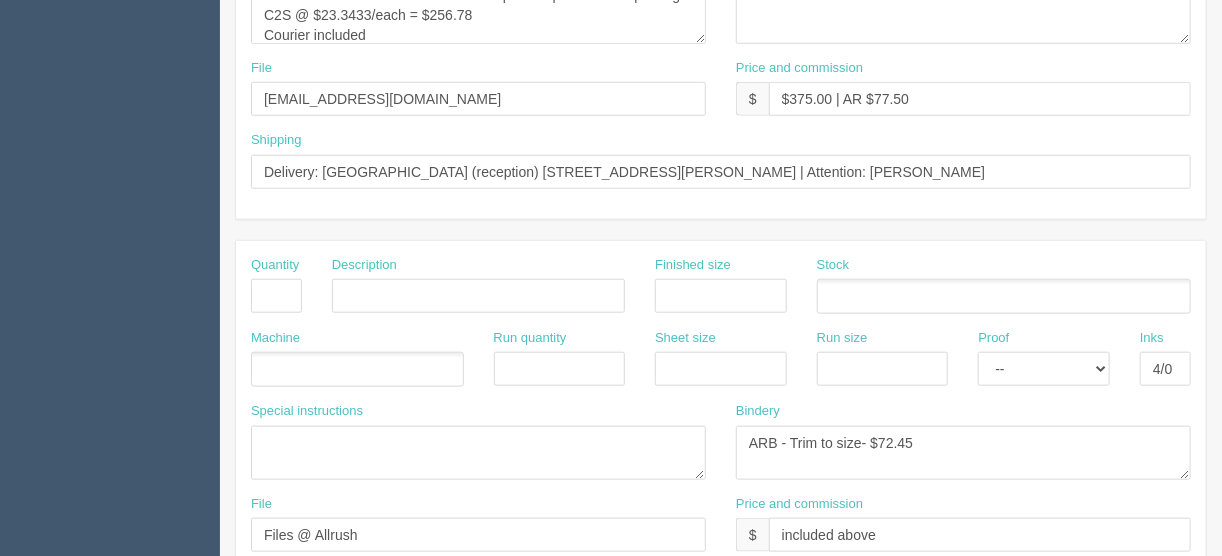 scroll, scrollTop: 963, scrollLeft: 0, axis: vertical 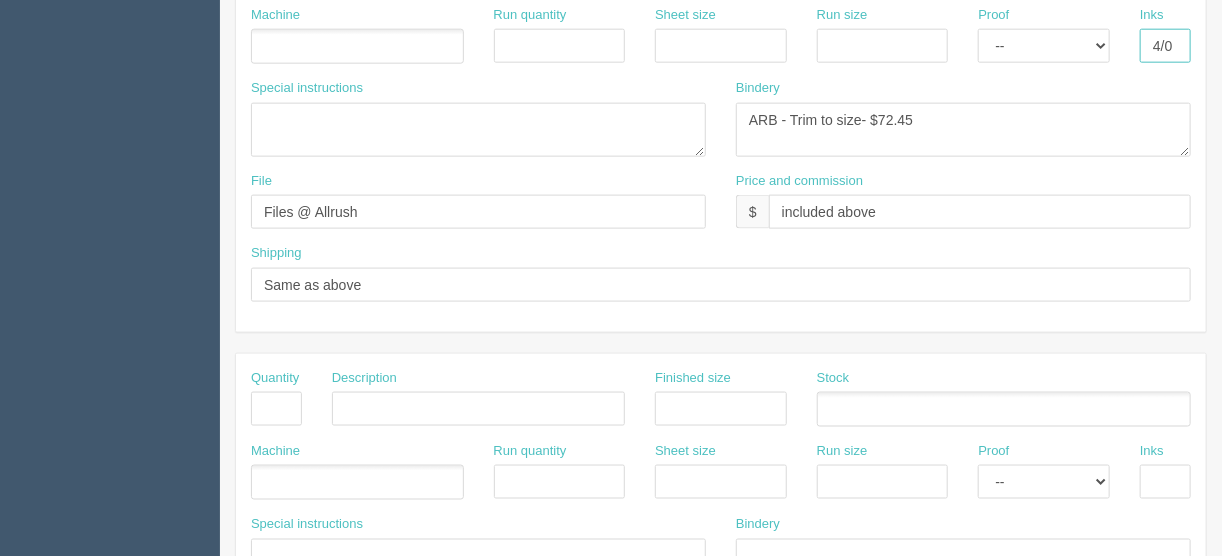 drag, startPoint x: 1149, startPoint y: 38, endPoint x: 1196, endPoint y: 41, distance: 47.095646 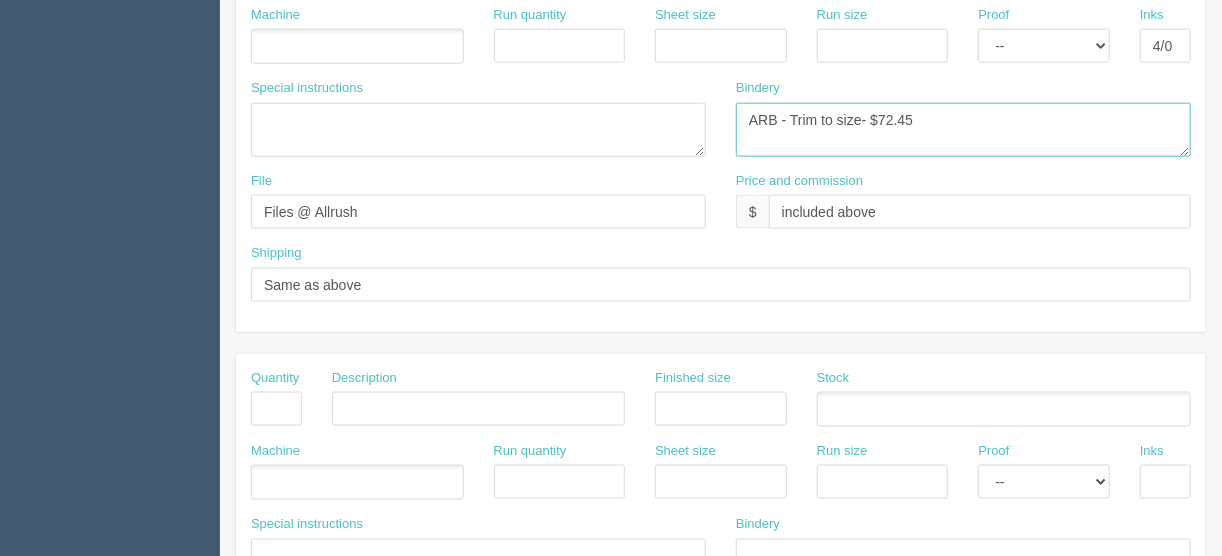 drag, startPoint x: 904, startPoint y: 118, endPoint x: 659, endPoint y: 124, distance: 245.07346 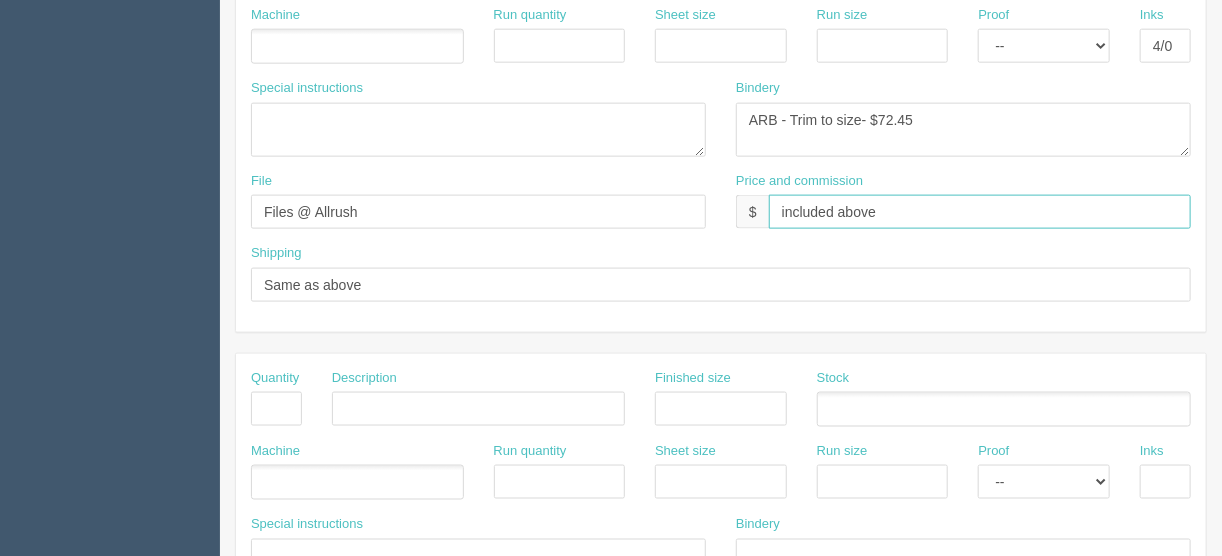 drag, startPoint x: 897, startPoint y: 203, endPoint x: 673, endPoint y: 216, distance: 224.37692 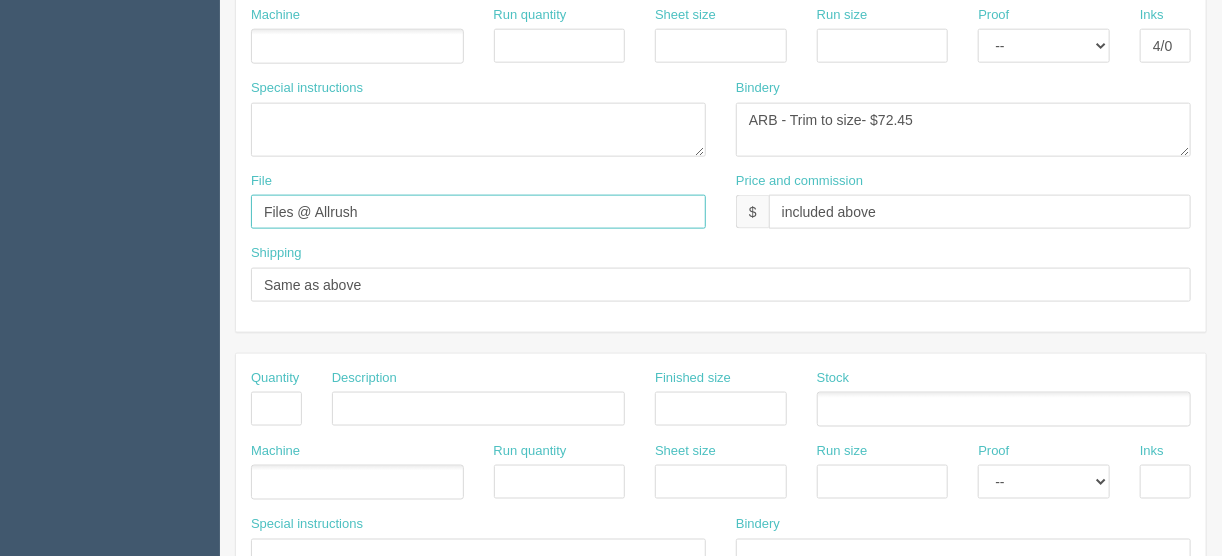 drag, startPoint x: 363, startPoint y: 213, endPoint x: 169, endPoint y: 228, distance: 194.57903 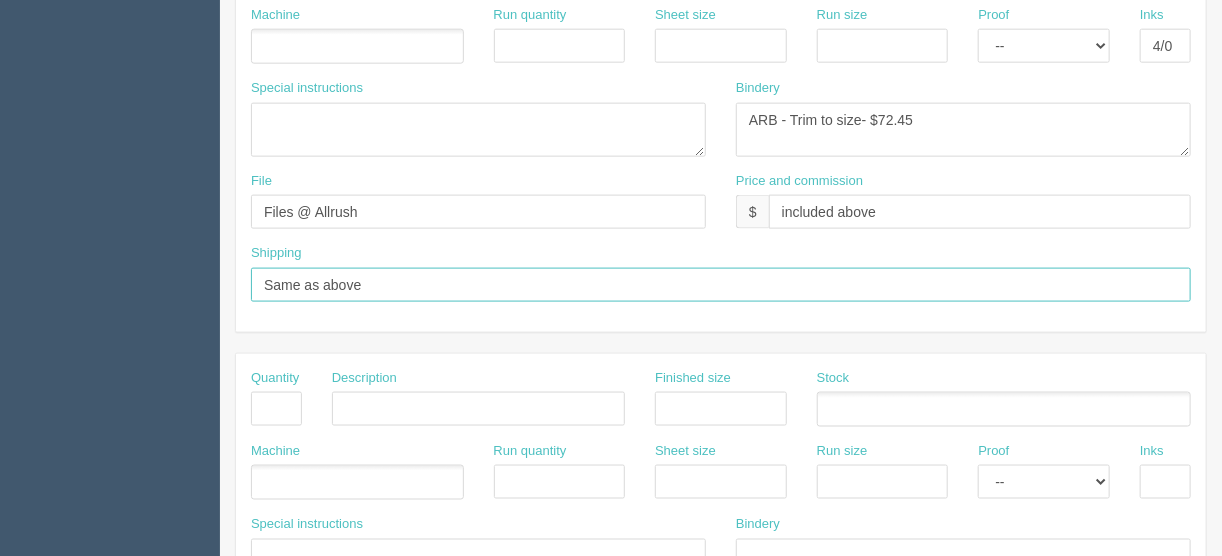 drag, startPoint x: 413, startPoint y: 280, endPoint x: 176, endPoint y: 293, distance: 237.35628 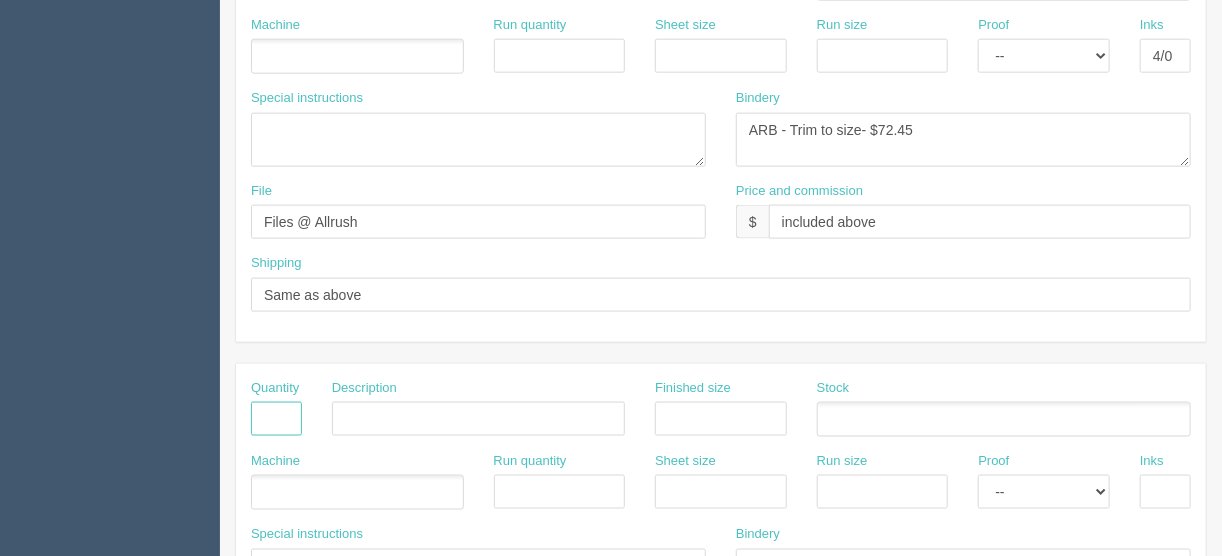 scroll, scrollTop: 929, scrollLeft: 0, axis: vertical 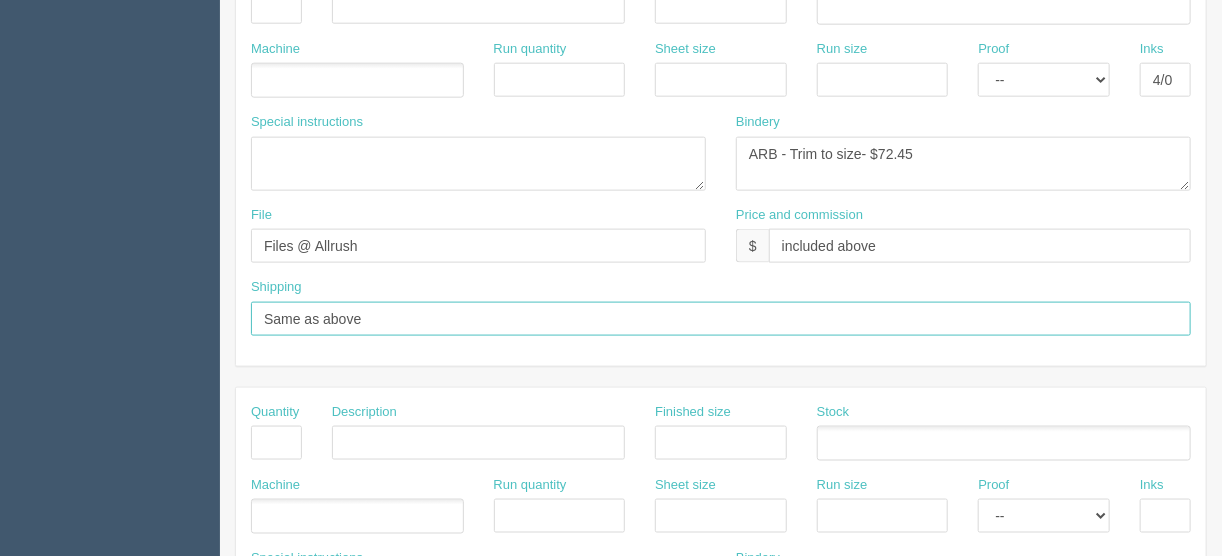 drag, startPoint x: 401, startPoint y: 310, endPoint x: 204, endPoint y: 315, distance: 197.06345 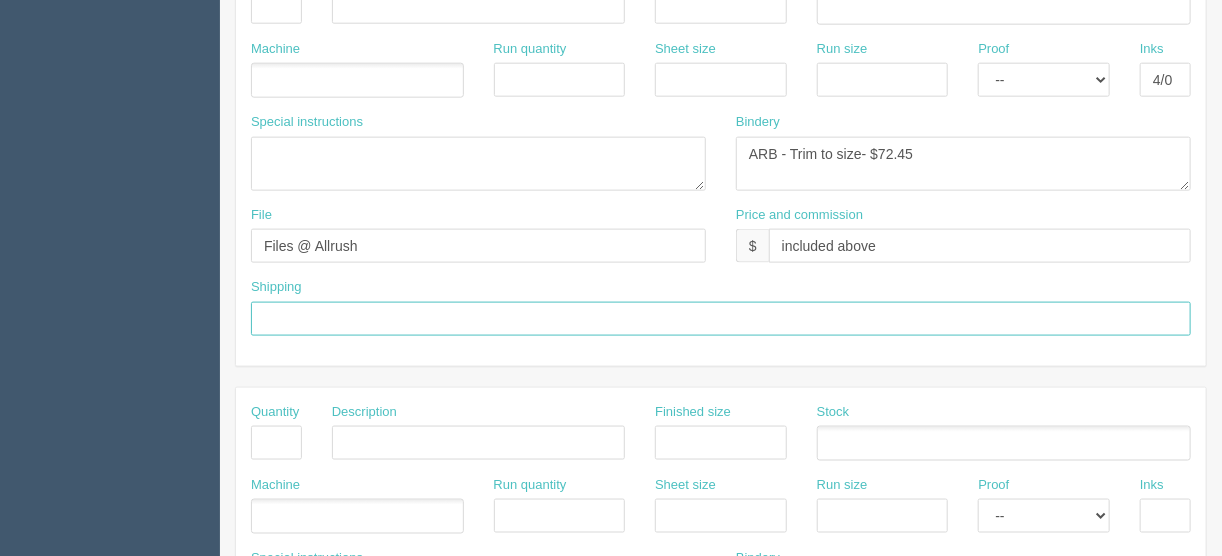 type 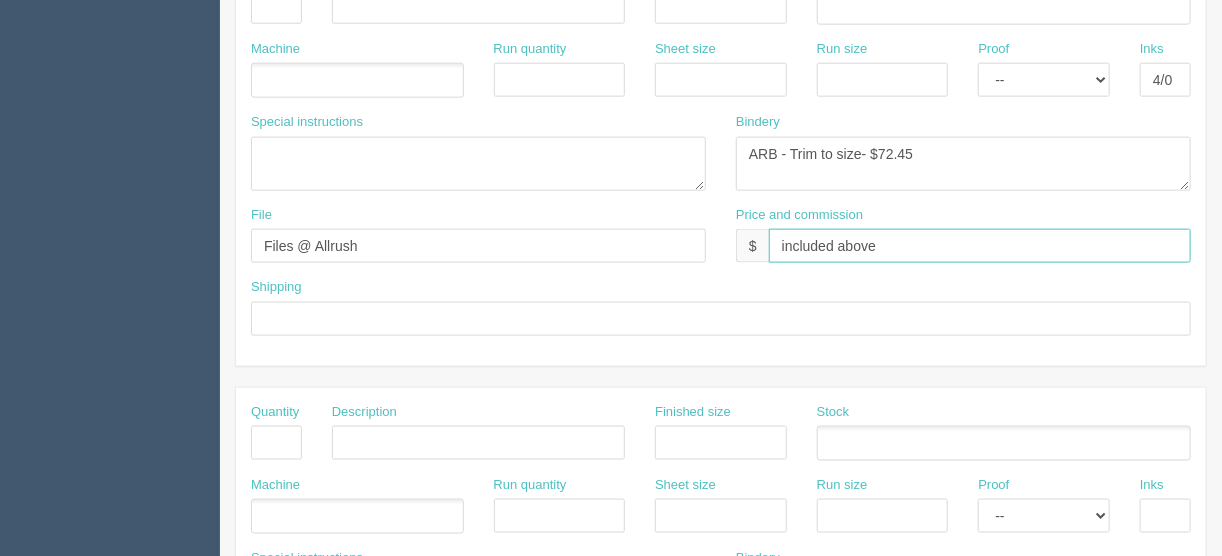 drag, startPoint x: 848, startPoint y: 252, endPoint x: 672, endPoint y: 254, distance: 176.01137 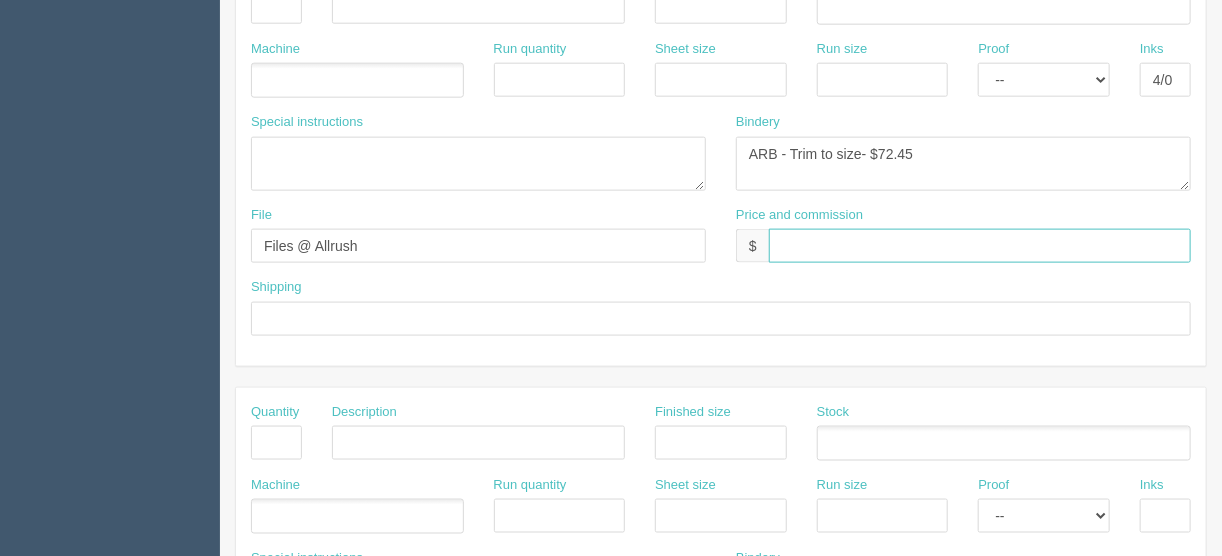 type 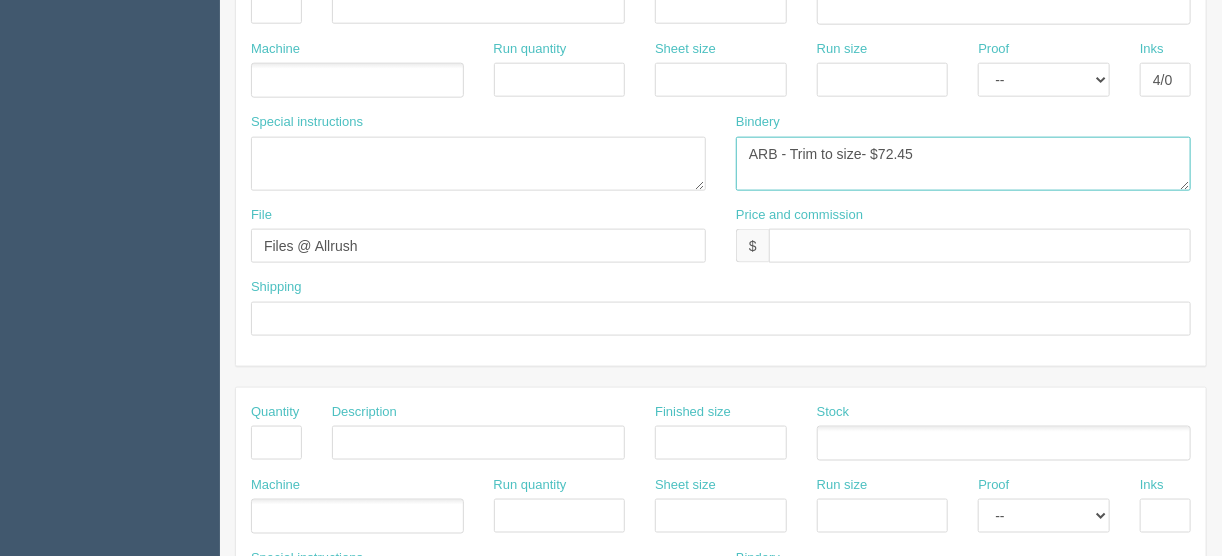 drag, startPoint x: 956, startPoint y: 146, endPoint x: 600, endPoint y: 146, distance: 356 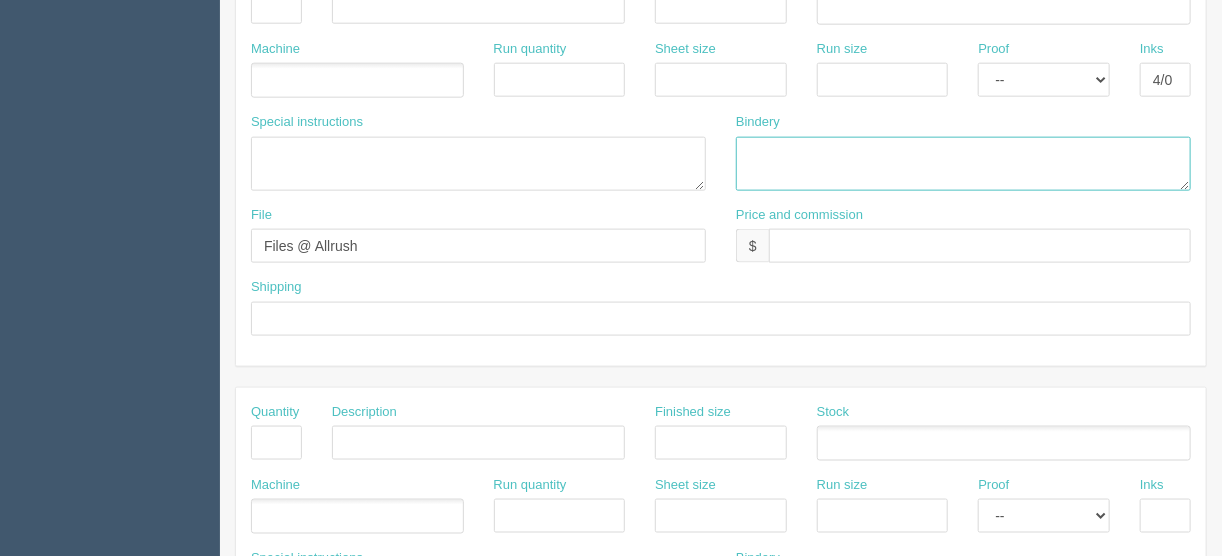 type 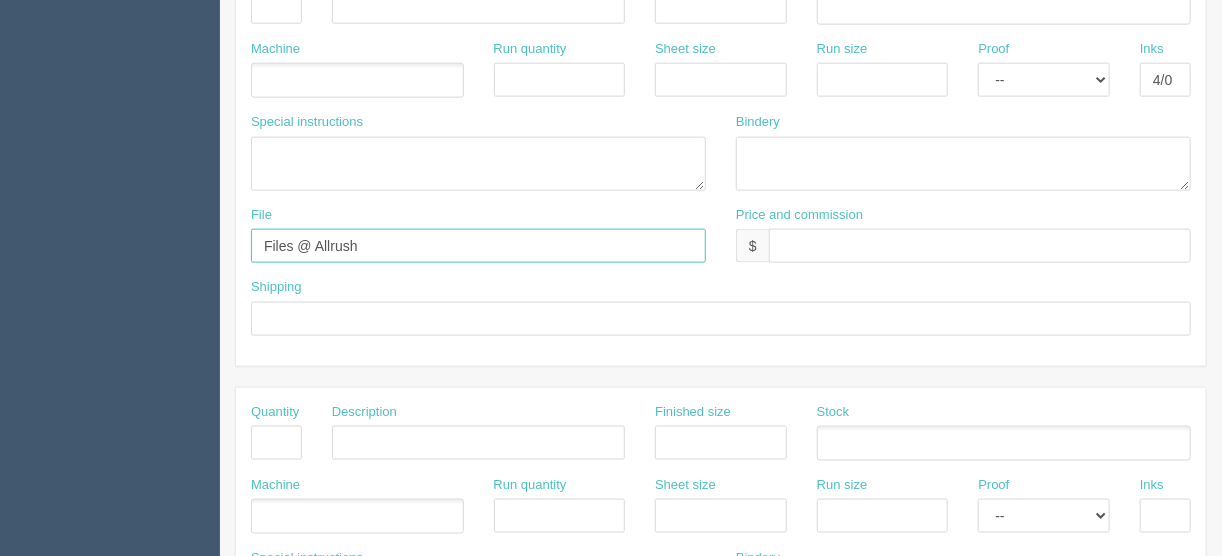 drag, startPoint x: 373, startPoint y: 232, endPoint x: 178, endPoint y: 260, distance: 197 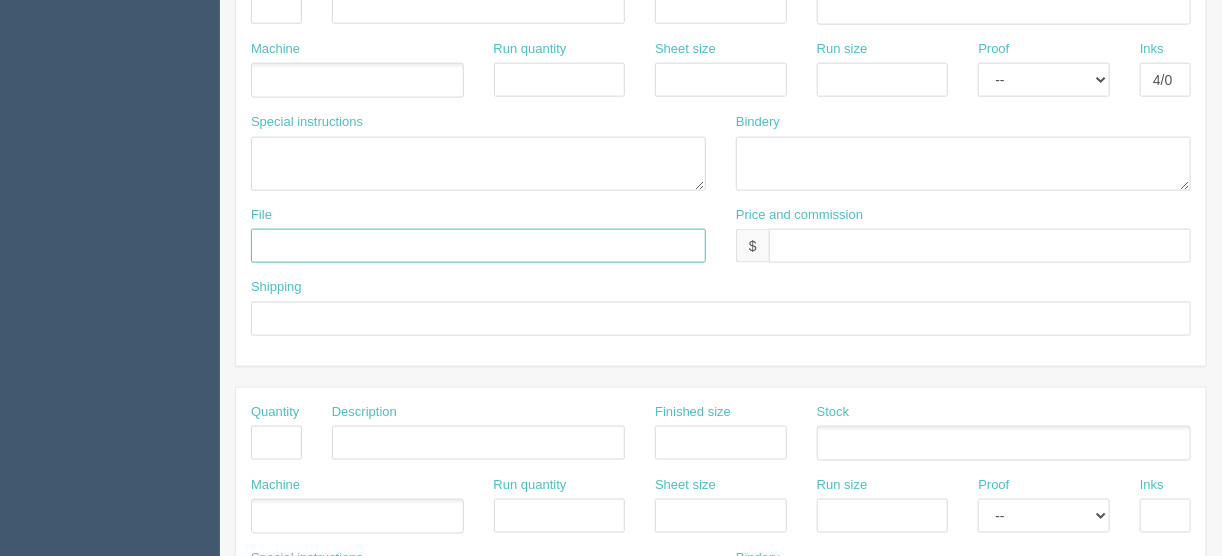 type 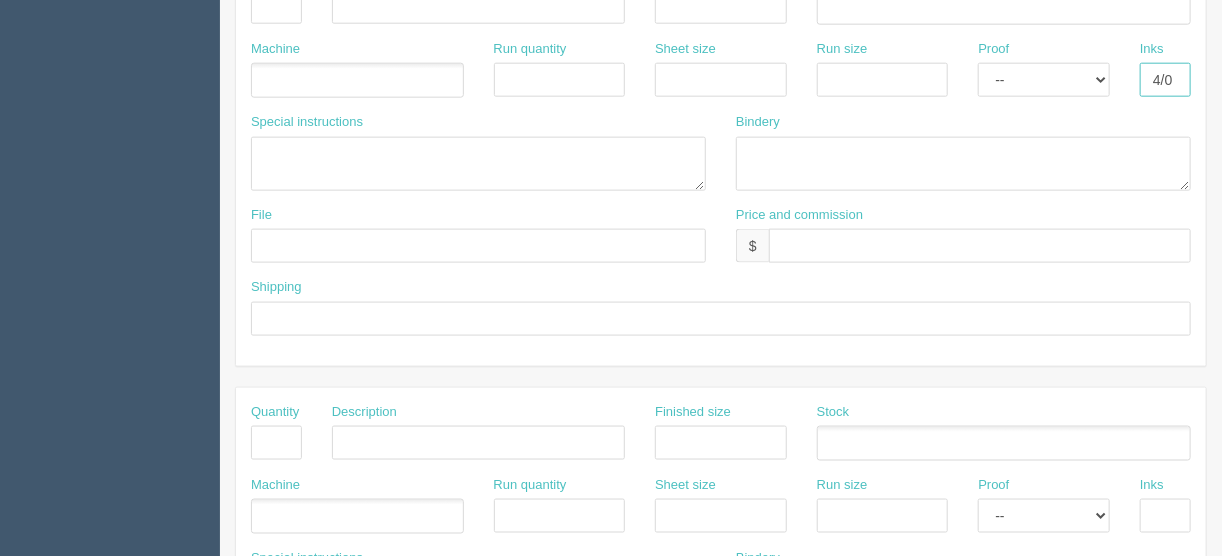 drag, startPoint x: 1188, startPoint y: 78, endPoint x: 1024, endPoint y: 98, distance: 165.21501 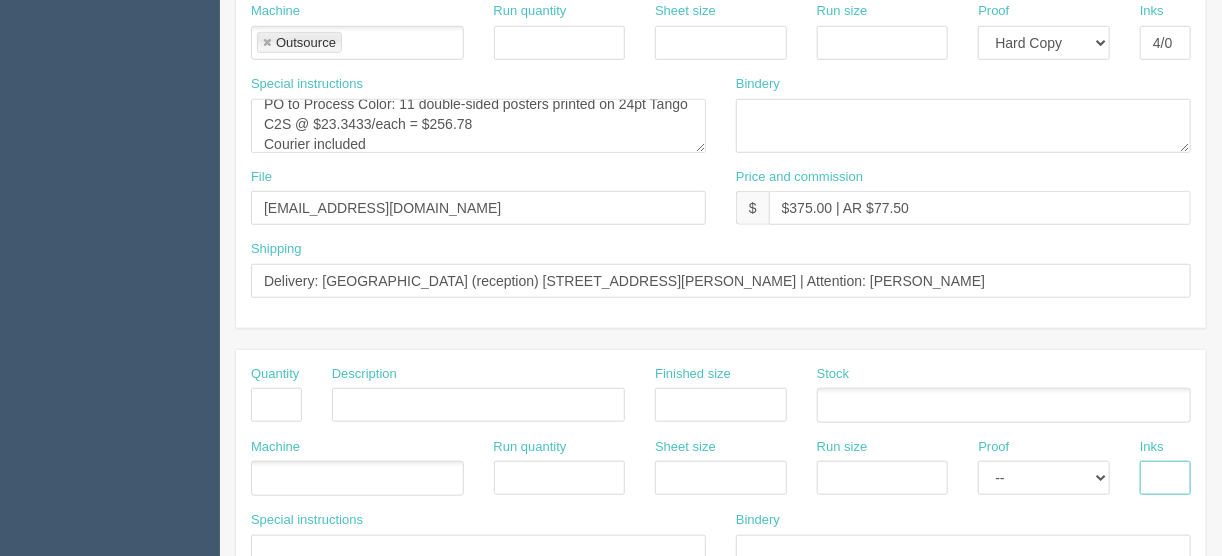 scroll, scrollTop: 529, scrollLeft: 0, axis: vertical 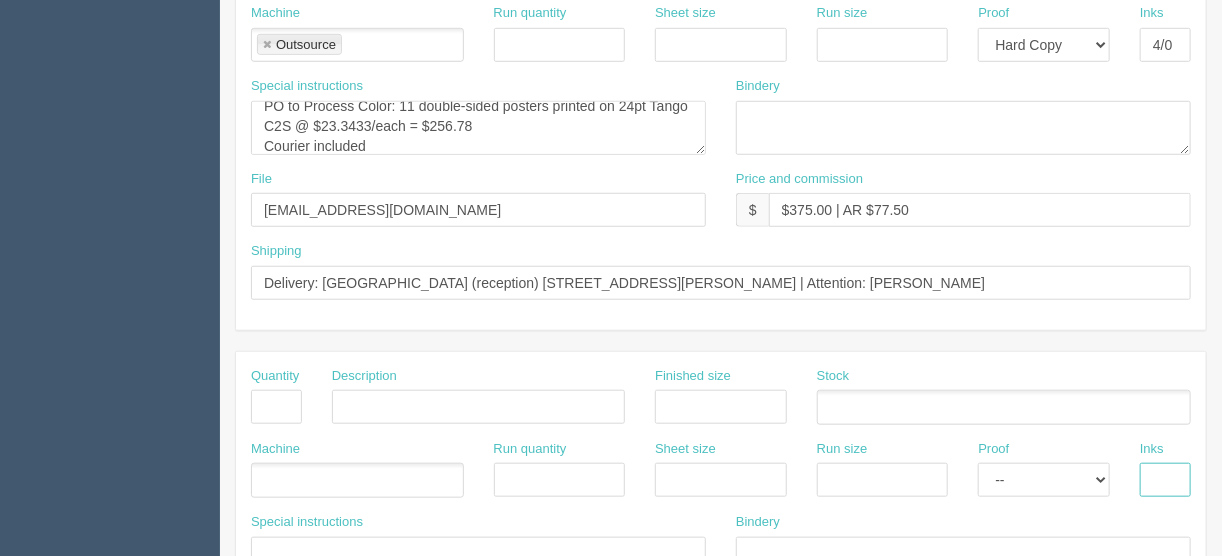 type 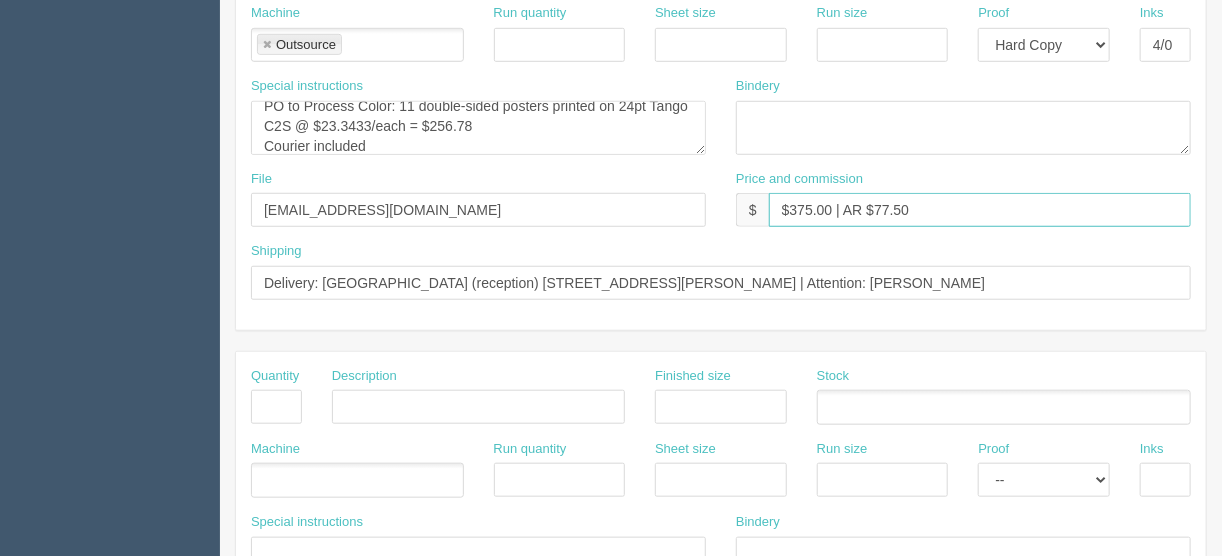 drag, startPoint x: 931, startPoint y: 197, endPoint x: 875, endPoint y: 205, distance: 56.568542 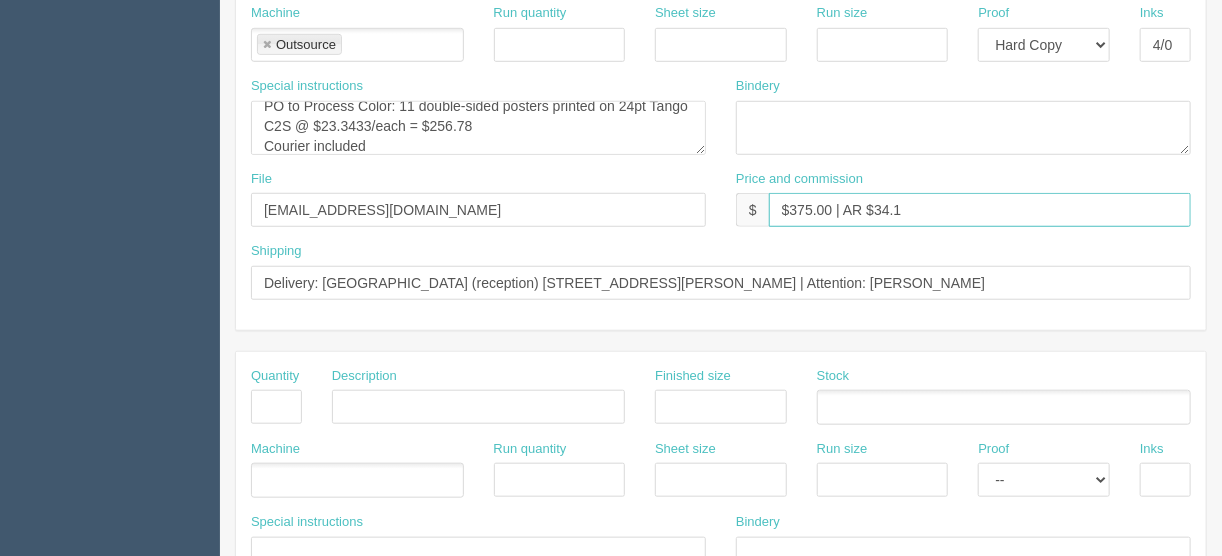 type on "$375.00 | AR $34.10" 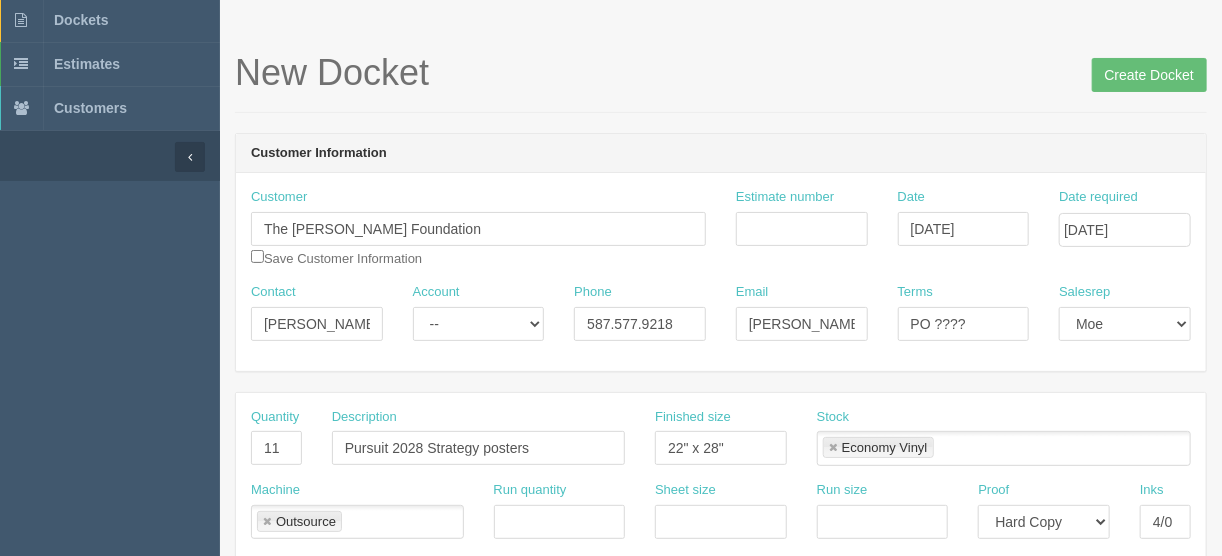 scroll, scrollTop: 49, scrollLeft: 0, axis: vertical 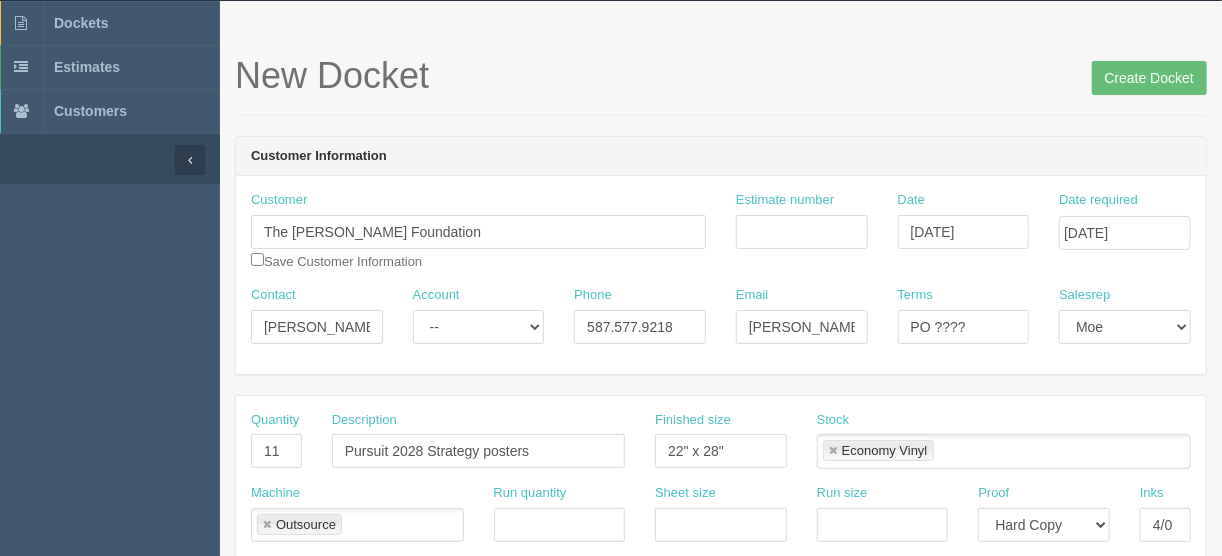 click at bounding box center (833, 451) 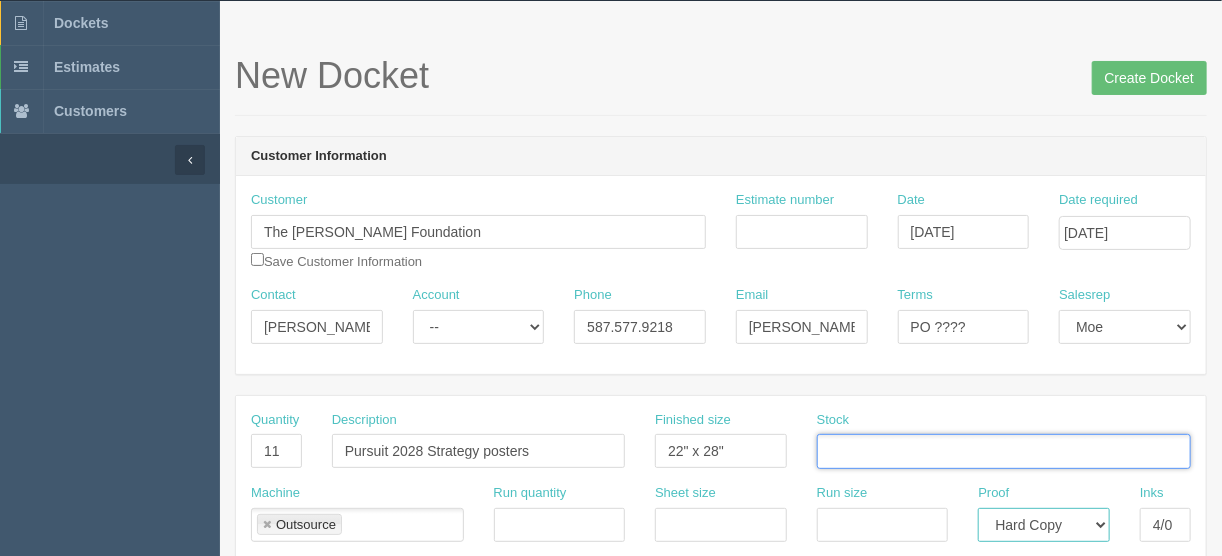 click on "--
Email
Hard Copy" at bounding box center [1044, 525] 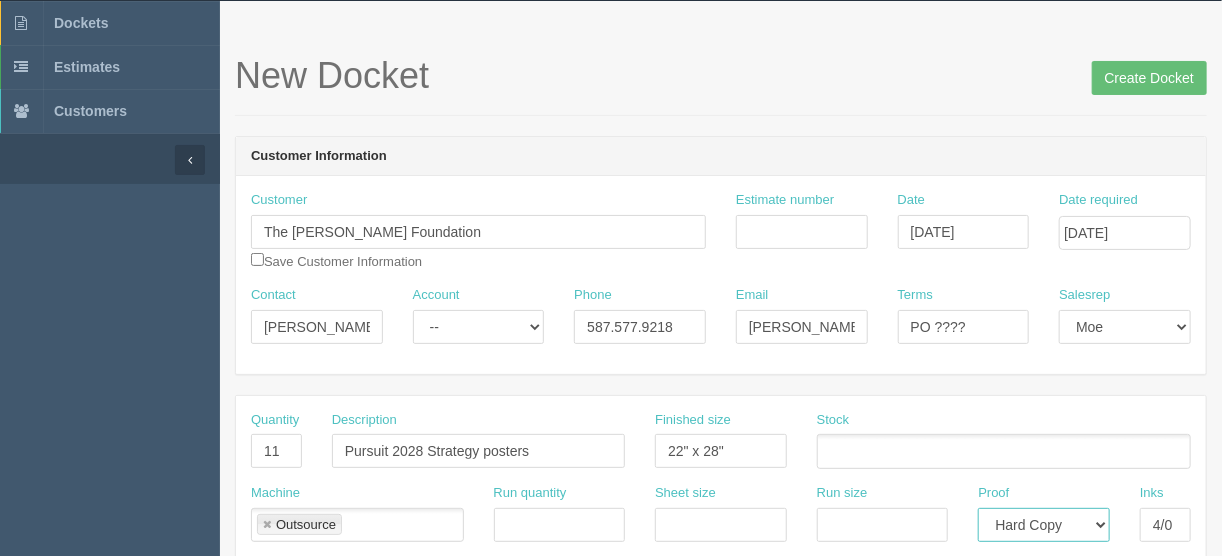 select 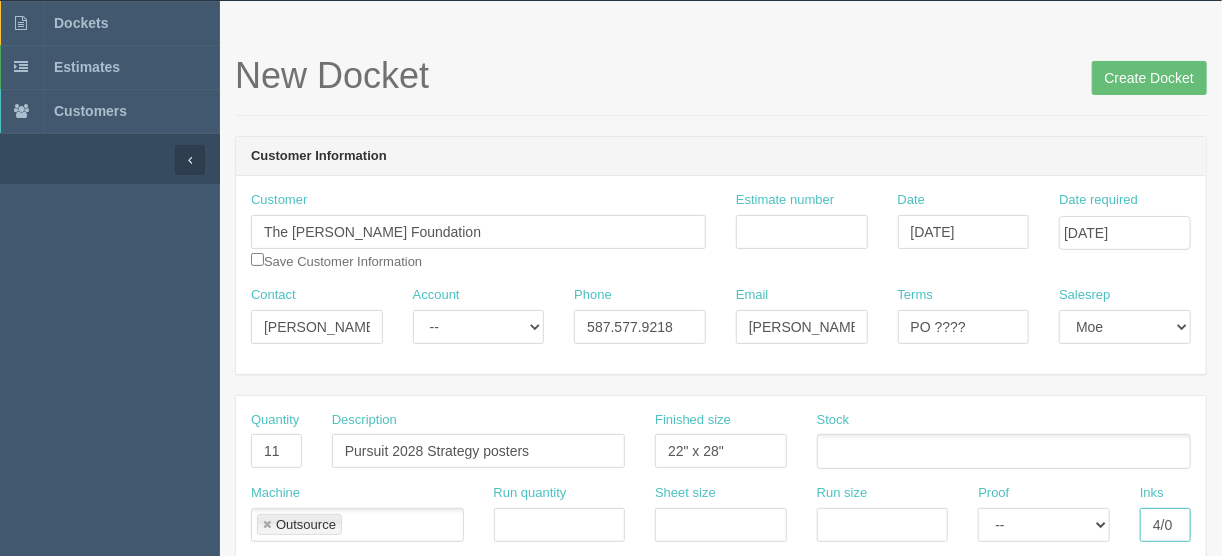 drag, startPoint x: 1149, startPoint y: 524, endPoint x: 1217, endPoint y: 516, distance: 68.46897 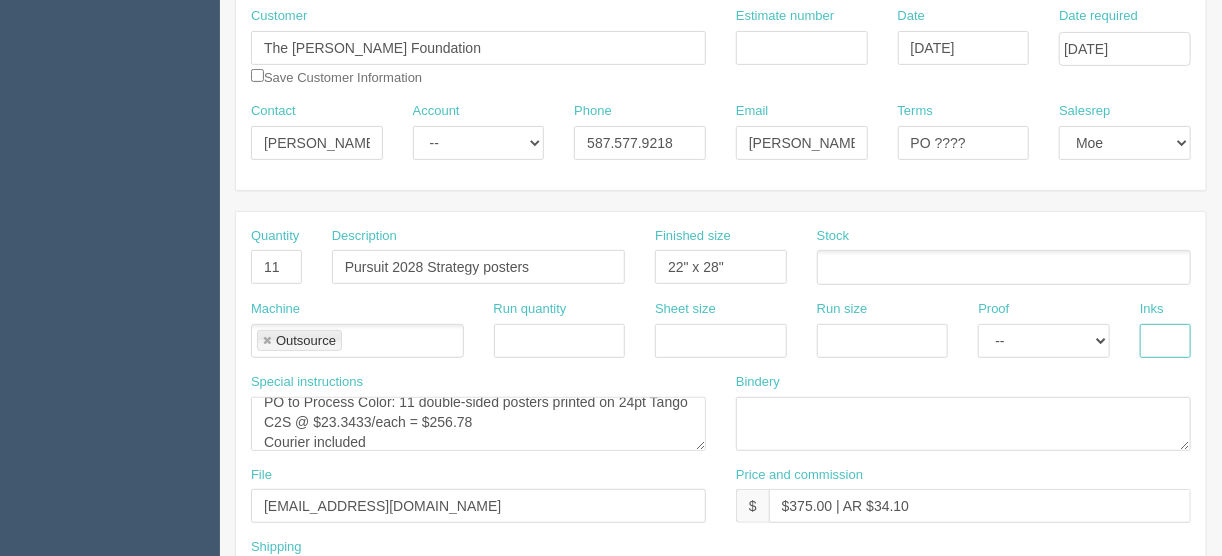 scroll, scrollTop: 289, scrollLeft: 0, axis: vertical 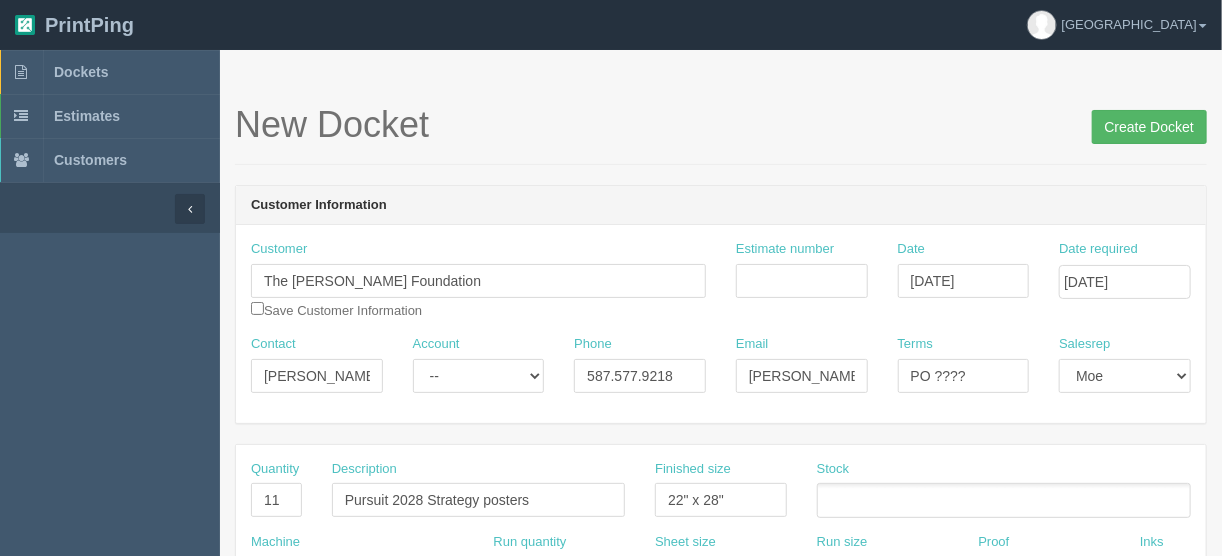 type 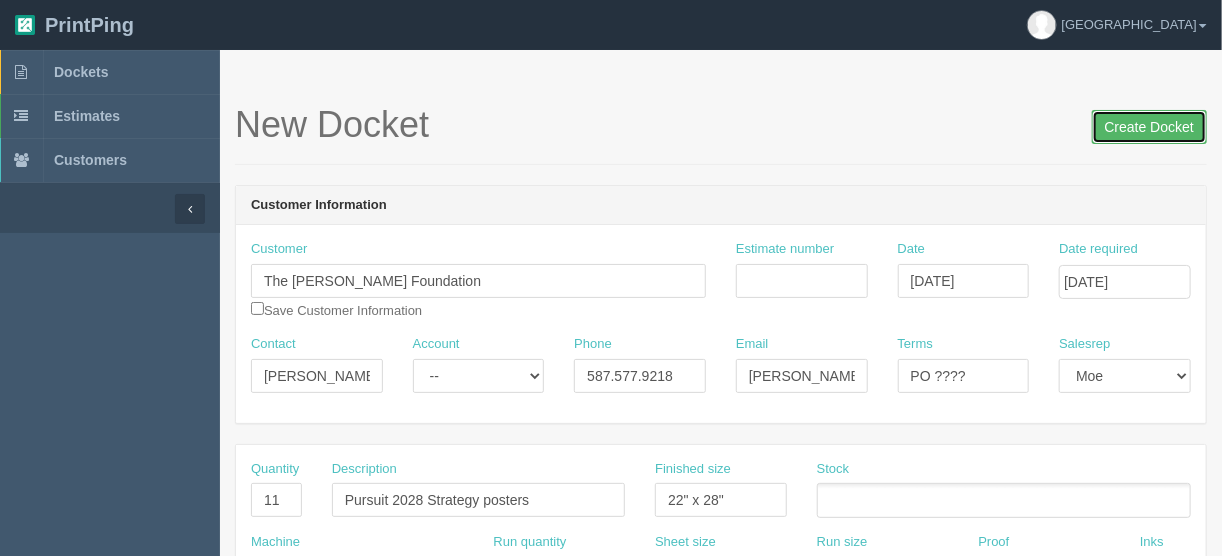 click on "Create Docket" at bounding box center (1149, 127) 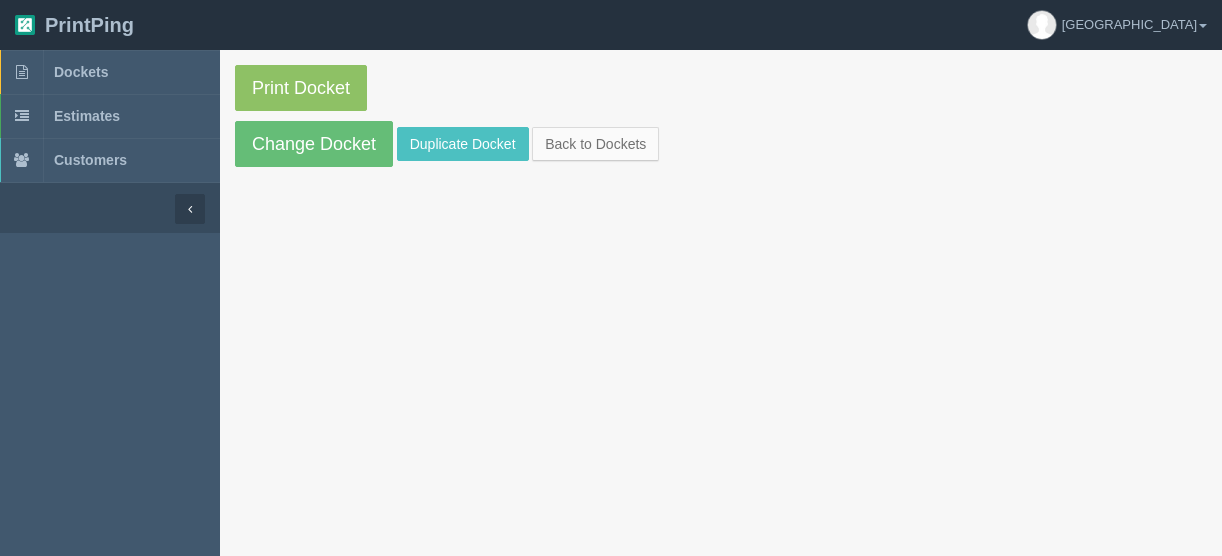 scroll, scrollTop: 0, scrollLeft: 0, axis: both 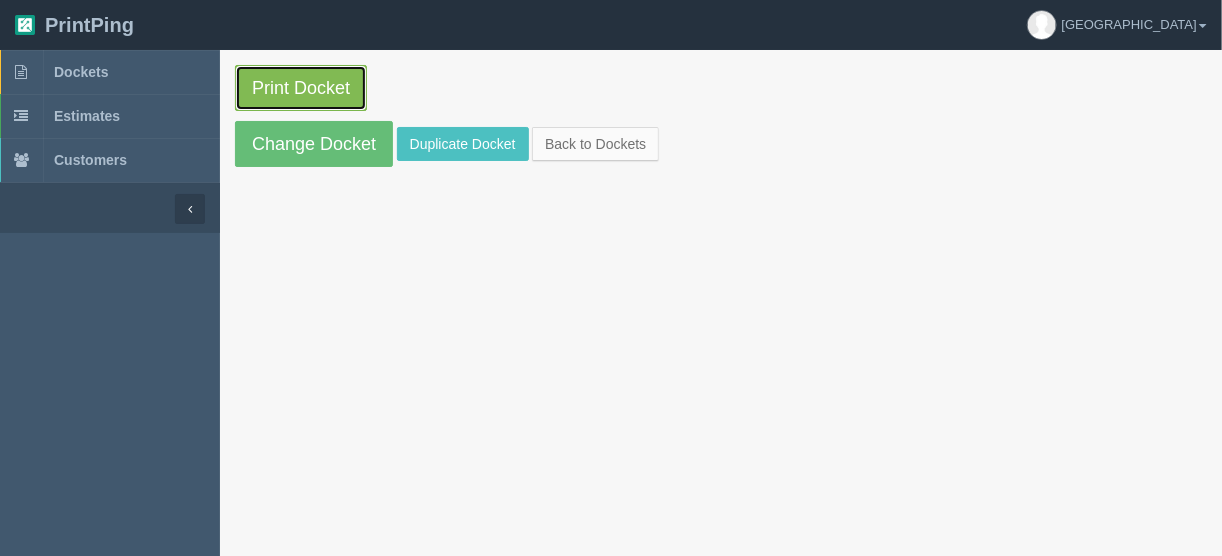 click on "Print Docket" at bounding box center [301, 88] 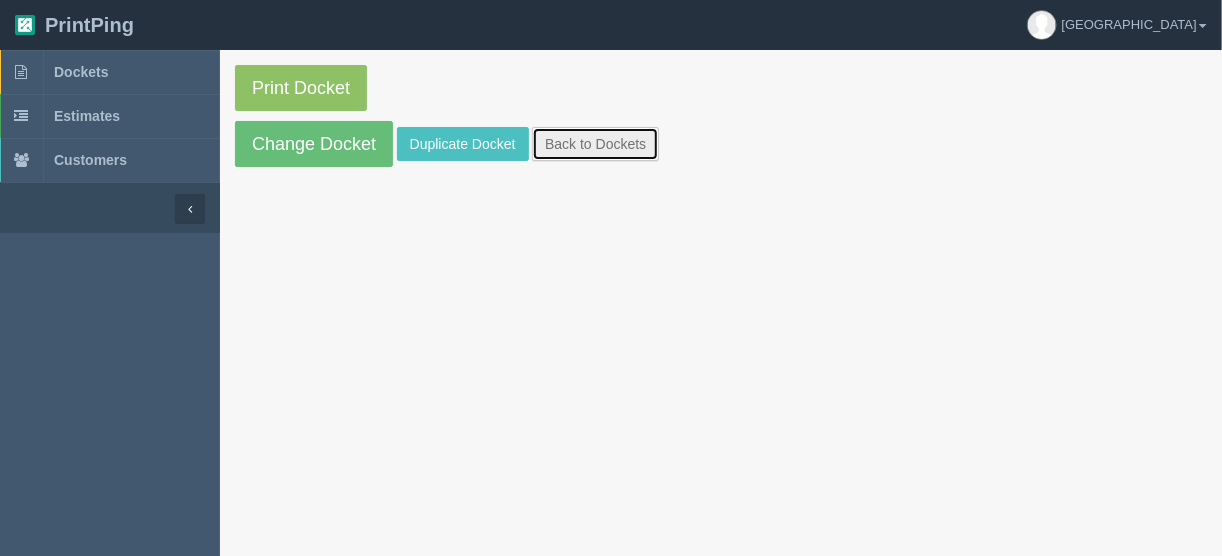 click on "Back to Dockets" at bounding box center [595, 144] 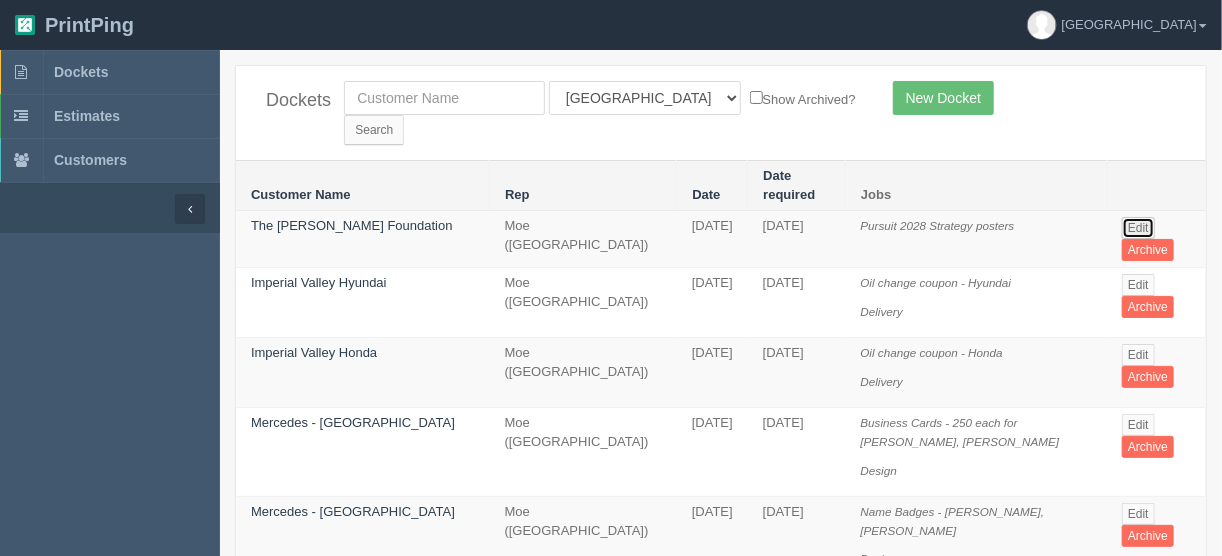 click on "Edit" at bounding box center (1138, 228) 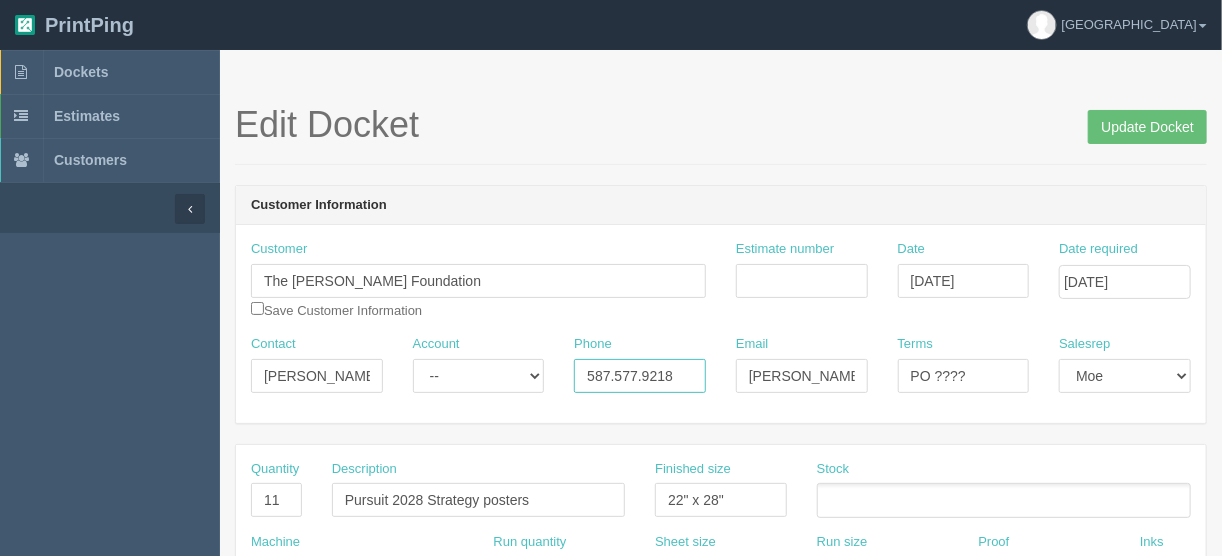drag, startPoint x: 684, startPoint y: 371, endPoint x: 527, endPoint y: 371, distance: 157 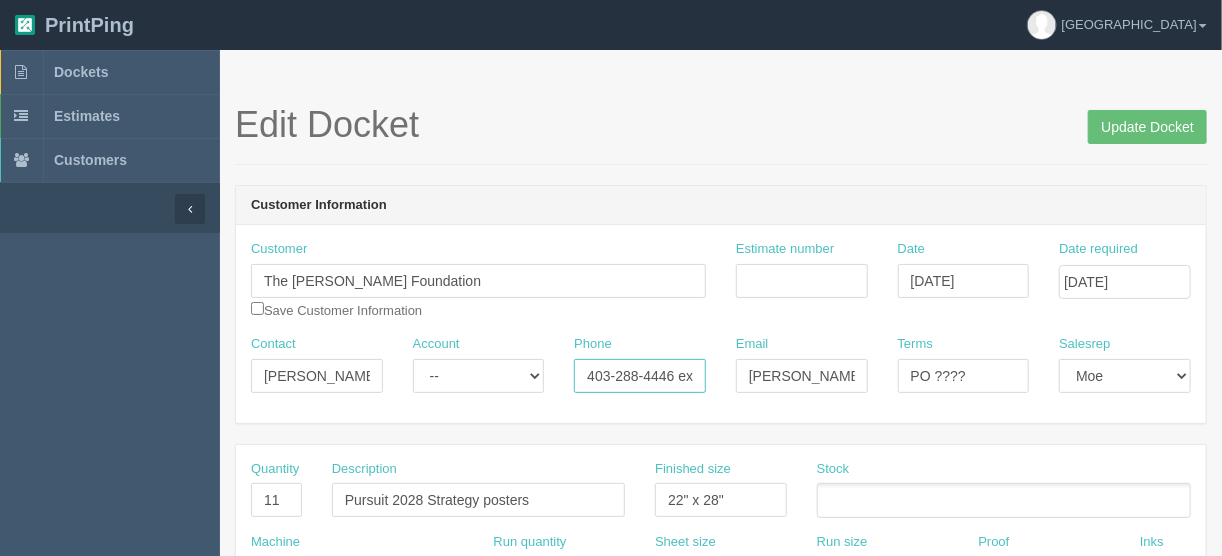 scroll, scrollTop: 0, scrollLeft: 45, axis: horizontal 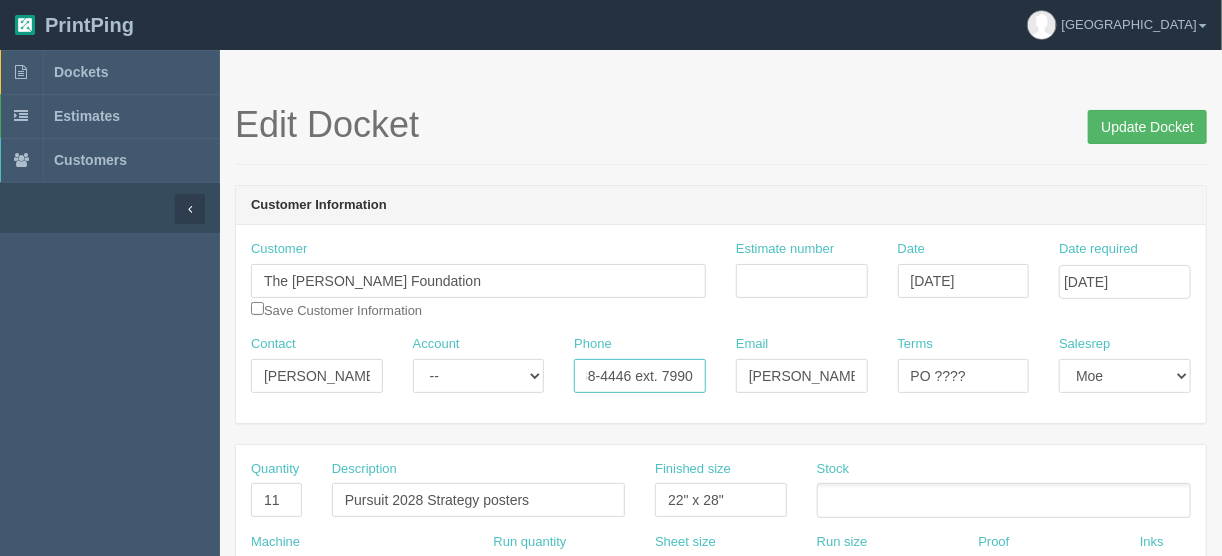 type on "403-288-4446 ext. 7990" 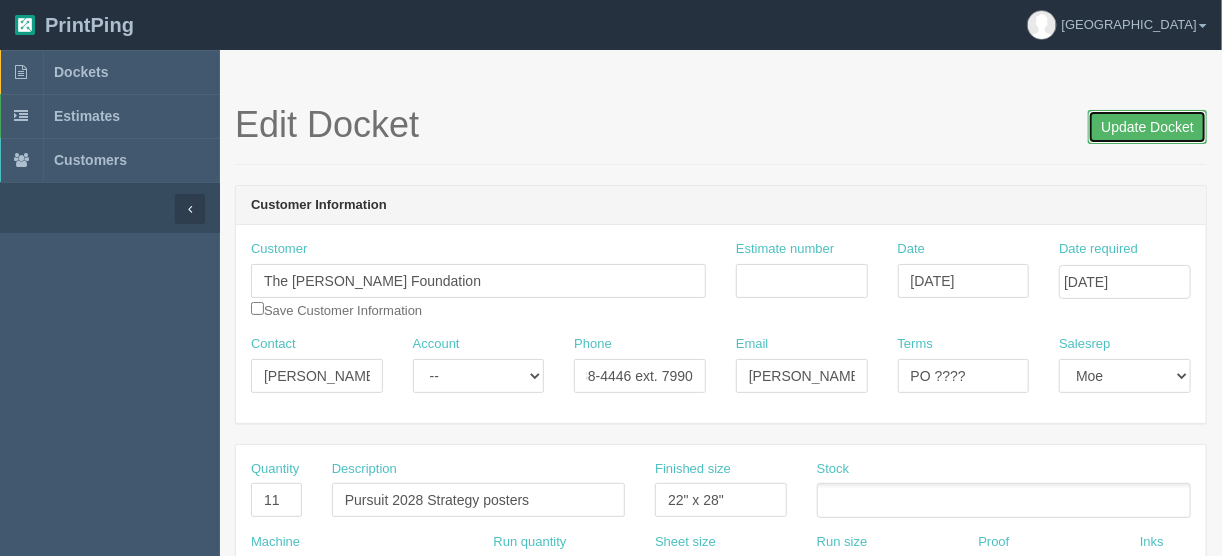 scroll, scrollTop: 0, scrollLeft: 0, axis: both 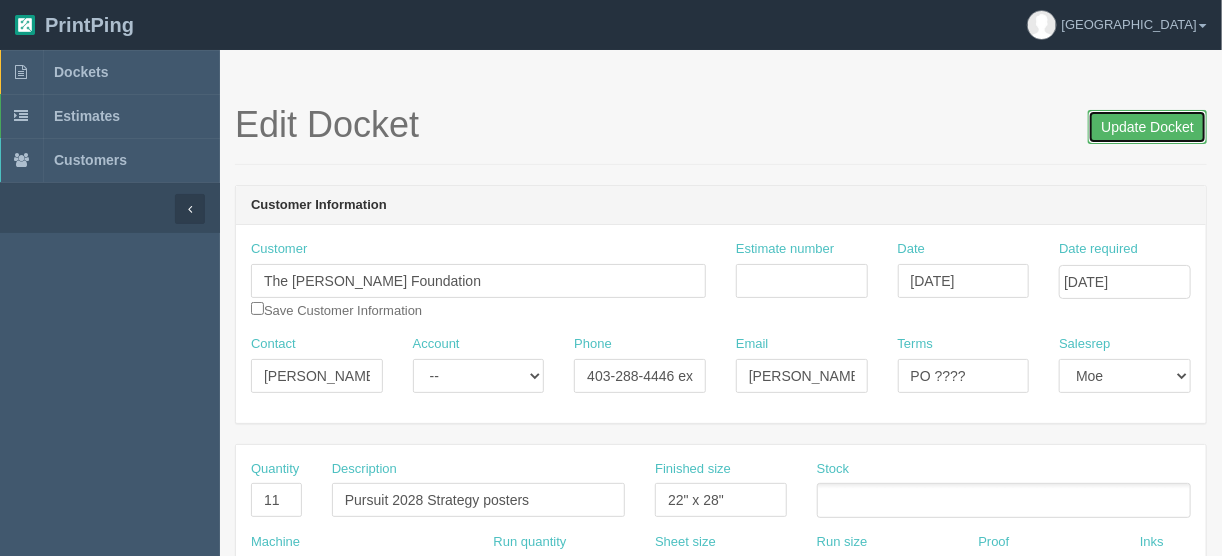 click on "Update Docket" at bounding box center [1147, 127] 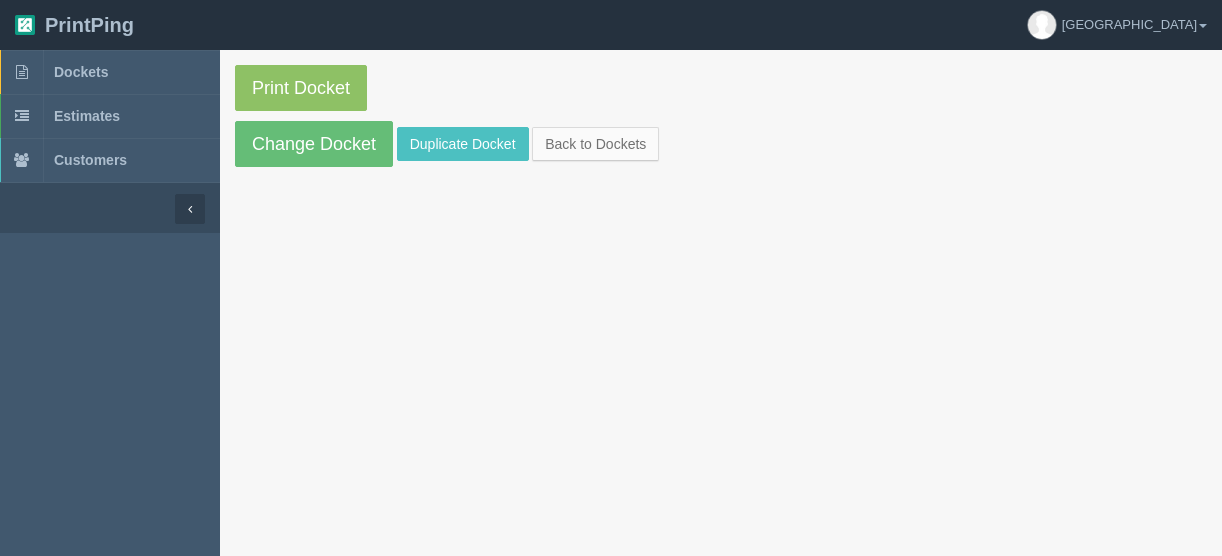 scroll, scrollTop: 0, scrollLeft: 0, axis: both 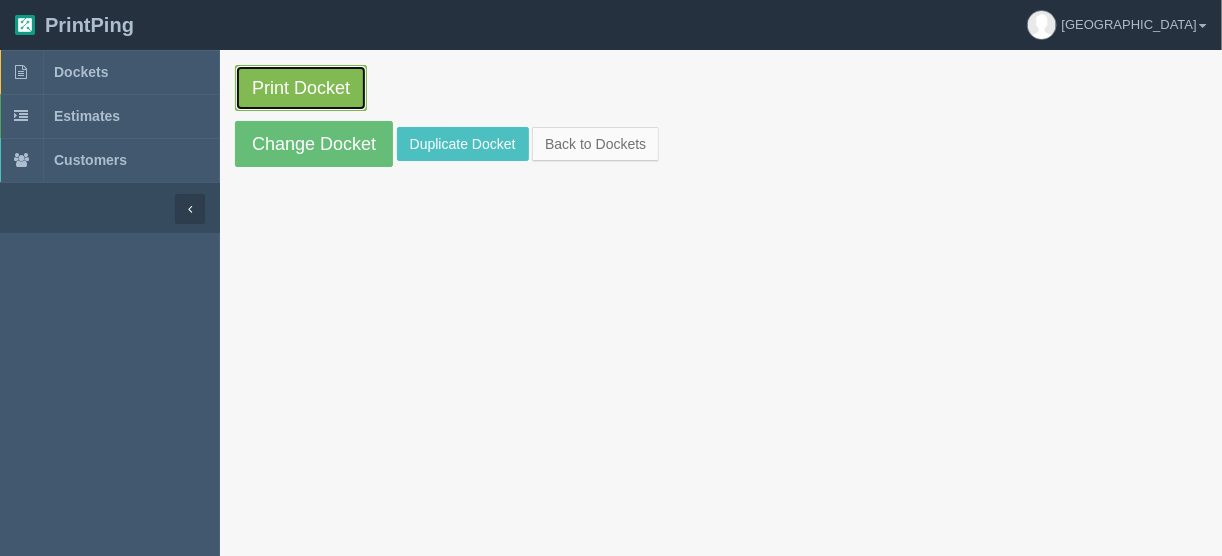 click on "Print Docket" at bounding box center (301, 88) 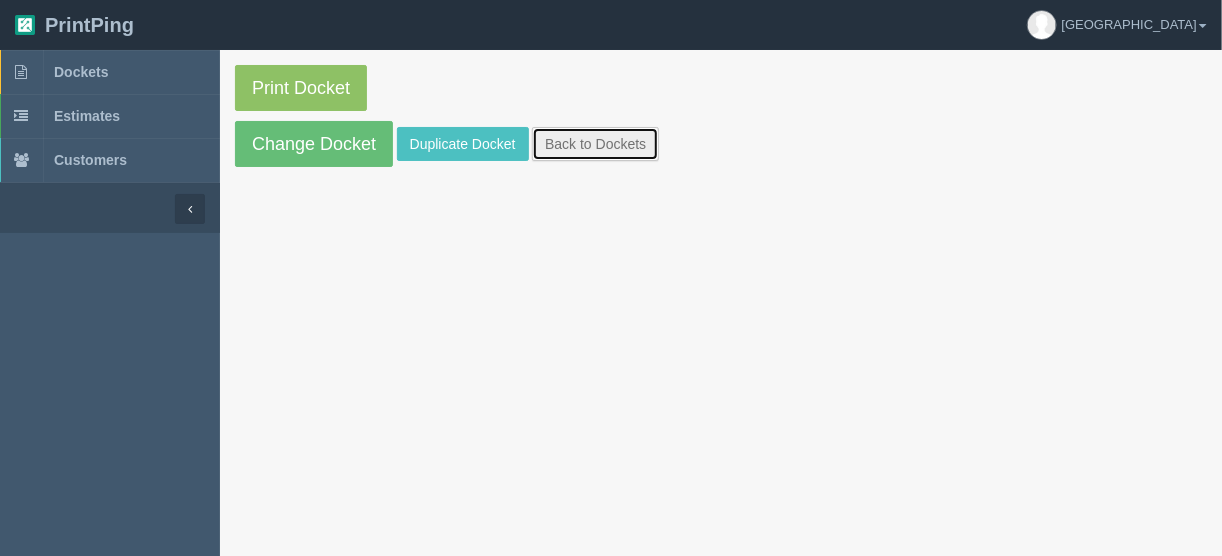 click on "Back to Dockets" at bounding box center (595, 144) 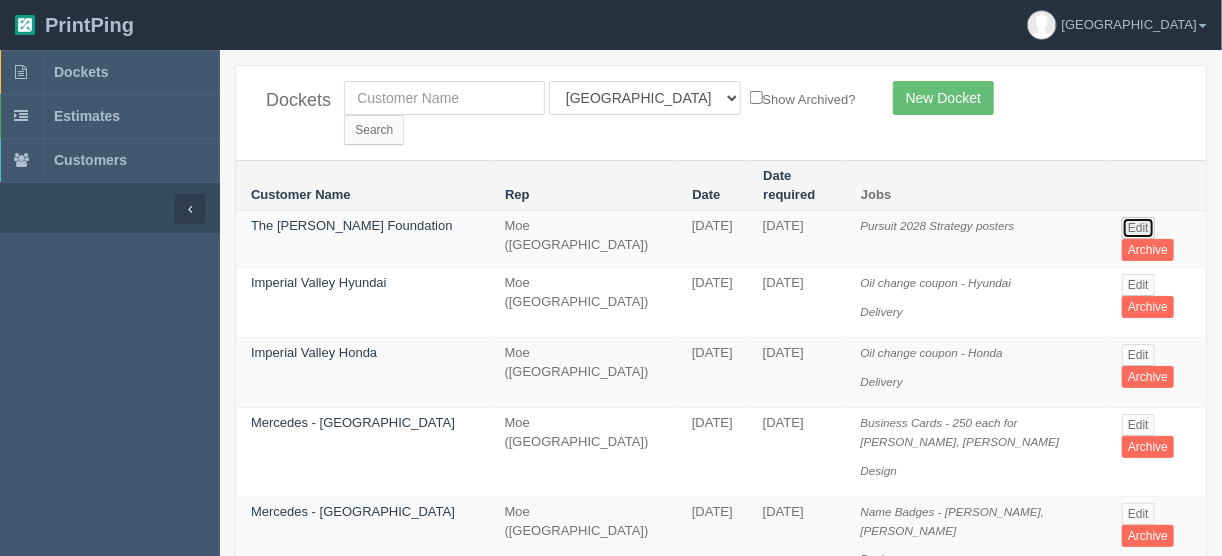 click on "Edit" at bounding box center [1138, 228] 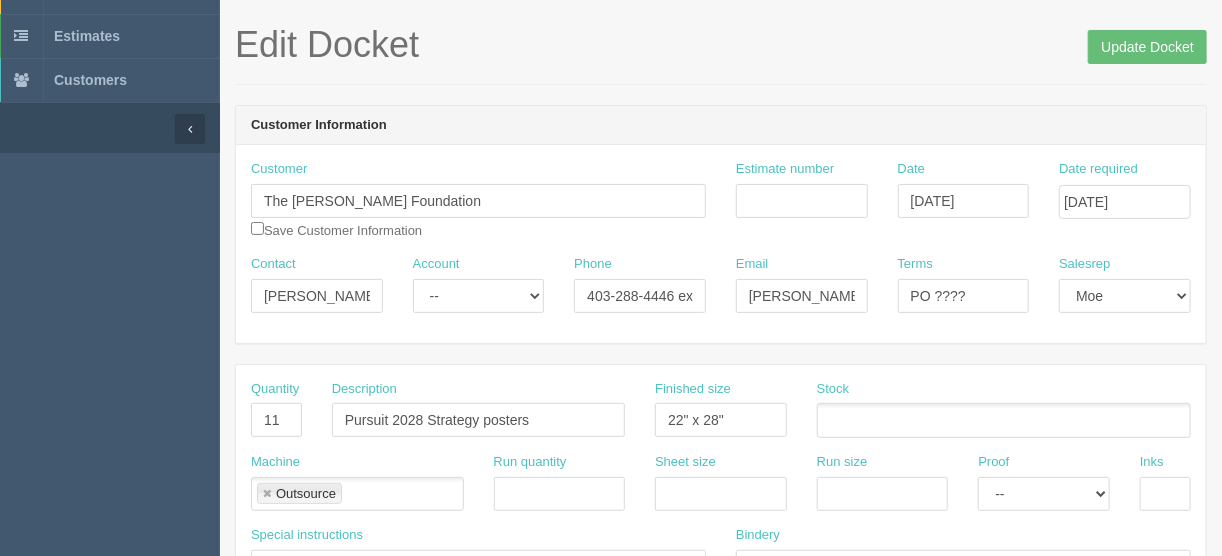scroll, scrollTop: 160, scrollLeft: 0, axis: vertical 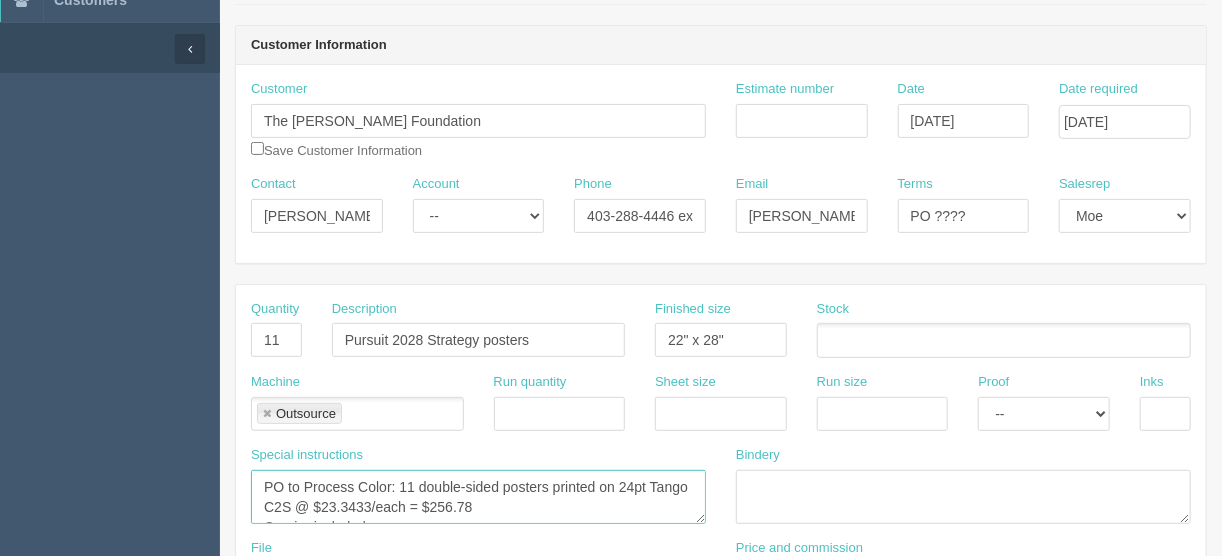 click on "PO to Process Color: 11 double-sided posters printed on 24pt Tango C2S @ $23.3433/each = $256.78
Courier included" at bounding box center [478, 497] 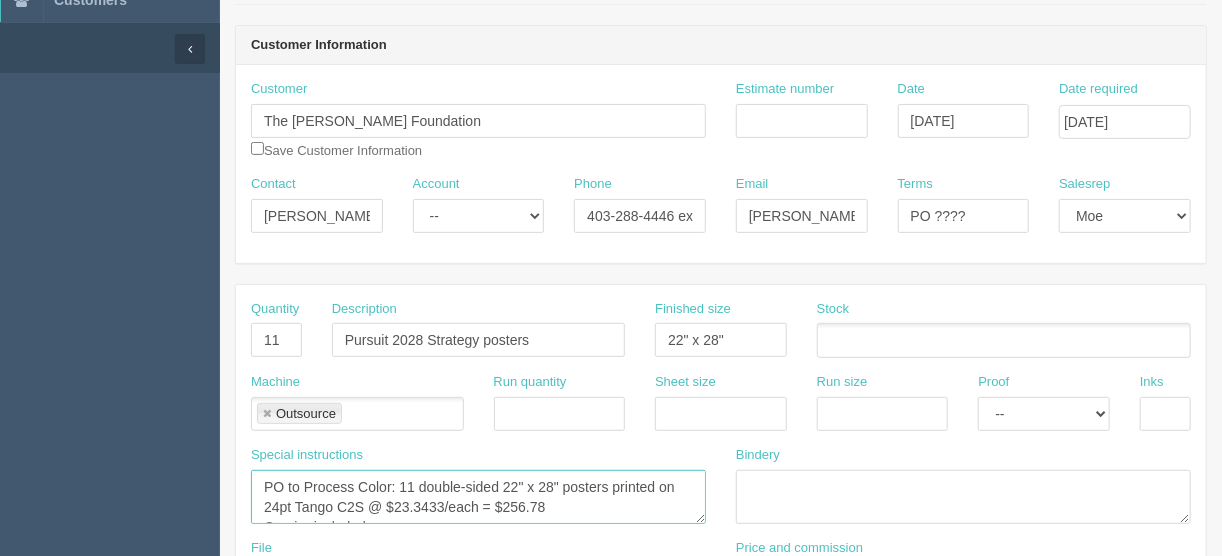 click on "PO to Process Color: 11 double-sided posters printed on 24pt Tango C2S @ $23.3433/each = $256.78
Courier included" at bounding box center [478, 497] 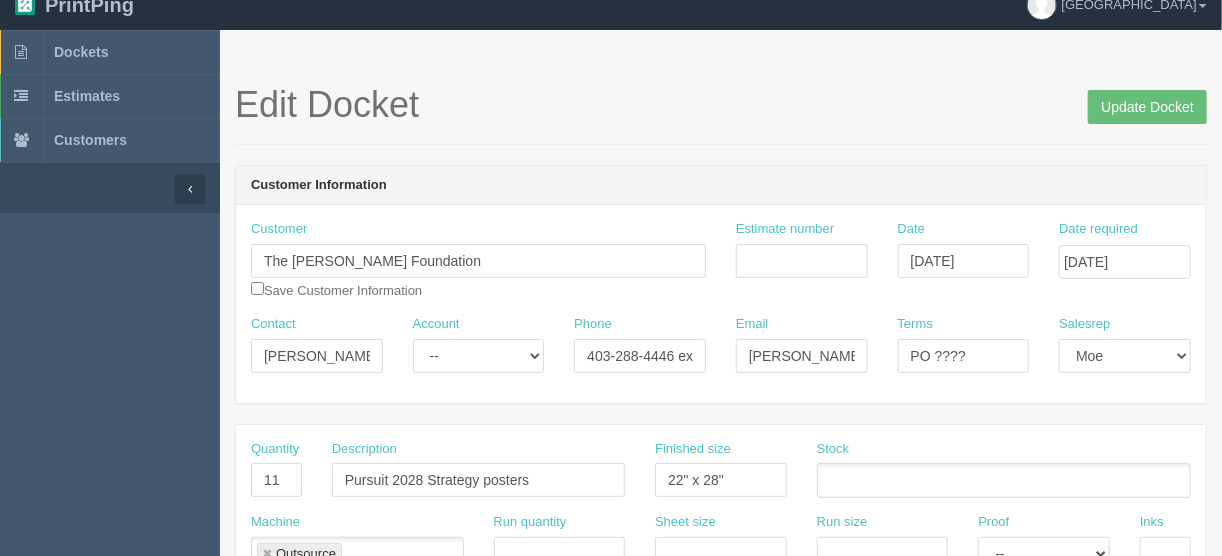 scroll, scrollTop: 0, scrollLeft: 0, axis: both 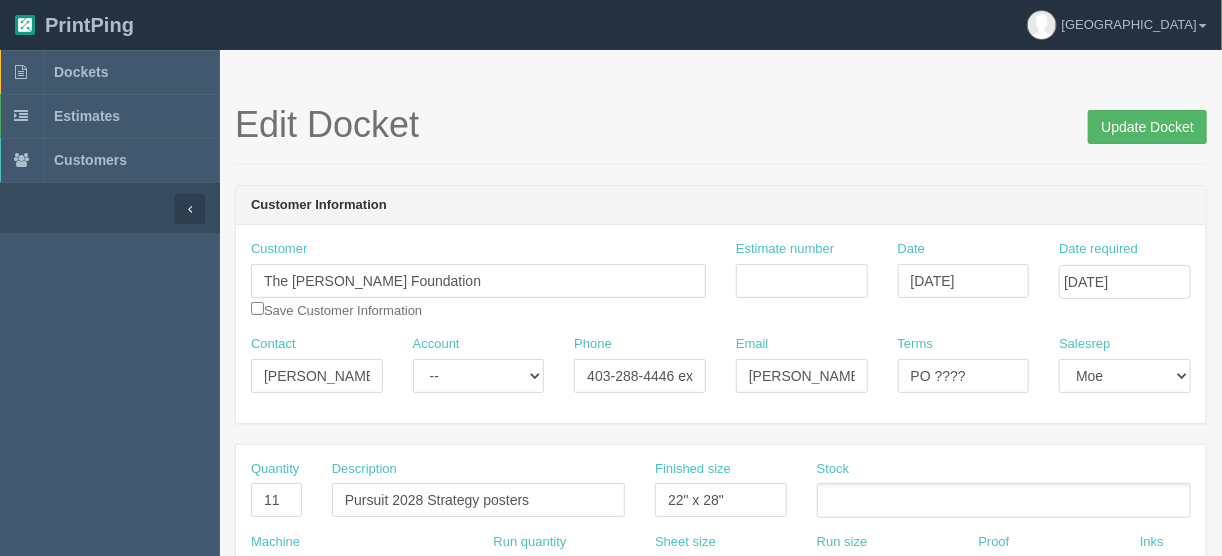 type on "PO to Process Color: 11 double-sided 22" x 28" posters printed on 24pt Tango C2S @ $23.3433/each = $256.78 (quote 93494)
Courier included" 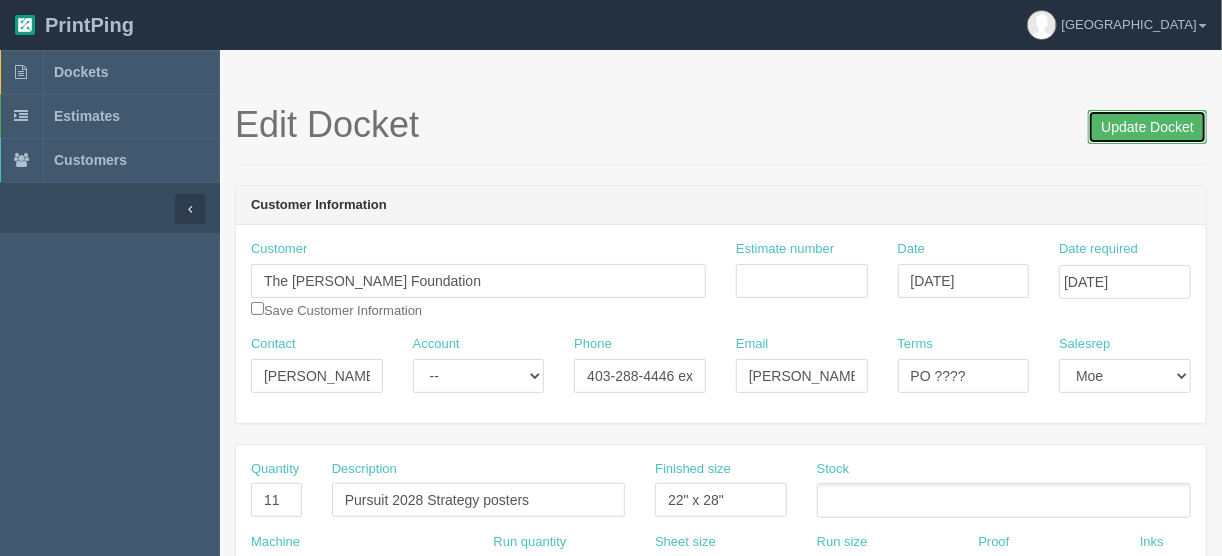 click on "Update Docket" at bounding box center (1147, 127) 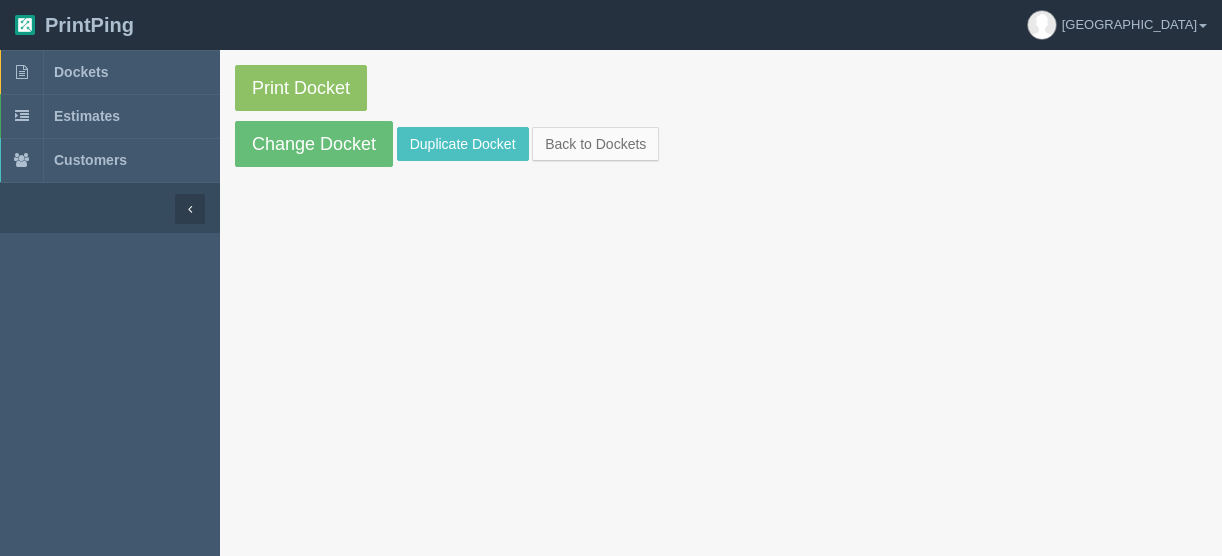 scroll, scrollTop: 0, scrollLeft: 0, axis: both 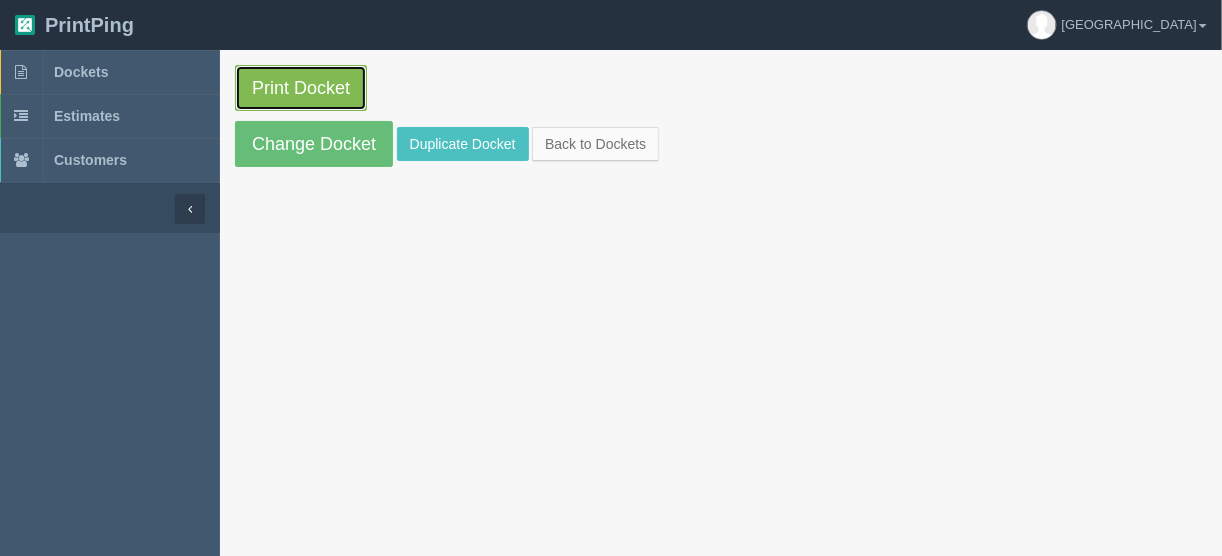 click on "Print Docket" at bounding box center (301, 88) 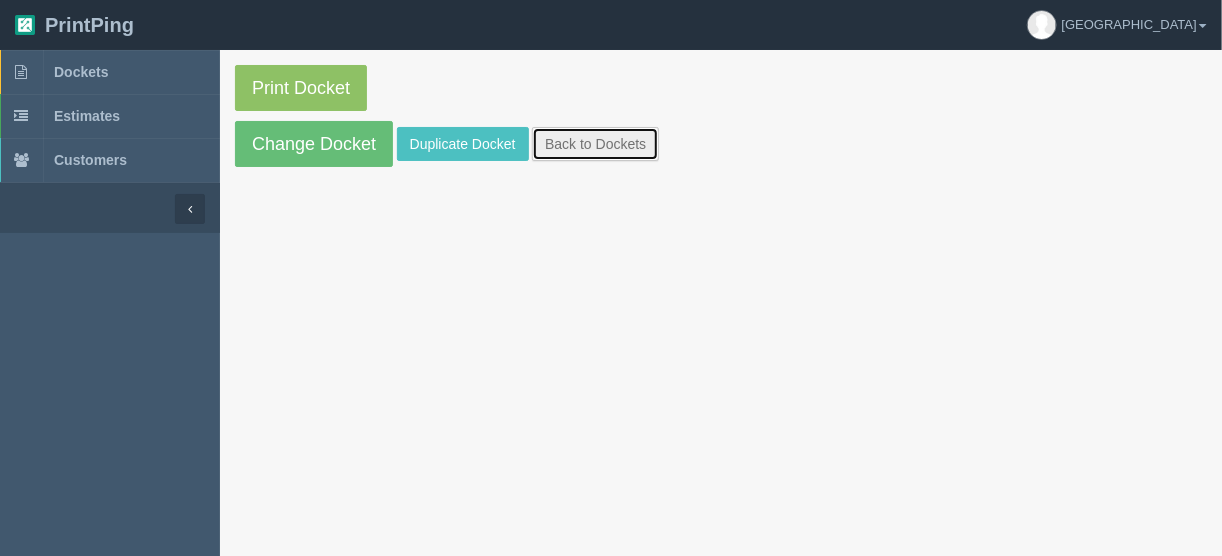 click on "Back to Dockets" at bounding box center (595, 144) 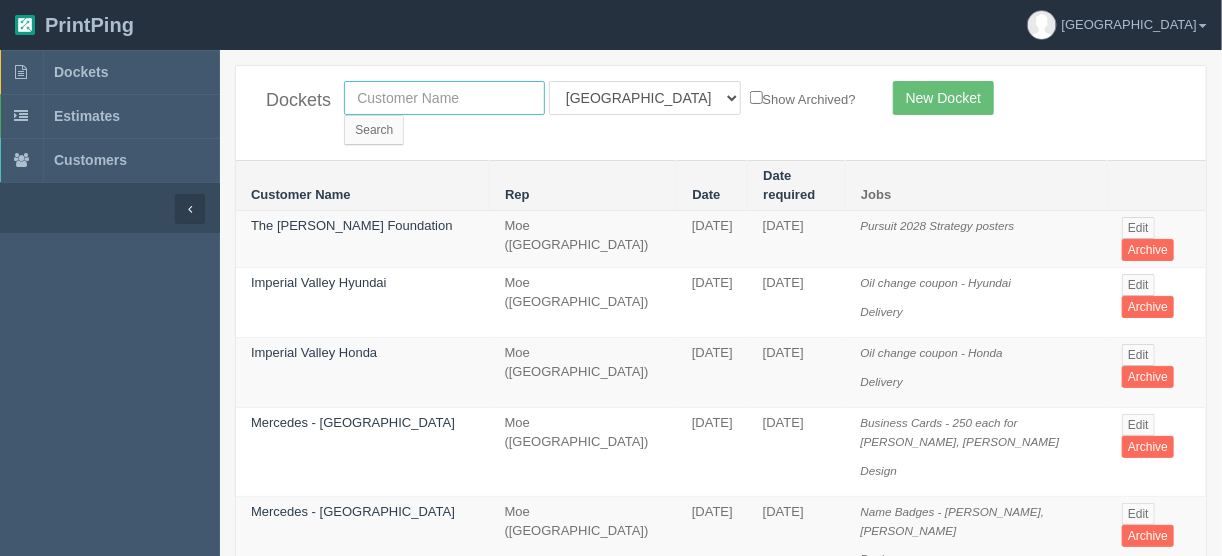 click at bounding box center (444, 98) 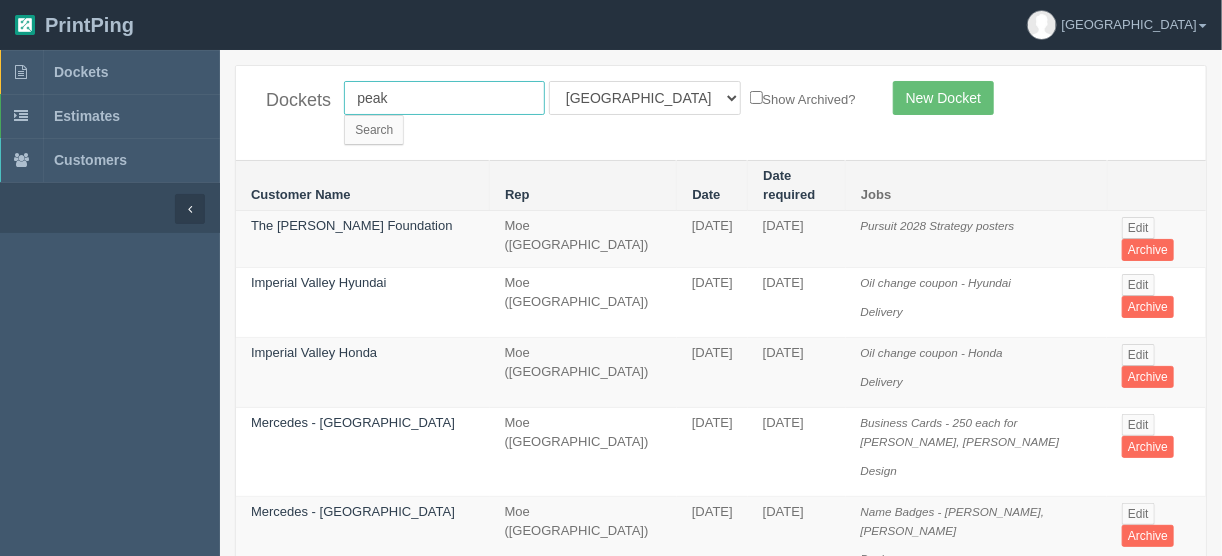 type on "peak" 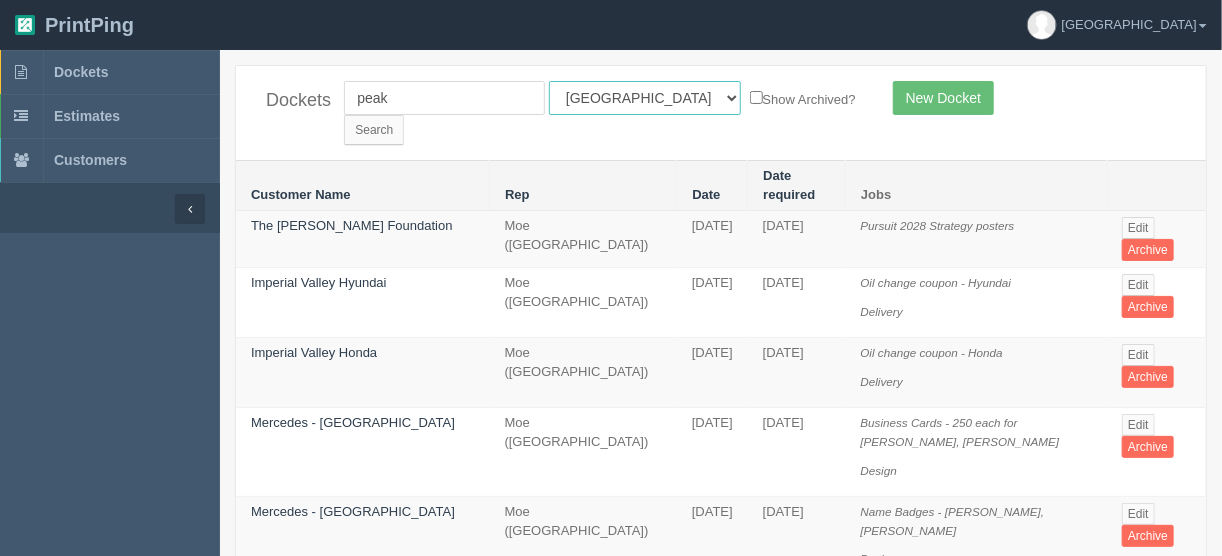 click on "All Users
[PERSON_NAME] Test 1
[PERSON_NAME]
[PERSON_NAME]
[PERSON_NAME]
France
[PERSON_NAME]
[PERSON_NAME]
[PERSON_NAME]
[PERSON_NAME]
[PERSON_NAME]
[PERSON_NAME]
[PERSON_NAME]
[PERSON_NAME]" at bounding box center [645, 98] 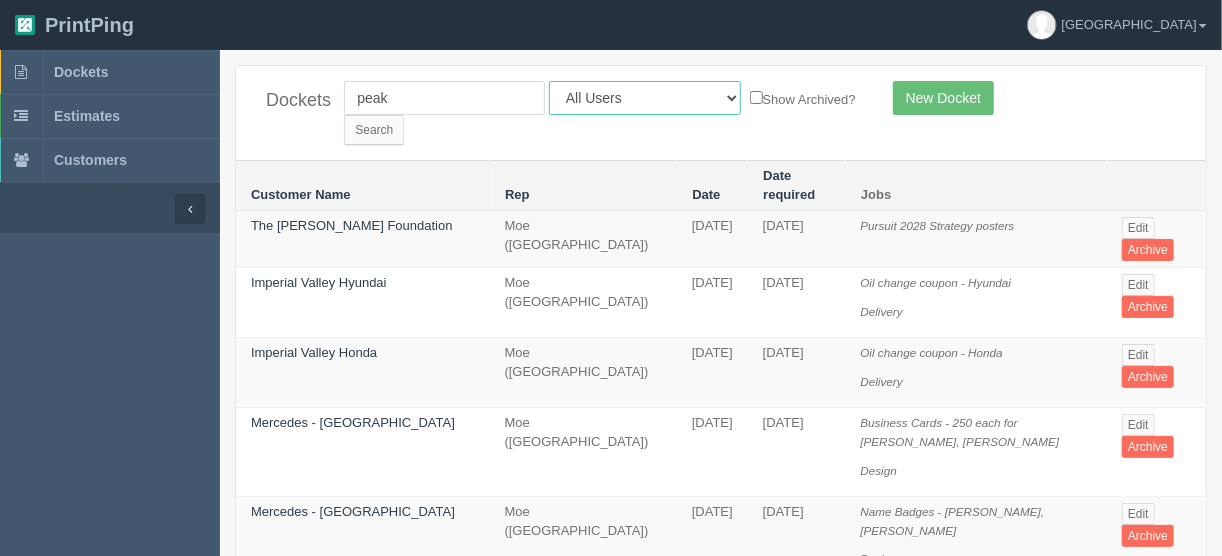 click on "All Users
[PERSON_NAME] Test 1
[PERSON_NAME]
[PERSON_NAME]
[PERSON_NAME]
France
[PERSON_NAME]
[PERSON_NAME]
[PERSON_NAME]
[PERSON_NAME]
[PERSON_NAME]
[PERSON_NAME]
[PERSON_NAME]
[PERSON_NAME]" at bounding box center [645, 98] 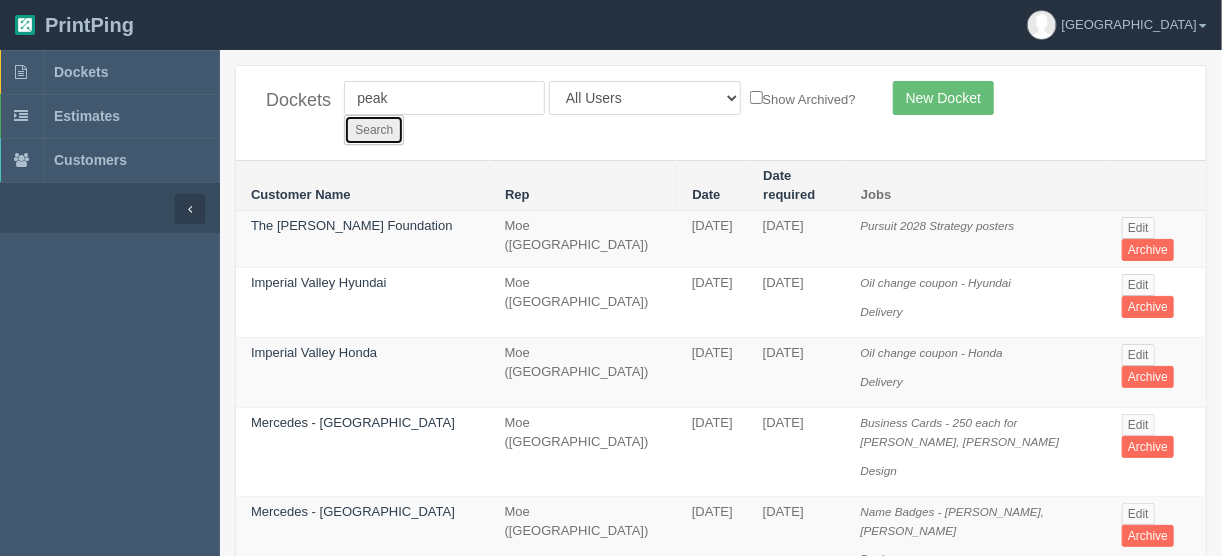 click on "Search" at bounding box center (374, 130) 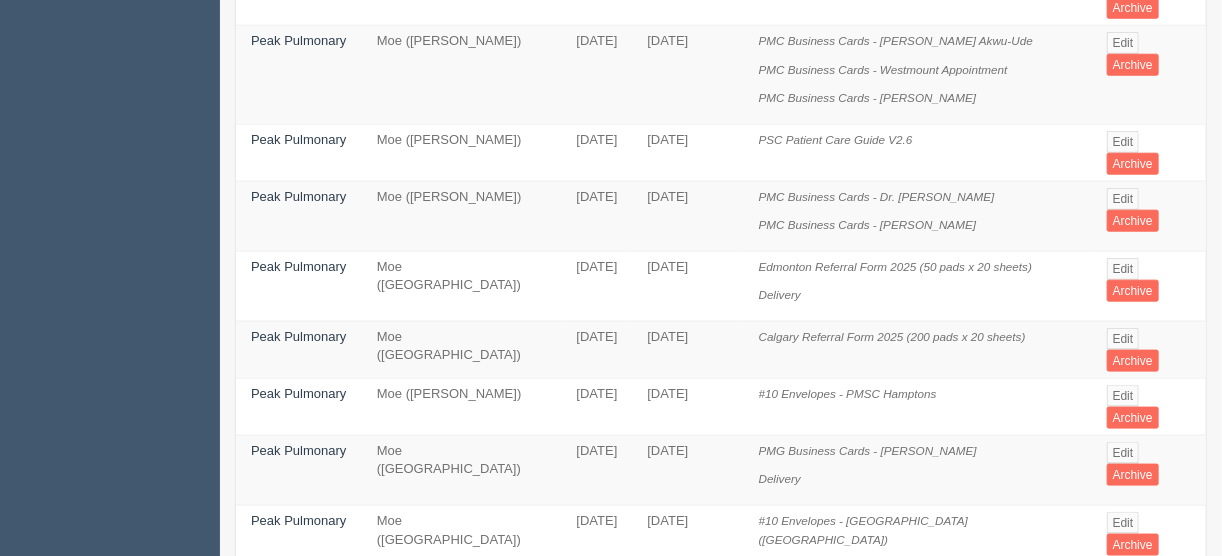 scroll, scrollTop: 880, scrollLeft: 0, axis: vertical 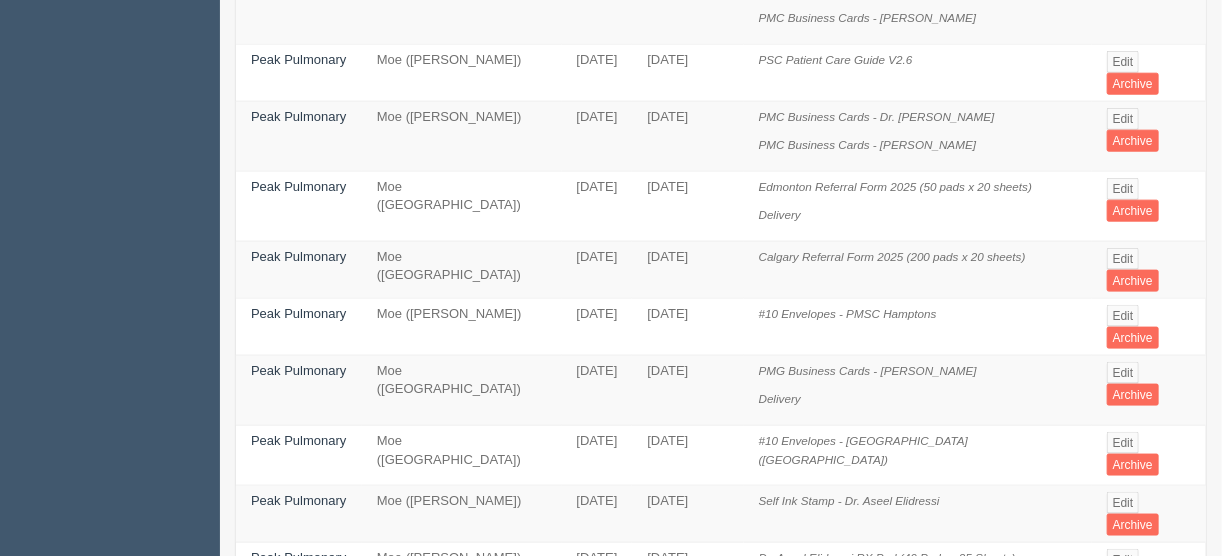 click on "Edit" at bounding box center [1123, 744] 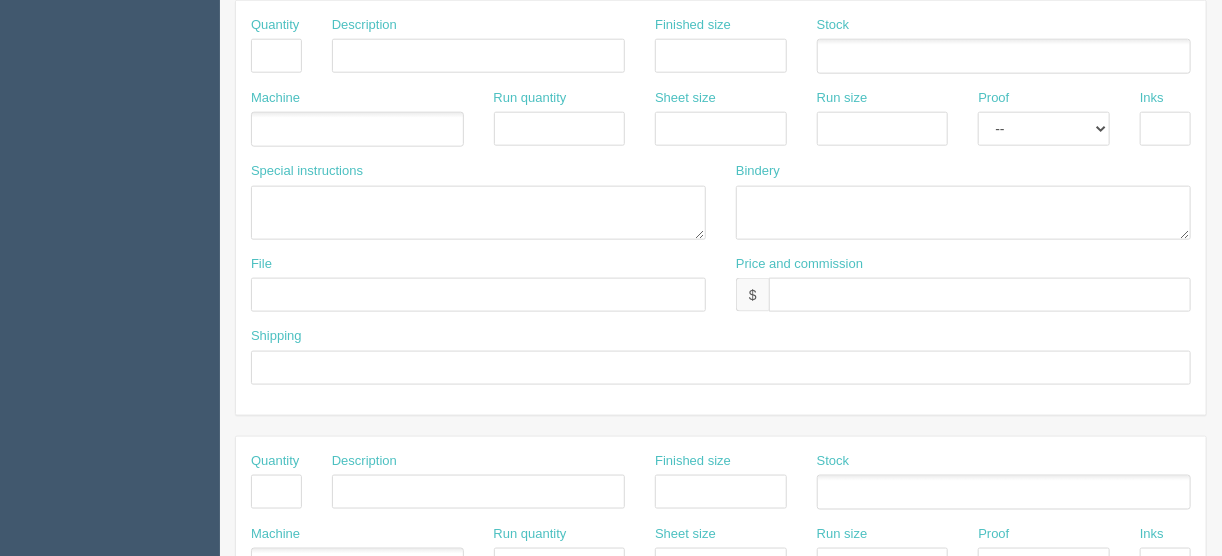 scroll, scrollTop: 0, scrollLeft: 0, axis: both 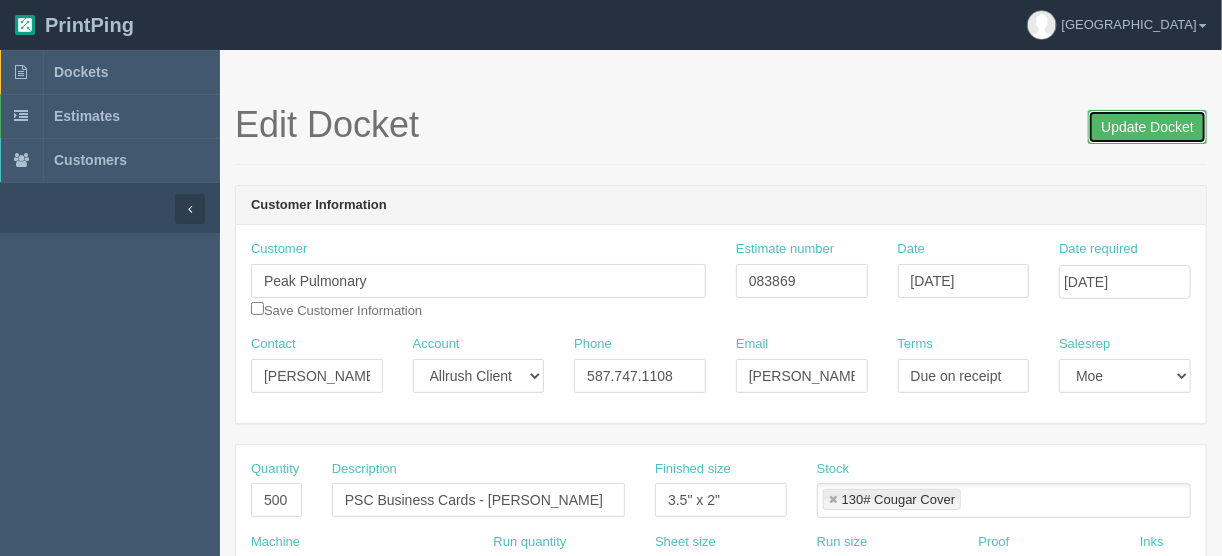click on "Update Docket" at bounding box center [1147, 127] 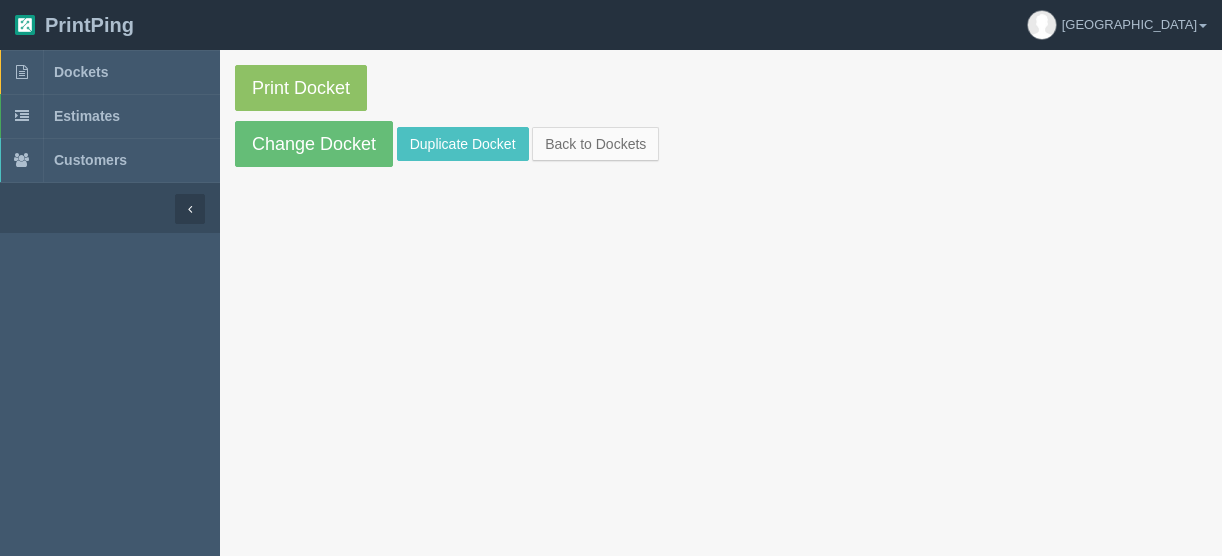 scroll, scrollTop: 0, scrollLeft: 0, axis: both 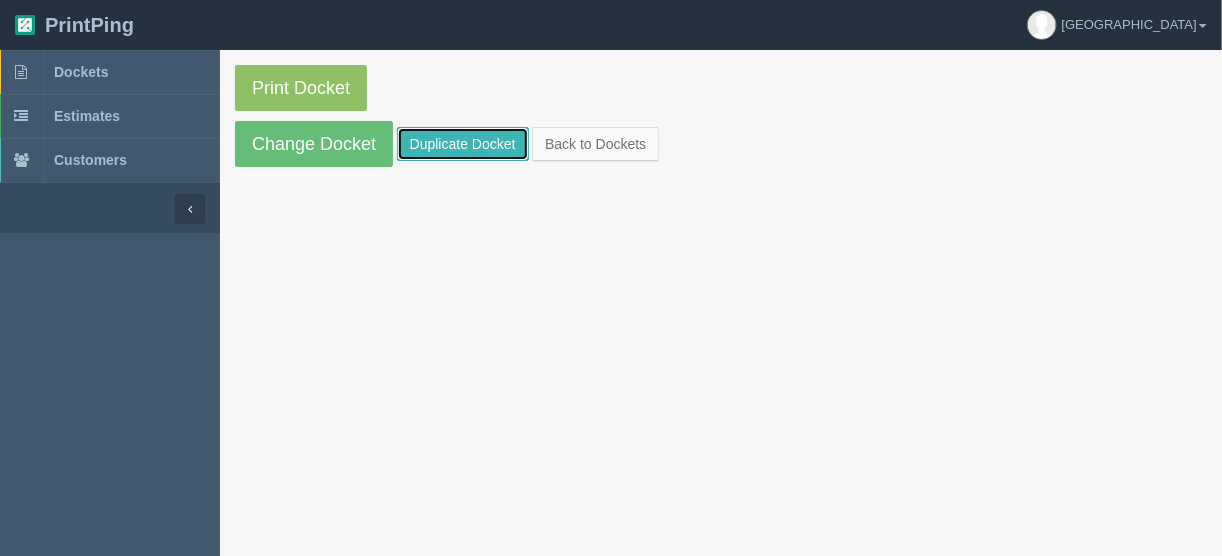 click on "Duplicate Docket" at bounding box center (463, 144) 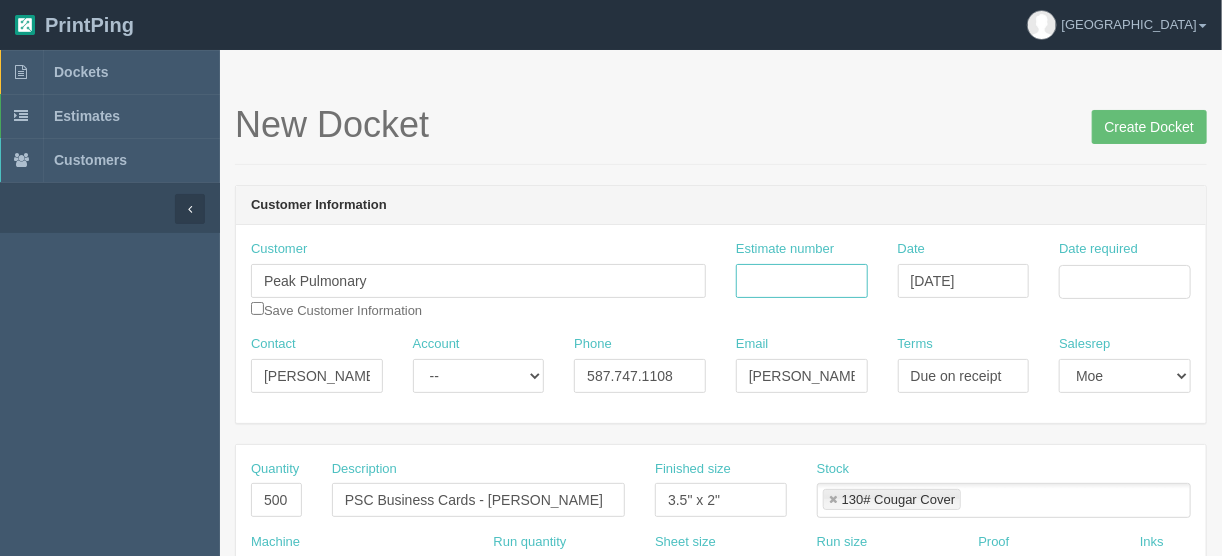 drag, startPoint x: 807, startPoint y: 280, endPoint x: 817, endPoint y: 282, distance: 10.198039 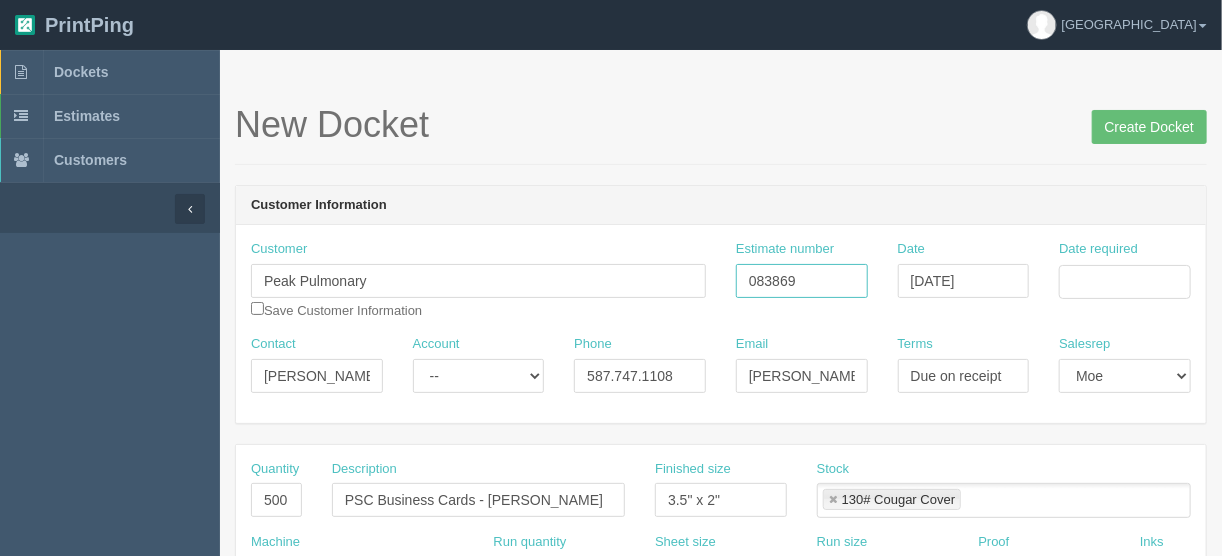 type on "083869" 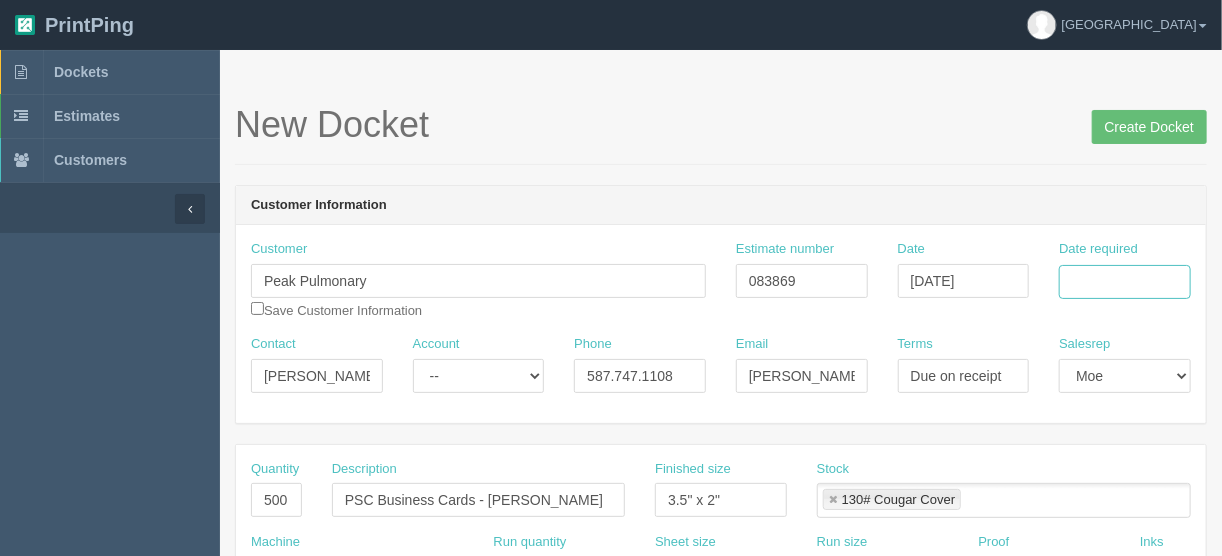 click on "Date required" at bounding box center (1125, 282) 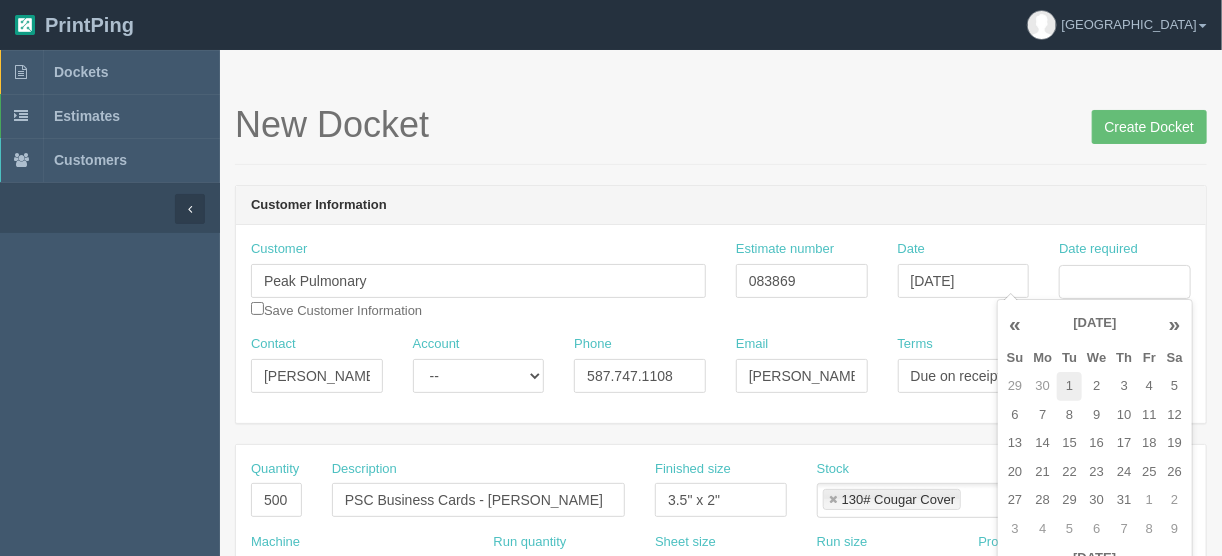 click on "1" at bounding box center (1069, 386) 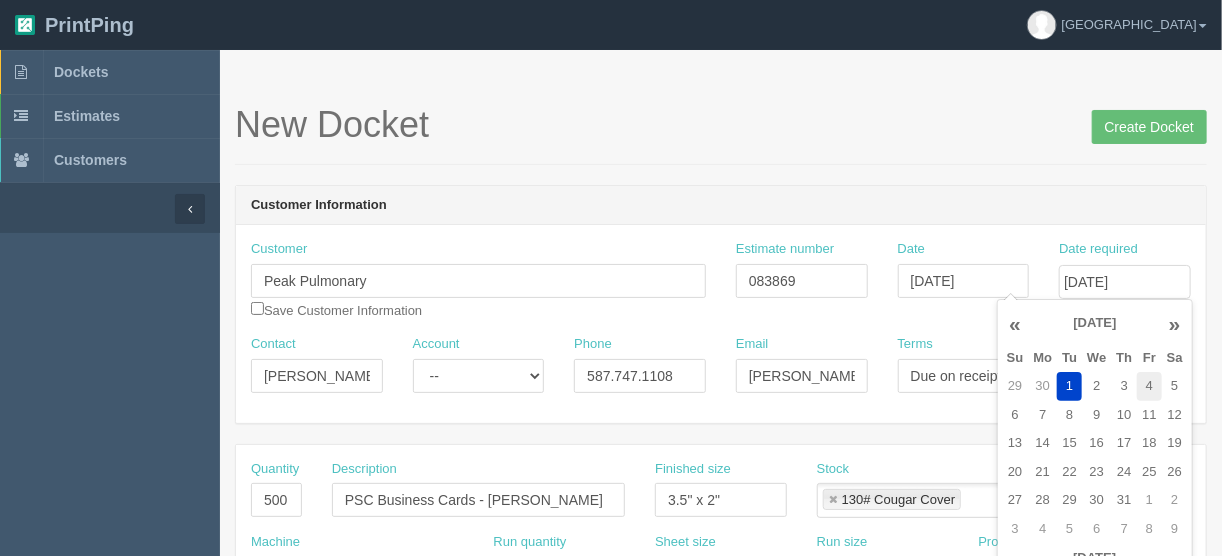 click on "4" at bounding box center [1149, 386] 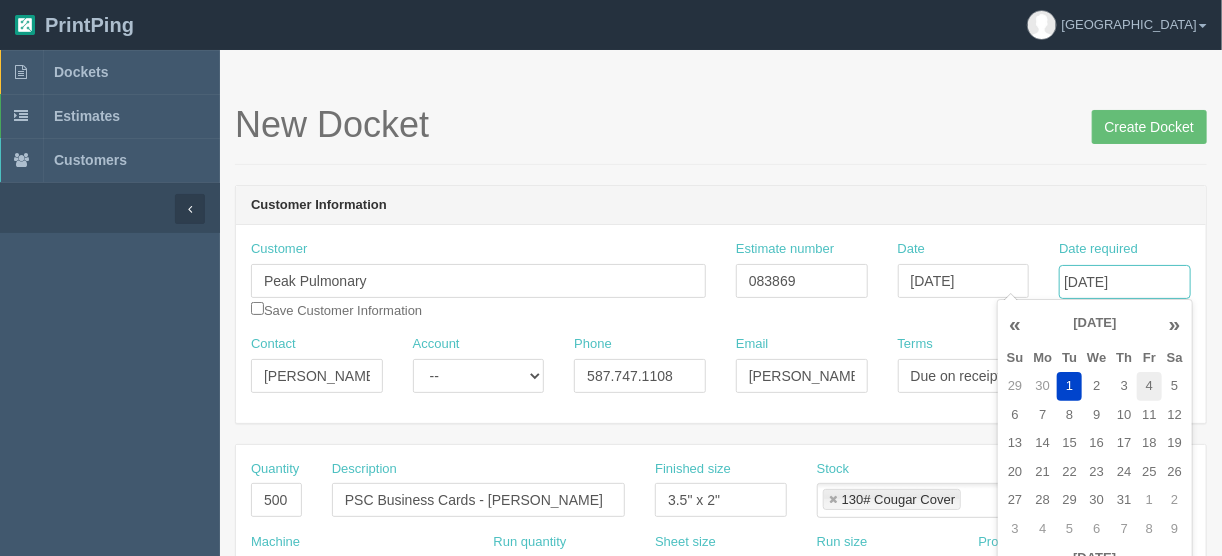 type on "July 4, 2025" 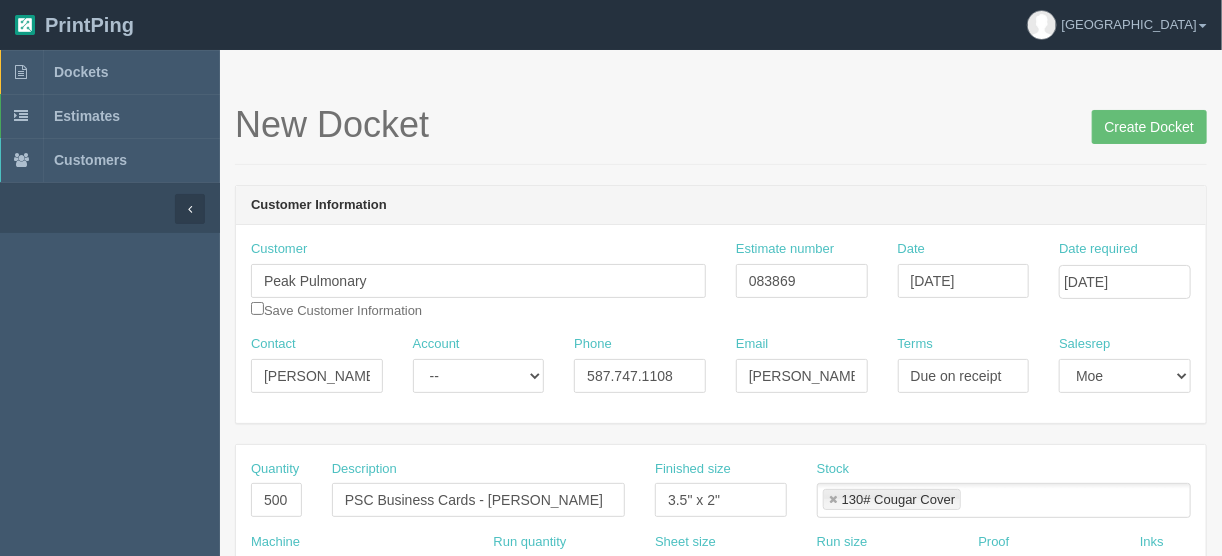 click on "New Docket
Create Docket" at bounding box center (721, 135) 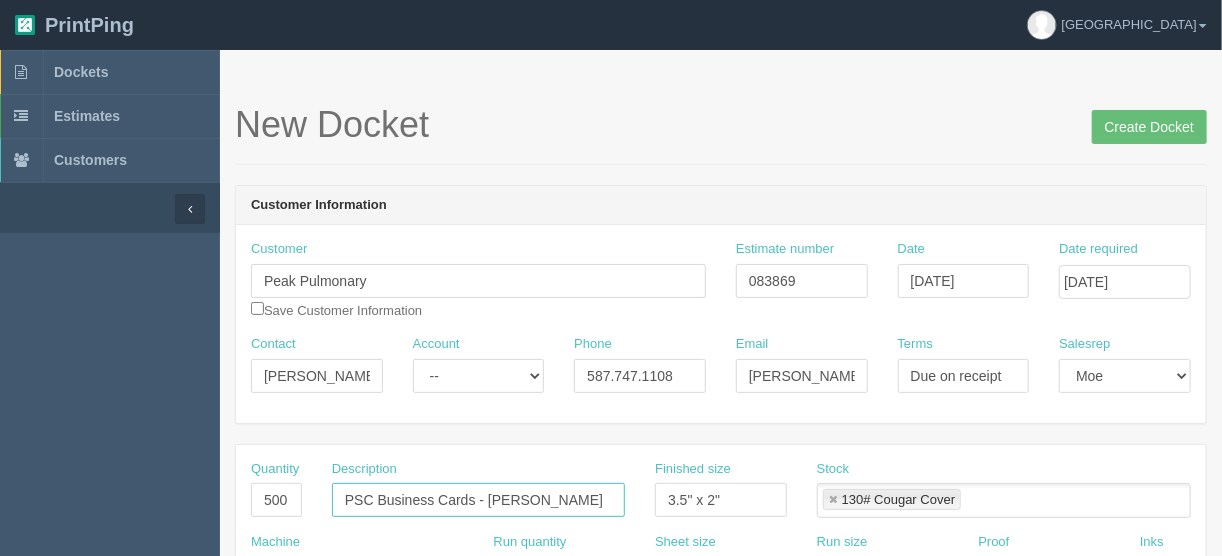 drag, startPoint x: 602, startPoint y: 497, endPoint x: 488, endPoint y: 502, distance: 114.1096 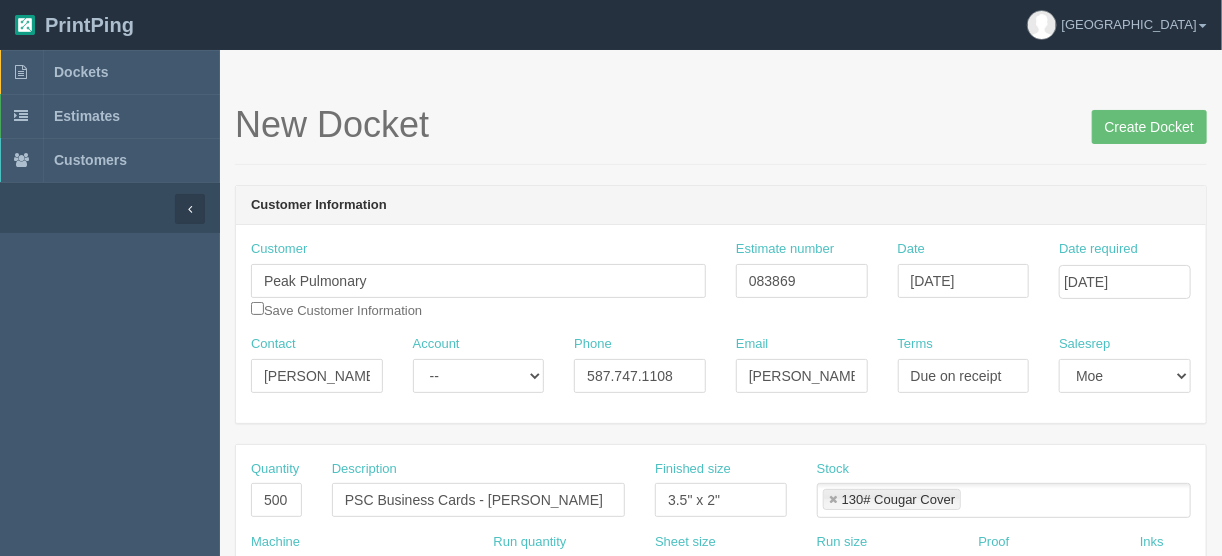 scroll, scrollTop: 0, scrollLeft: 0, axis: both 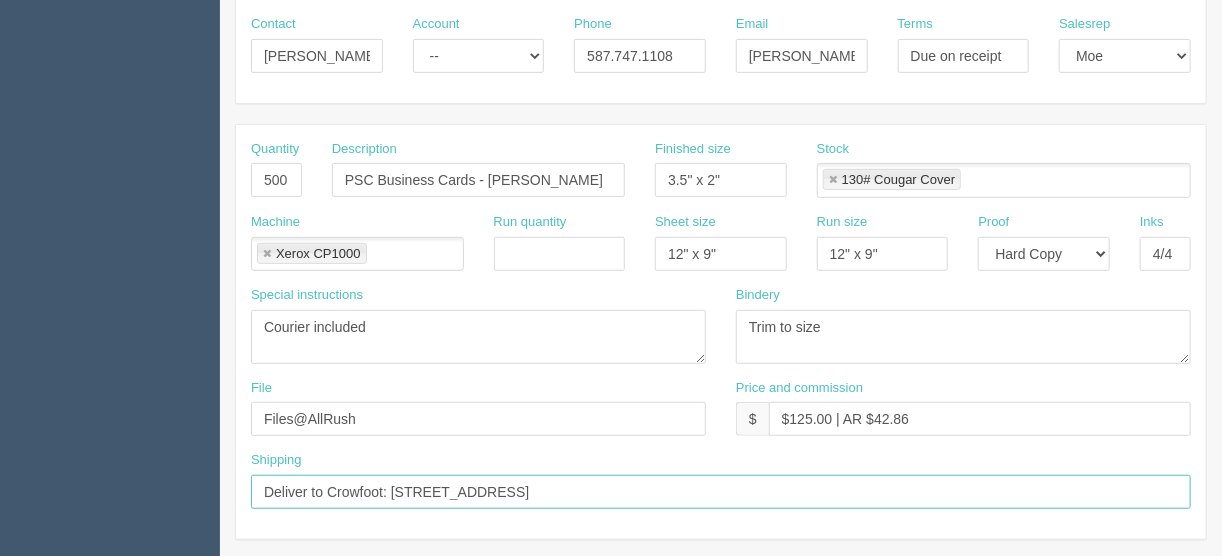 drag, startPoint x: 704, startPoint y: 484, endPoint x: 330, endPoint y: 488, distance: 374.0214 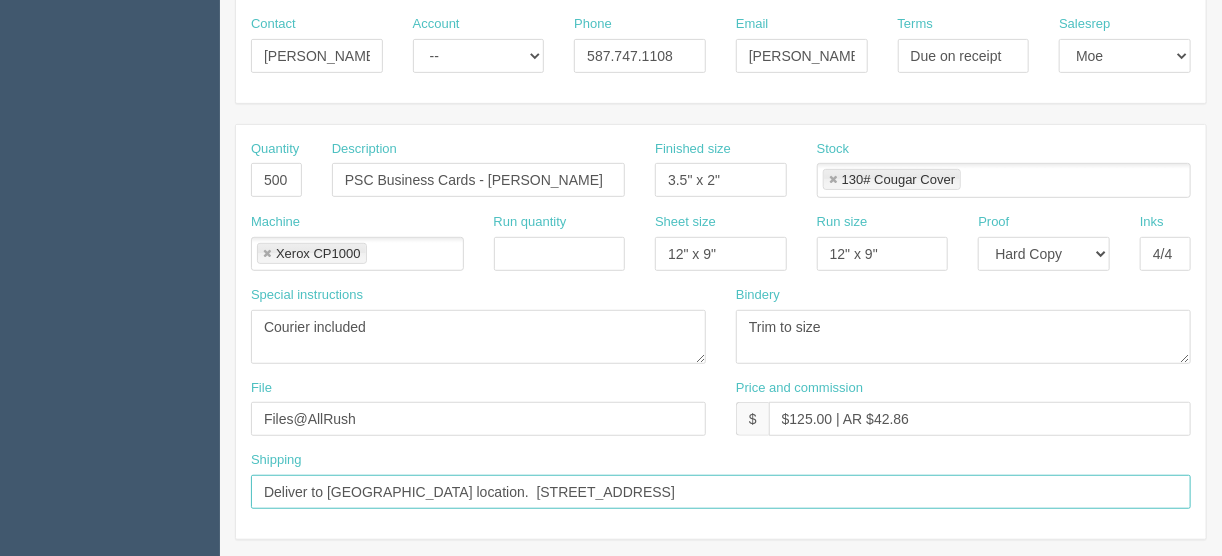 click on "Deliver to Shawnessy location.  100, 250 Shawville Boulevard SE Calgary, AB T2Y2Z7" at bounding box center (721, 492) 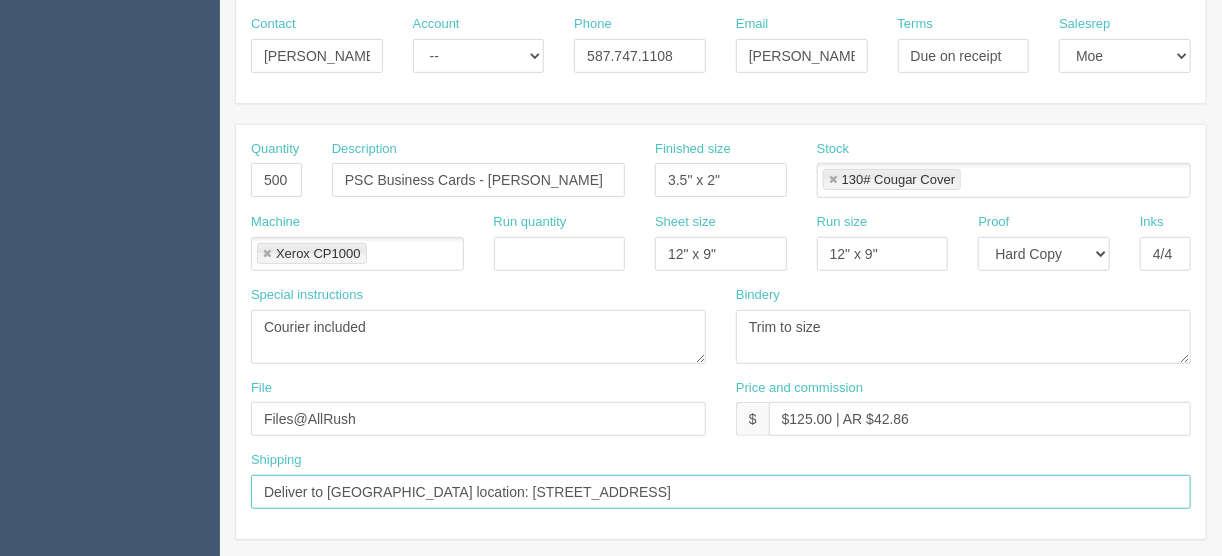 type on "Deliver to Shawnessy location: 100, 250 Shawville Boulevard SE Calgary, AB T2Y2Z7" 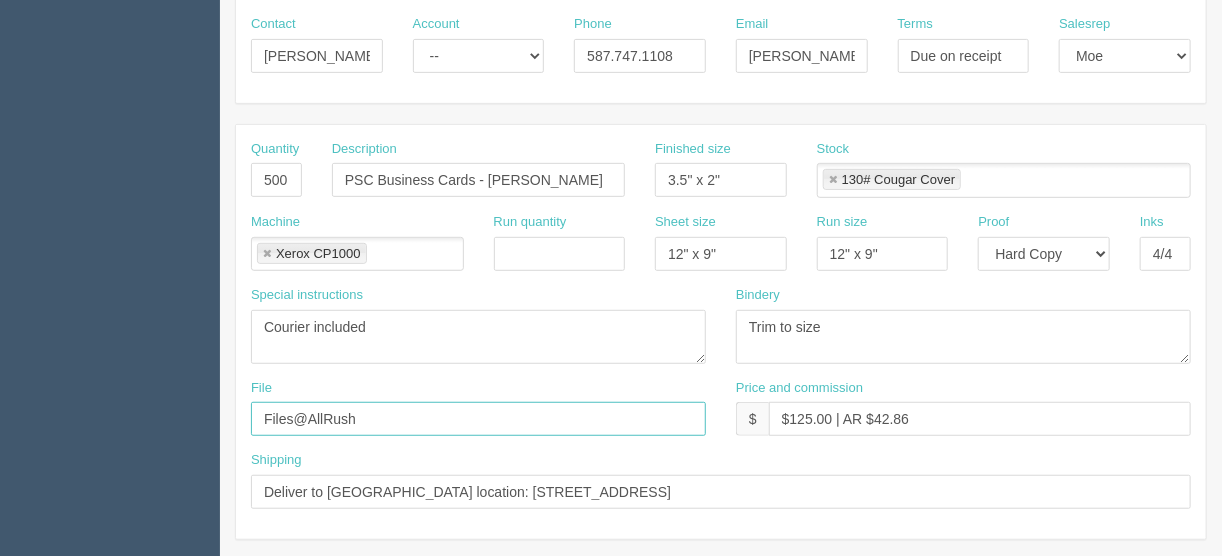 click on "Files@AllRush" at bounding box center (478, 419) 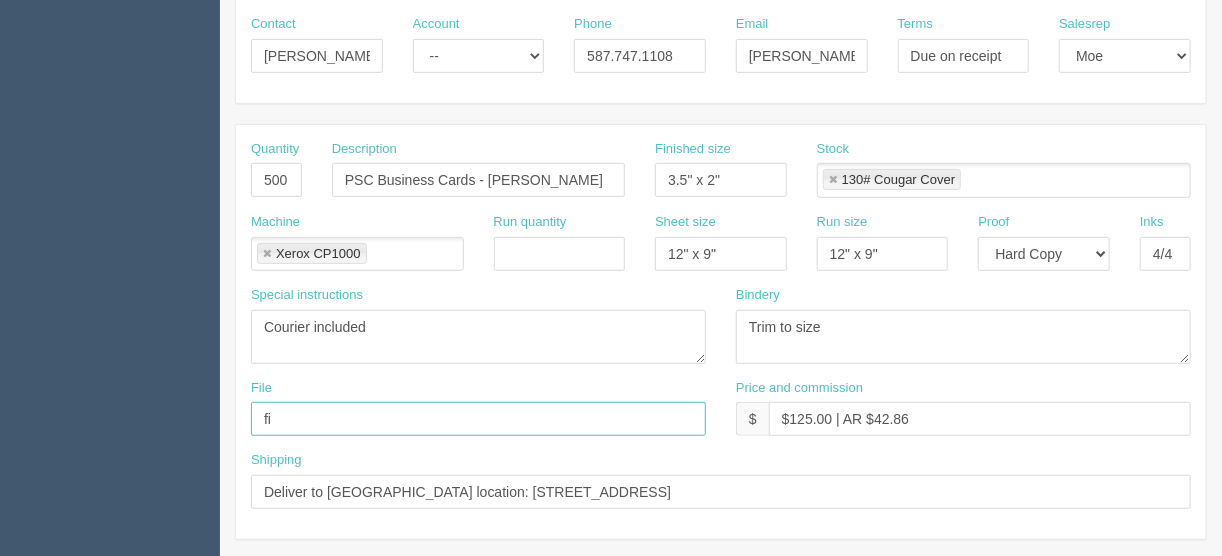 type on "files@allrush.ca" 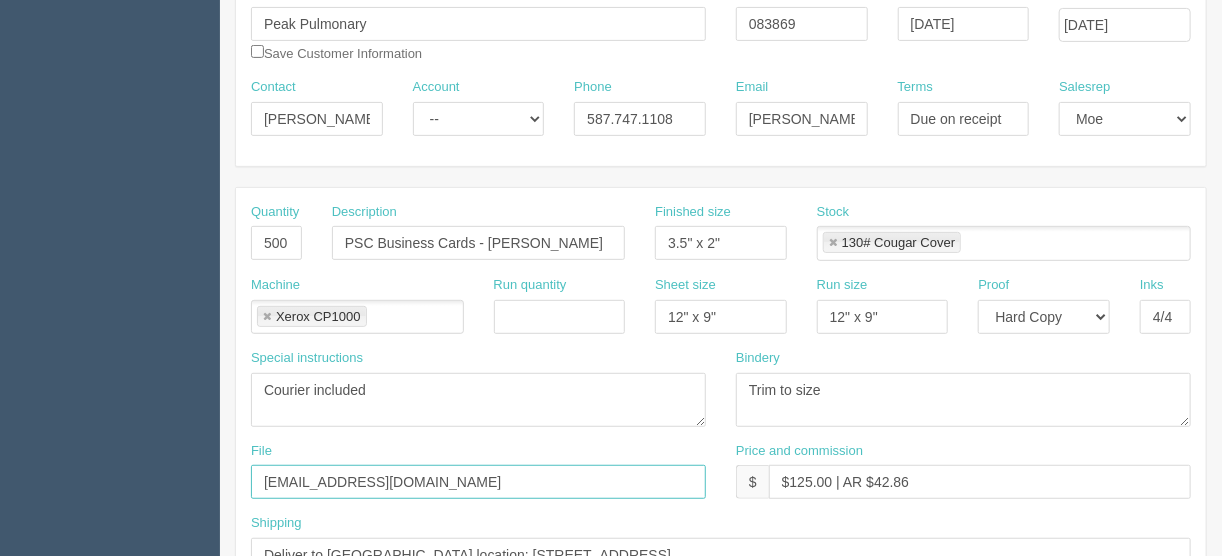scroll, scrollTop: 209, scrollLeft: 0, axis: vertical 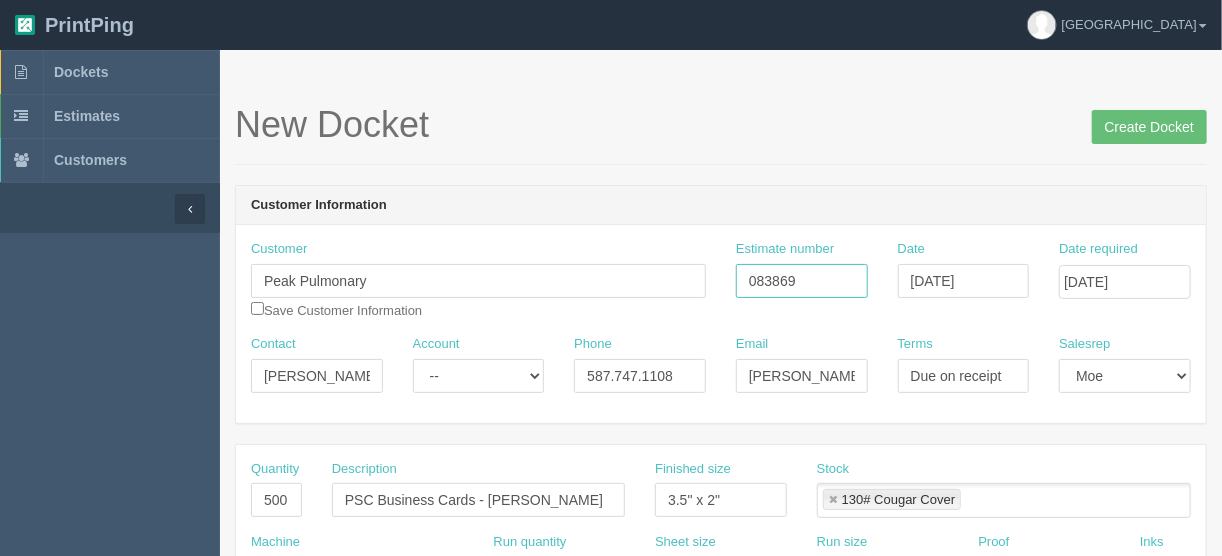 drag, startPoint x: 763, startPoint y: 282, endPoint x: 757, endPoint y: 302, distance: 20.880613 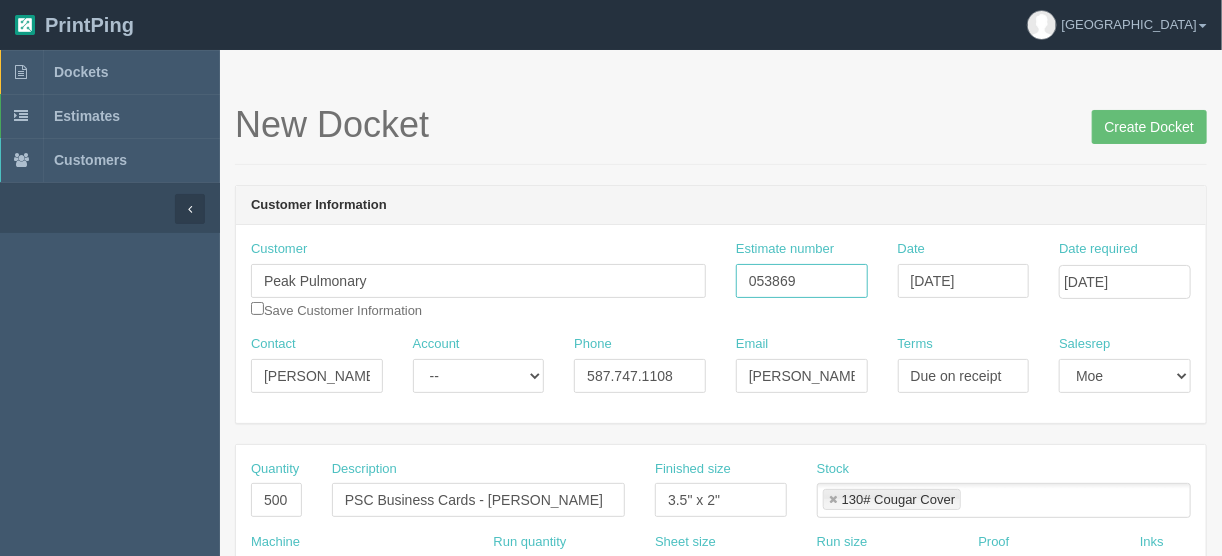type on "053869" 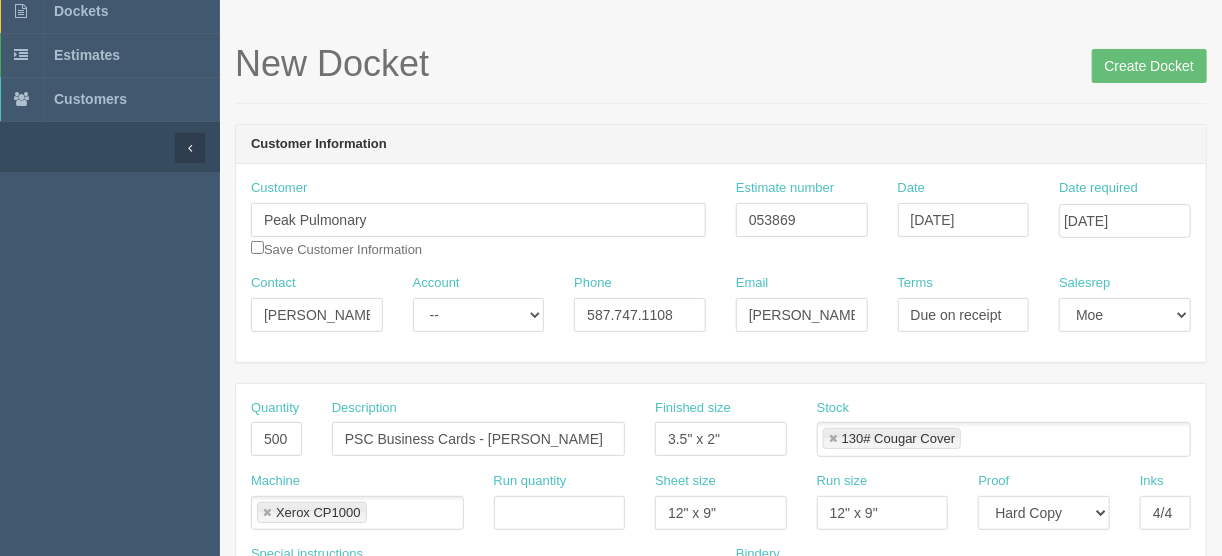 scroll, scrollTop: 160, scrollLeft: 0, axis: vertical 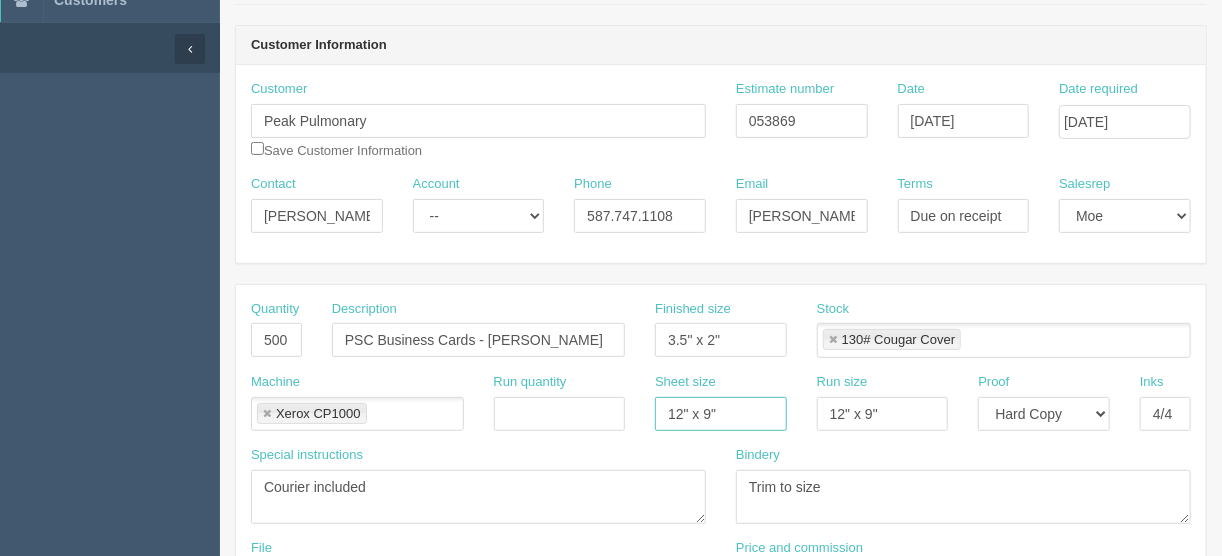 drag, startPoint x: 724, startPoint y: 412, endPoint x: 631, endPoint y: 419, distance: 93.26307 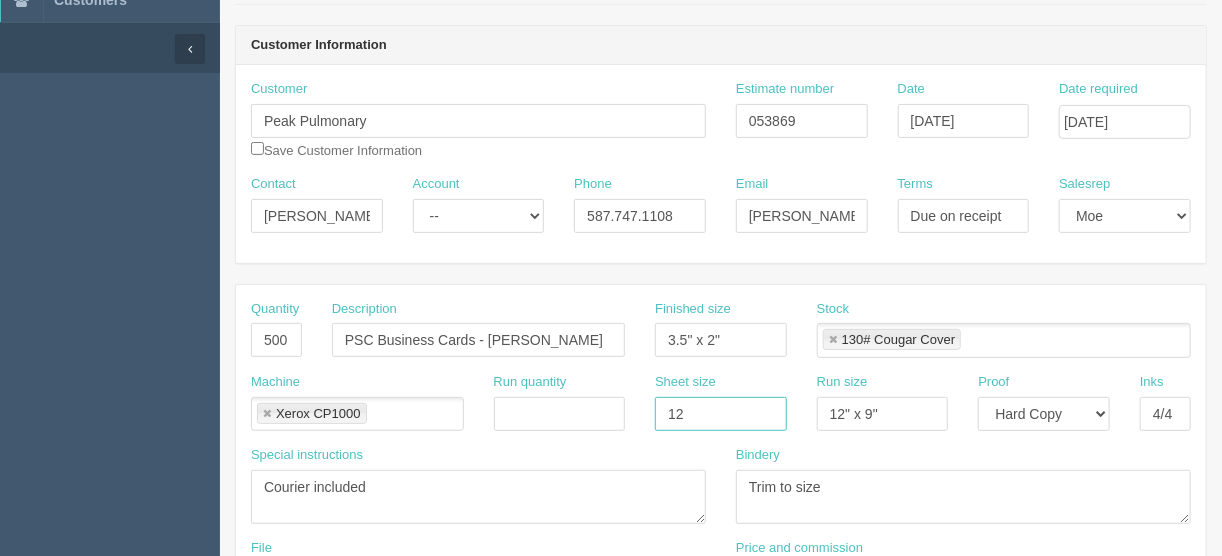 type on "12" x 18"" 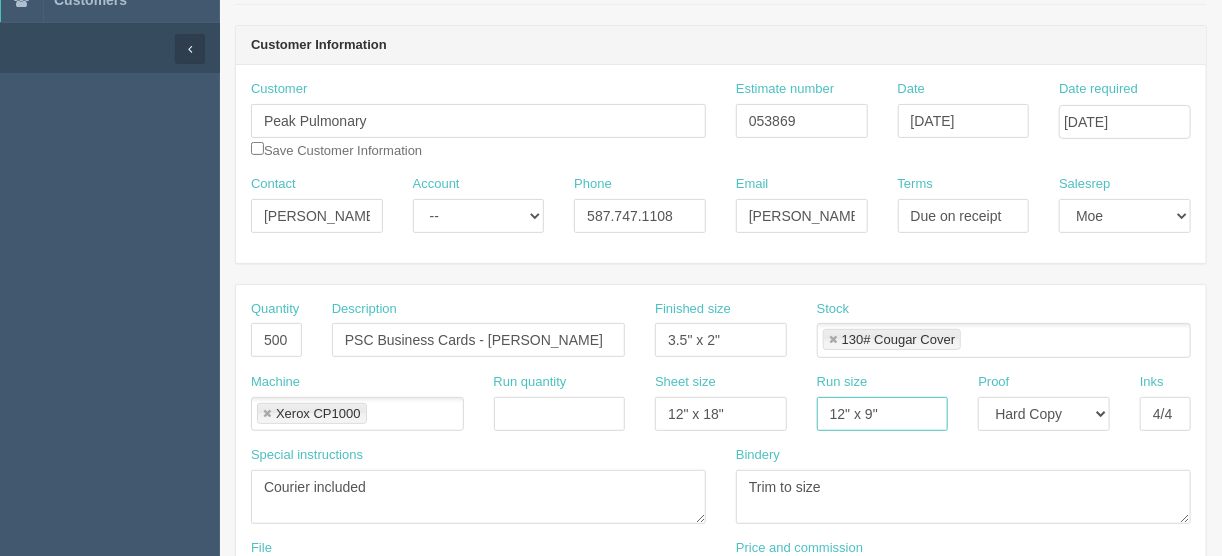 drag, startPoint x: 889, startPoint y: 408, endPoint x: 772, endPoint y: 426, distance: 118.37652 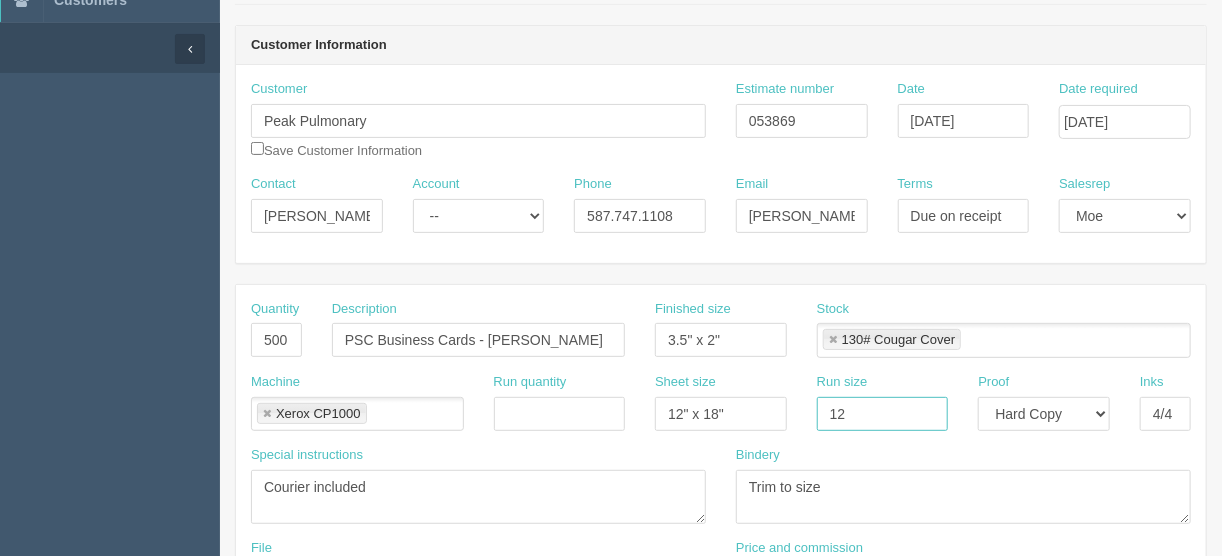 type on "12" x 18"" 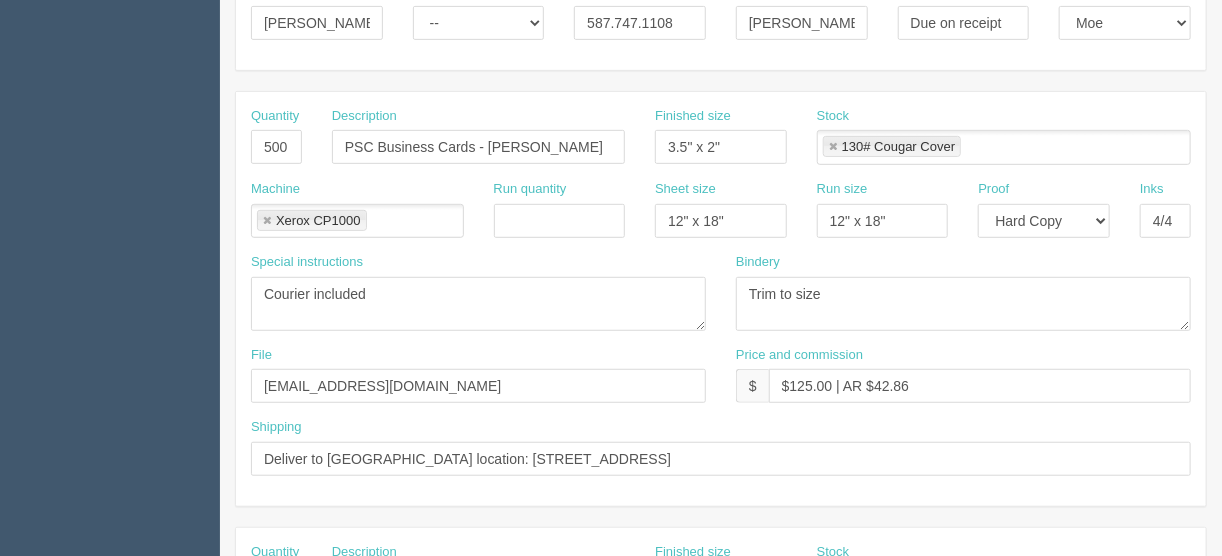 scroll, scrollTop: 400, scrollLeft: 0, axis: vertical 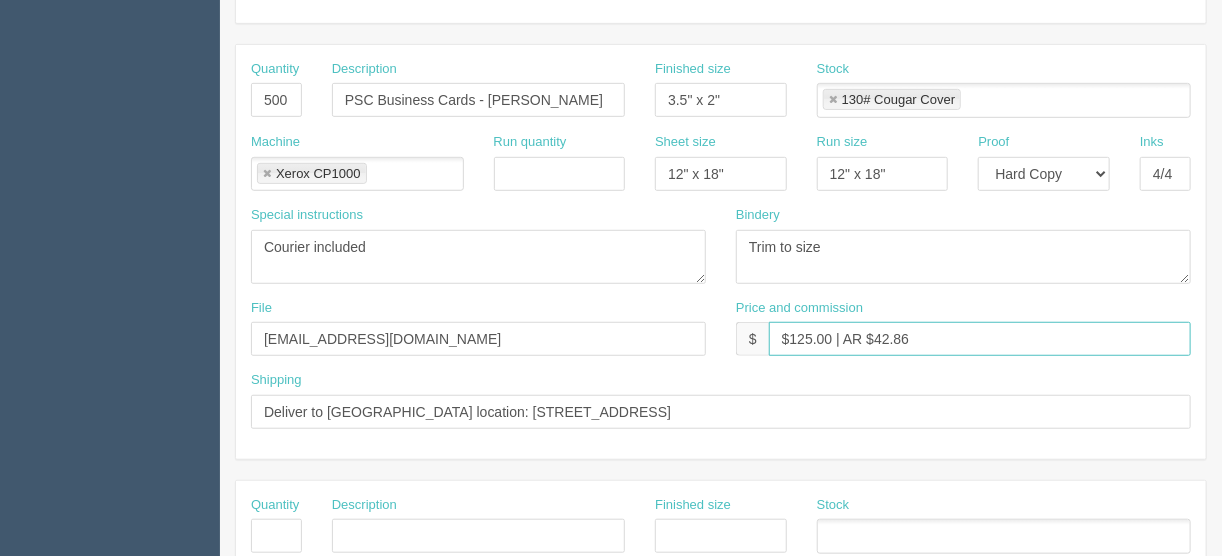 drag, startPoint x: 937, startPoint y: 338, endPoint x: 877, endPoint y: 338, distance: 60 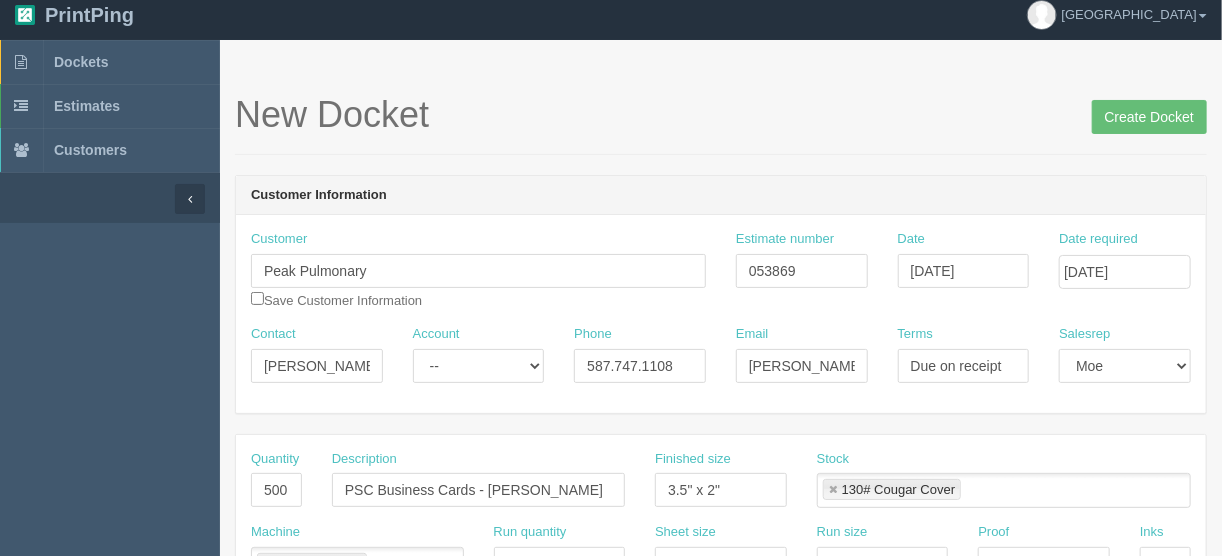 scroll, scrollTop: 0, scrollLeft: 0, axis: both 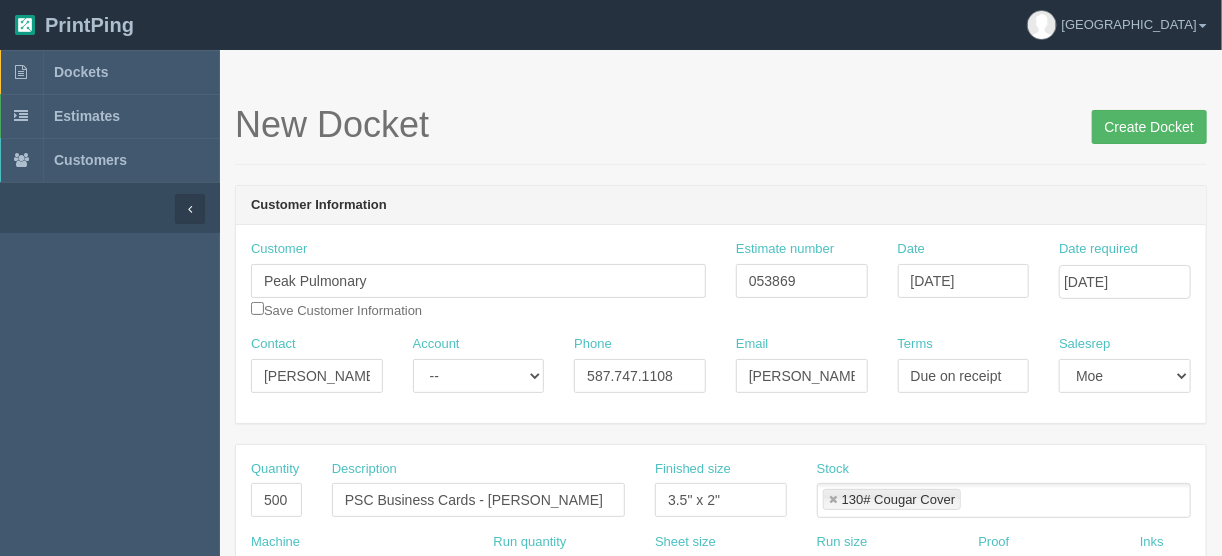 type on "$125.00 | AR $47.48" 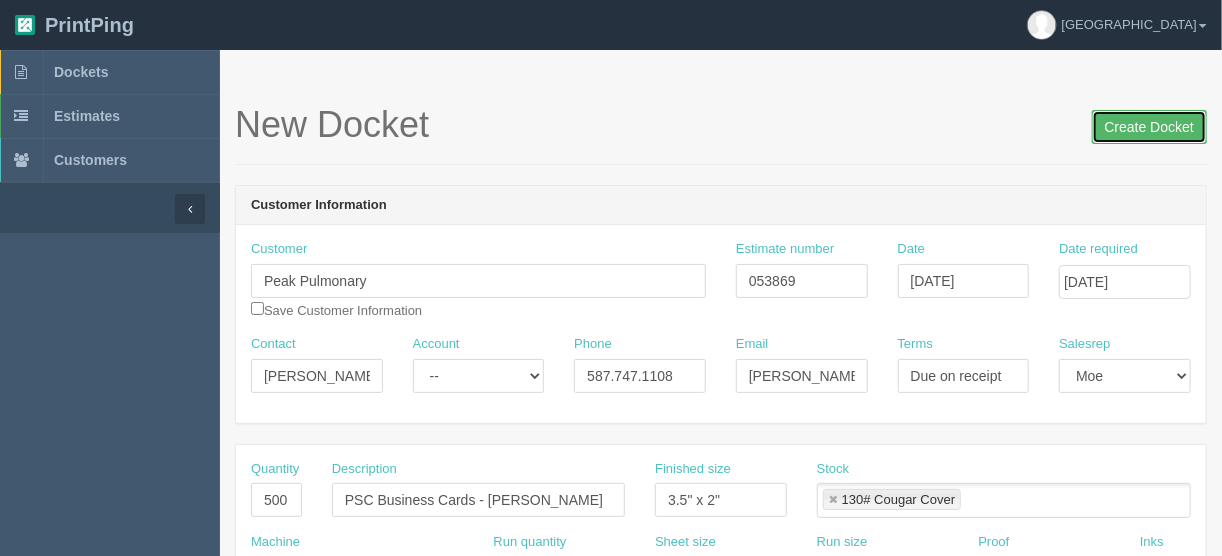 click on "Create Docket" at bounding box center [1149, 127] 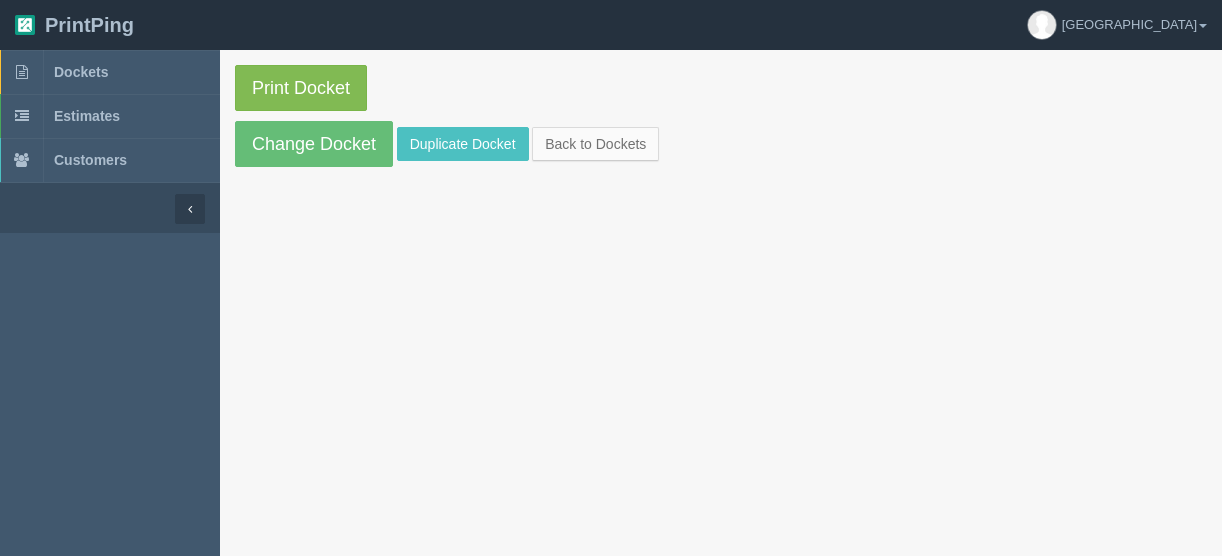 scroll, scrollTop: 0, scrollLeft: 0, axis: both 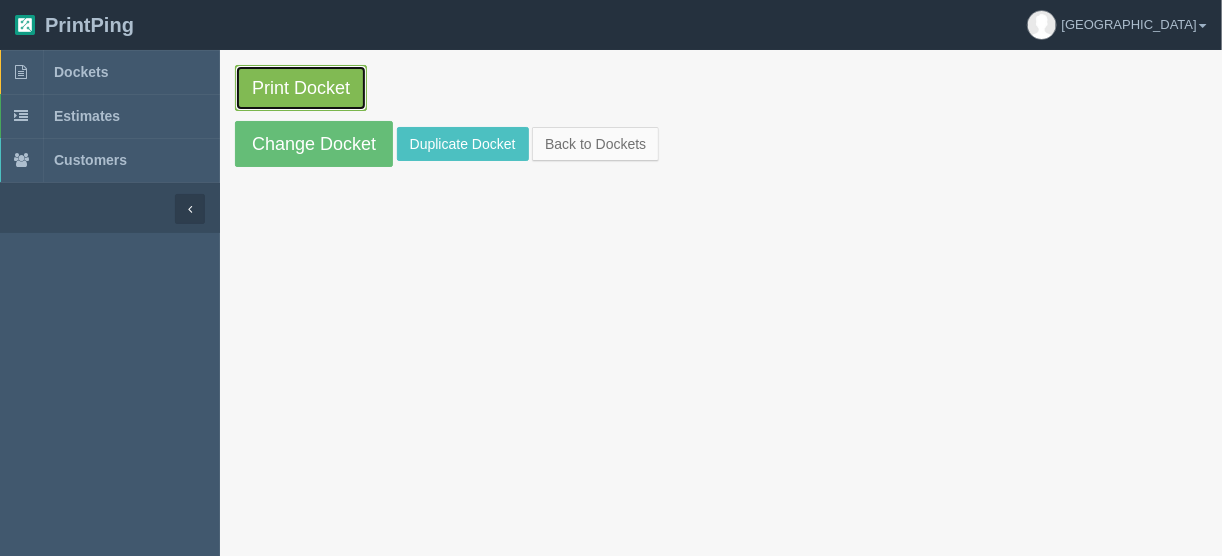 click on "Print Docket" at bounding box center (301, 88) 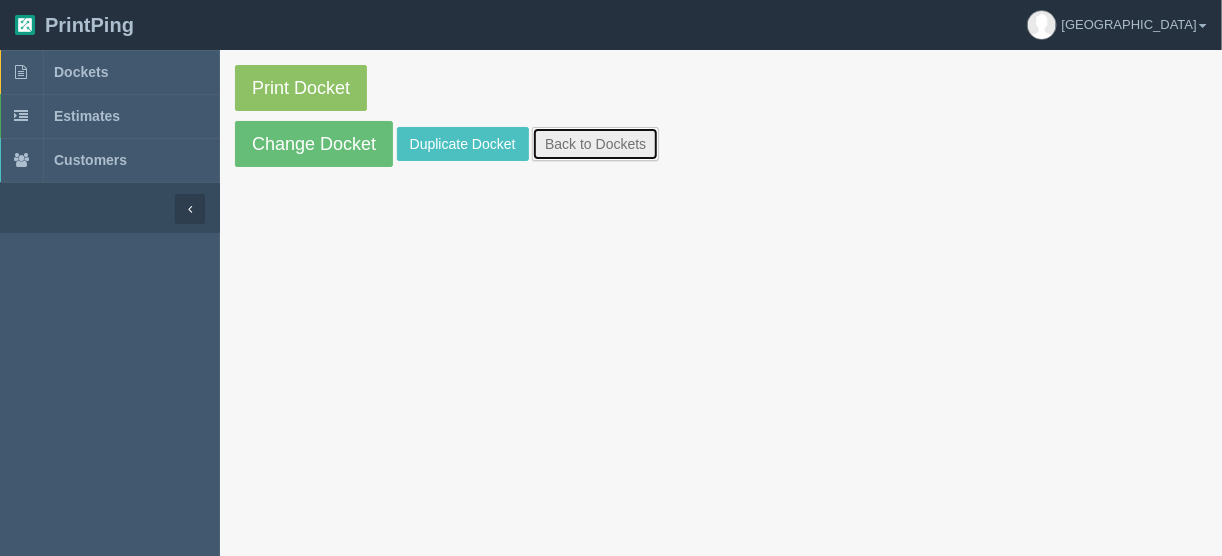 click on "Back to Dockets" at bounding box center (595, 144) 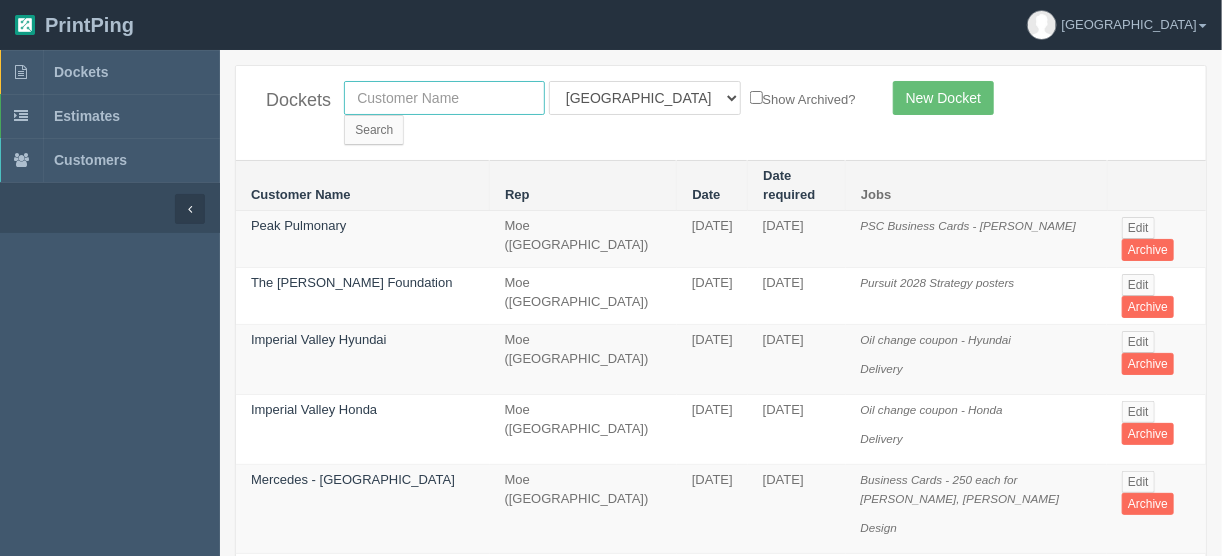 click at bounding box center [444, 98] 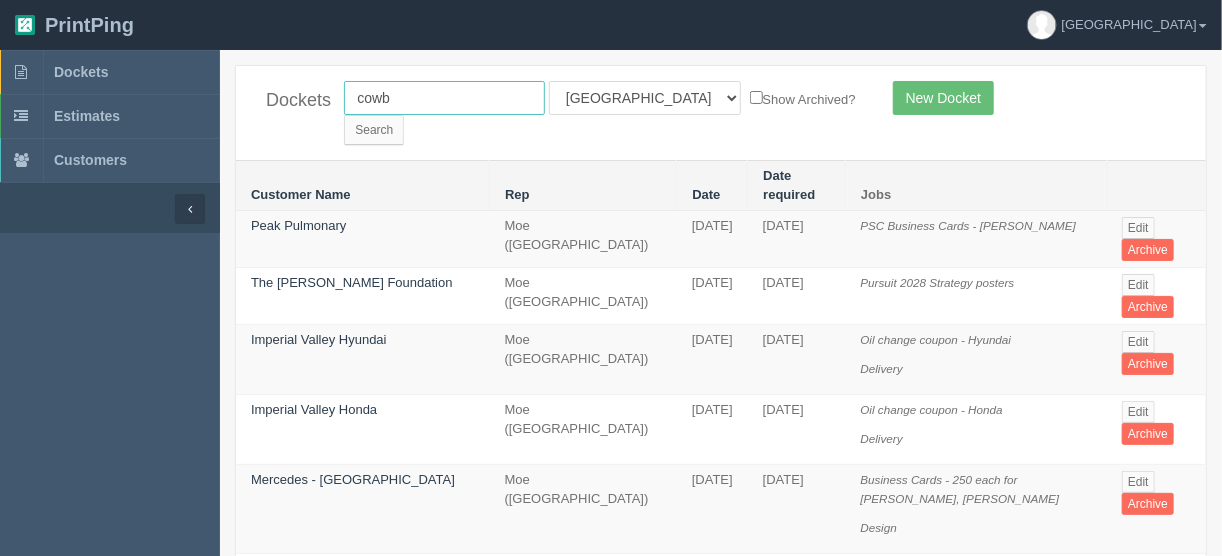 type on "cowboy" 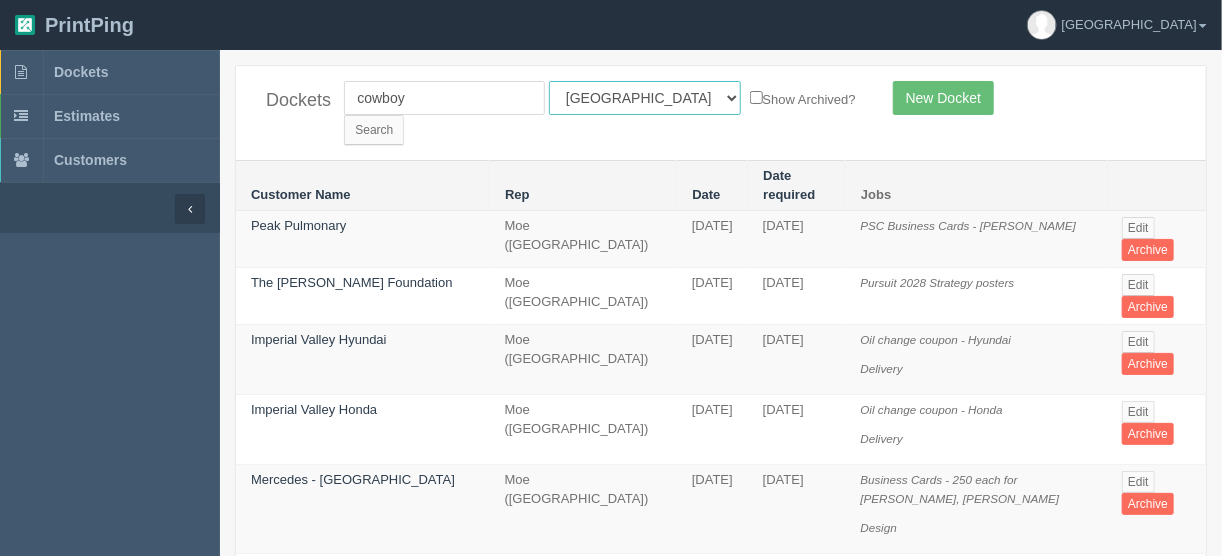 click on "All Users
[PERSON_NAME] Test 1
[PERSON_NAME]
[PERSON_NAME]
[PERSON_NAME]
France
[PERSON_NAME]
[PERSON_NAME]
[PERSON_NAME]
[PERSON_NAME]
[PERSON_NAME]
[PERSON_NAME]
[PERSON_NAME]
[PERSON_NAME]" at bounding box center [645, 98] 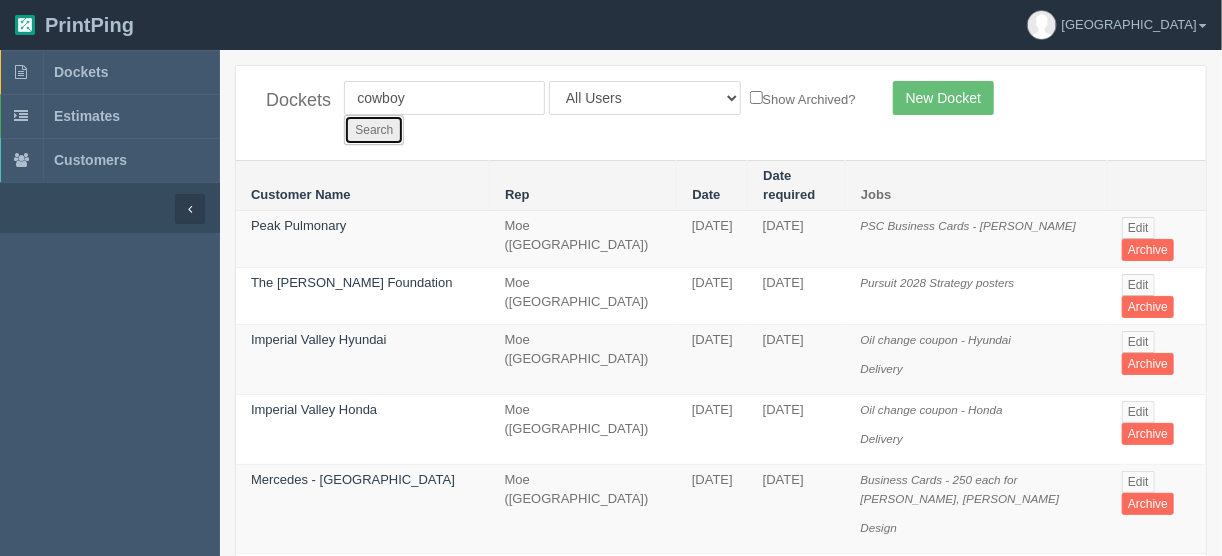 click on "Search" at bounding box center [374, 130] 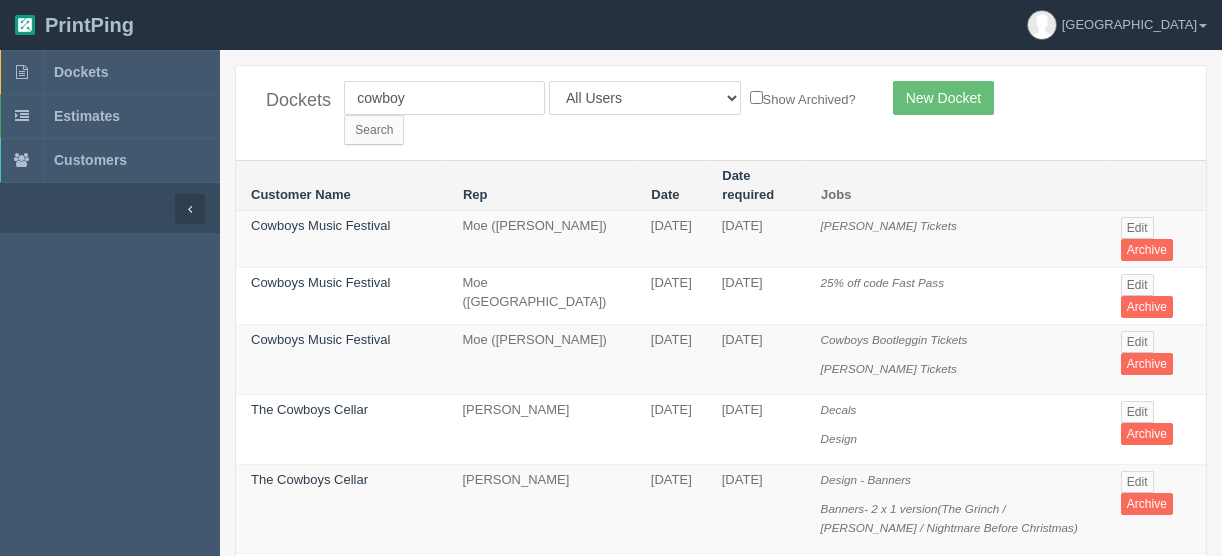 scroll, scrollTop: 0, scrollLeft: 0, axis: both 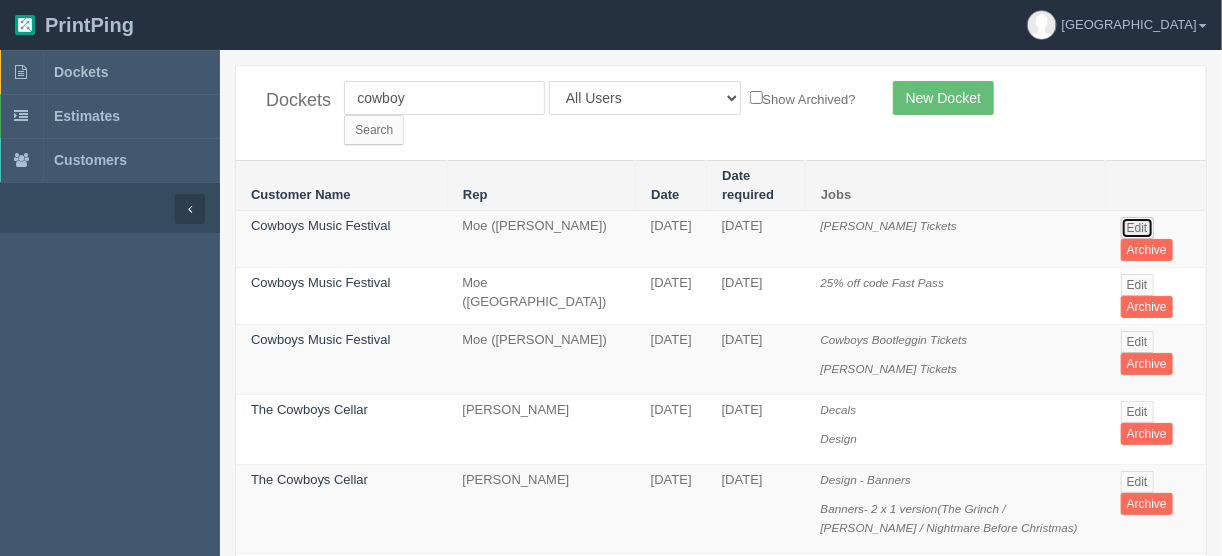 click on "Edit" at bounding box center (1137, 228) 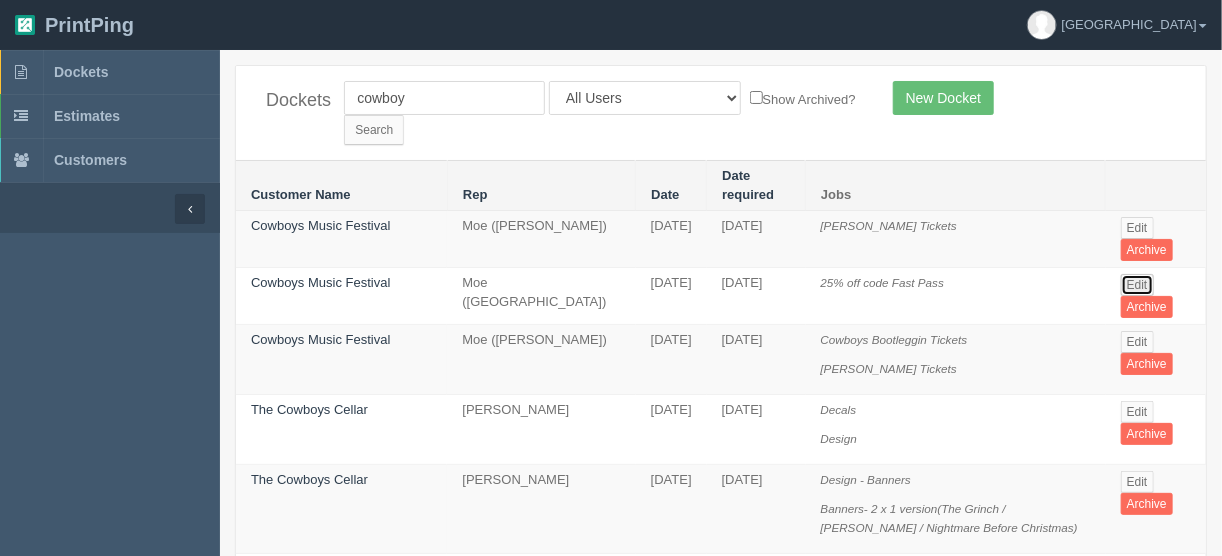 click on "Edit" at bounding box center [1137, 285] 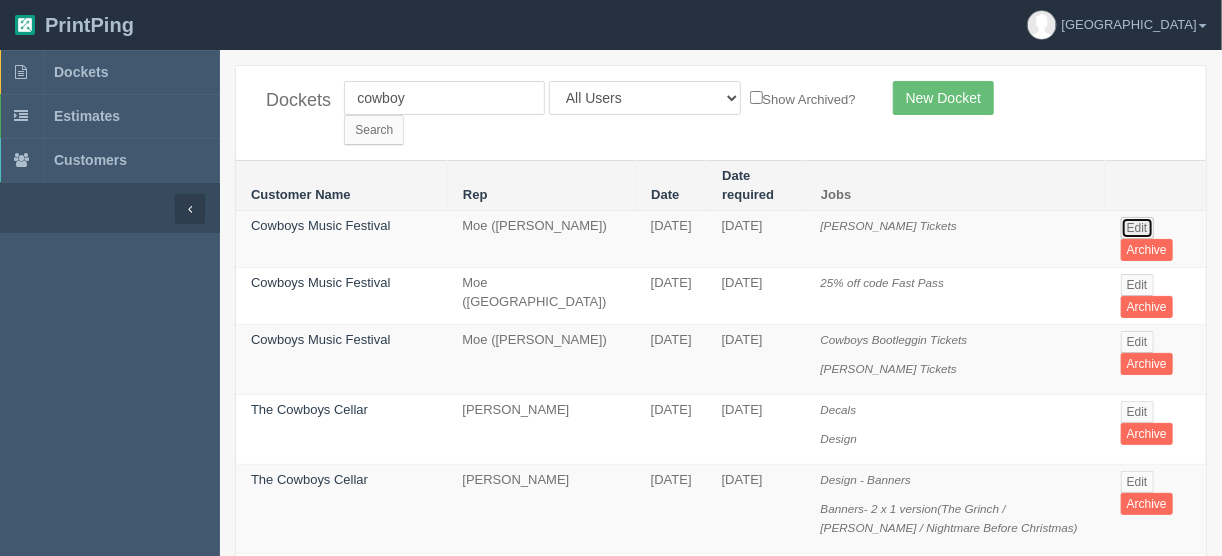 click on "Edit" at bounding box center (1137, 228) 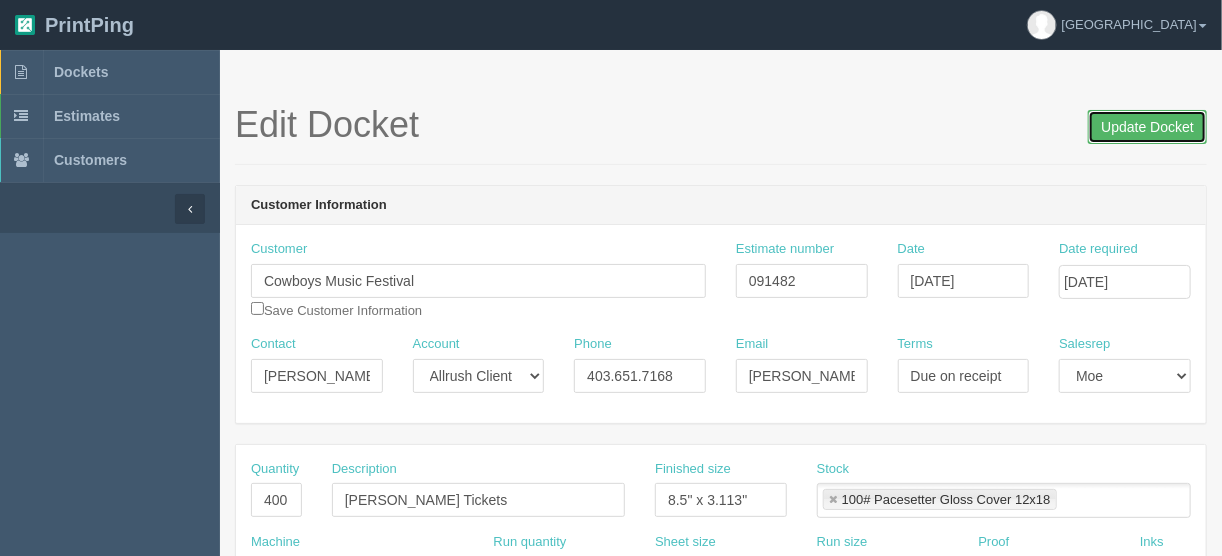 click on "Update Docket" at bounding box center (1147, 127) 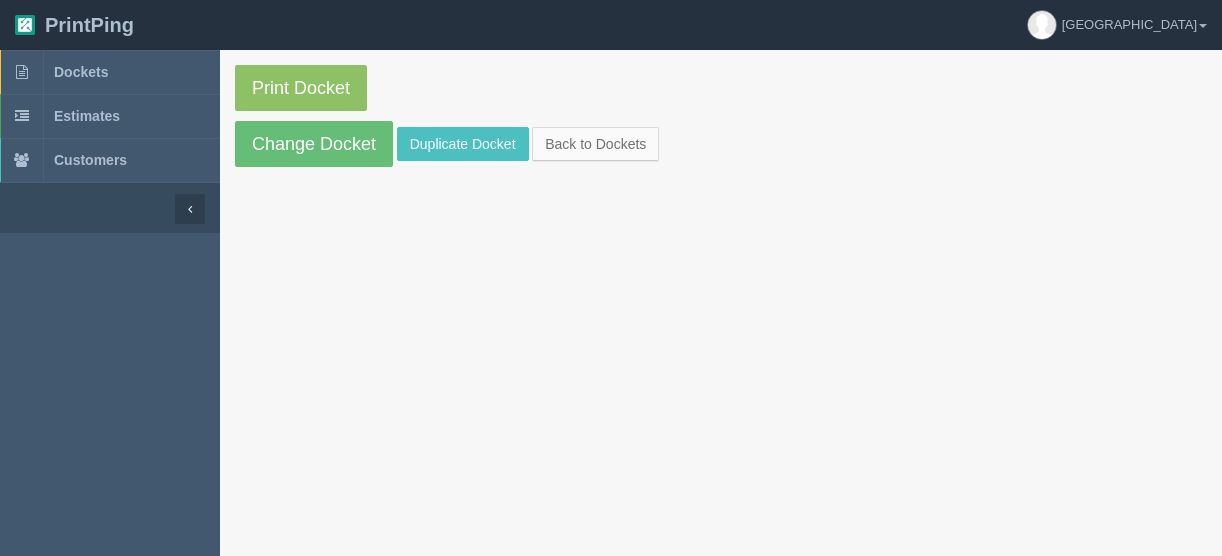 scroll, scrollTop: 0, scrollLeft: 0, axis: both 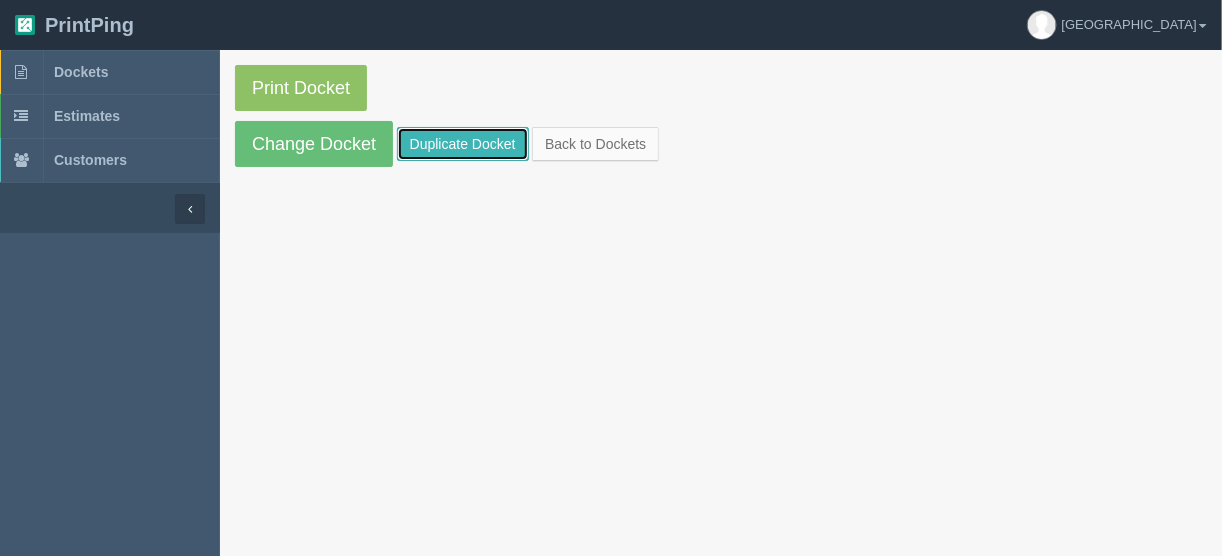 click on "Duplicate Docket" at bounding box center [463, 144] 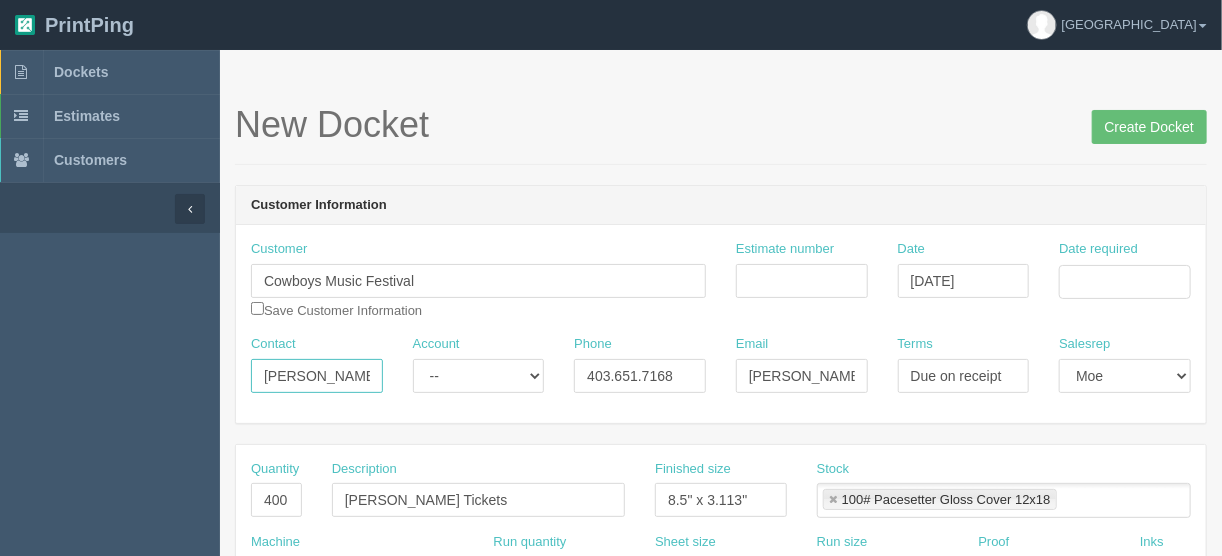 drag, startPoint x: 369, startPoint y: 376, endPoint x: 220, endPoint y: 369, distance: 149.16434 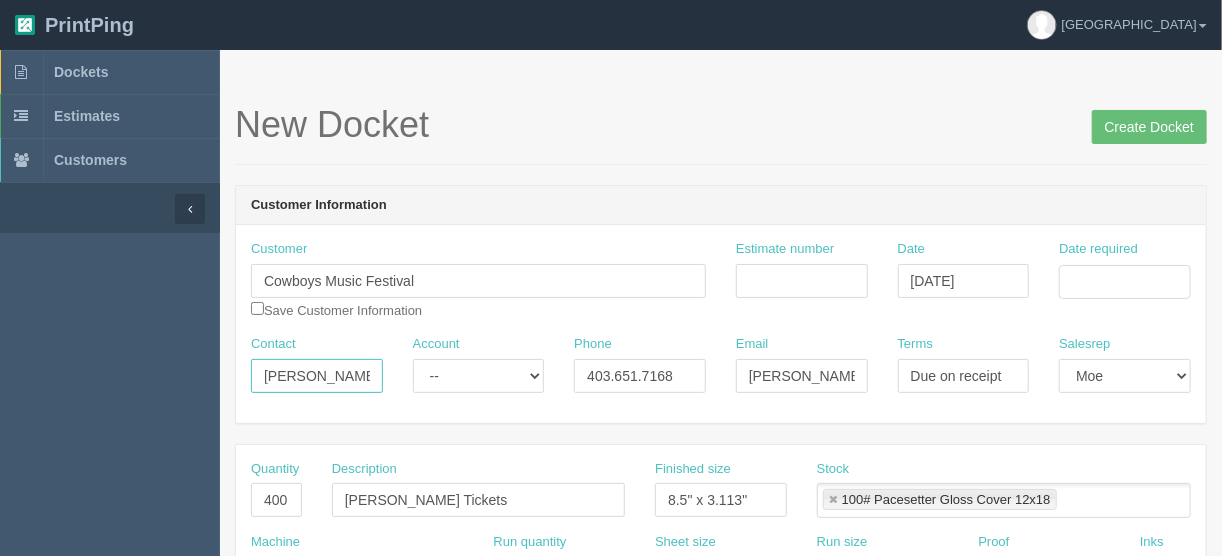 paste on "David Tovar <David@plegroup.ca>" 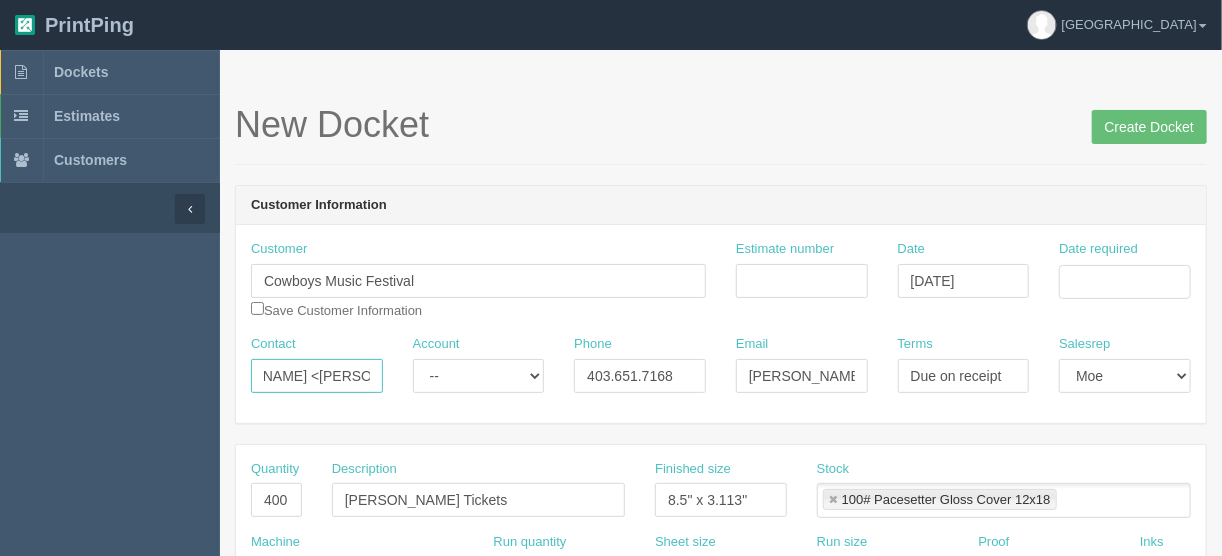 scroll, scrollTop: 0, scrollLeft: 53, axis: horizontal 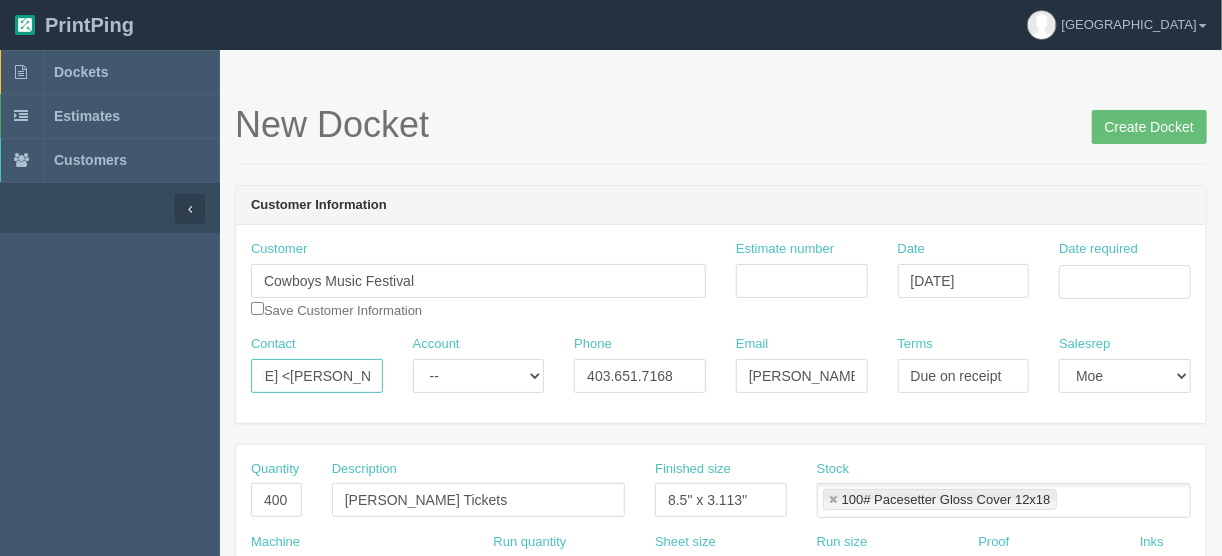 drag, startPoint x: 293, startPoint y: 369, endPoint x: 470, endPoint y: 368, distance: 177.00282 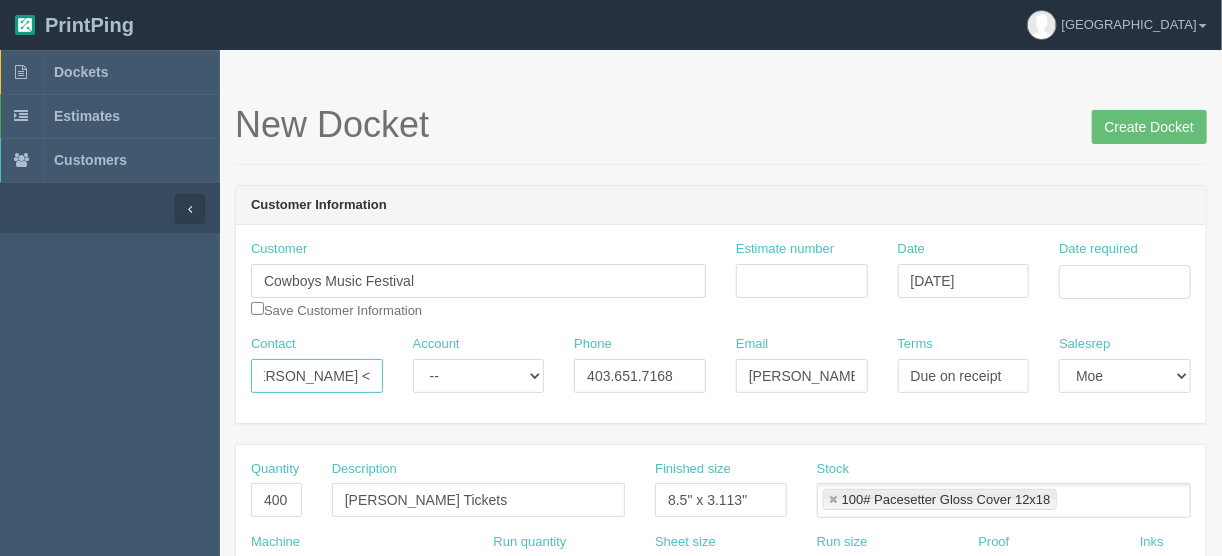 scroll, scrollTop: 0, scrollLeft: 0, axis: both 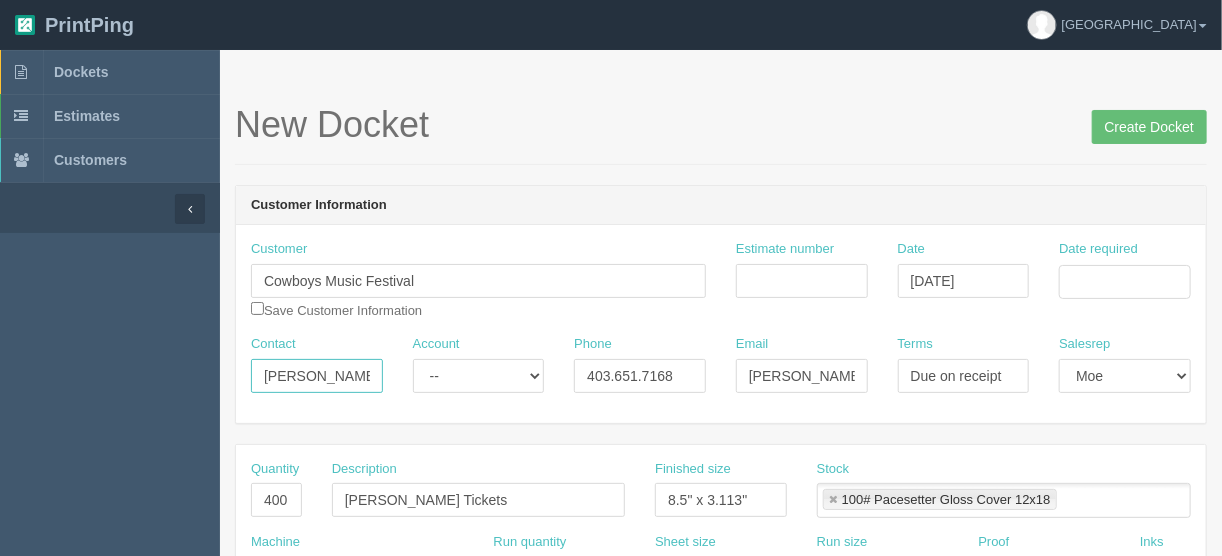 type on "David Tovar <" 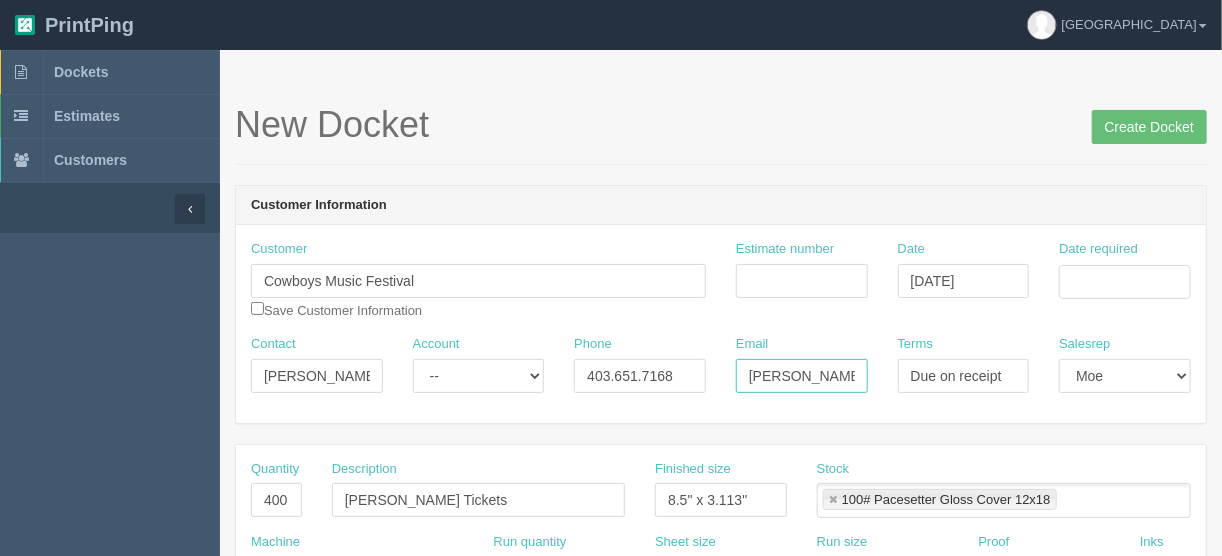 scroll, scrollTop: 0, scrollLeft: 106, axis: horizontal 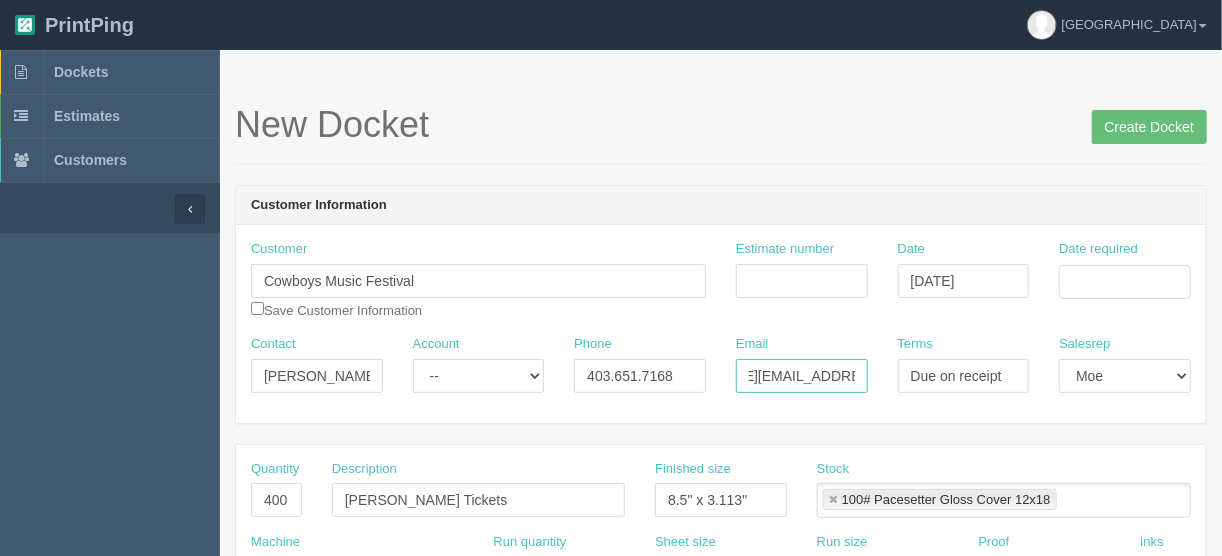 drag, startPoint x: 738, startPoint y: 365, endPoint x: 907, endPoint y: 373, distance: 169.18924 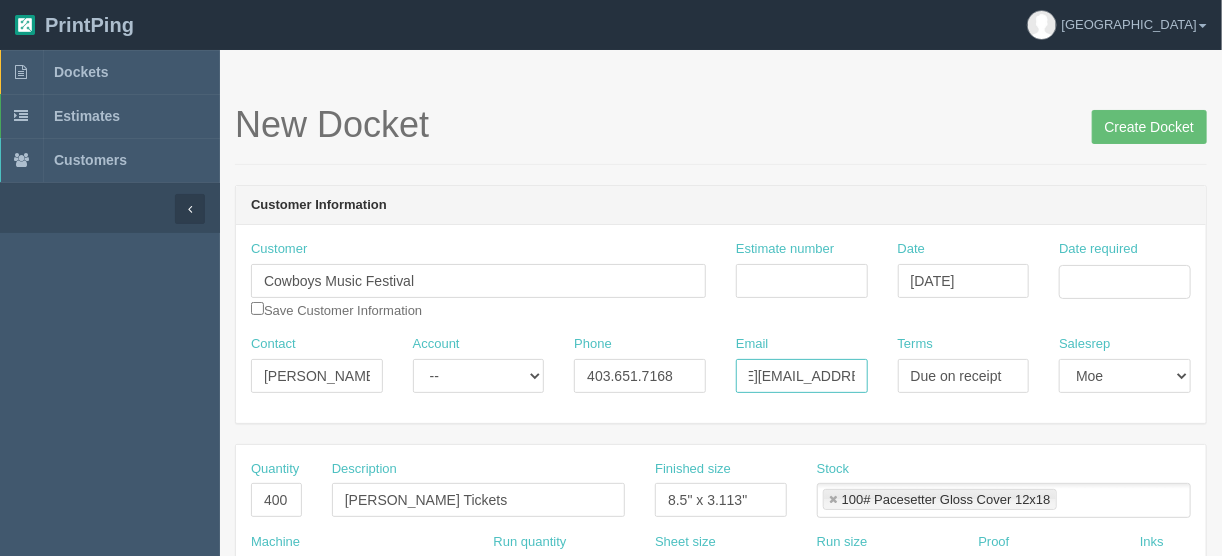paste on "David@plegroup.ca" 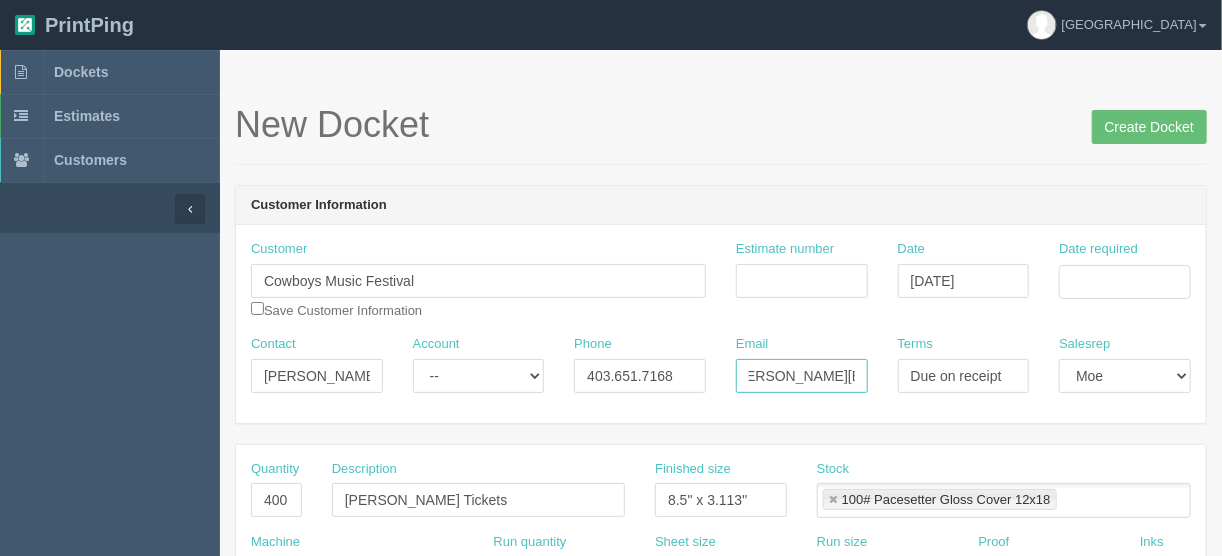 type on "David@plegroup.ca" 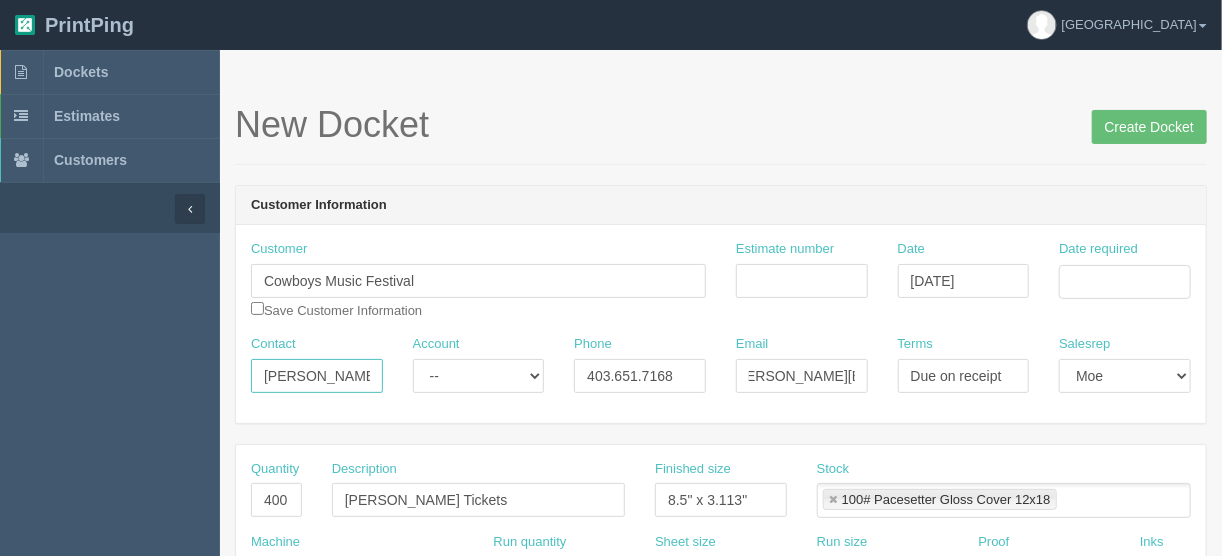 click on "David Tovar <" at bounding box center (317, 376) 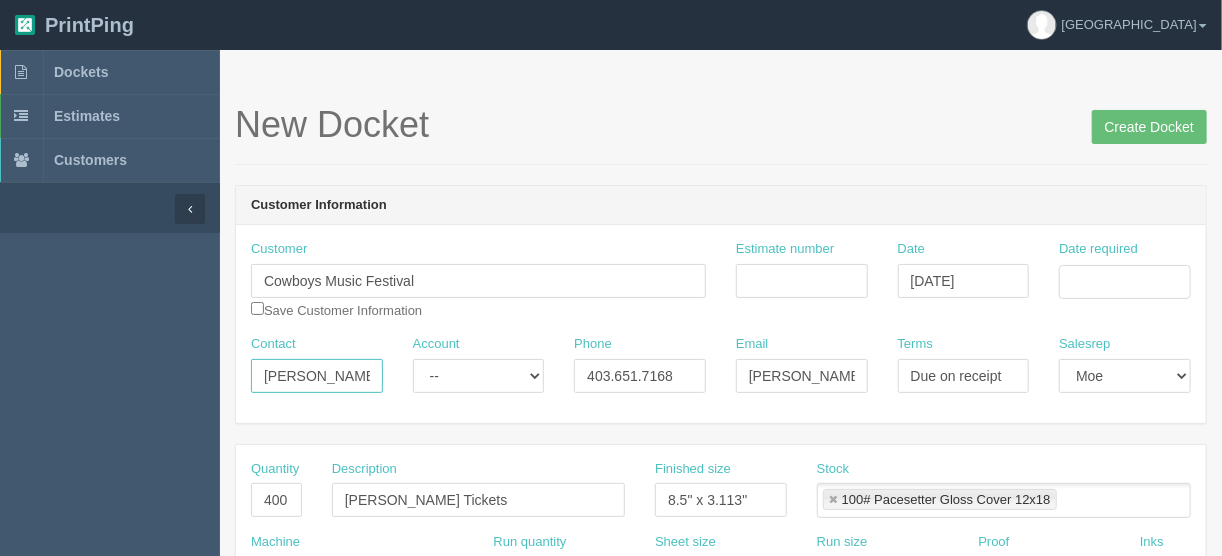 type on "David Tovar" 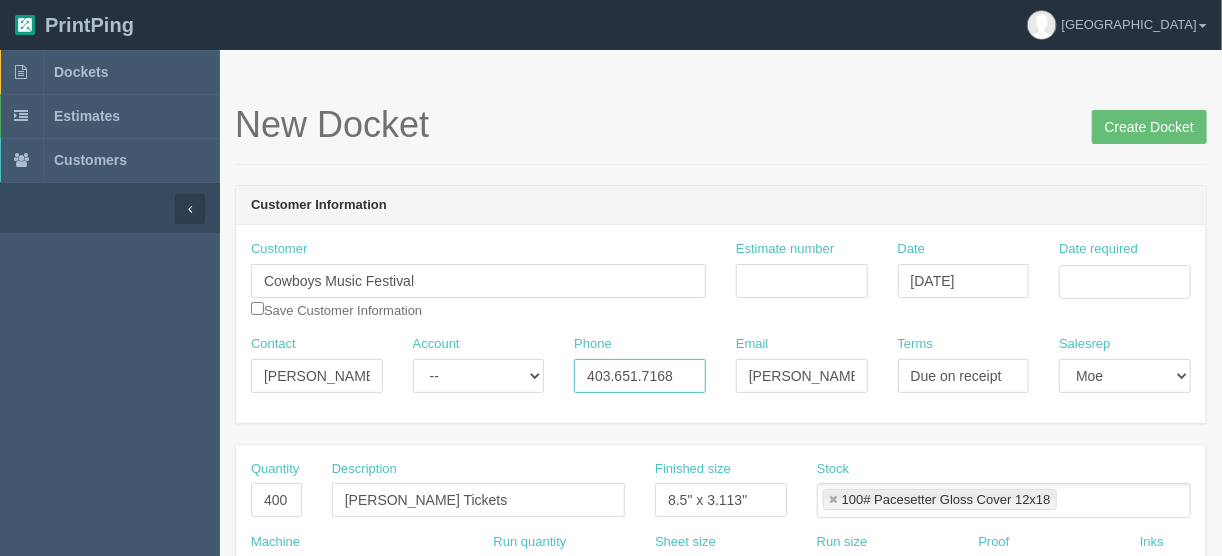 click on "403.651.7168" at bounding box center (640, 376) 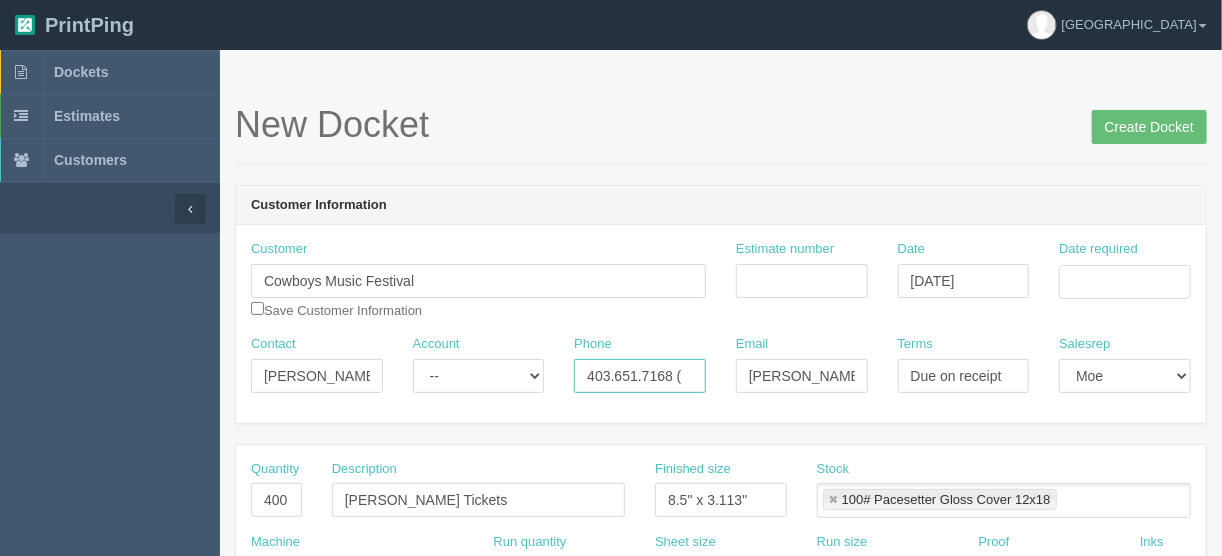 paste on "[PERSON_NAME]" 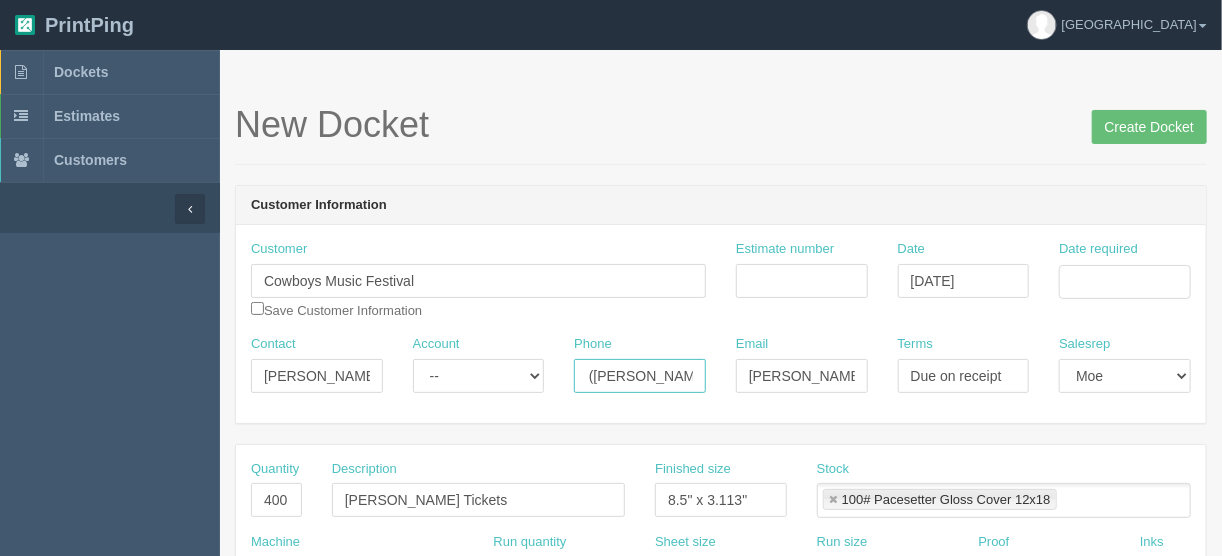 scroll, scrollTop: 0, scrollLeft: 92, axis: horizontal 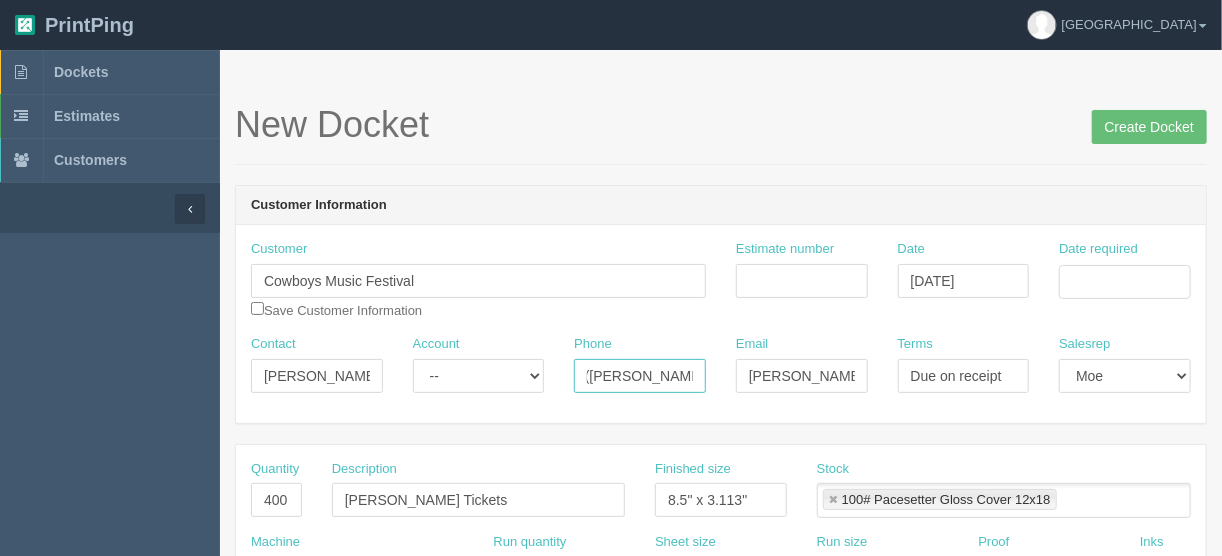 type on "403.651.7168 (Meryl Oberhofer)" 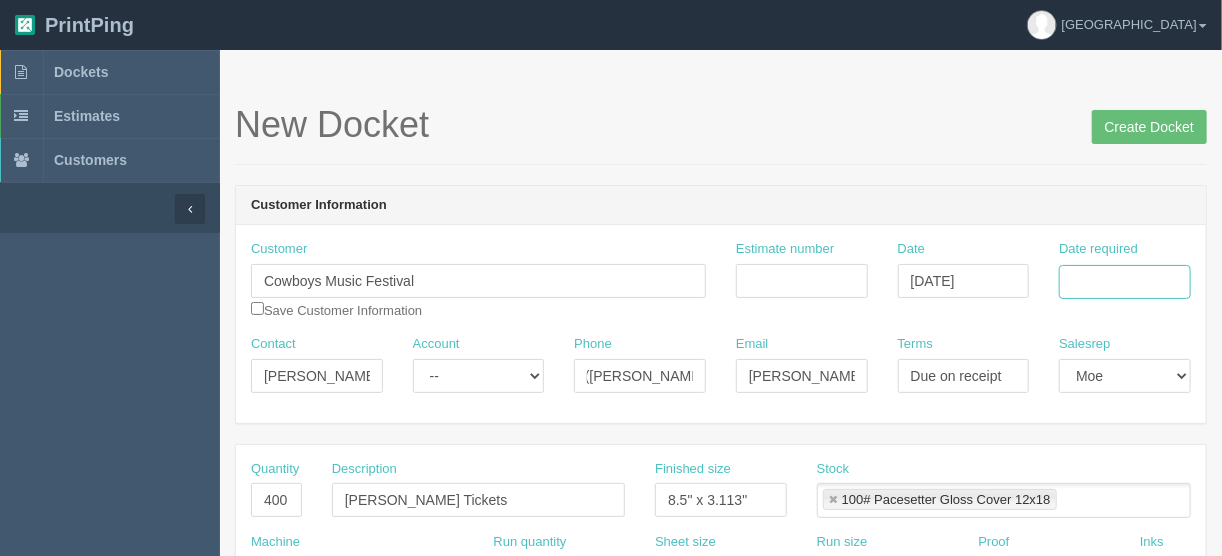 click on "Date required" at bounding box center [1125, 282] 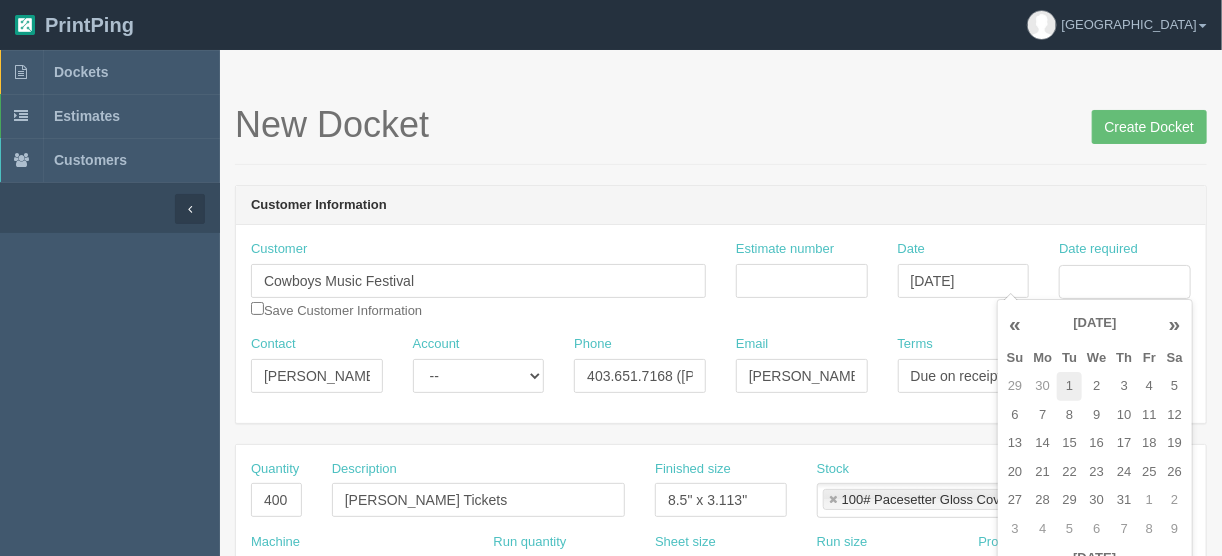 click on "1" at bounding box center (1069, 386) 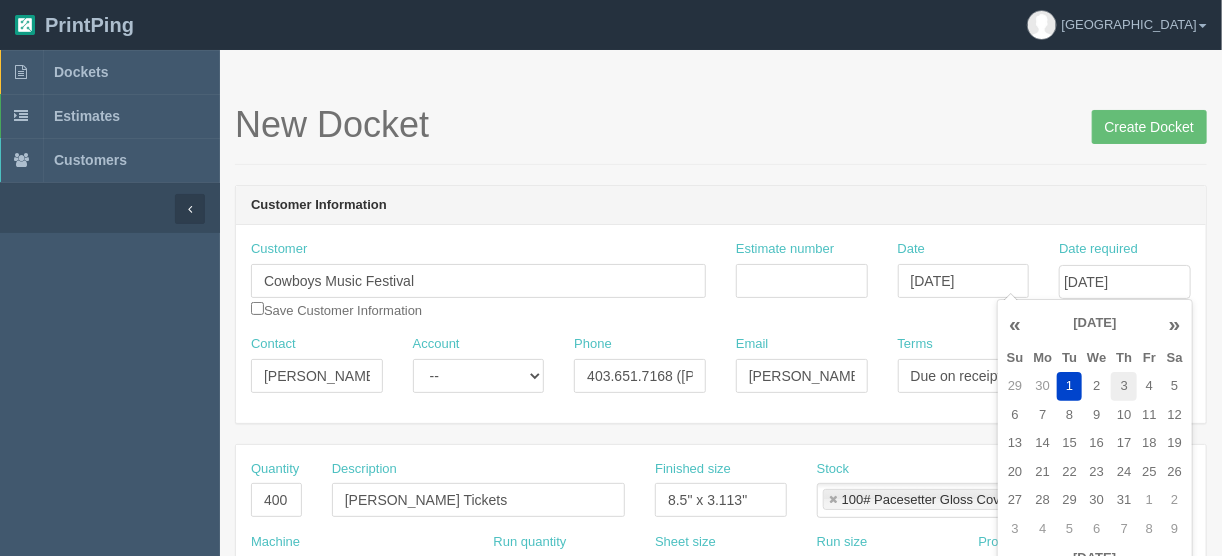 click on "3" at bounding box center (1124, 386) 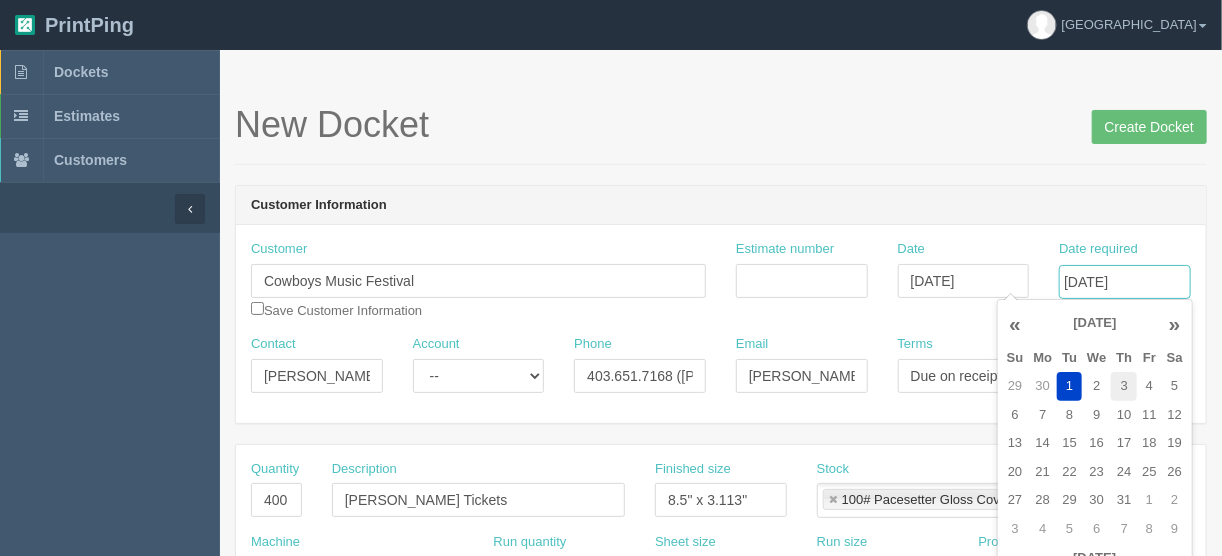 type on "July 3, 2025" 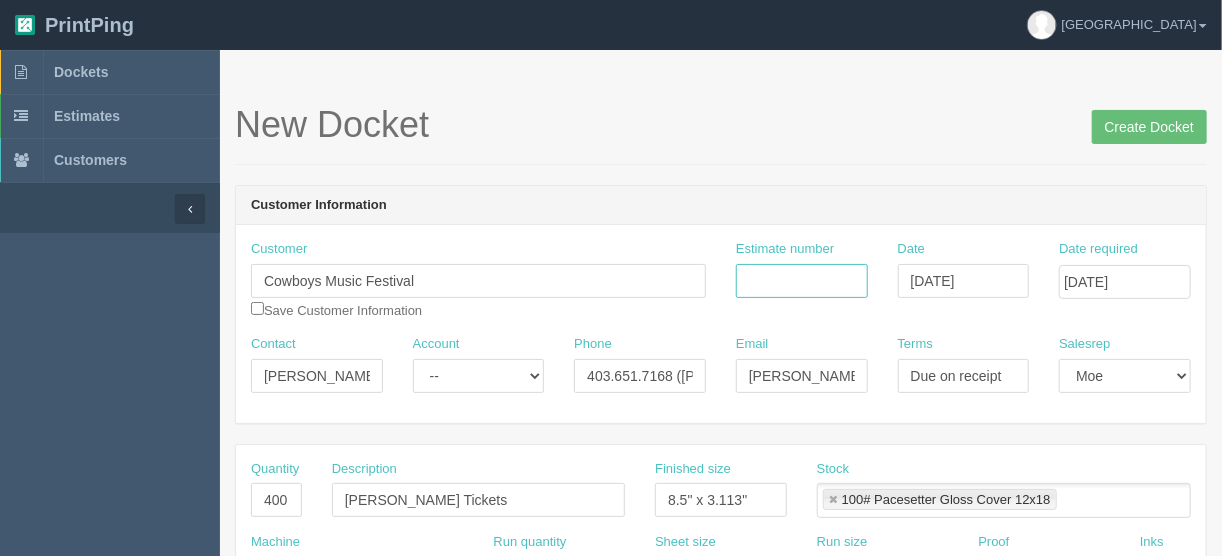 drag, startPoint x: 771, startPoint y: 266, endPoint x: 840, endPoint y: 272, distance: 69.260376 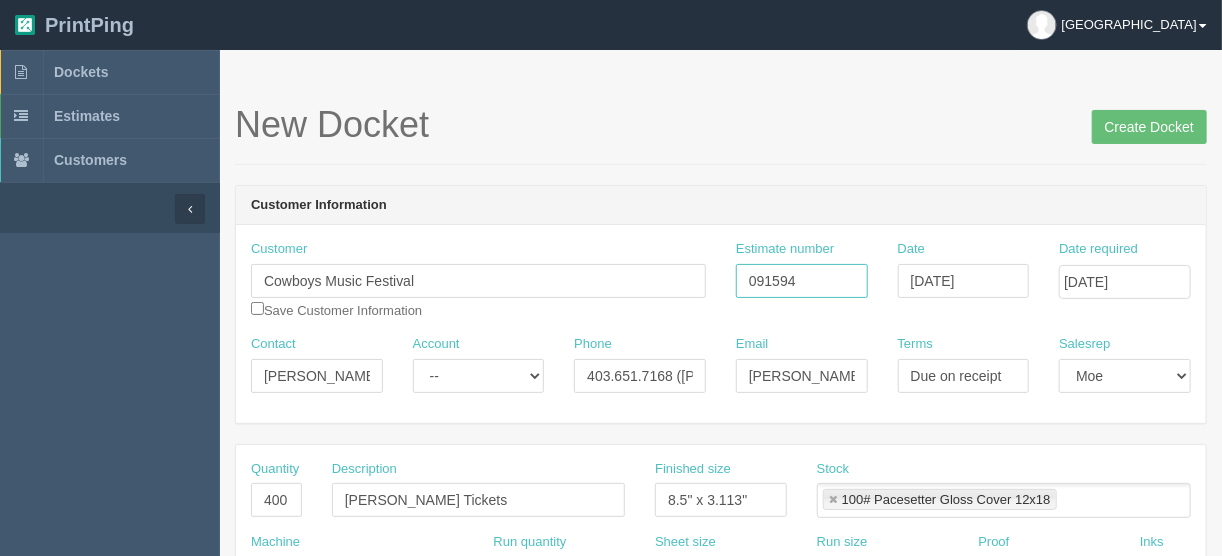 type on "091594" 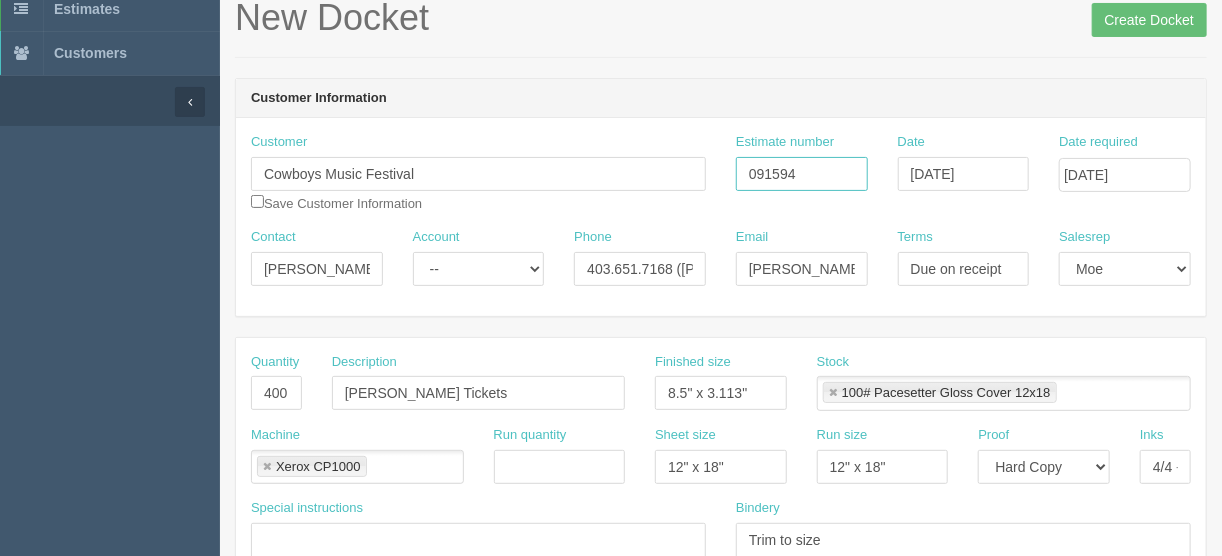 scroll, scrollTop: 240, scrollLeft: 0, axis: vertical 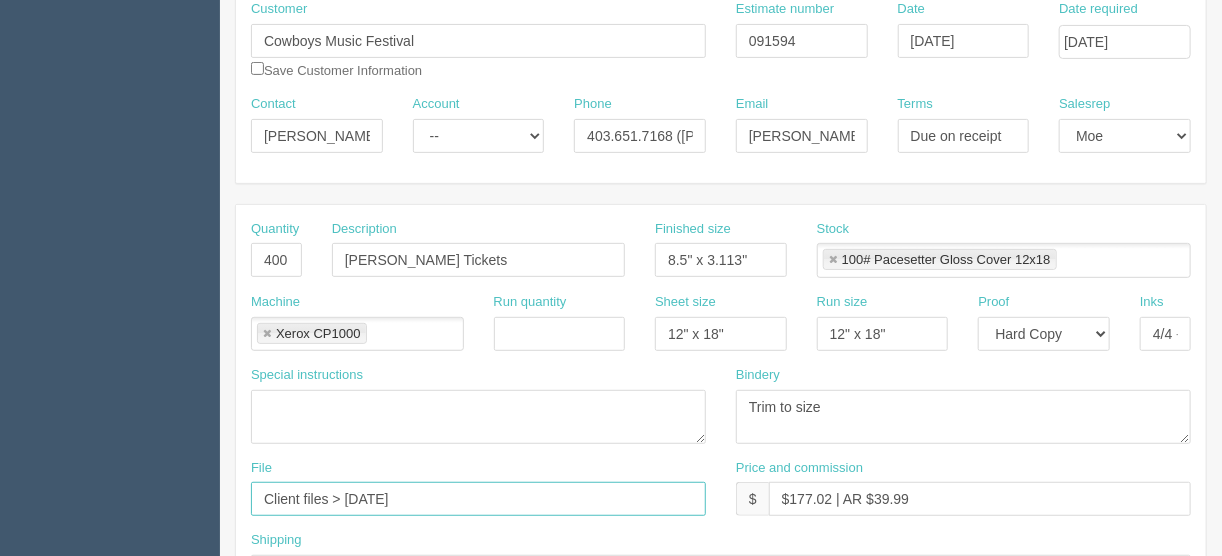 drag, startPoint x: 437, startPoint y: 490, endPoint x: 378, endPoint y: 498, distance: 59.5399 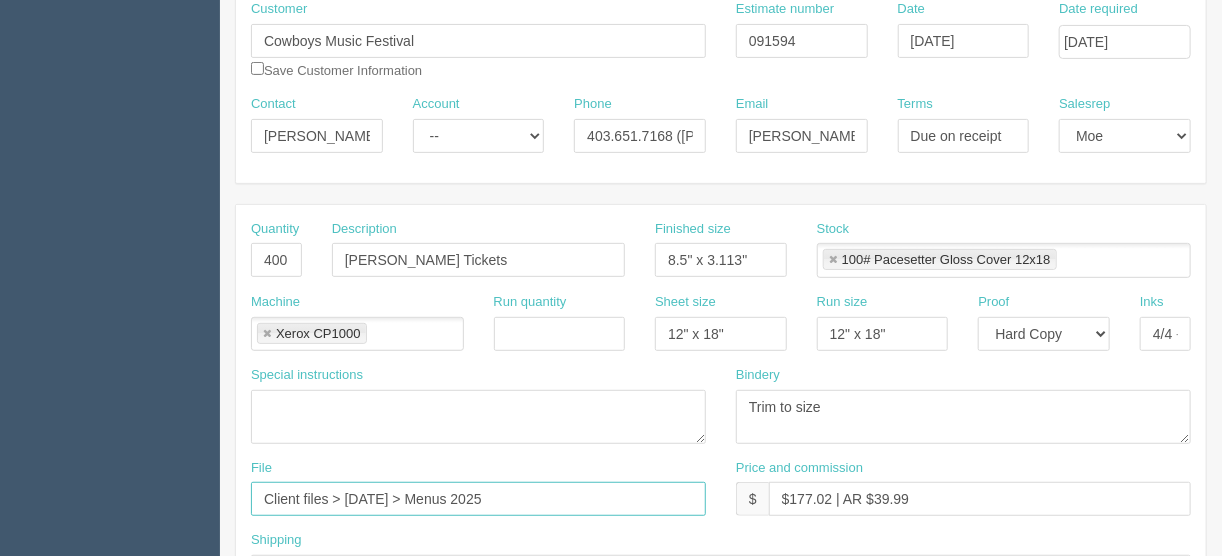 type on "Client files > June 2025 > Menus 2025" 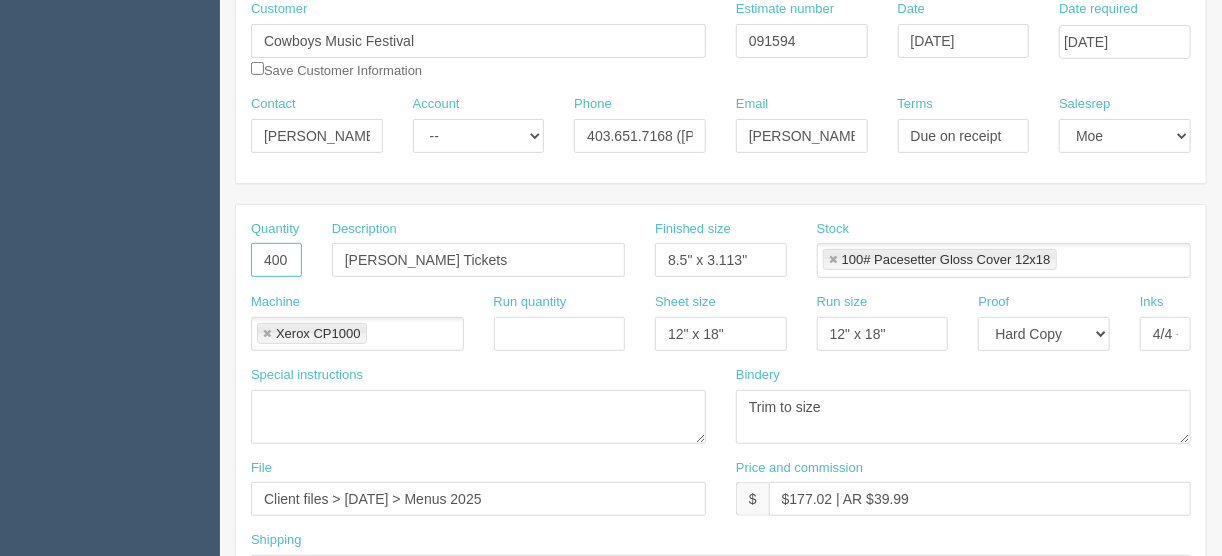 drag, startPoint x: 288, startPoint y: 256, endPoint x: 248, endPoint y: 264, distance: 40.792156 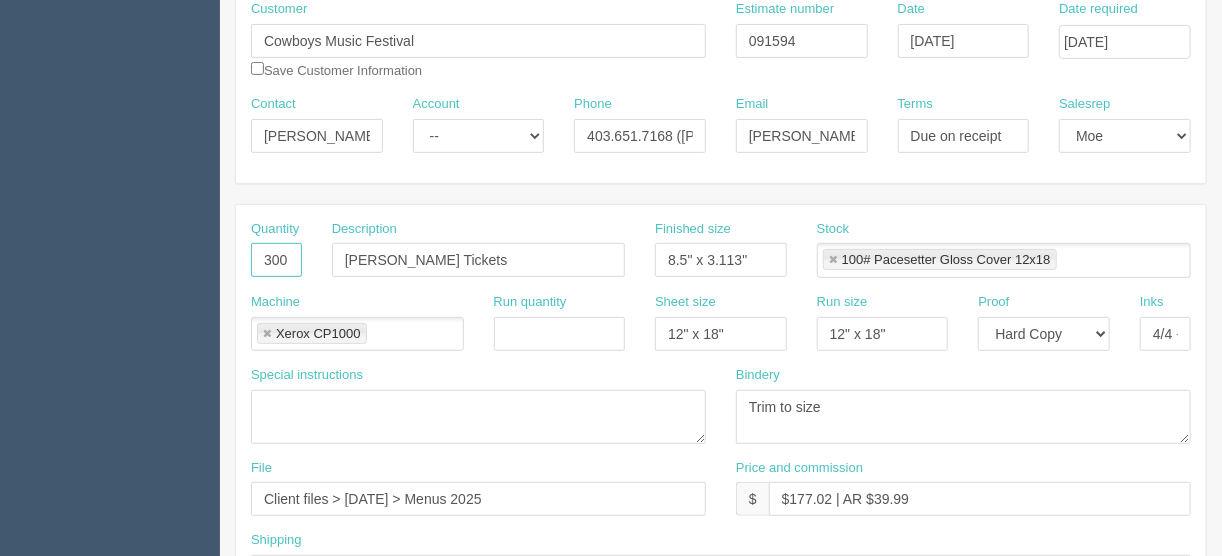 type on "300" 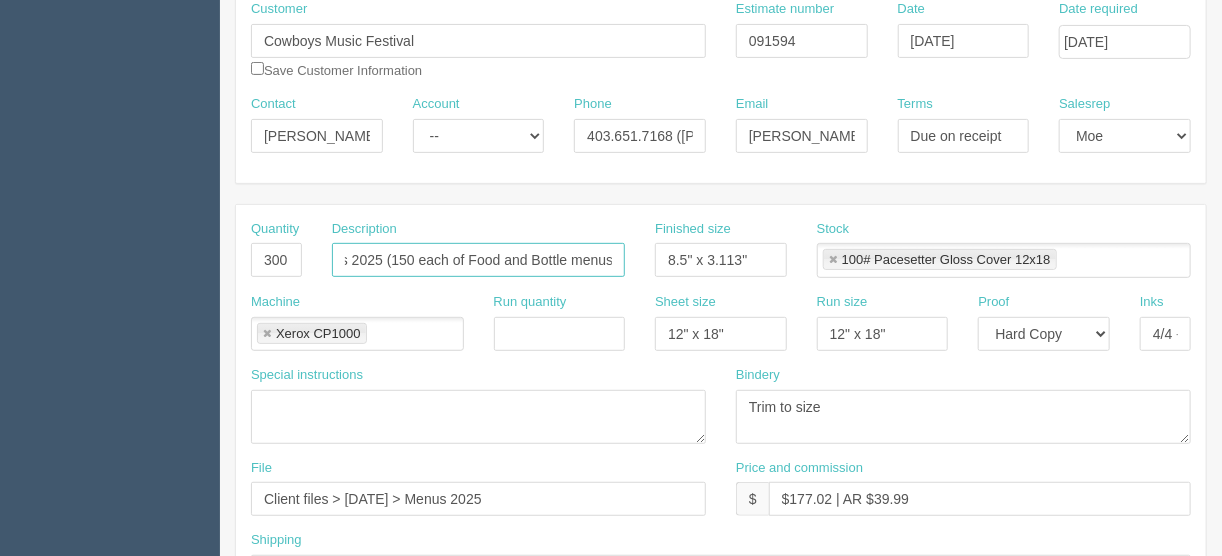 scroll, scrollTop: 0, scrollLeft: 44, axis: horizontal 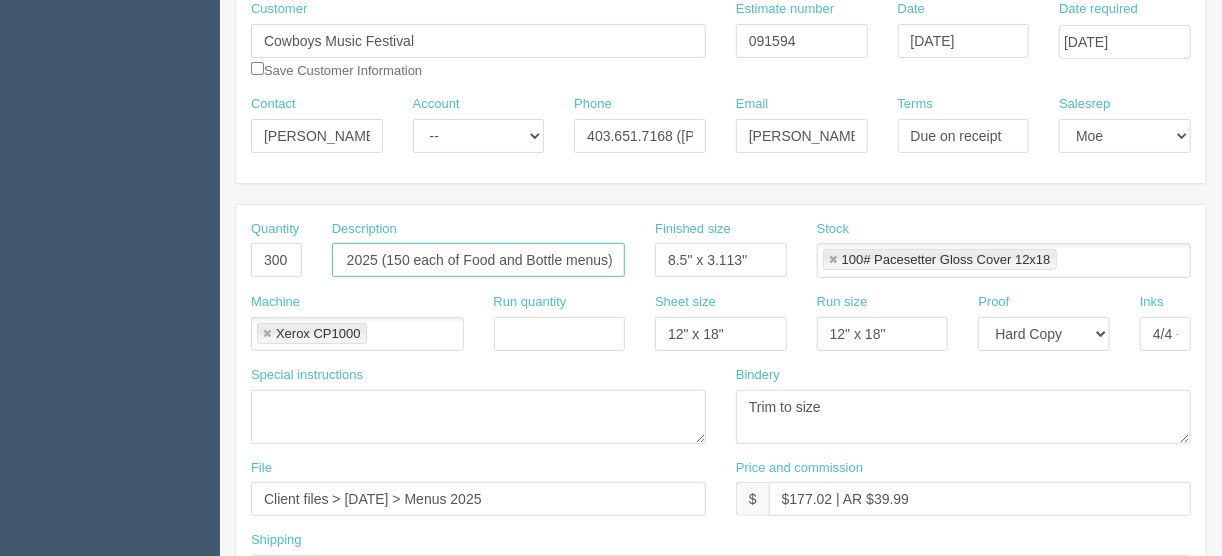 type on "Menus 2025 (150 each of Food and Bottle menus)" 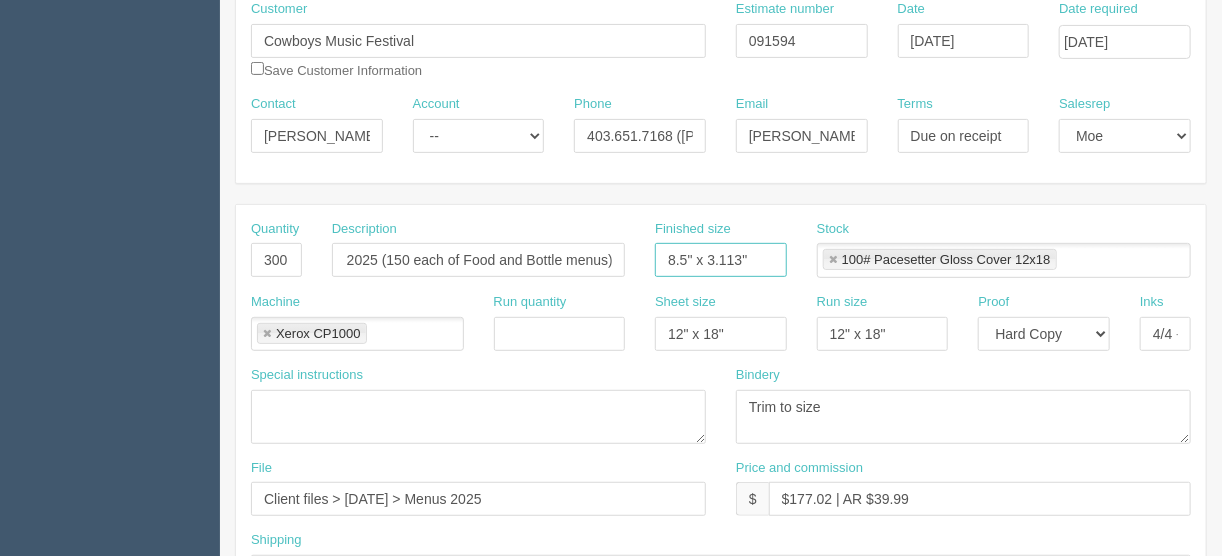 scroll, scrollTop: 0, scrollLeft: 0, axis: both 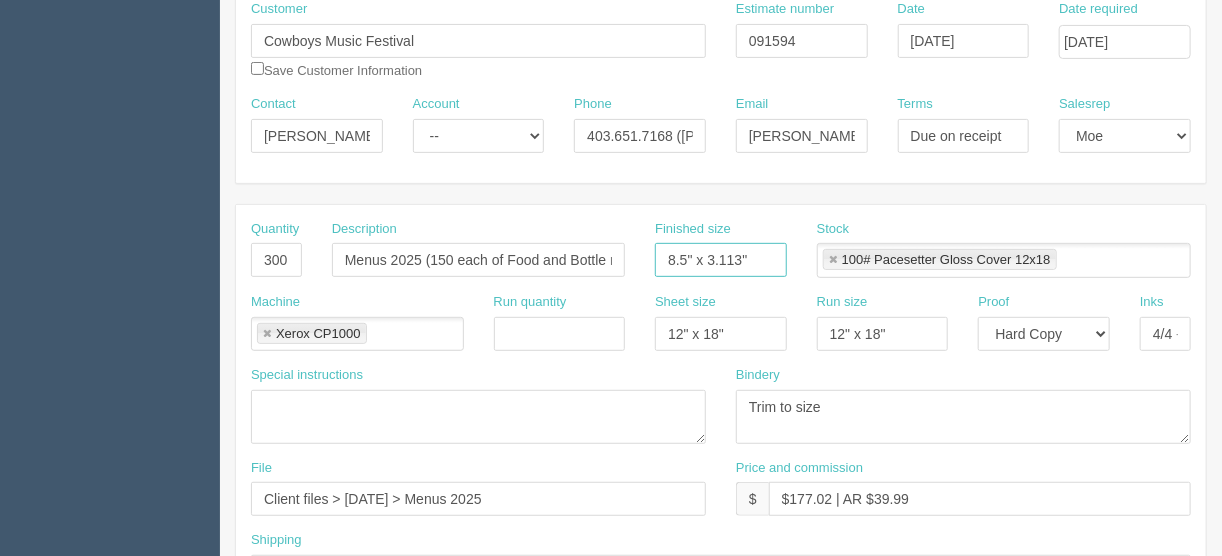 drag, startPoint x: 757, startPoint y: 249, endPoint x: 709, endPoint y: 259, distance: 49.0306 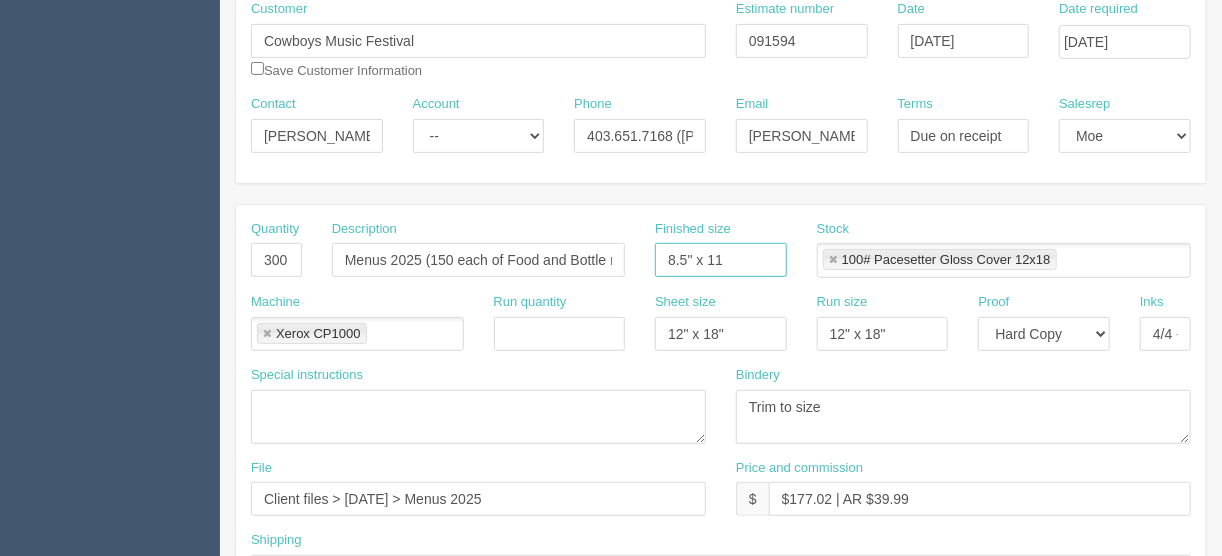 type on "8.5" x 11"" 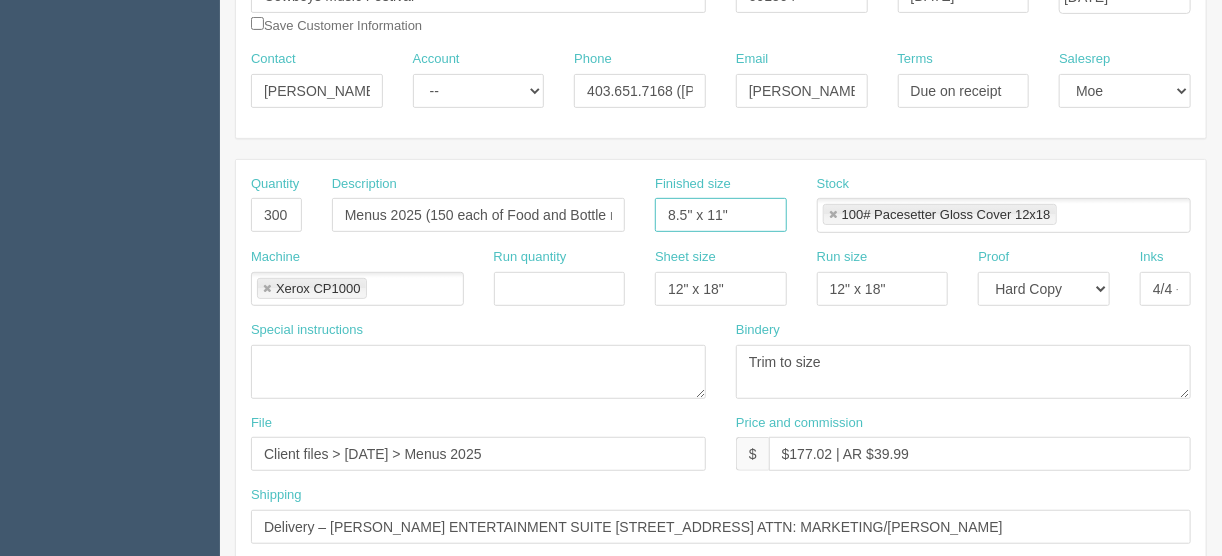 scroll, scrollTop: 320, scrollLeft: 0, axis: vertical 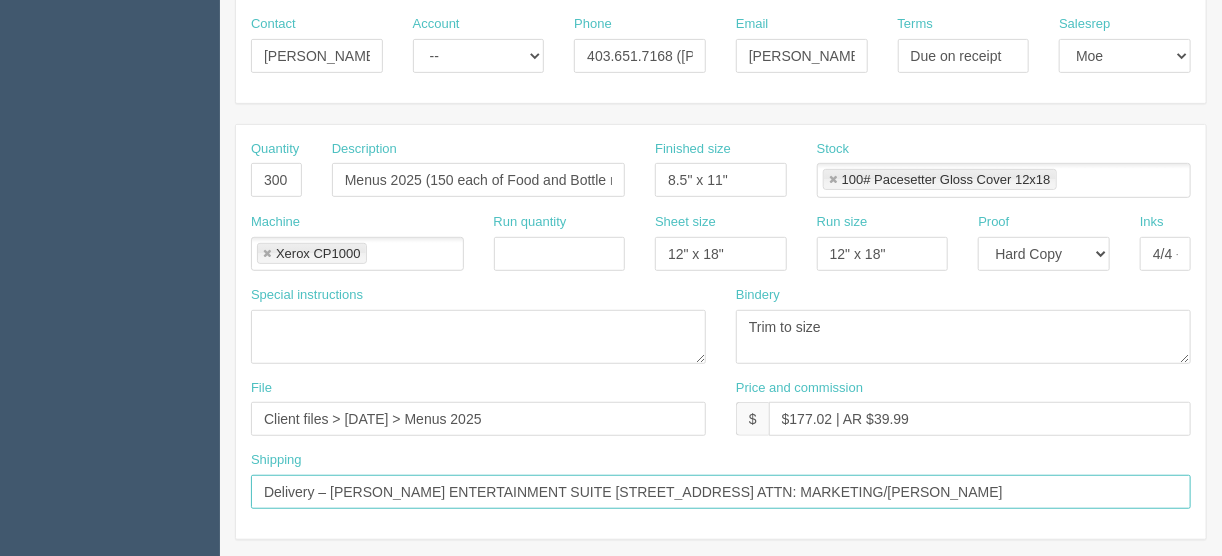 drag, startPoint x: 1066, startPoint y: 483, endPoint x: 776, endPoint y: 500, distance: 290.49786 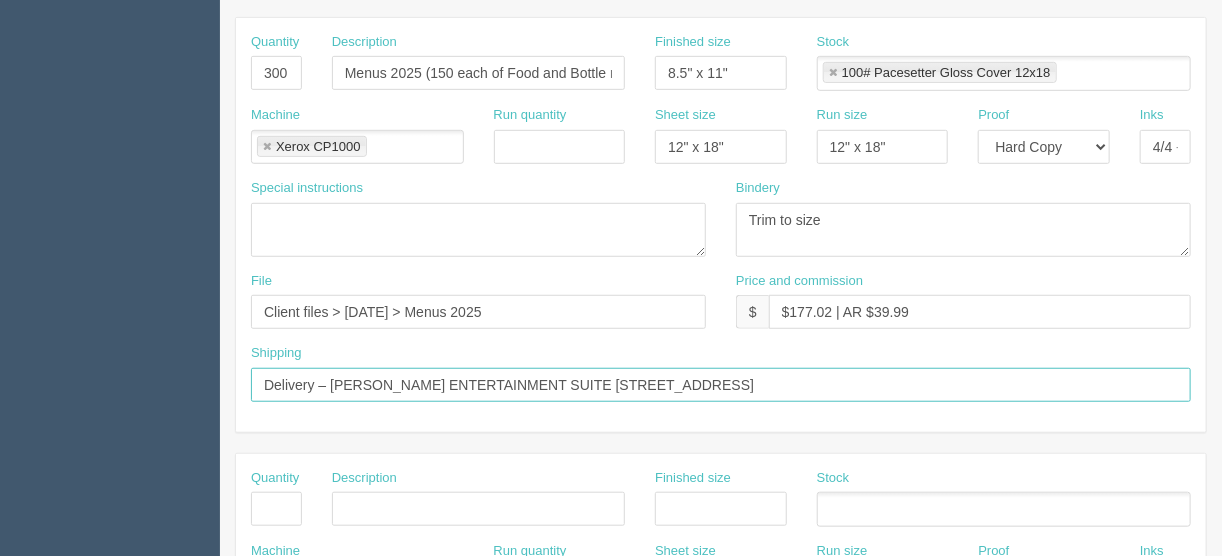 scroll, scrollTop: 640, scrollLeft: 0, axis: vertical 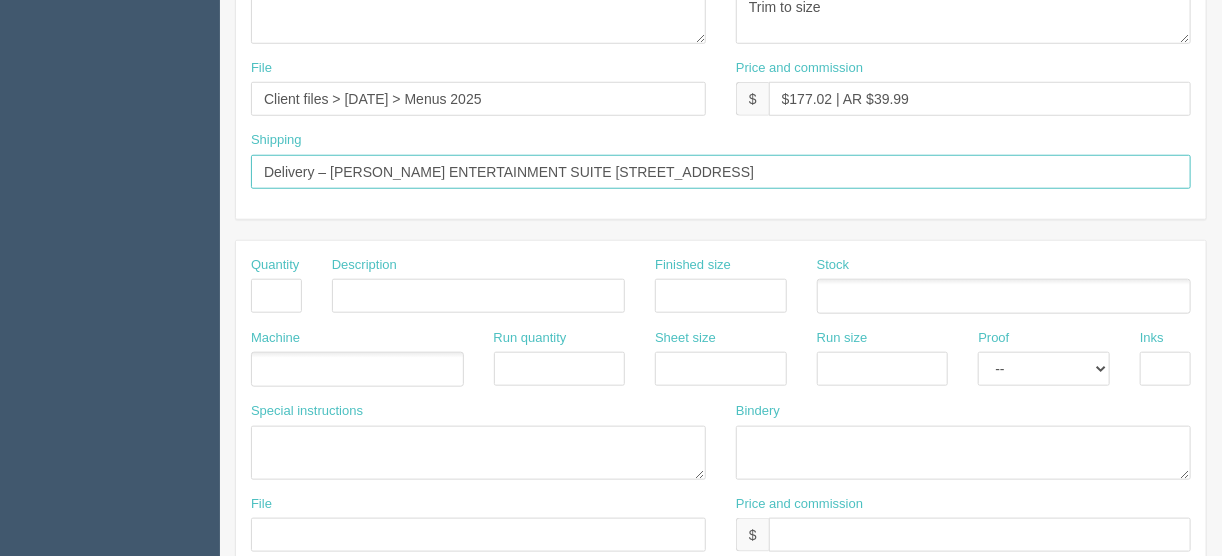type on "Delivery – PENNY LANE ENTERTAINMENT SUITE 205 1040 7 Ave SW T2P 3G9" 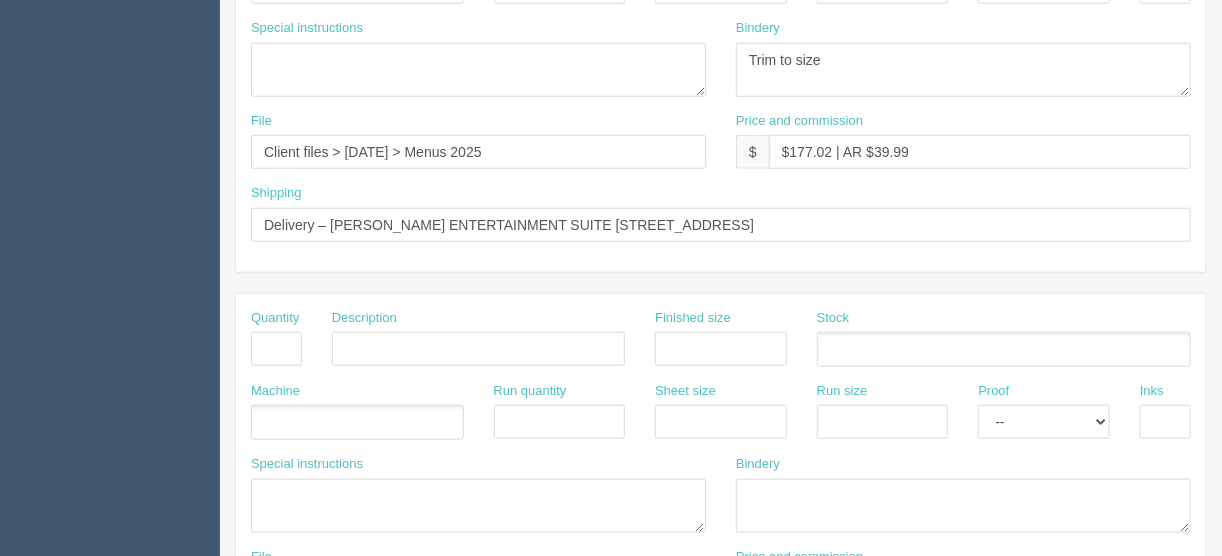 scroll, scrollTop: 560, scrollLeft: 0, axis: vertical 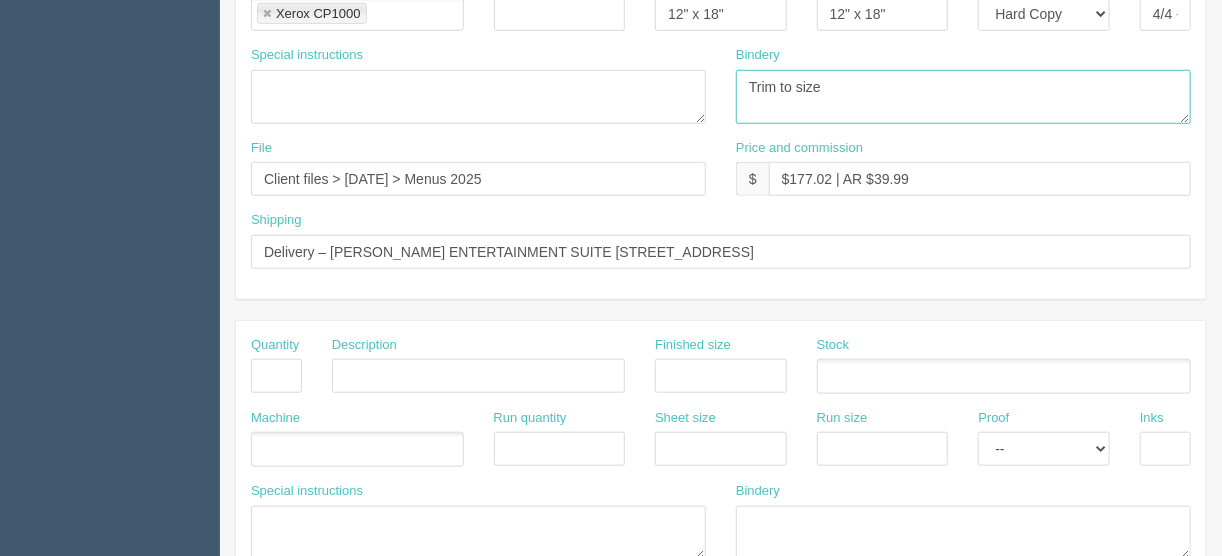 click on "Trim to size" at bounding box center (963, 97) 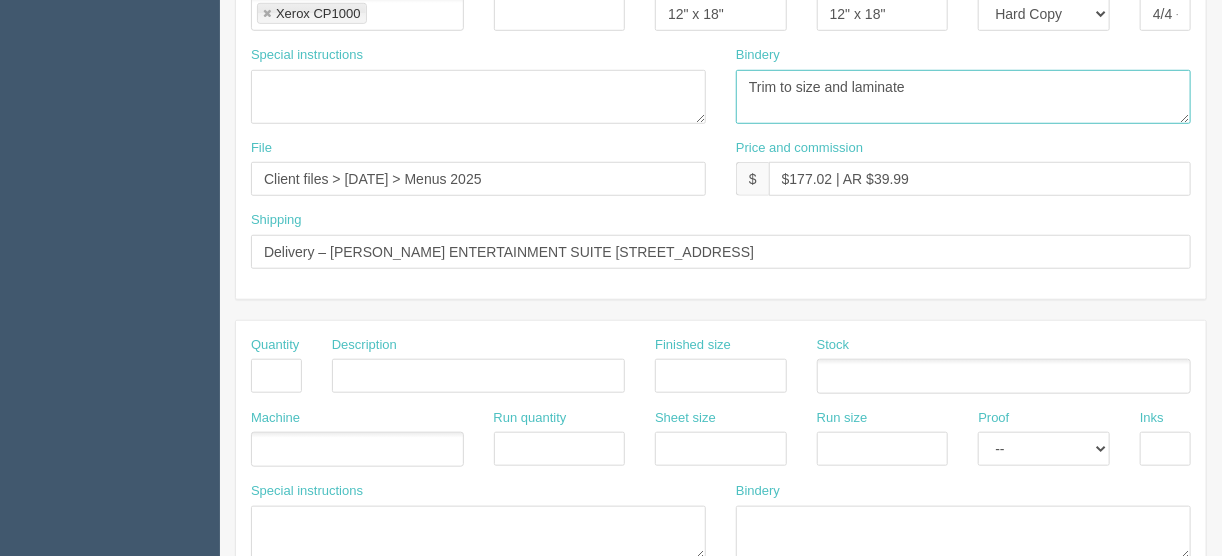 type on "Trim to size and laminate" 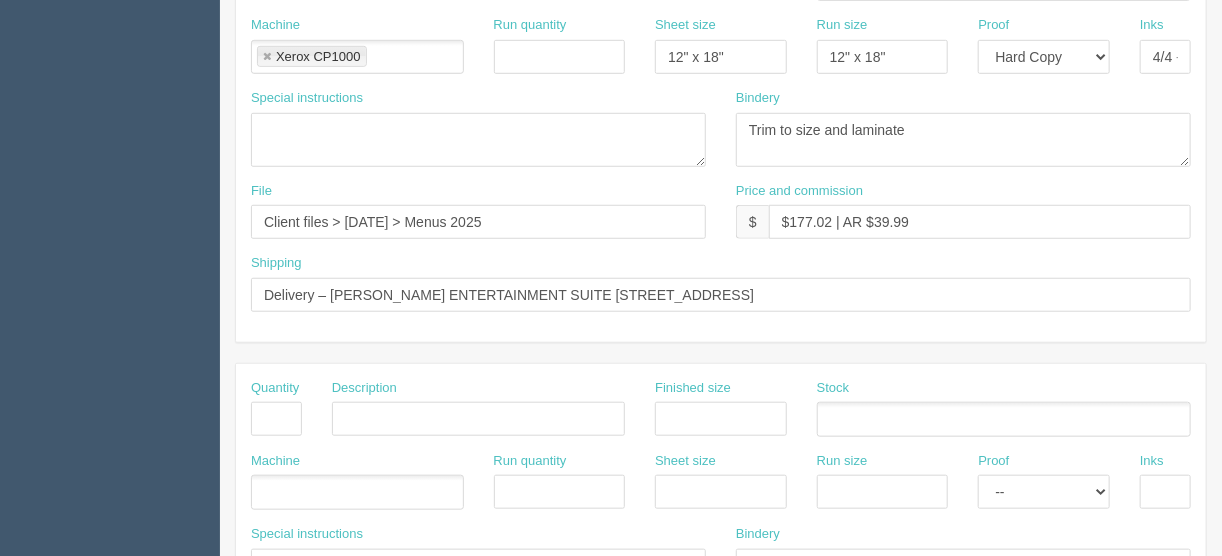scroll, scrollTop: 480, scrollLeft: 0, axis: vertical 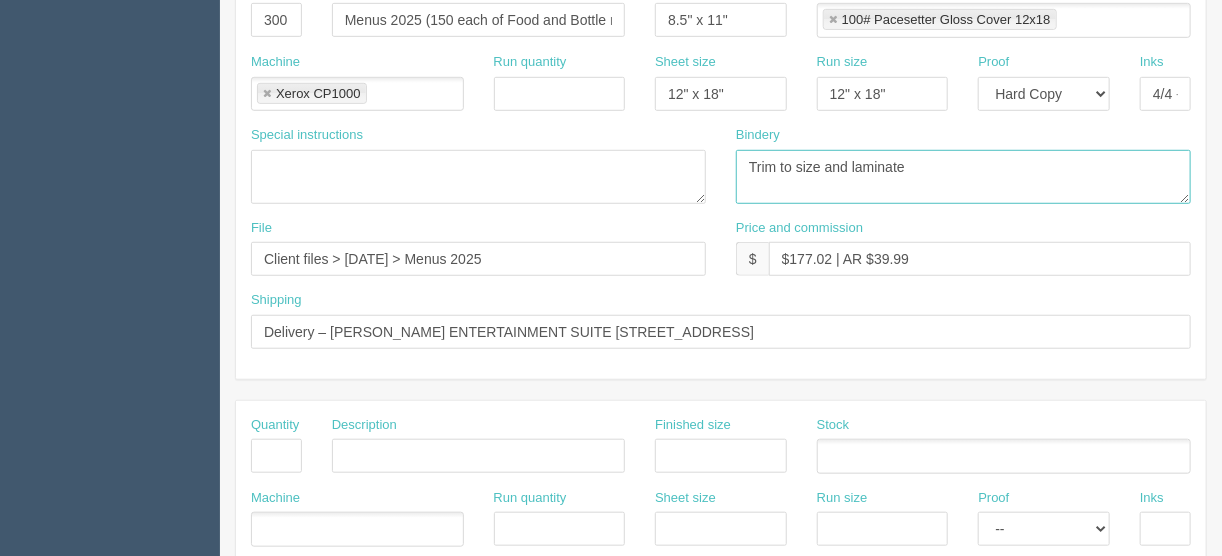 click at bounding box center (833, 20) 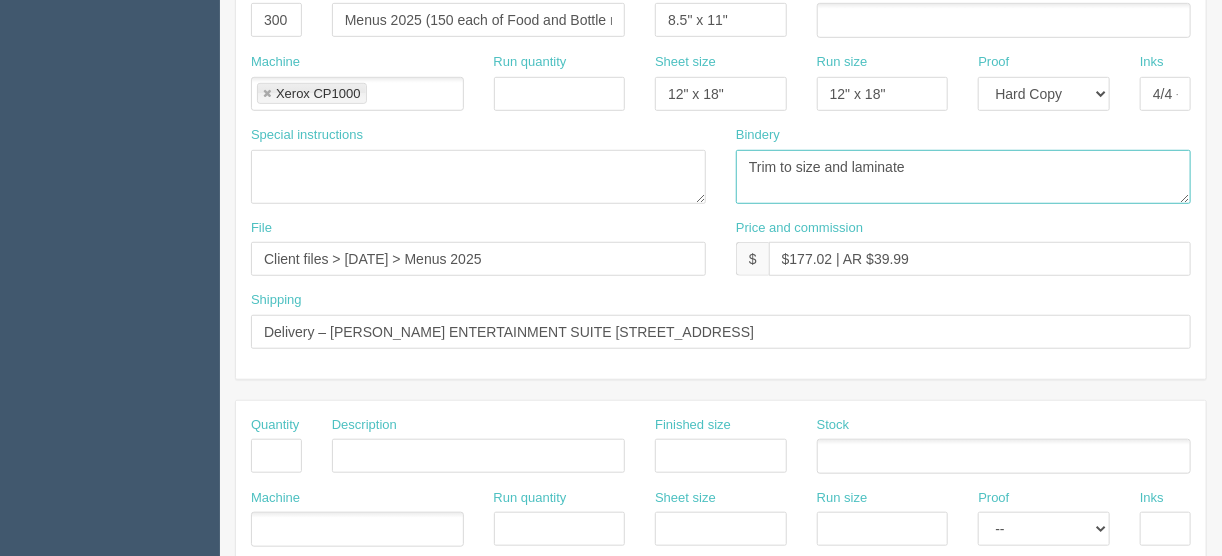 click on "Trim to size" at bounding box center [963, 177] 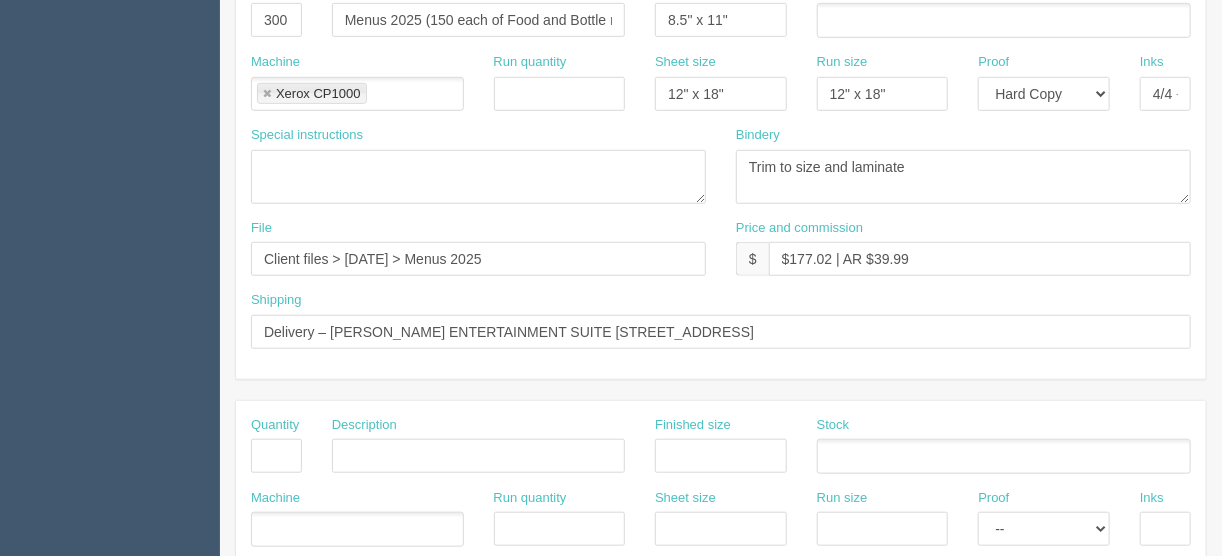 click at bounding box center [1004, 20] 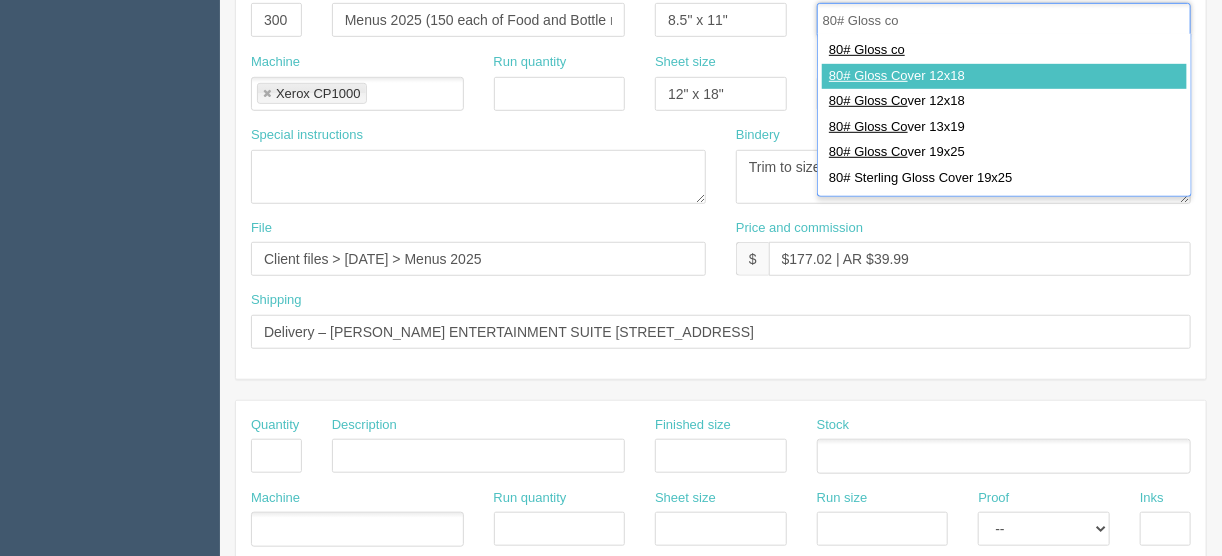type on "80# Gloss co" 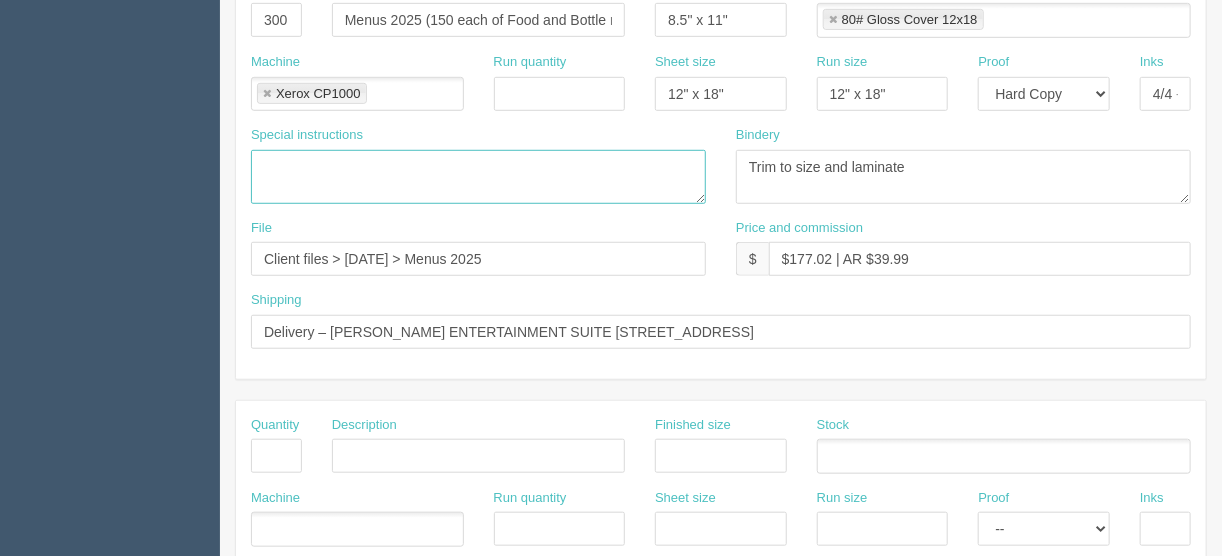 drag, startPoint x: 284, startPoint y: 159, endPoint x: 289, endPoint y: 149, distance: 11.18034 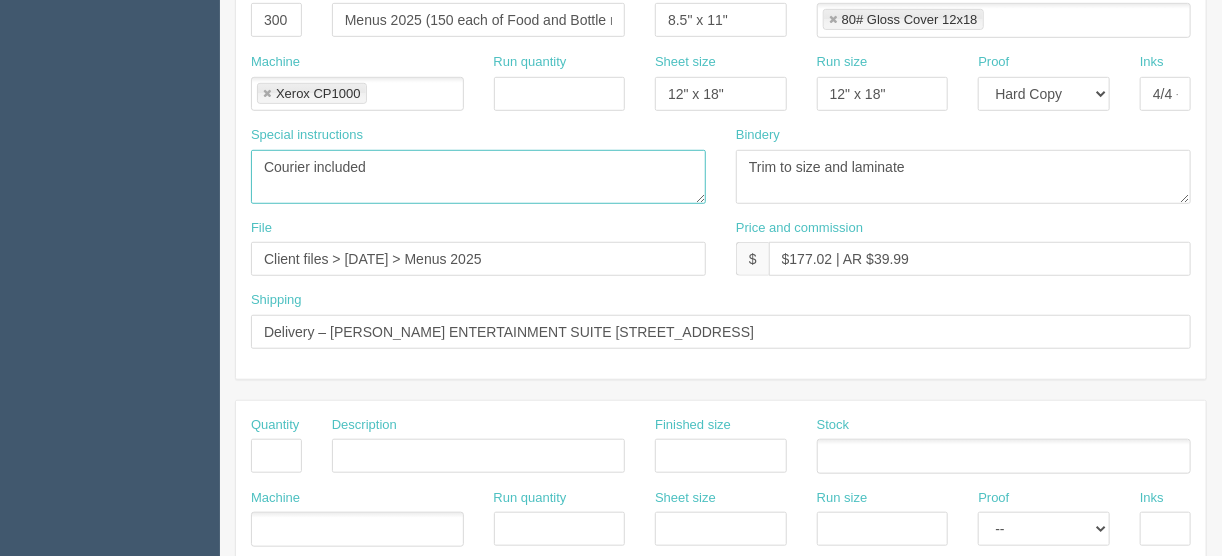 type on "Courier included" 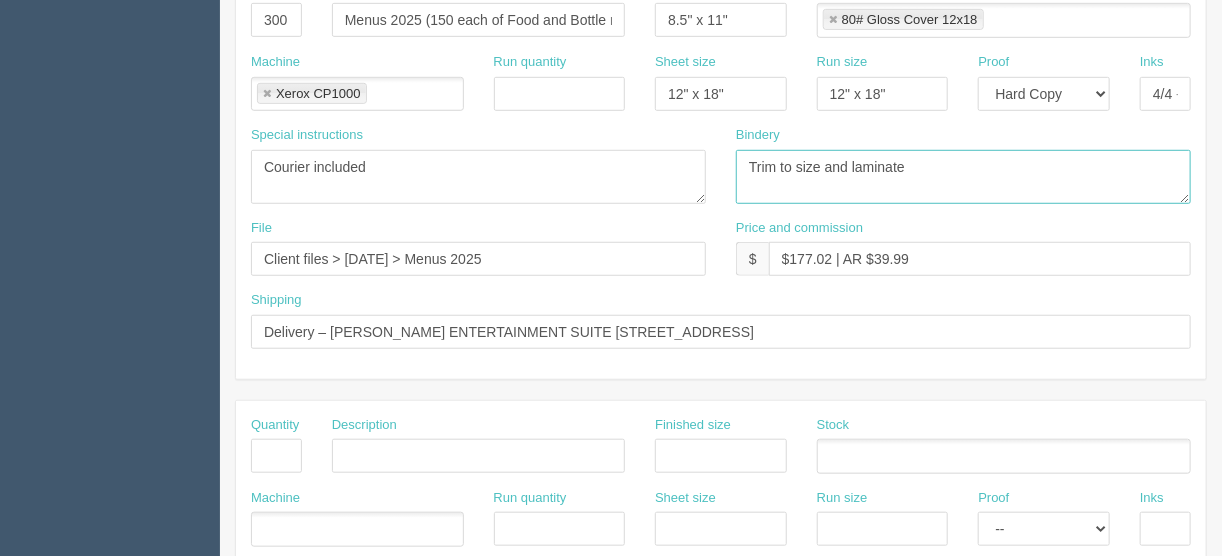 drag, startPoint x: 851, startPoint y: 157, endPoint x: 860, endPoint y: 194, distance: 38.078865 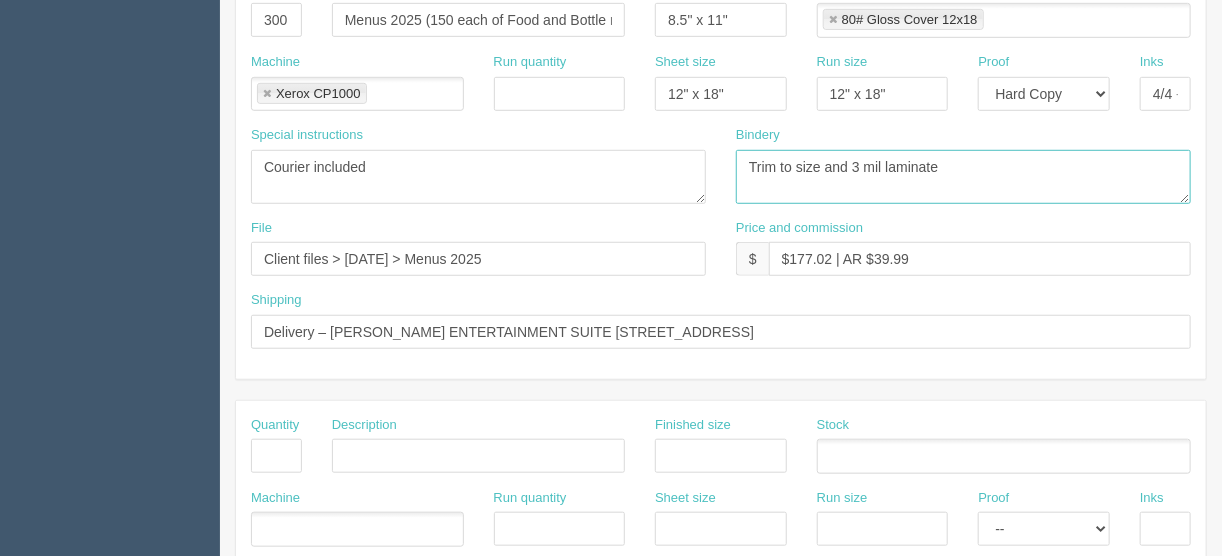 click on "Trim to size" at bounding box center (963, 177) 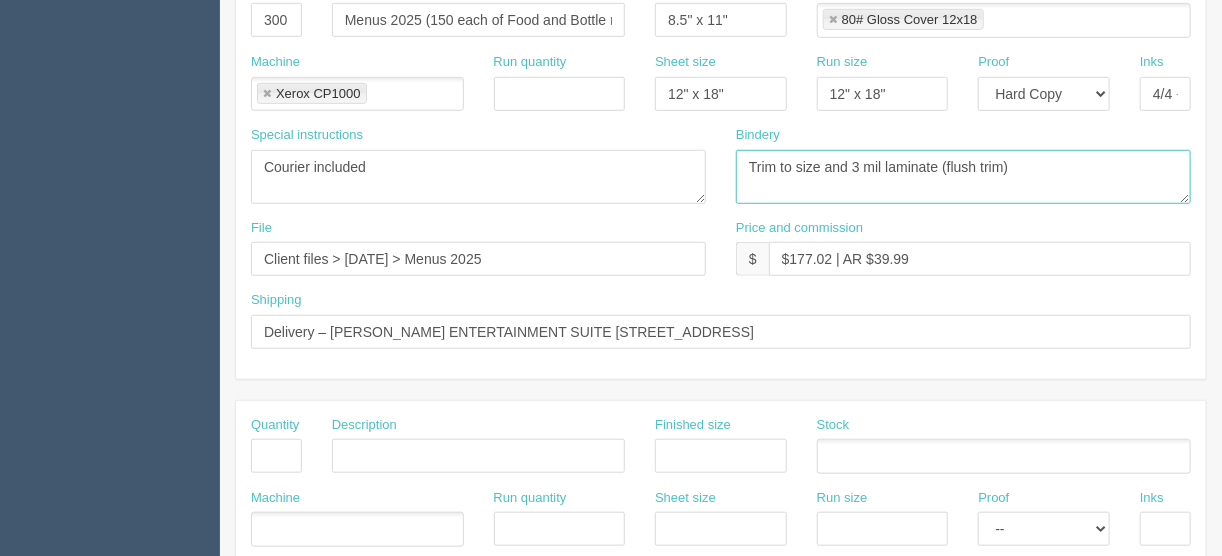 click on "Trim to size" at bounding box center [963, 177] 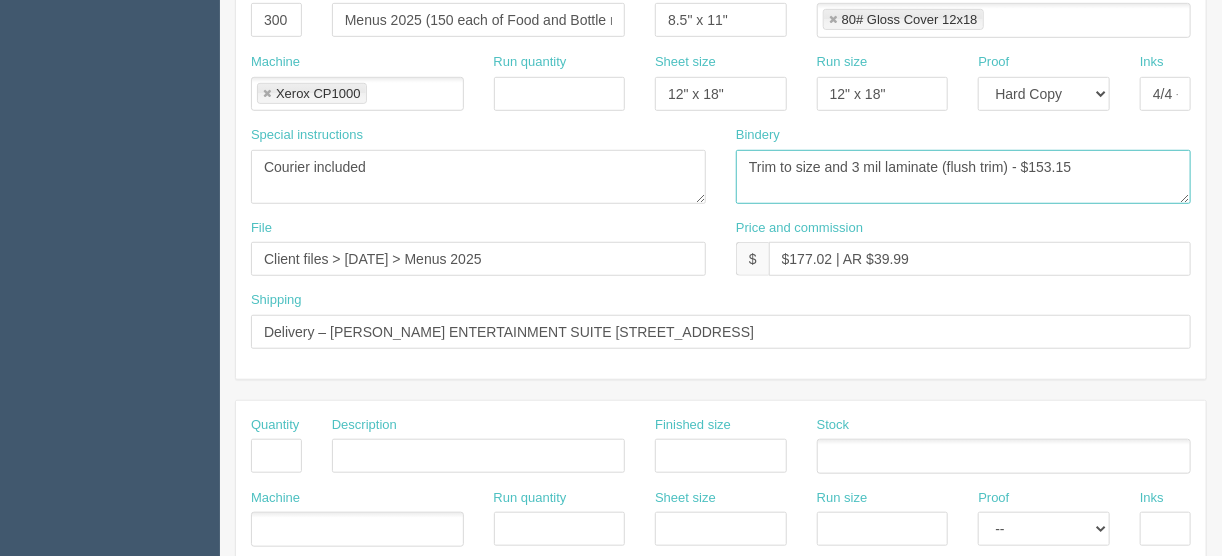 click on "Trim to size" at bounding box center (963, 177) 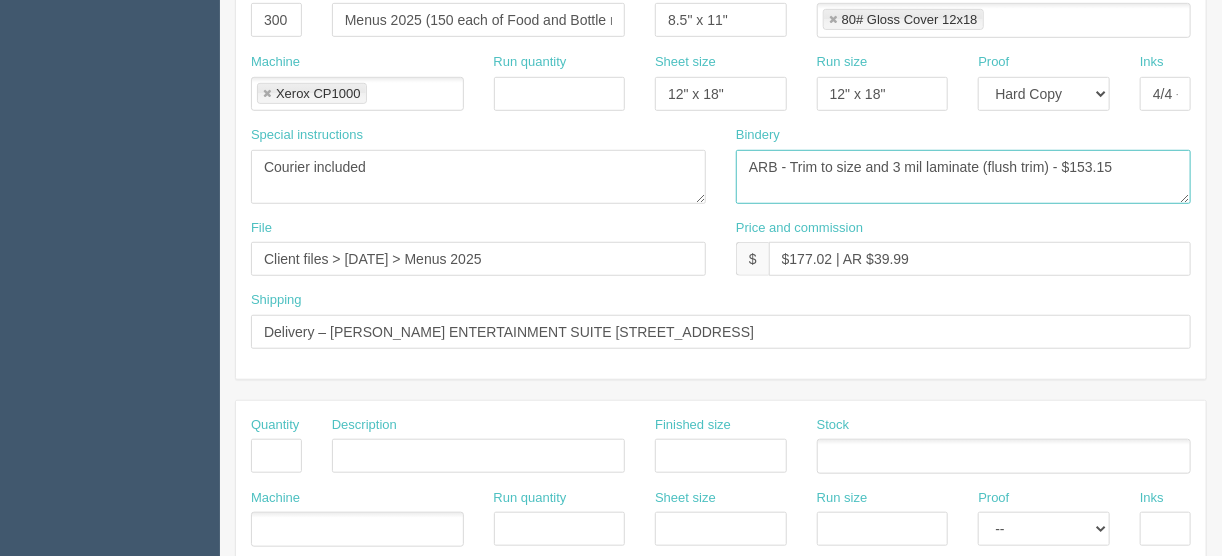 type on "ARB - Trim to size and 3 mil laminate (flush trim) - $153.15" 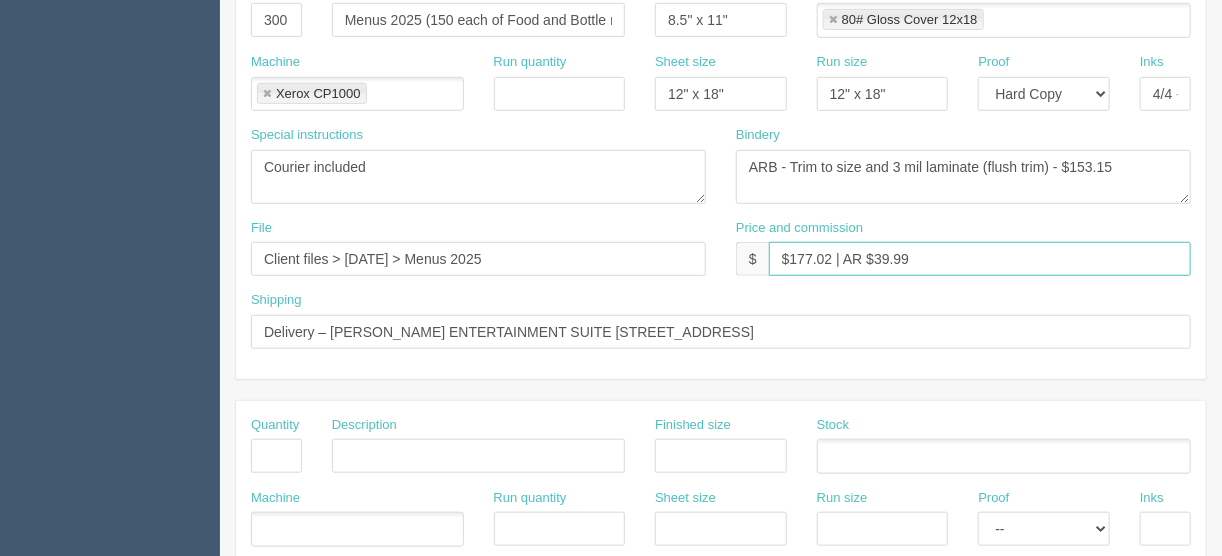 drag, startPoint x: 832, startPoint y: 250, endPoint x: 789, endPoint y: 257, distance: 43.56604 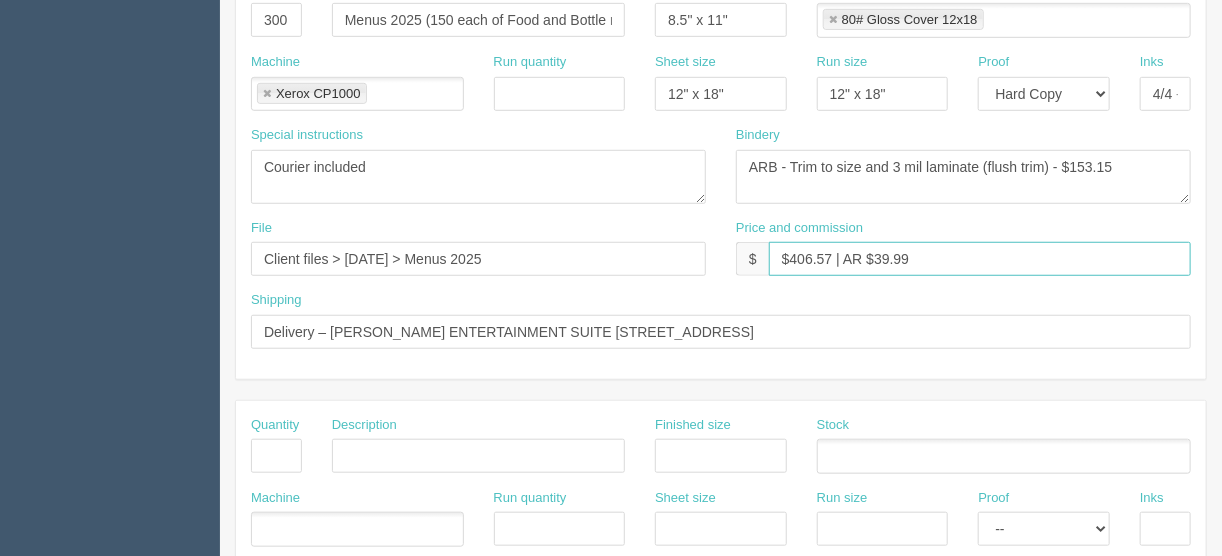 drag, startPoint x: 924, startPoint y: 239, endPoint x: 874, endPoint y: 253, distance: 51.92302 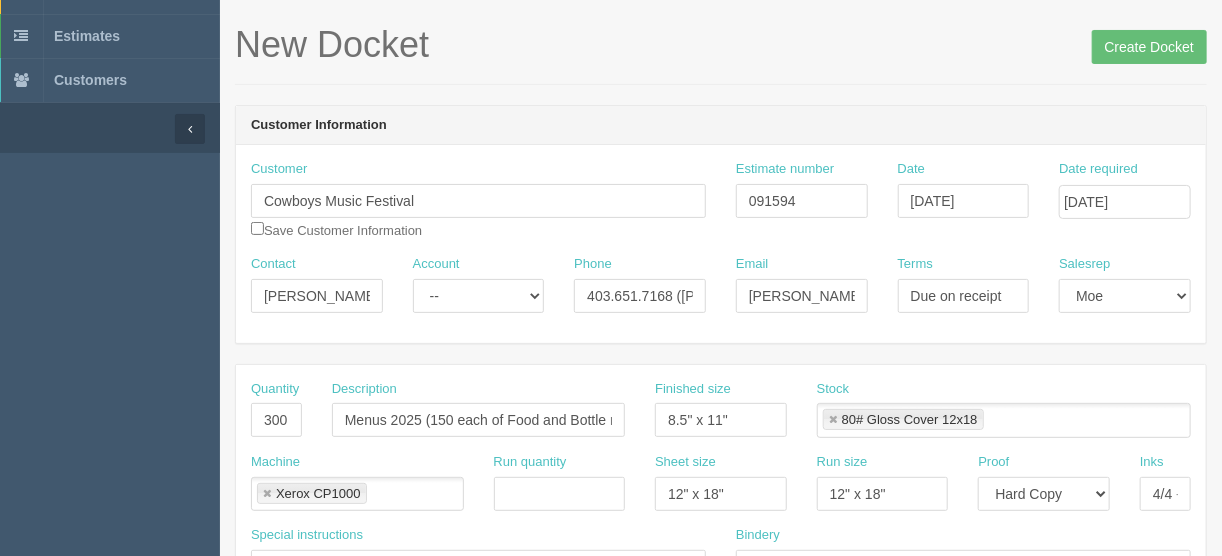 scroll, scrollTop: 0, scrollLeft: 0, axis: both 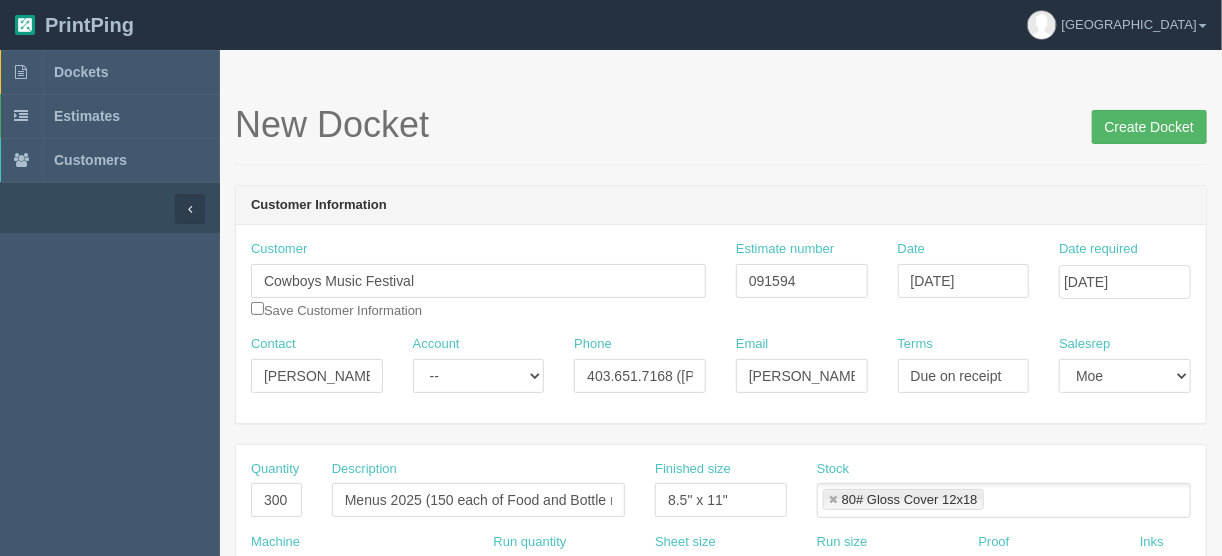 type on "$406.57 | AR $135.52" 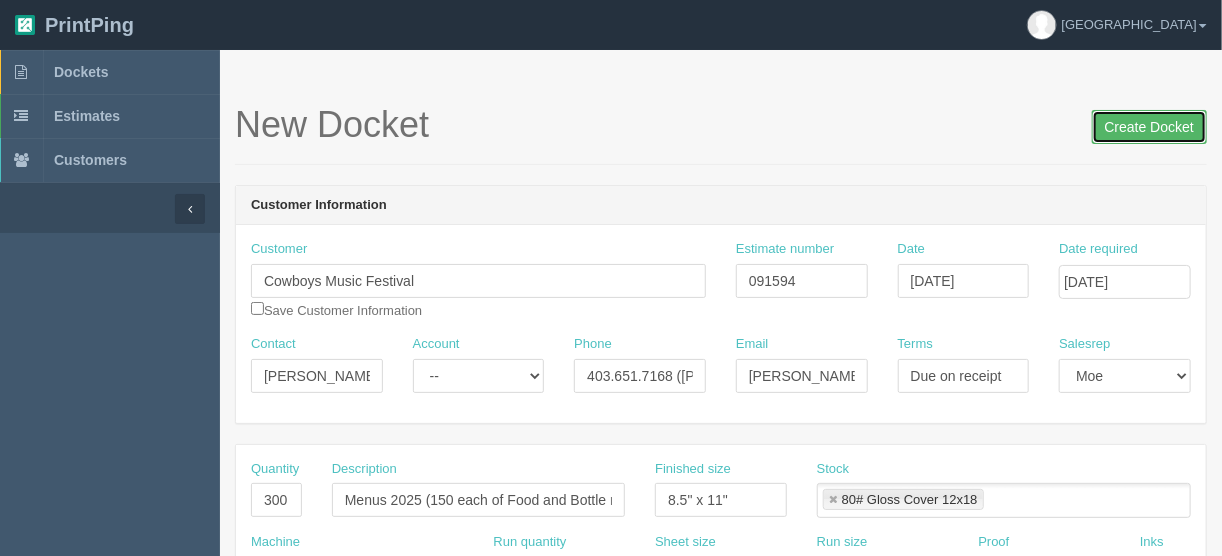 click on "Create Docket" at bounding box center (1149, 127) 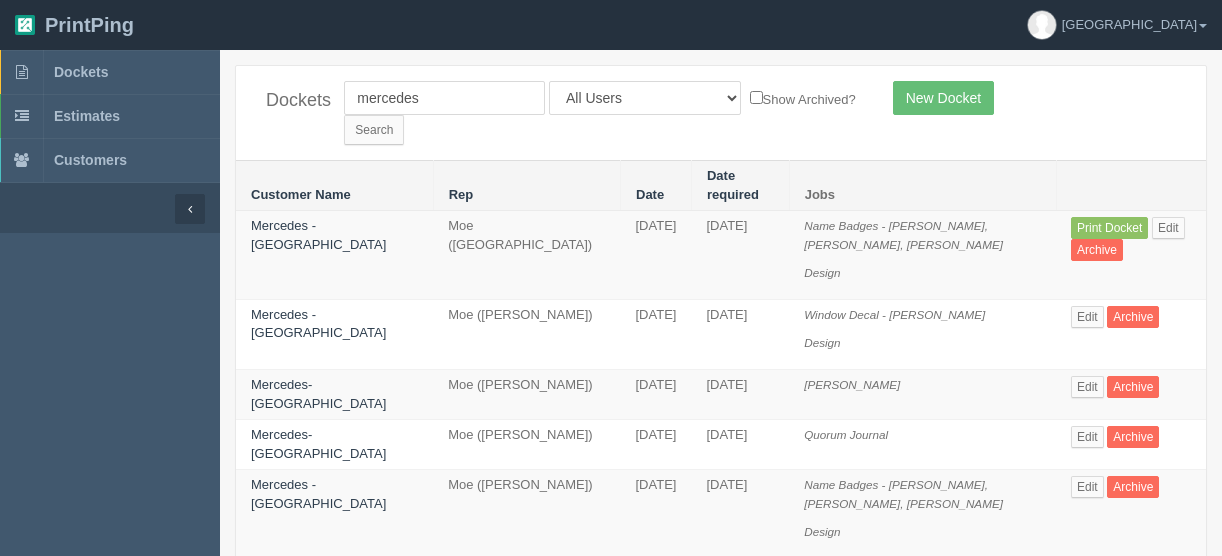 scroll, scrollTop: 80, scrollLeft: 0, axis: vertical 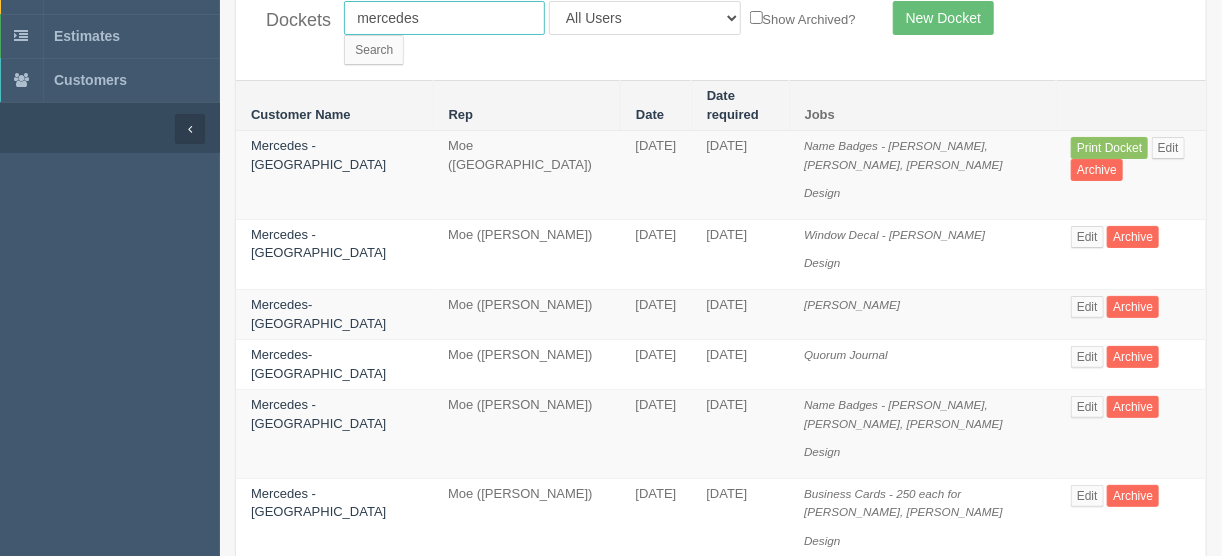 drag, startPoint x: 422, startPoint y: 12, endPoint x: 296, endPoint y: 12, distance: 126 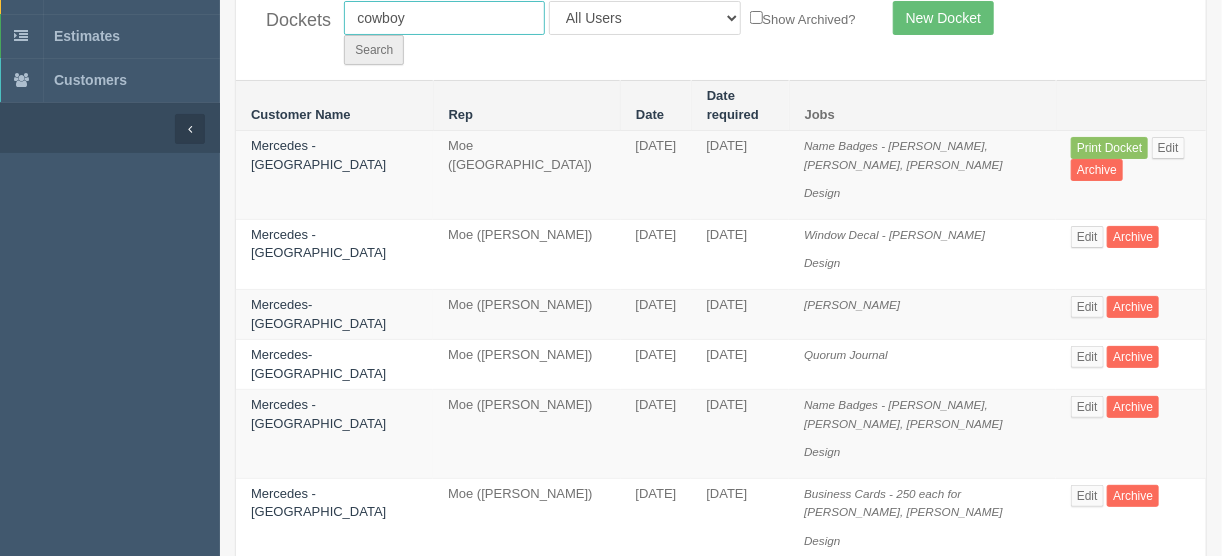 type on "cowboy" 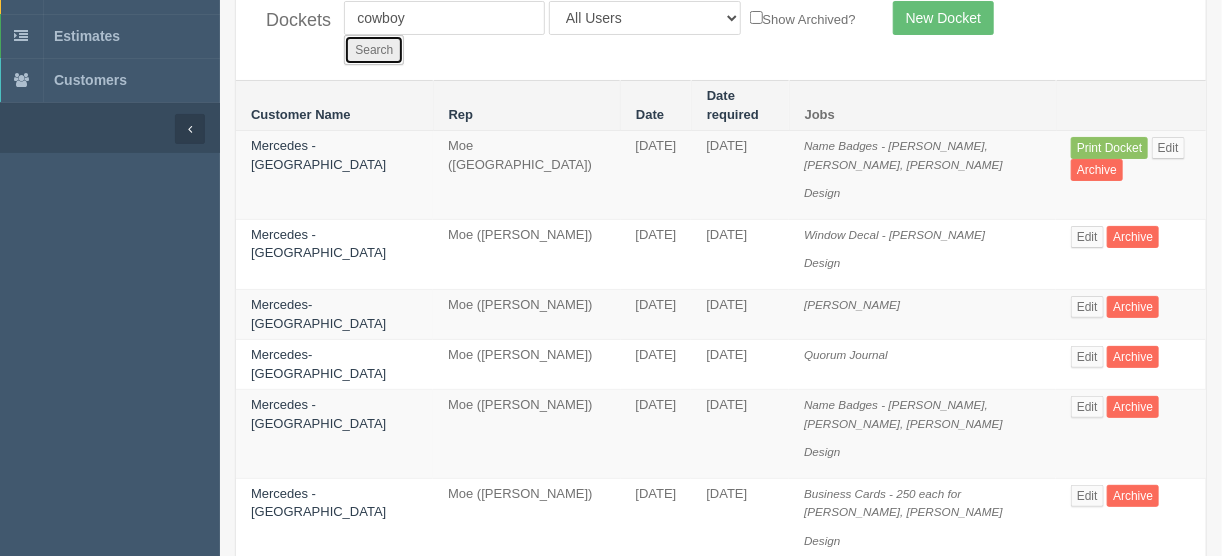 click on "Search" at bounding box center [374, 50] 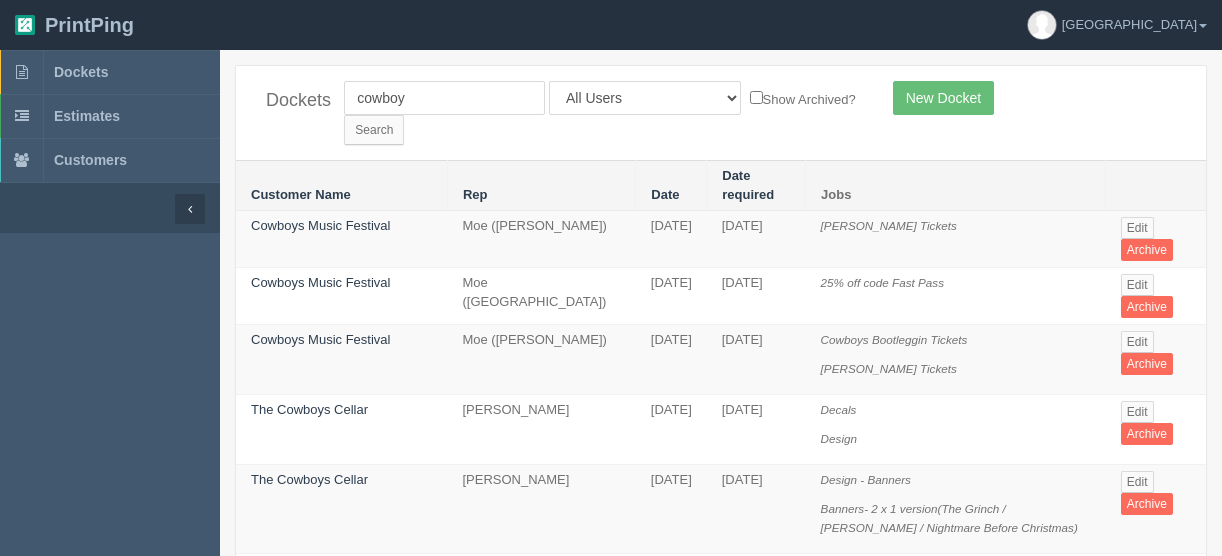 scroll, scrollTop: 0, scrollLeft: 0, axis: both 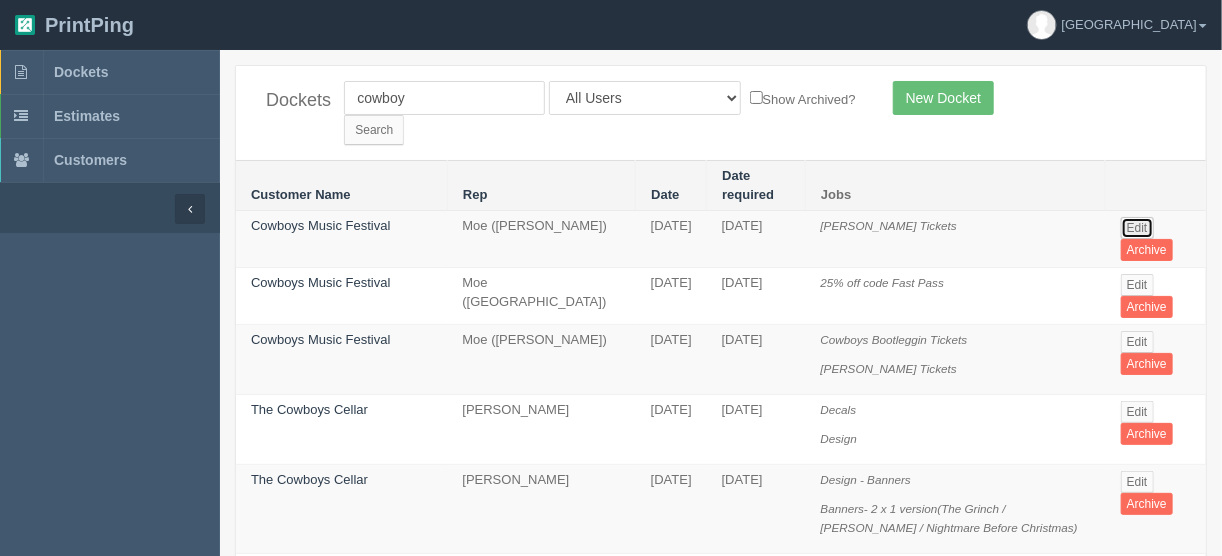 click on "Edit" at bounding box center (1137, 228) 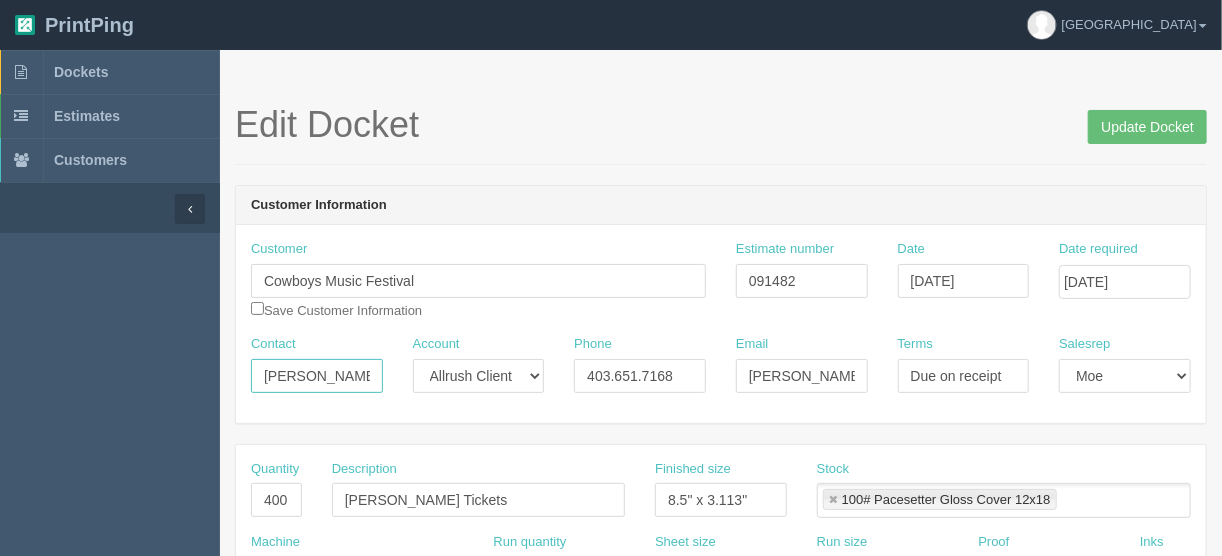 drag, startPoint x: 259, startPoint y: 369, endPoint x: 391, endPoint y: 355, distance: 132.74034 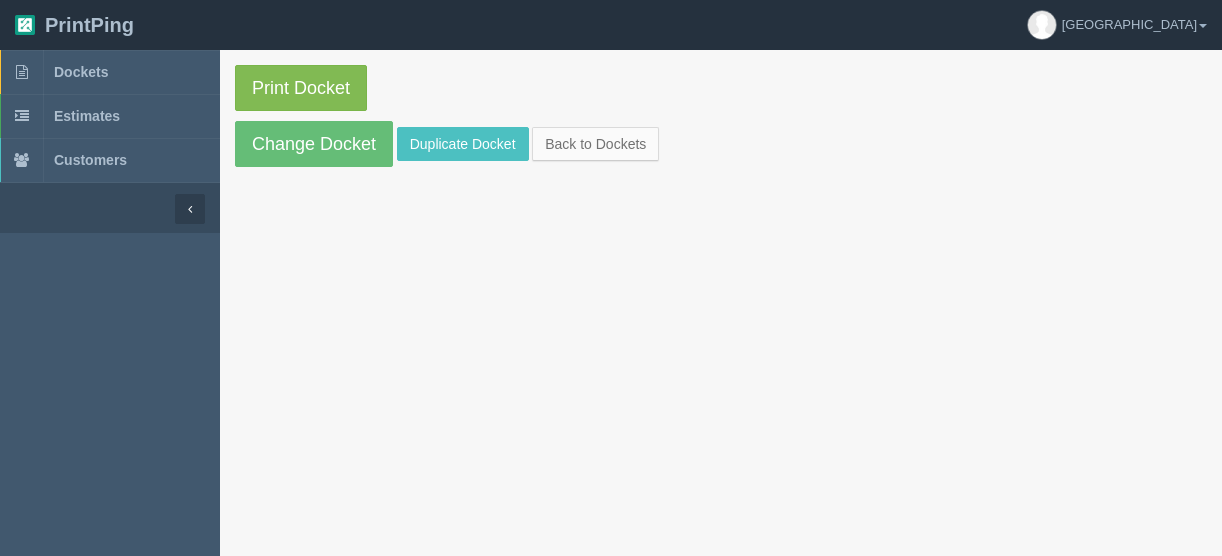 scroll, scrollTop: 0, scrollLeft: 0, axis: both 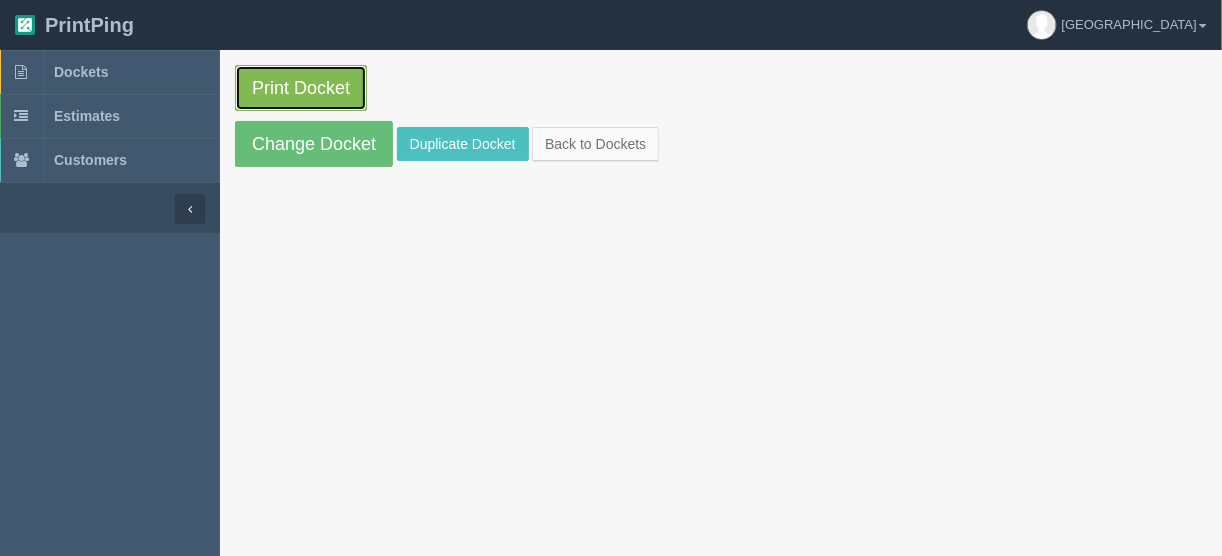 click on "Print Docket" at bounding box center [301, 88] 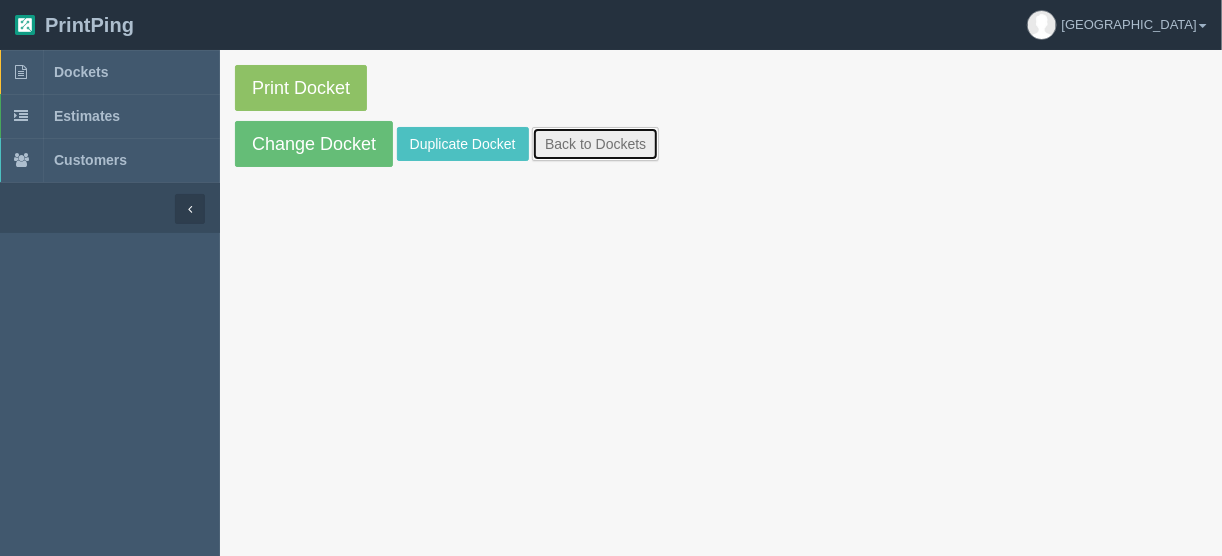 click on "Back to Dockets" at bounding box center [595, 144] 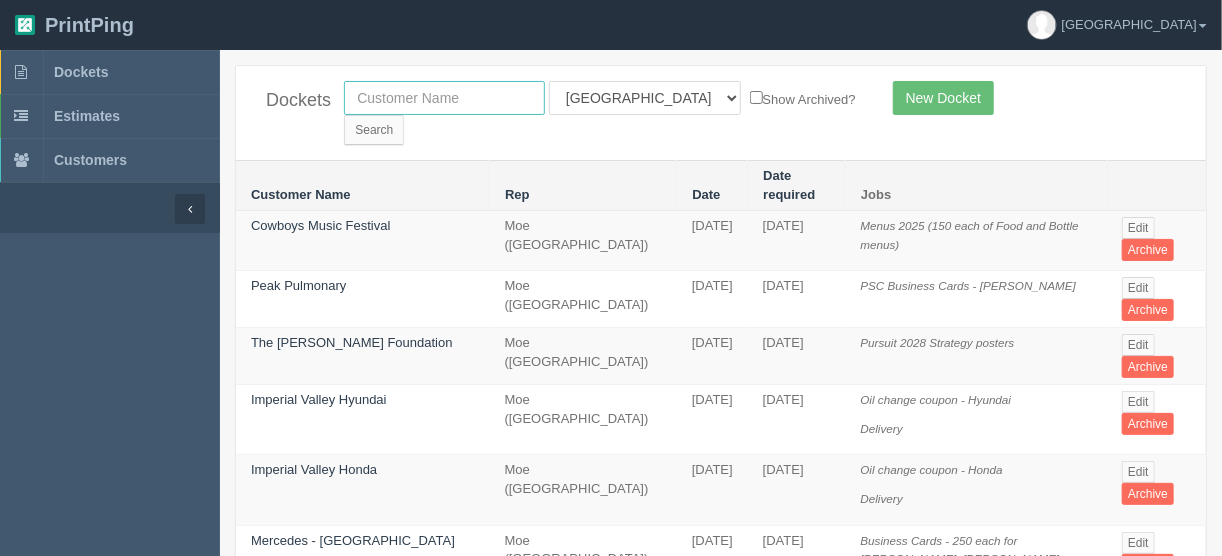 click at bounding box center [444, 98] 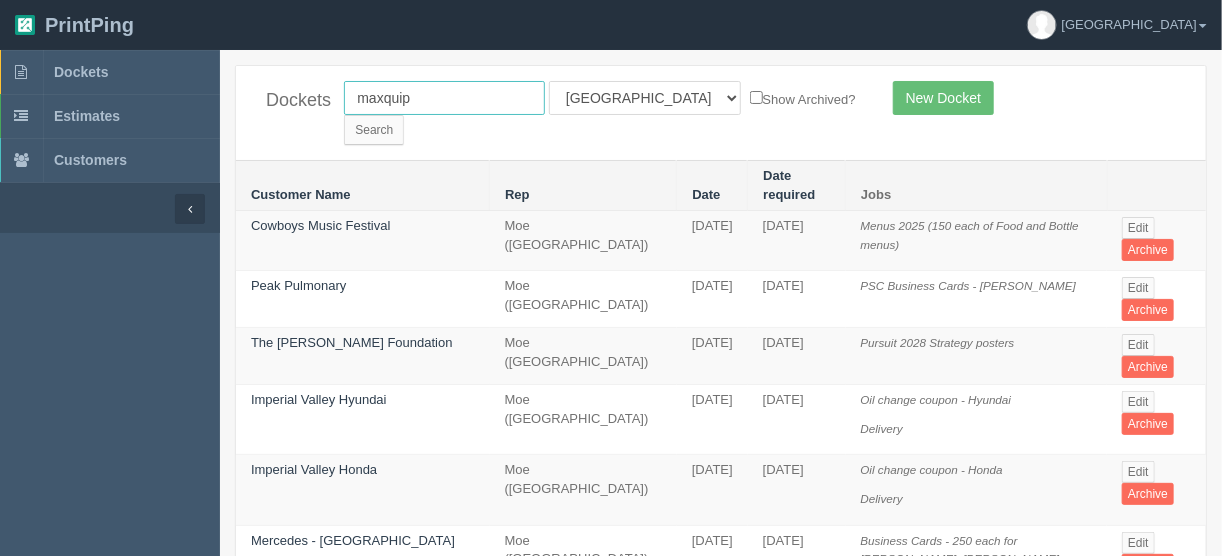 type on "maxquip" 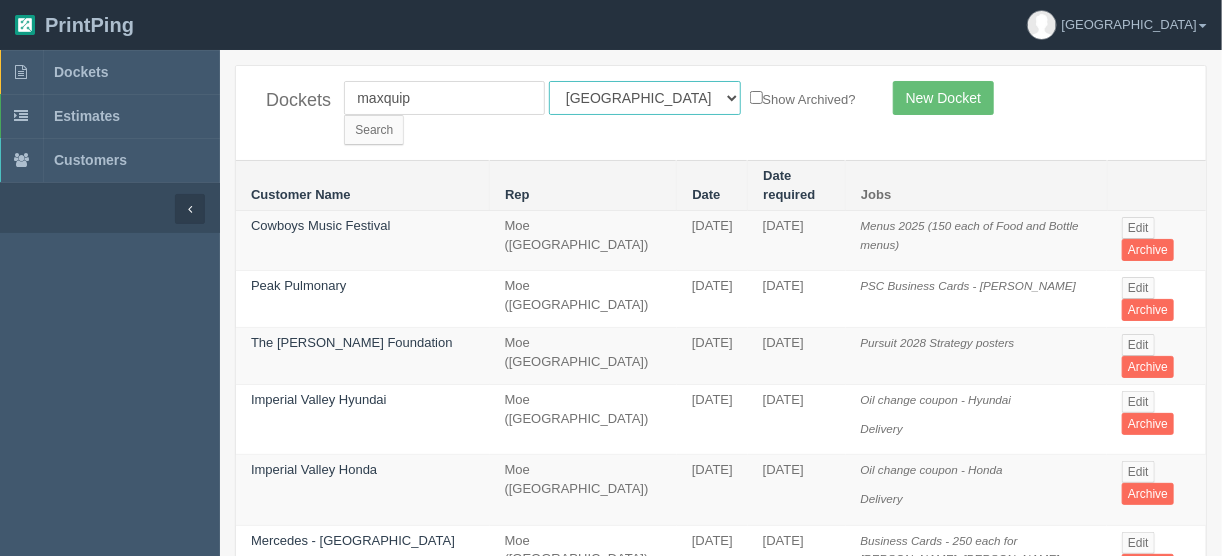 click on "All Users
[PERSON_NAME] Test 1
[PERSON_NAME]
[PERSON_NAME]
[PERSON_NAME]
France
[PERSON_NAME]
[PERSON_NAME]
[PERSON_NAME]
[PERSON_NAME]
[PERSON_NAME]
[PERSON_NAME]
[PERSON_NAME]
[PERSON_NAME]" at bounding box center [645, 98] 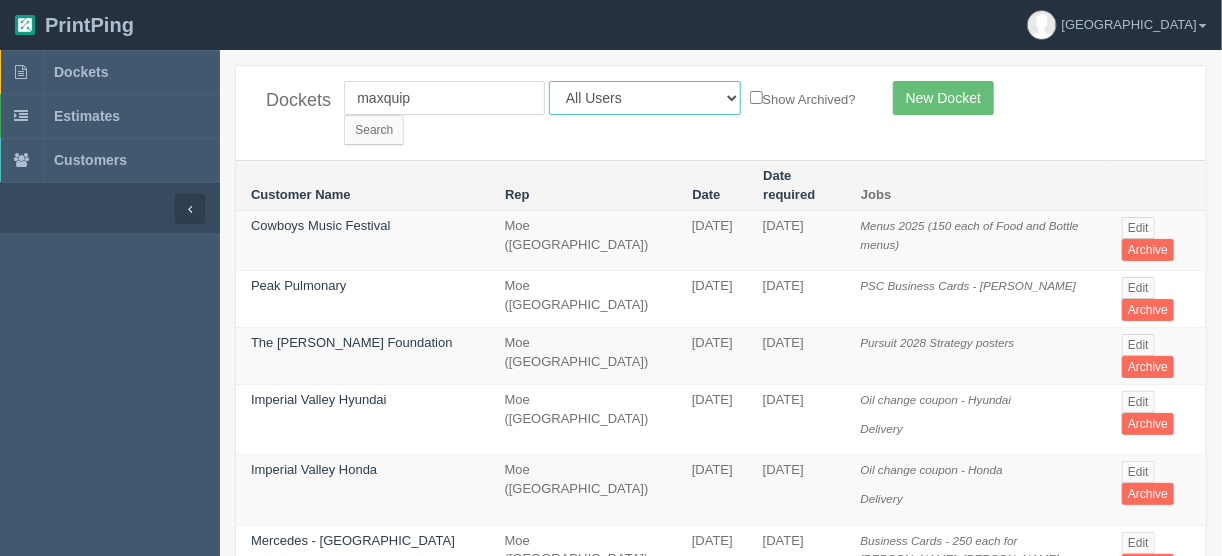 click on "All Users
[PERSON_NAME] Test 1
[PERSON_NAME]
[PERSON_NAME]
[PERSON_NAME]
France
[PERSON_NAME]
[PERSON_NAME]
[PERSON_NAME]
[PERSON_NAME]
[PERSON_NAME]
[PERSON_NAME]
[PERSON_NAME]
[PERSON_NAME]" at bounding box center (645, 98) 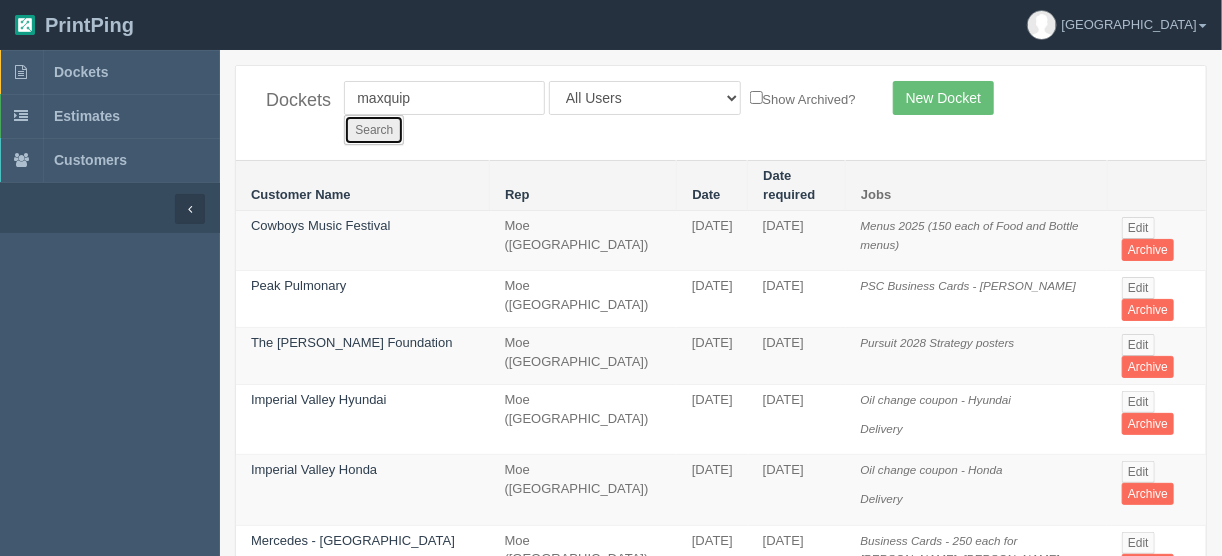 click on "Search" at bounding box center (374, 130) 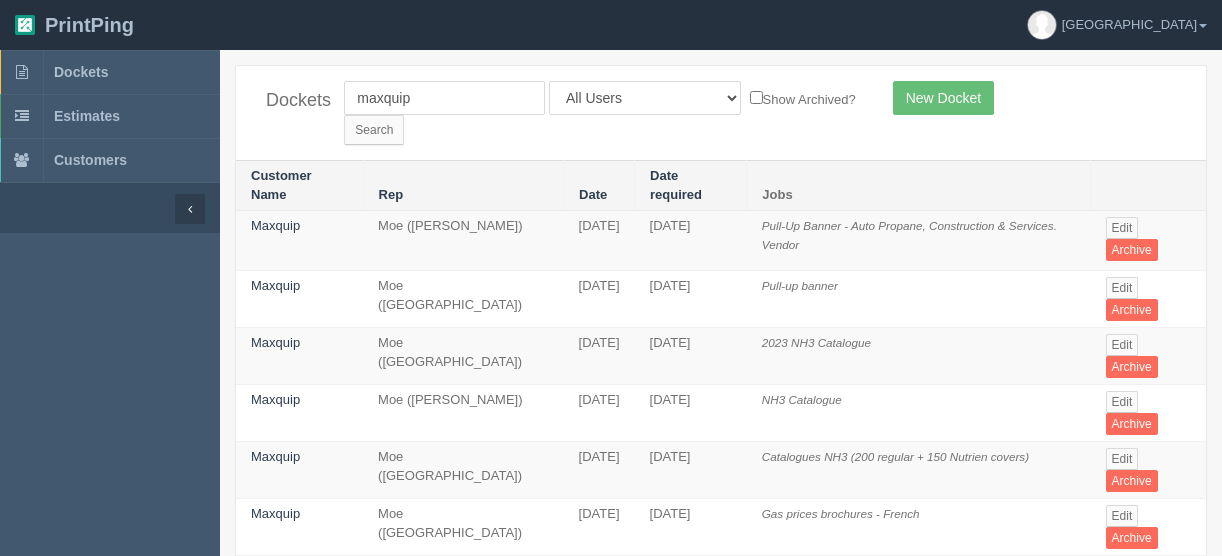 scroll, scrollTop: 0, scrollLeft: 0, axis: both 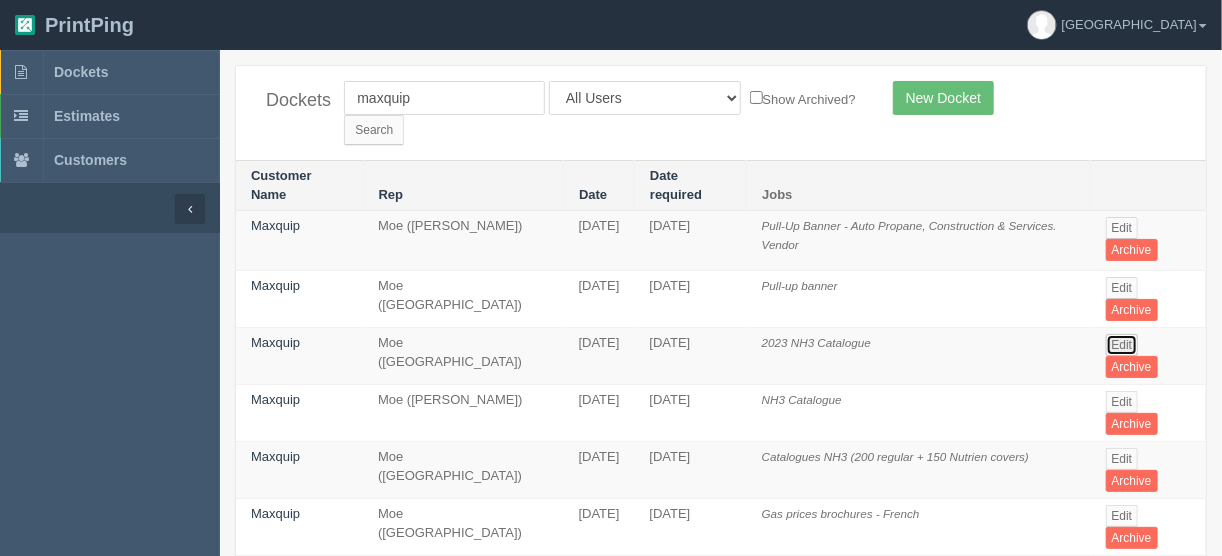 click on "Edit" at bounding box center [1122, 345] 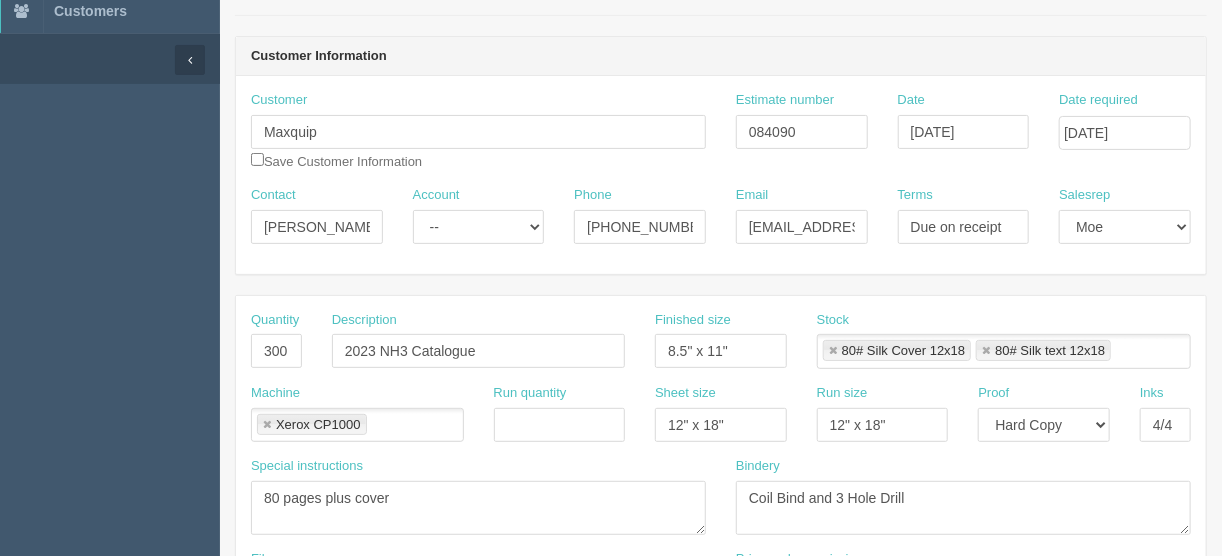 scroll, scrollTop: 160, scrollLeft: 0, axis: vertical 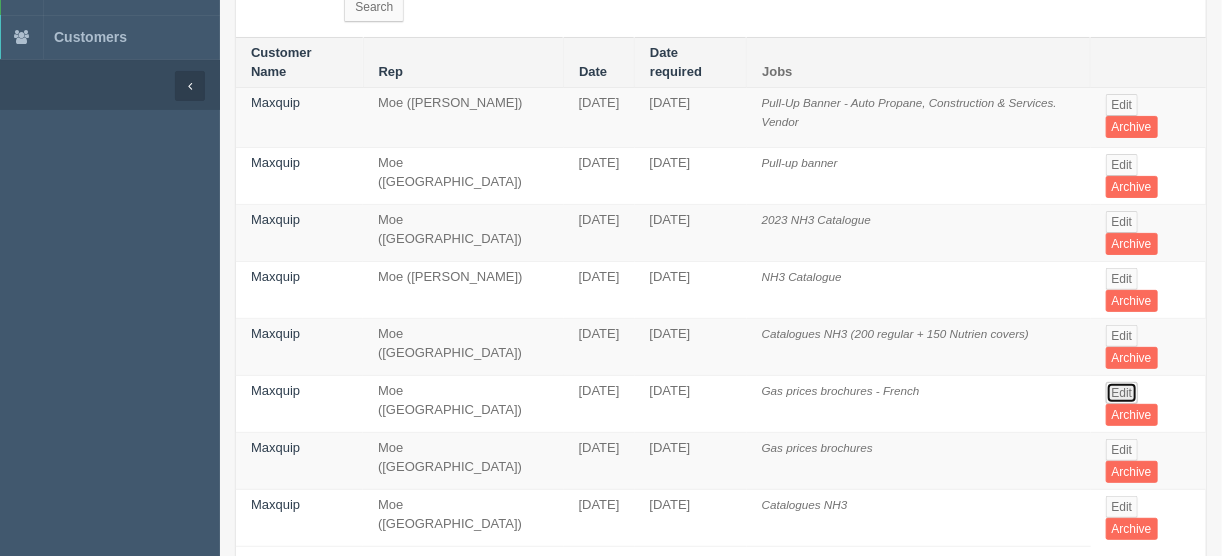 click on "Edit" at bounding box center (1122, 393) 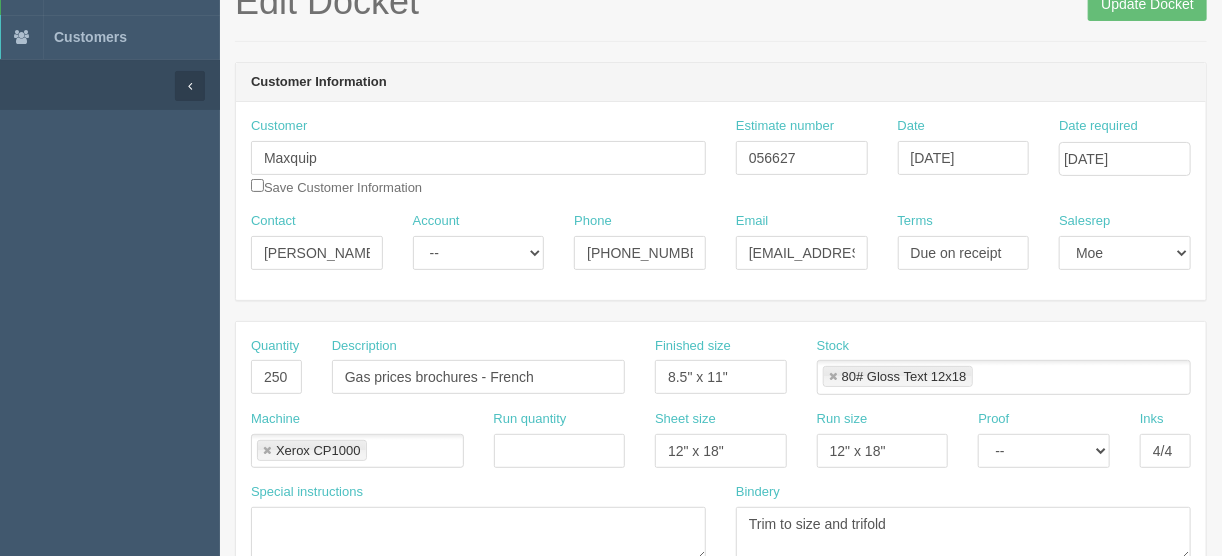 scroll, scrollTop: 0, scrollLeft: 0, axis: both 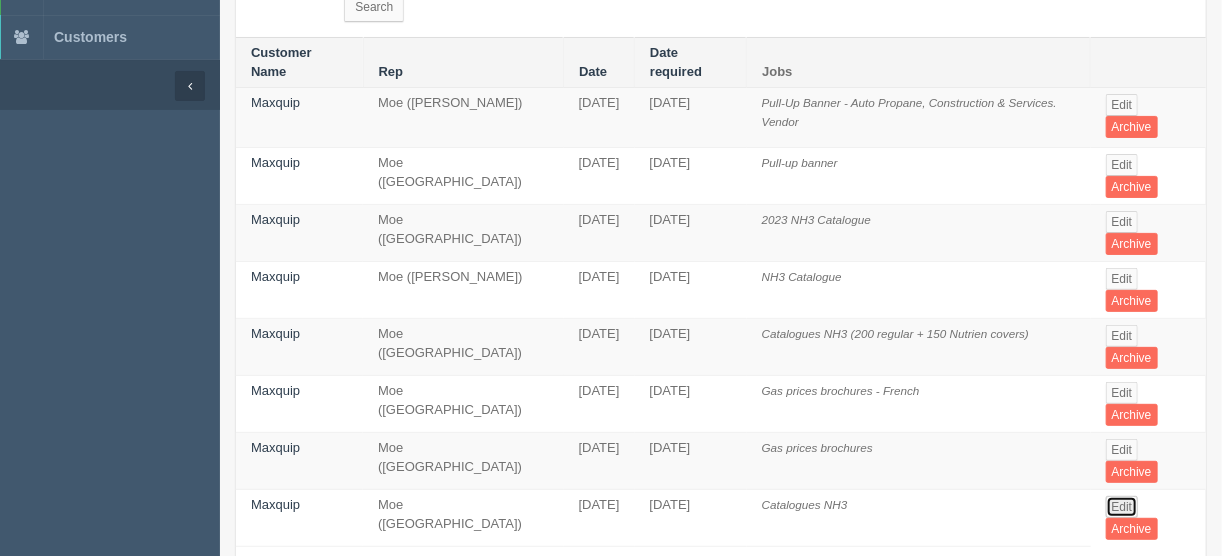 click on "Edit" at bounding box center [1122, 507] 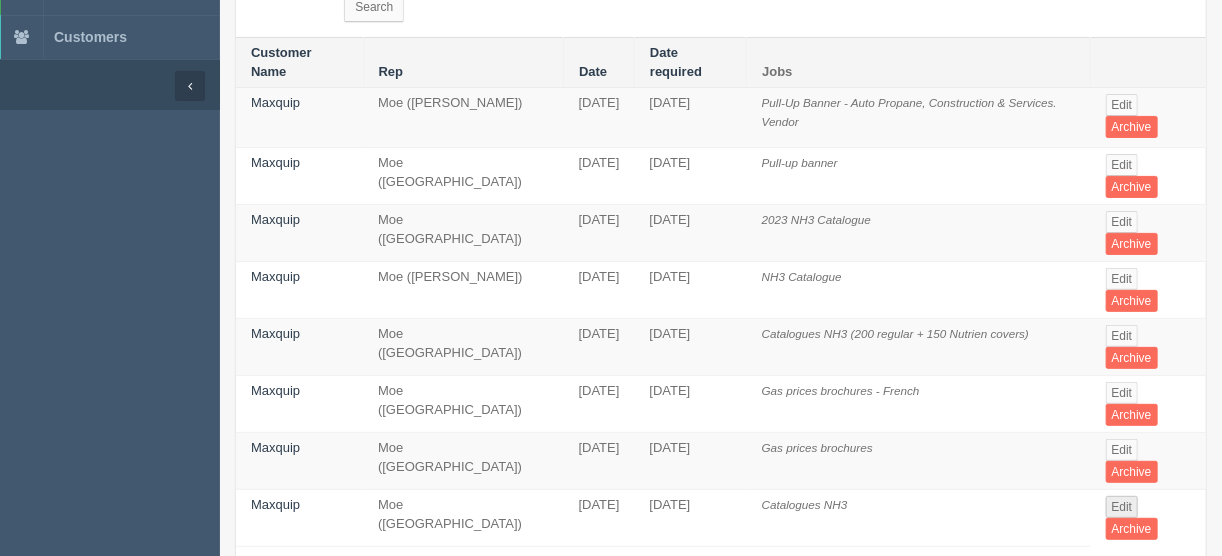 scroll, scrollTop: 0, scrollLeft: 0, axis: both 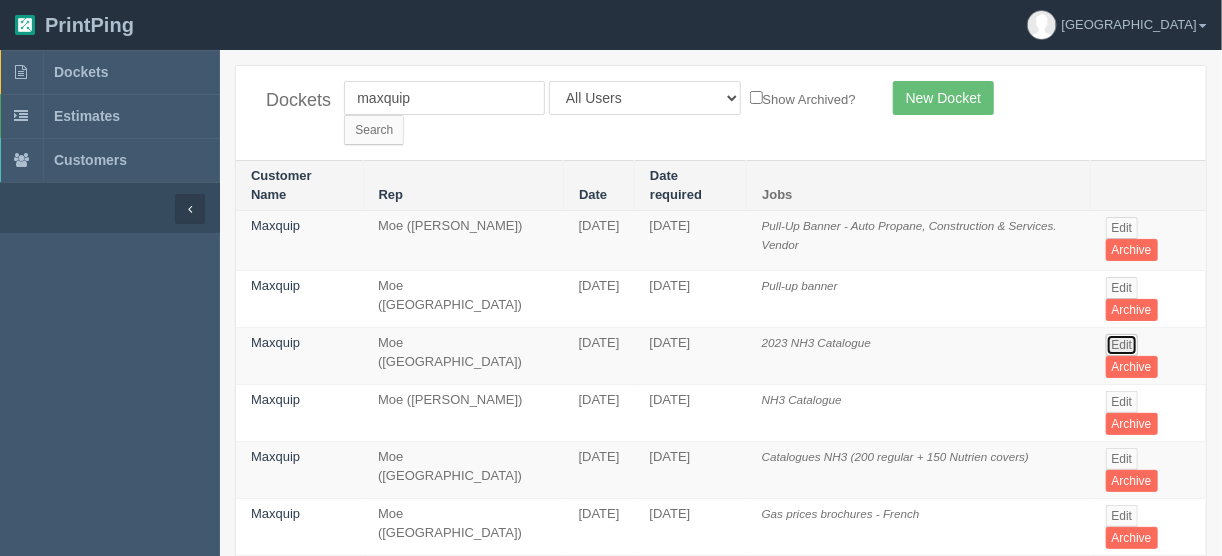 click on "Edit" at bounding box center (1122, 345) 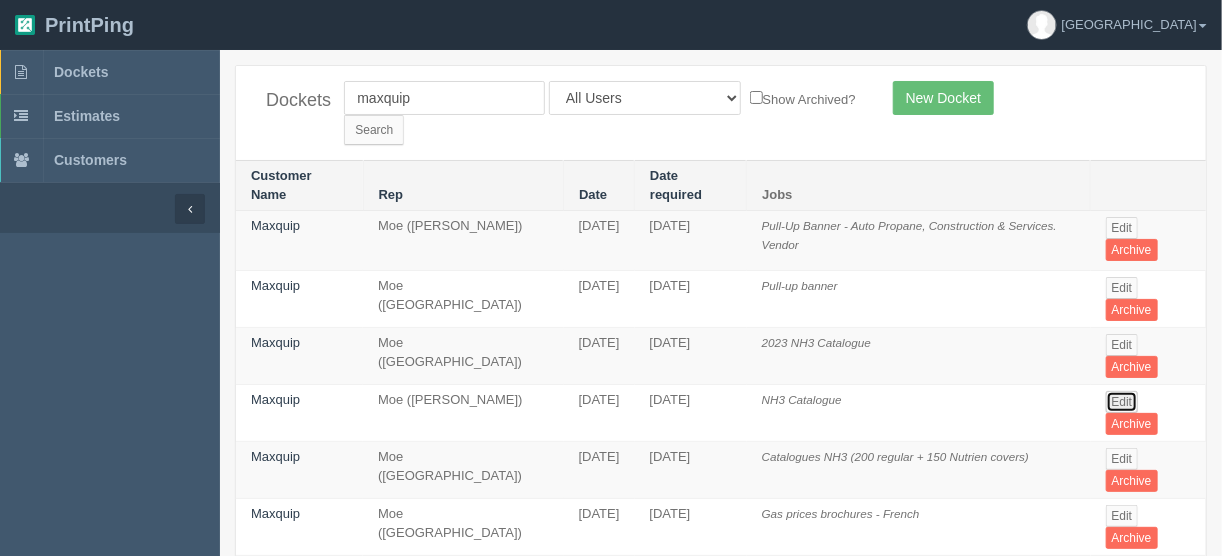 click on "Edit" at bounding box center [1122, 402] 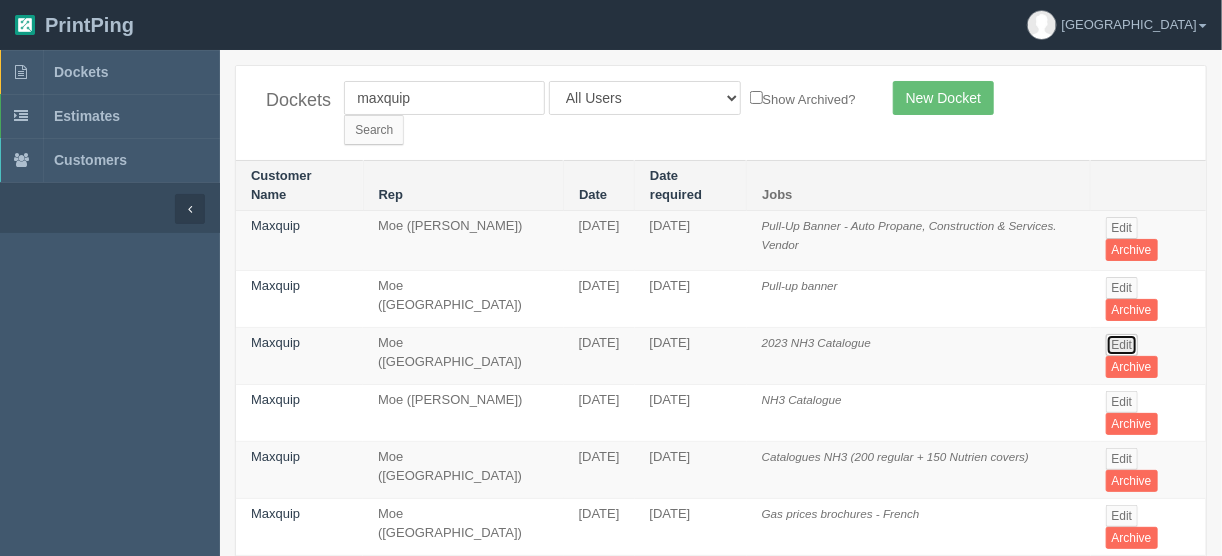 click on "Edit" at bounding box center (1122, 345) 